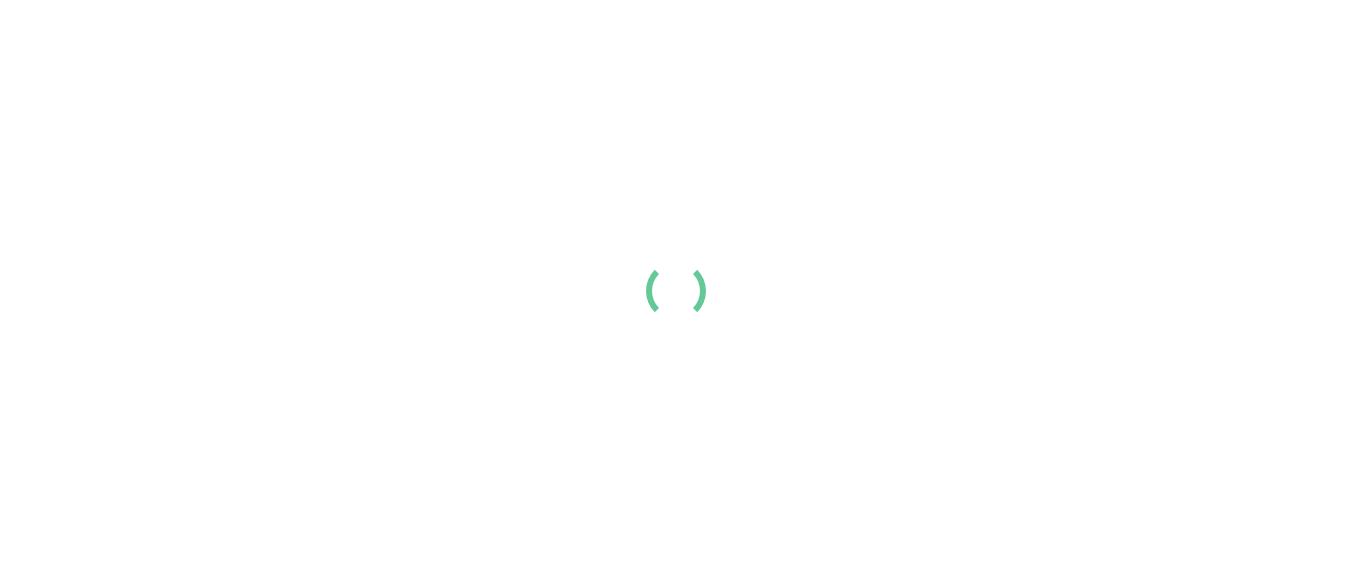 scroll, scrollTop: 0, scrollLeft: 0, axis: both 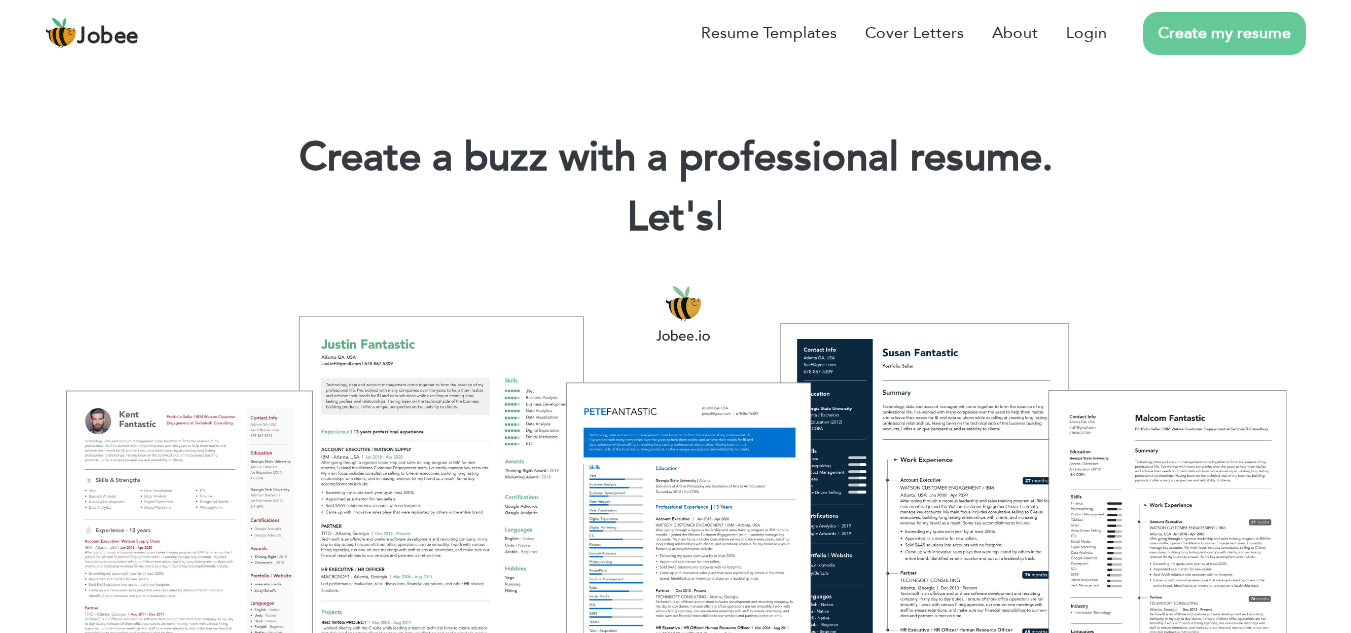 click on "Create my resume" at bounding box center [1224, 33] 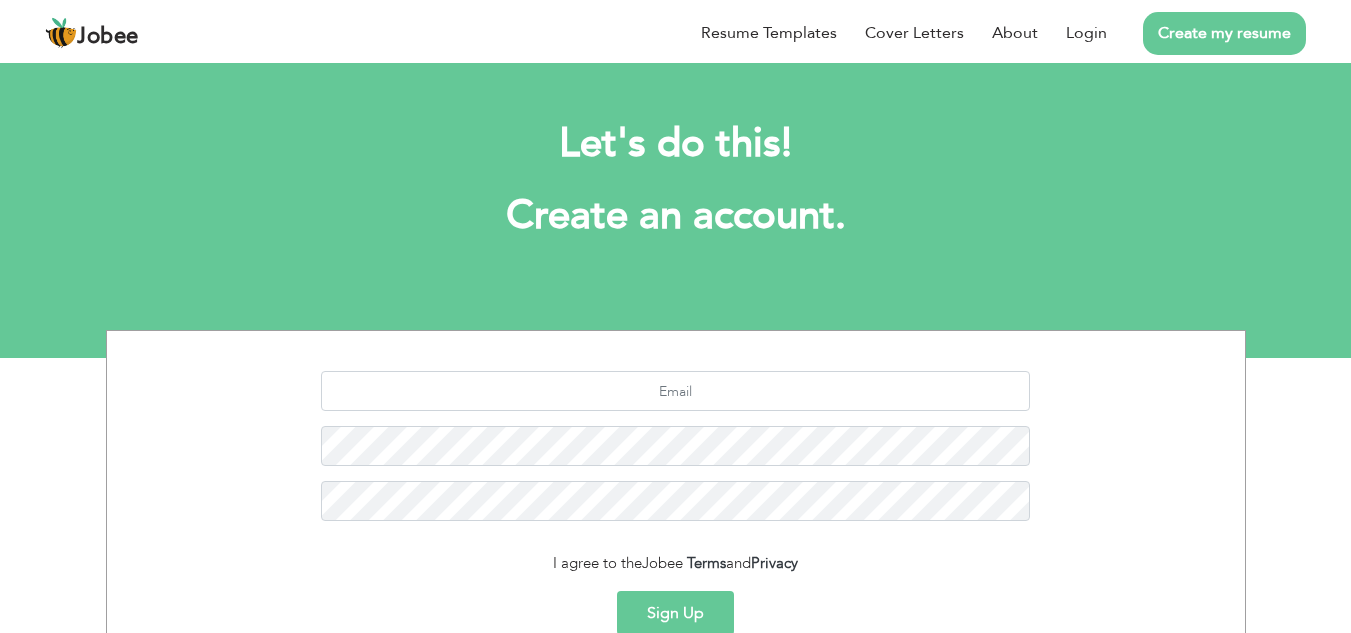 scroll, scrollTop: 0, scrollLeft: 0, axis: both 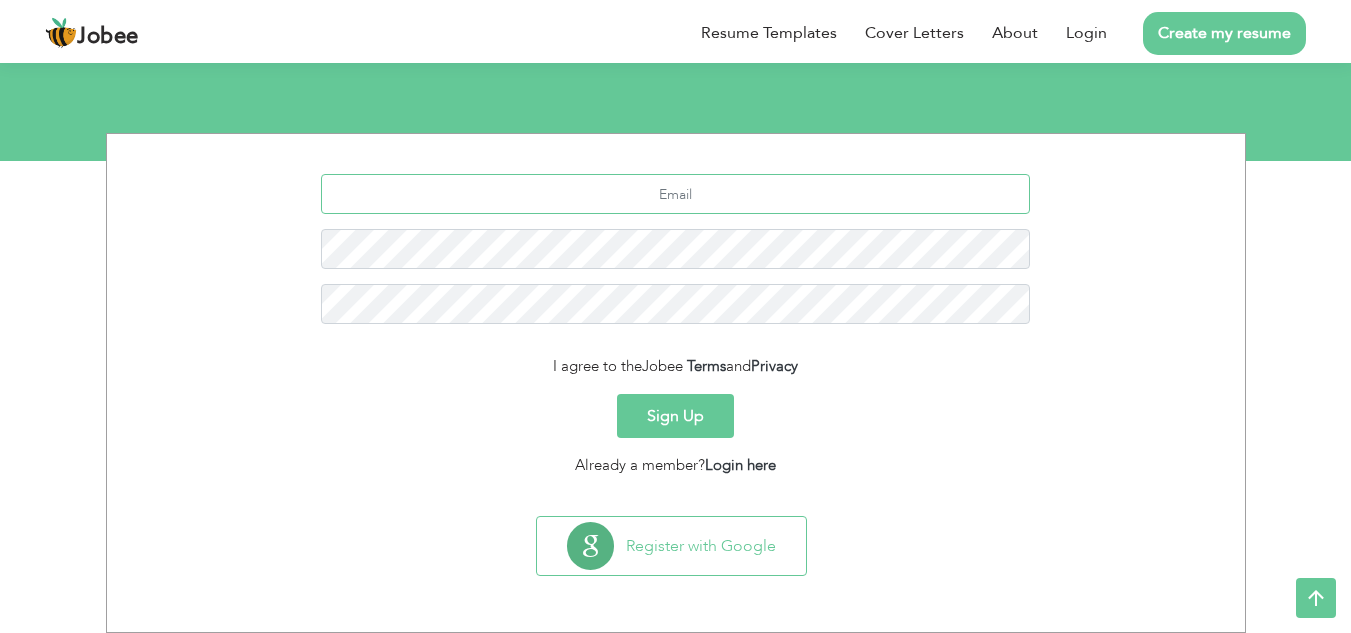 click at bounding box center [675, 194] 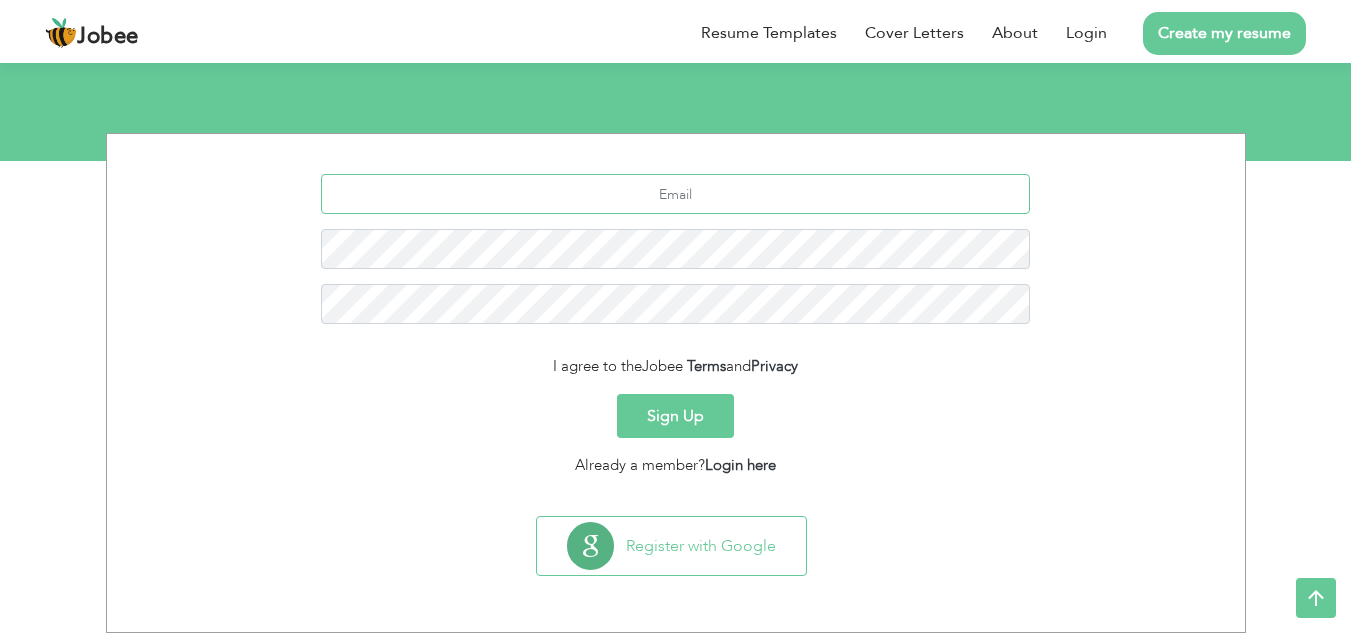 click at bounding box center (675, 194) 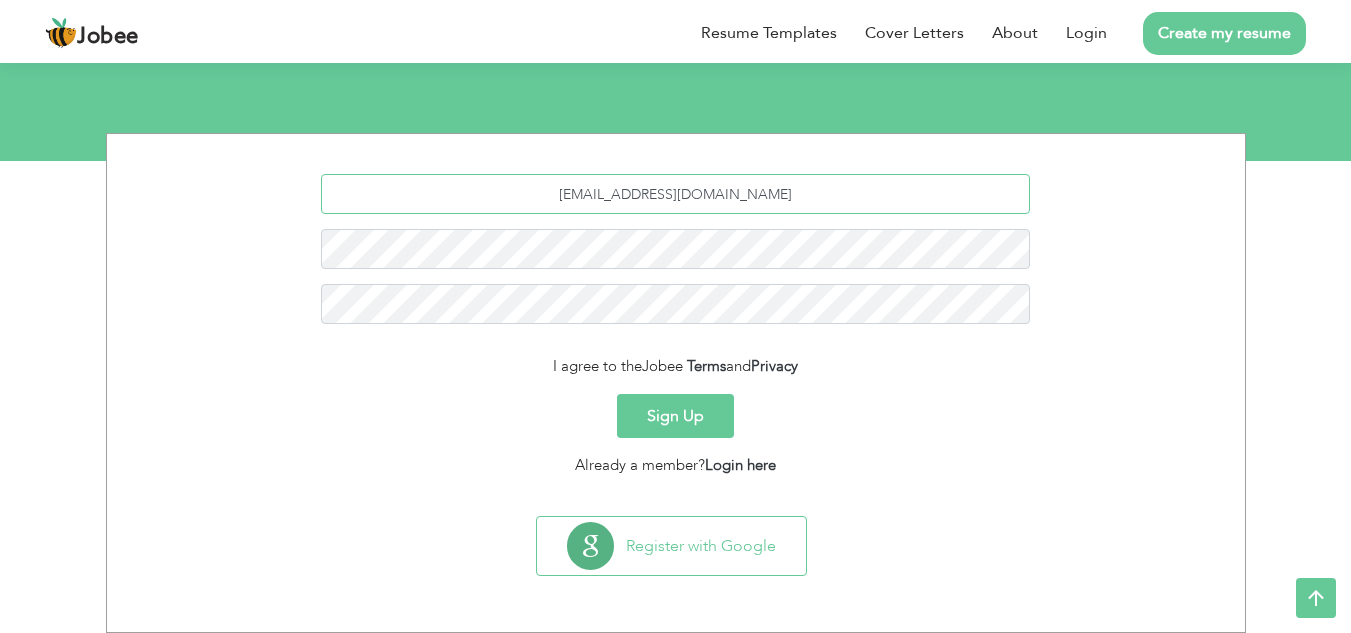 type on "ABDULRAHEEMABRO86@GMAIL.COM" 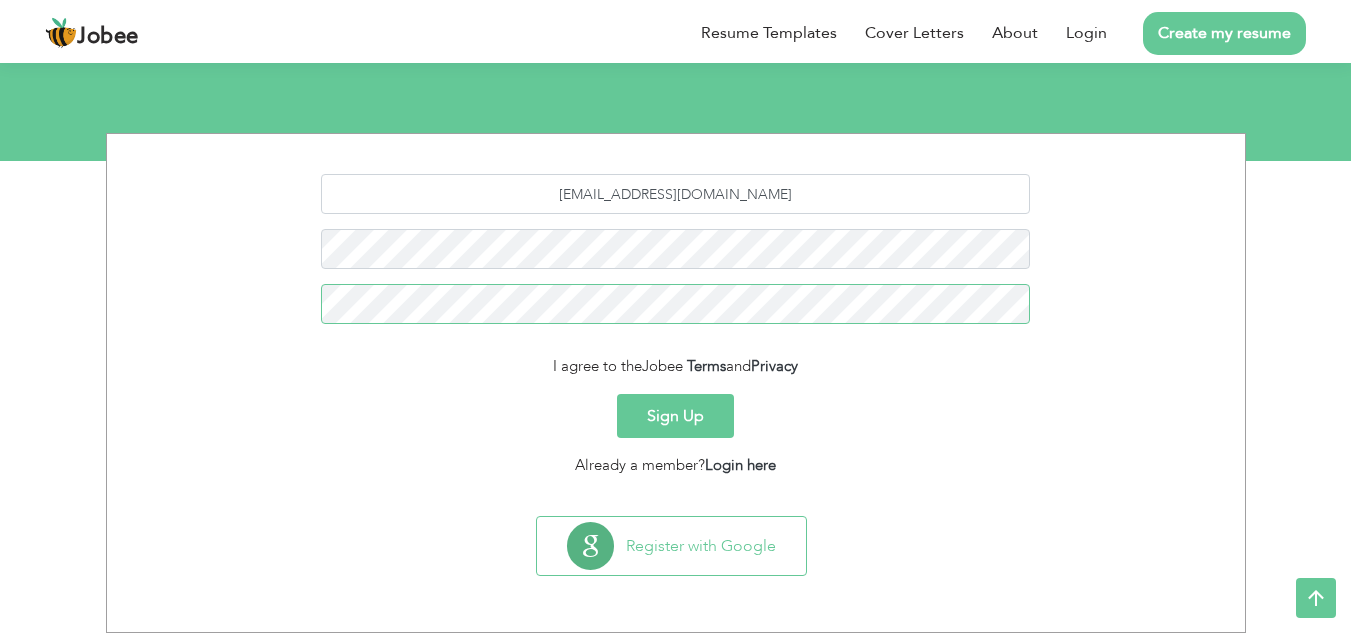 click on "Sign Up" at bounding box center [675, 416] 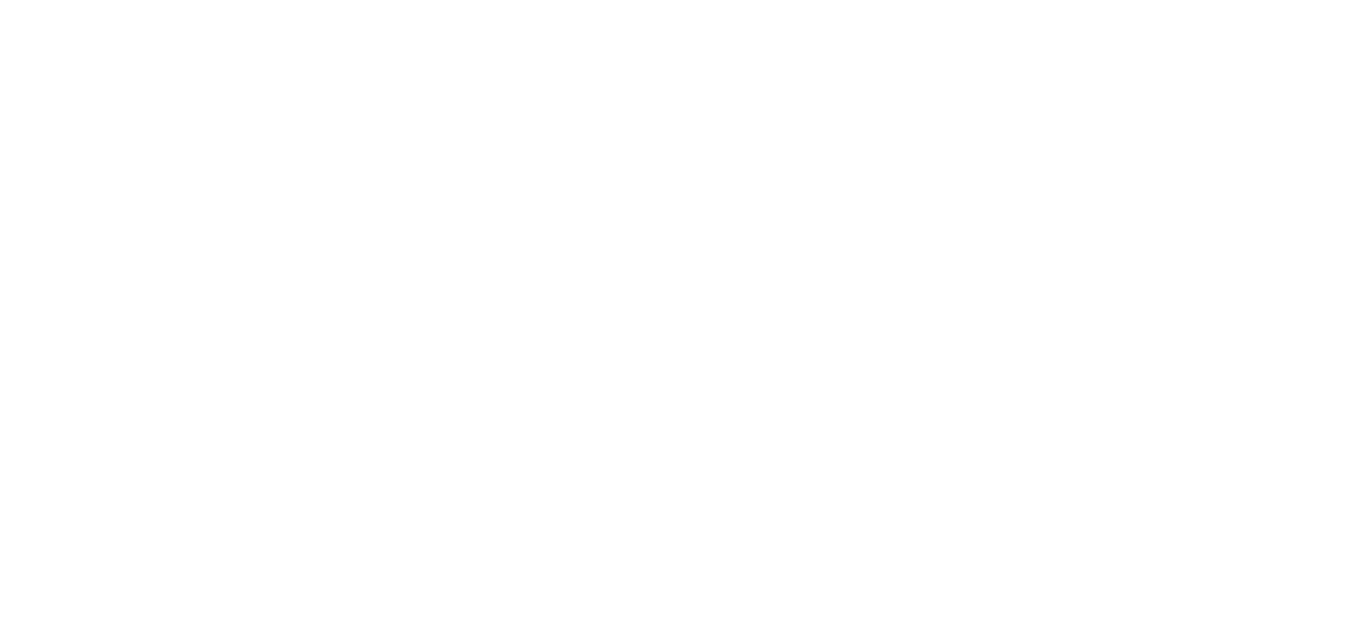 scroll, scrollTop: 0, scrollLeft: 0, axis: both 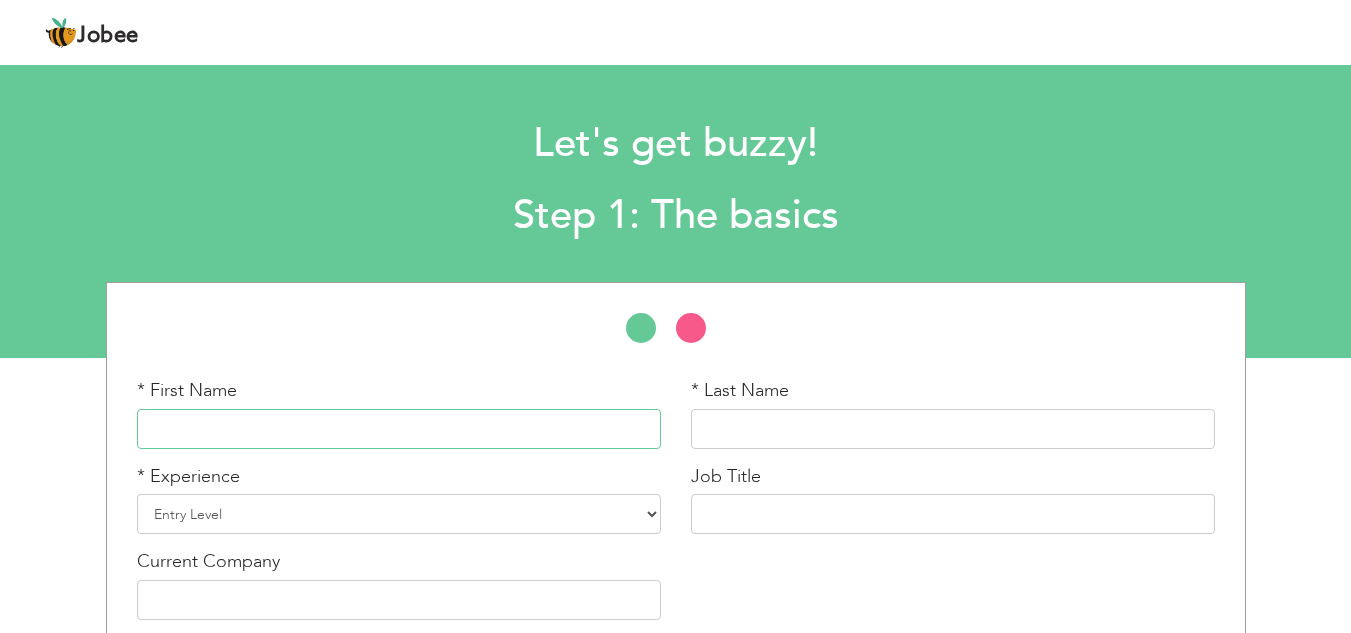 click at bounding box center [399, 429] 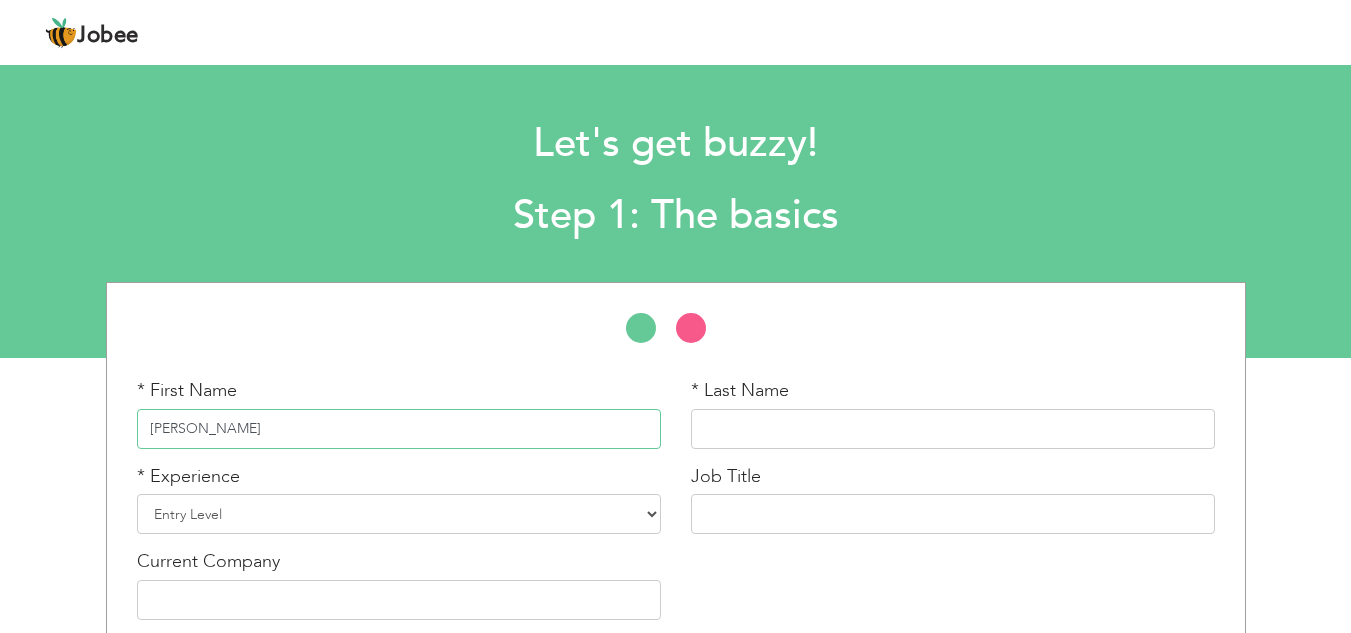 type on "[PERSON_NAME]" 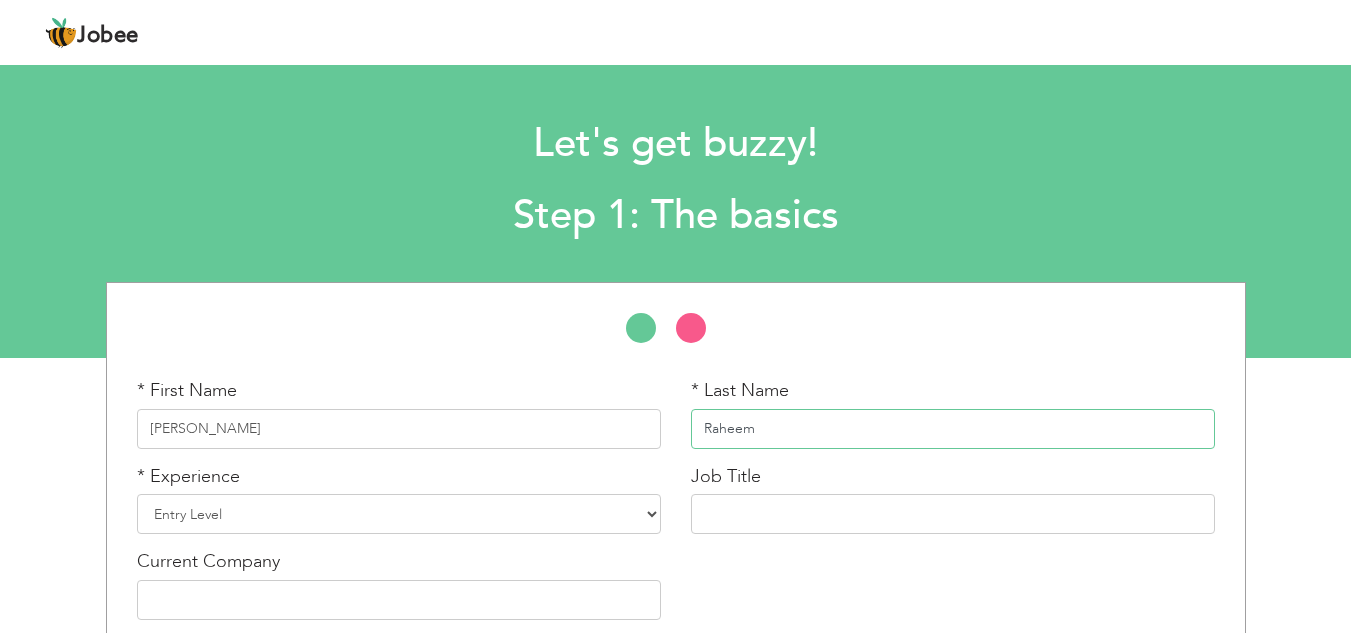 type on "Raheem" 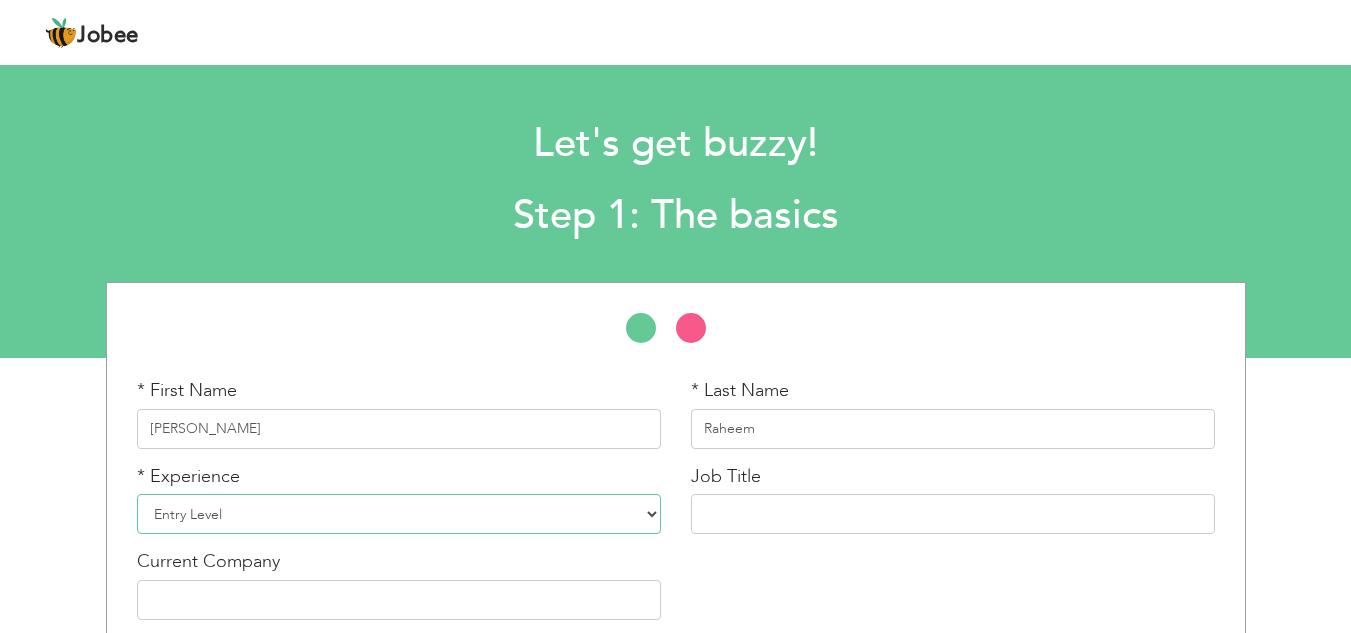 click on "Entry Level
Less than 1 Year
1 Year
2 Years
3 Years
4 Years
5 Years
6 Years
7 Years
8 Years
9 Years
10 Years
11 Years
12 Years
13 Years
14 Years
15 Years
16 Years
17 Years
18 Years
19 Years
20 Years
21 Years
22 Years
23 Years
24 Years
25 Years
26 Years
27 Years
28 Years
29 Years
30 Years
31 Years
32 Years
33 Years
34 Years
35 Years
More than 35 Years" at bounding box center [399, 514] 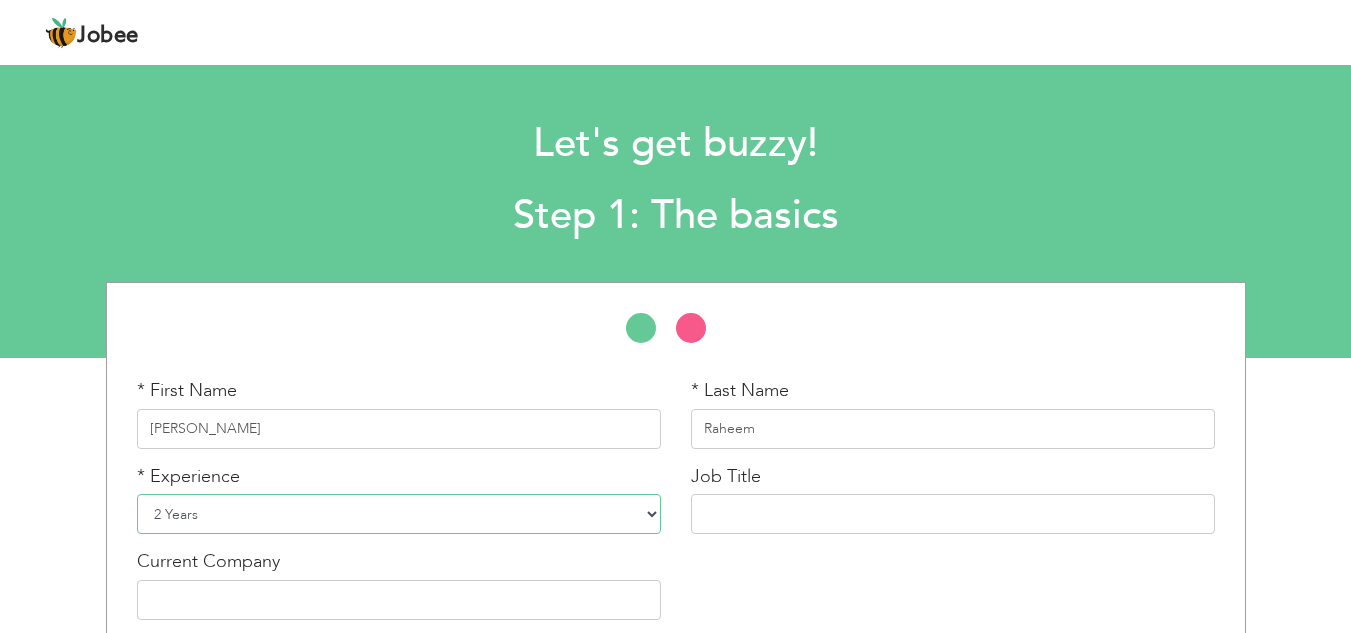 click on "Entry Level
Less than 1 Year
1 Year
2 Years
3 Years
4 Years
5 Years
6 Years
7 Years
8 Years
9 Years
10 Years
11 Years
12 Years
13 Years
14 Years
15 Years
16 Years
17 Years
18 Years
19 Years
20 Years
21 Years
22 Years
23 Years
24 Years
25 Years
26 Years
27 Years
28 Years
29 Years
30 Years
31 Years
32 Years
33 Years
34 Years
35 Years
More than 35 Years" at bounding box center [399, 514] 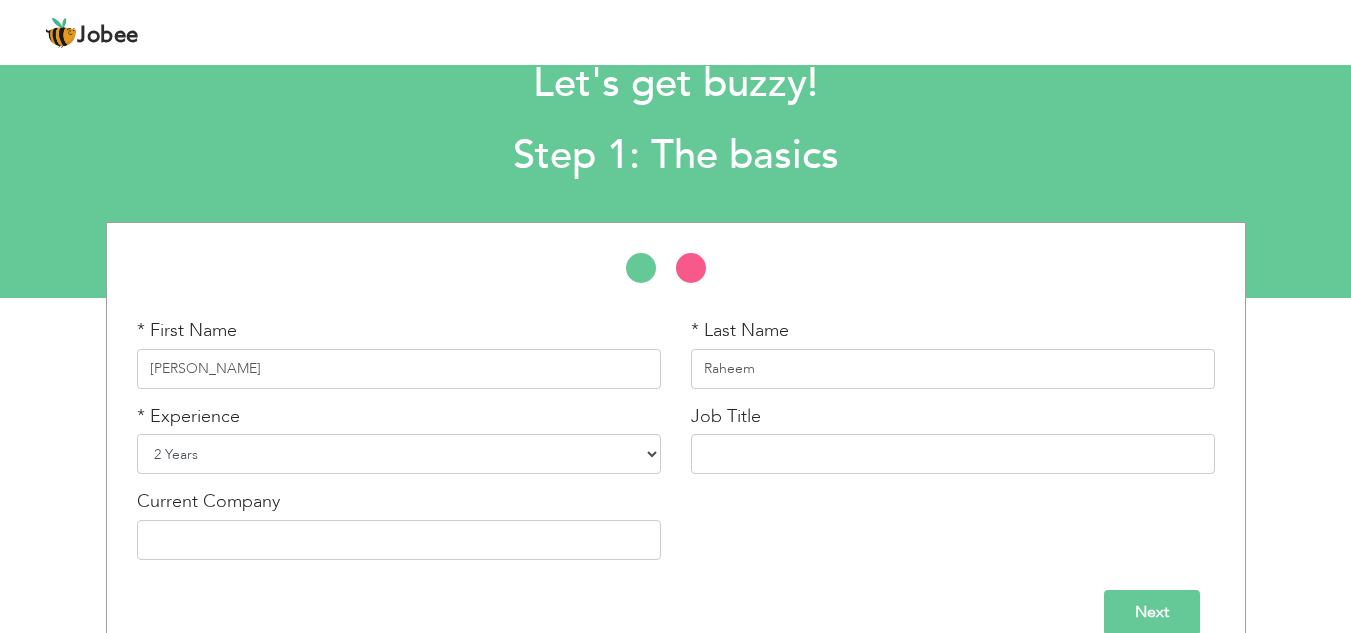 scroll, scrollTop: 93, scrollLeft: 0, axis: vertical 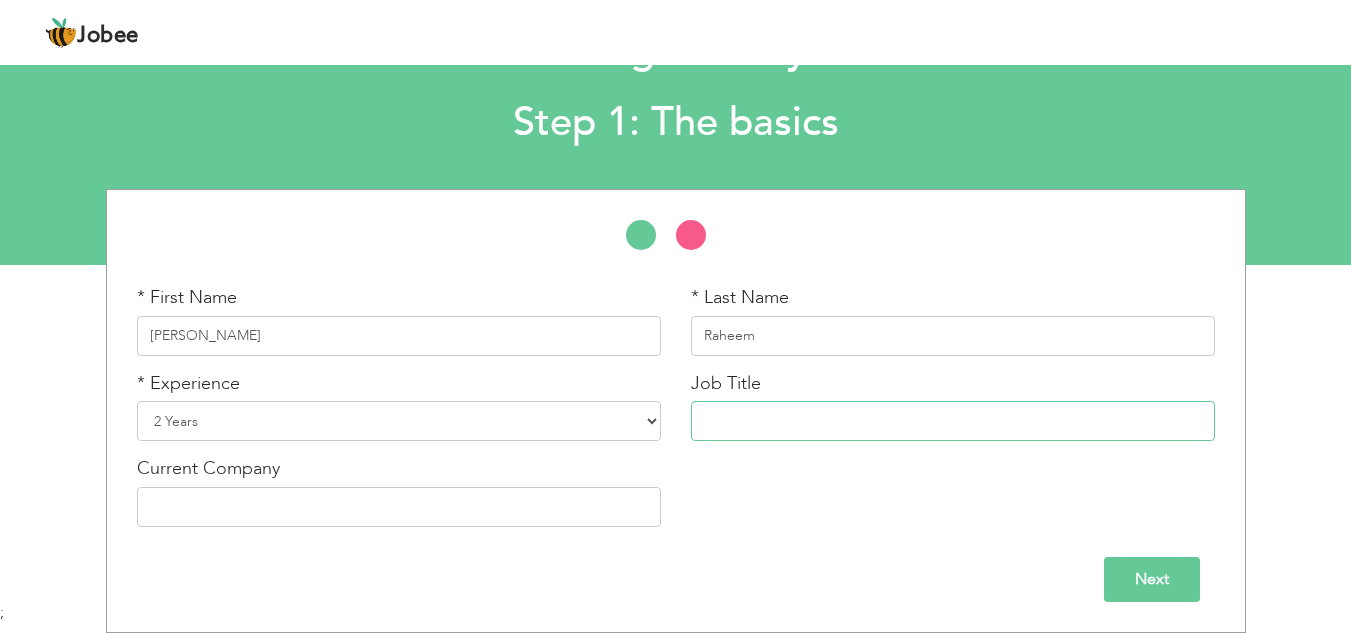 click at bounding box center (953, 421) 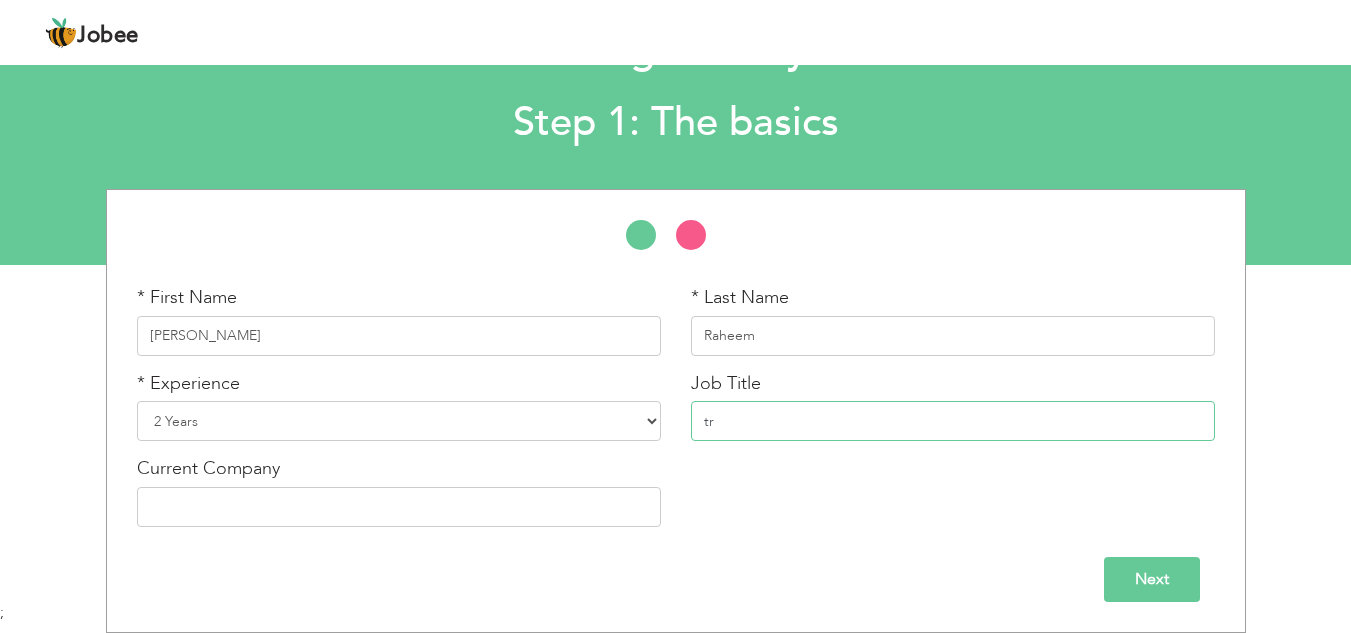 type on "t" 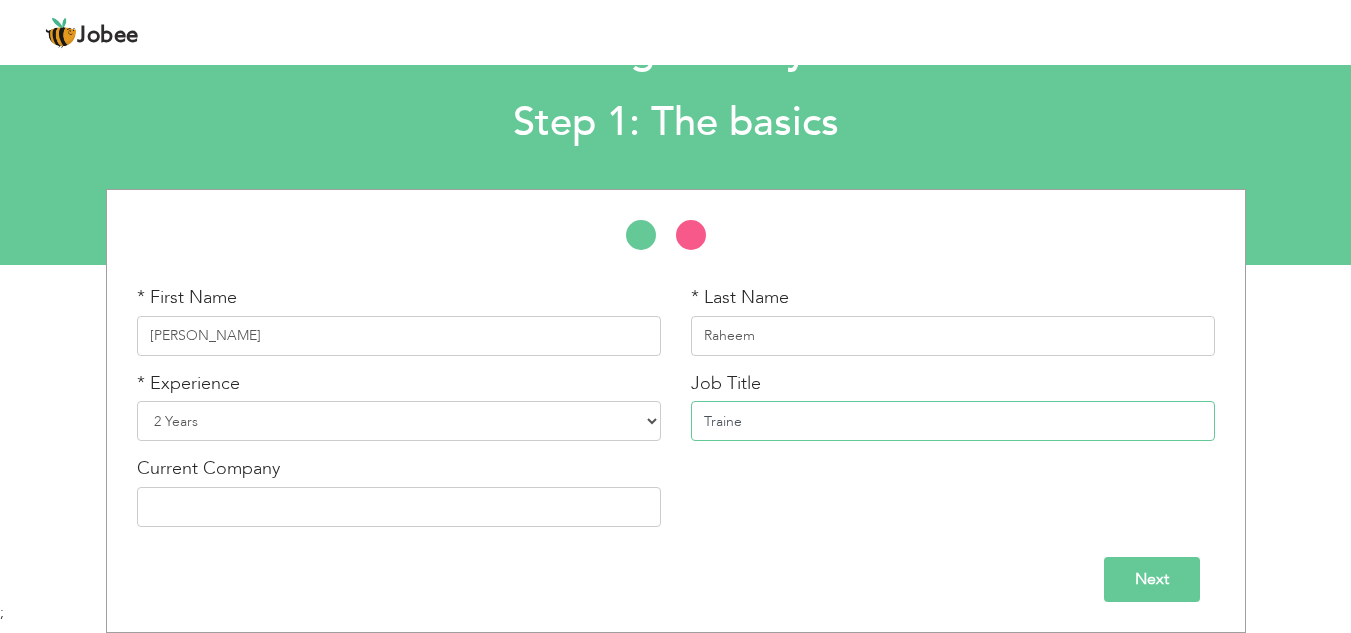 type on "Trainee" 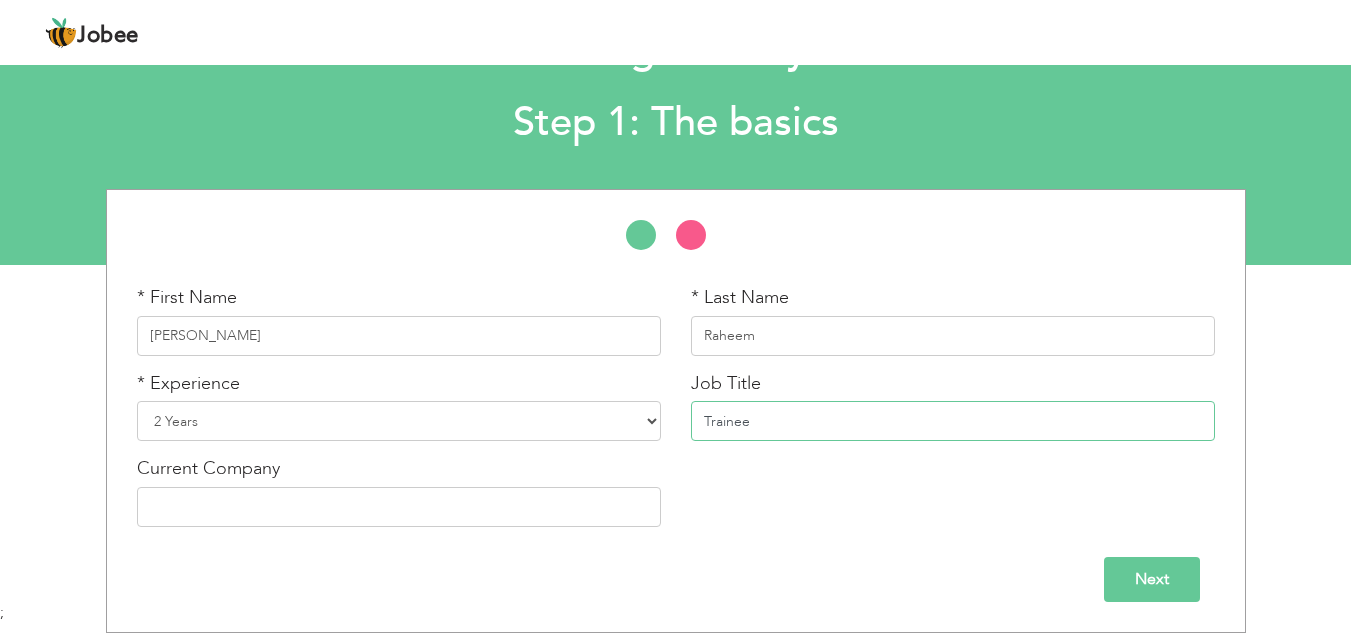 drag, startPoint x: 788, startPoint y: 437, endPoint x: 656, endPoint y: 442, distance: 132.09467 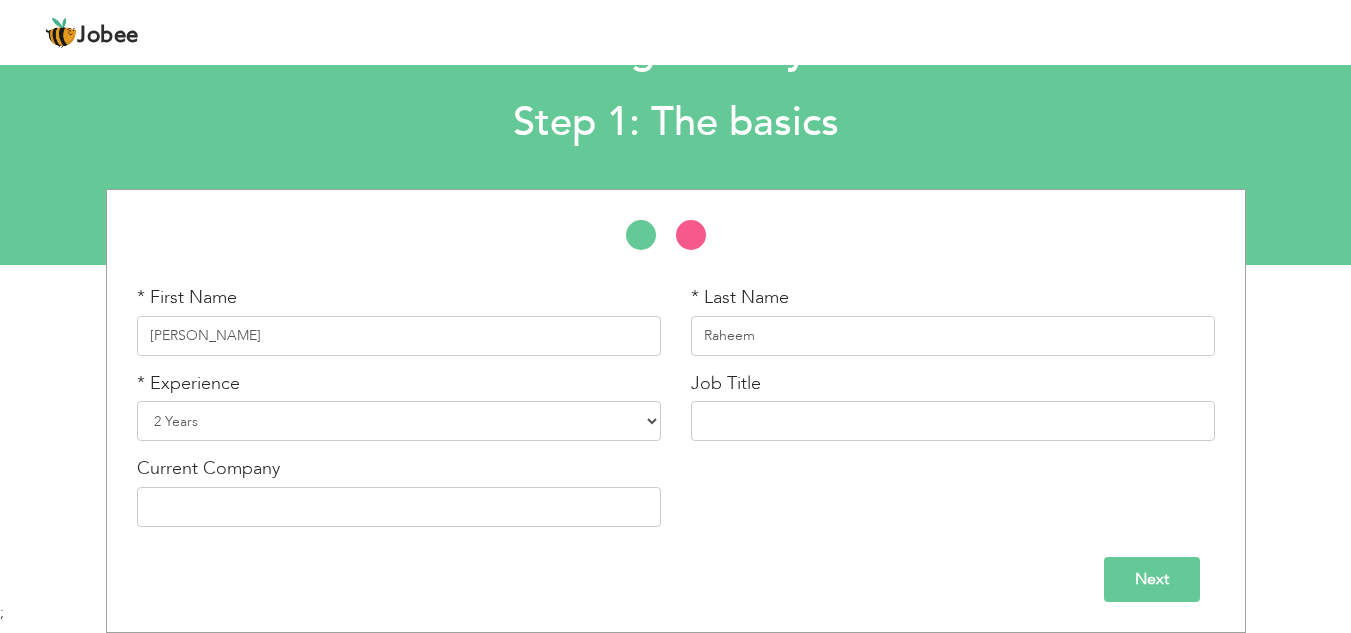 click on "Next" at bounding box center (676, 579) 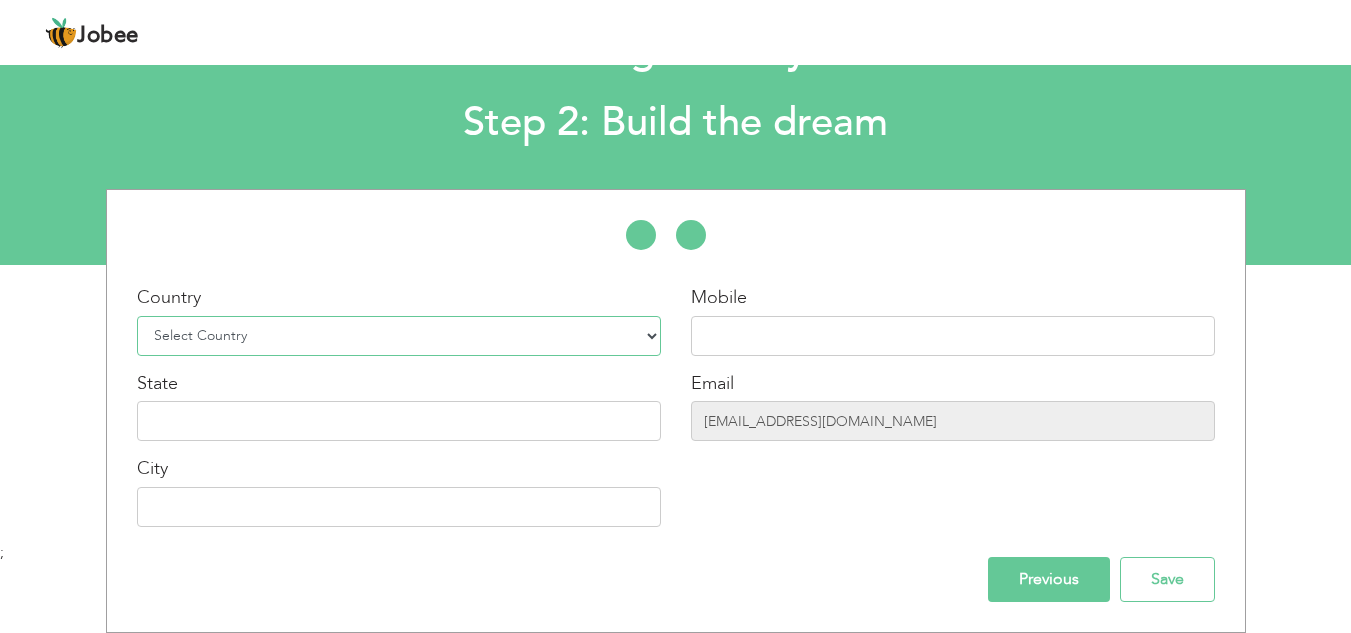 click on "Select Country
Afghanistan
Albania
Algeria
American Samoa
Andorra
Angola
Anguilla
Antarctica
Antigua and Barbuda
Argentina
Armenia
Aruba
Australia
Austria
Azerbaijan
Bahamas
Bahrain
Bangladesh
Barbados
Belarus
Belgium
Belize
Benin
Bermuda
Bhutan
Bolivia
Bosnia-Herzegovina
Botswana
Bouvet Island
Brazil
British Indian Ocean Territory
Brunei Darussalam
Bulgaria
Burkina Faso
Burundi
Cambodia
Cameroon
Canada
Cape Verde
Cayman Islands
Central African Republic
Chad
Chile
China
Christmas Island
Cocos (Keeling) Islands
Colombia
Comoros
Congo
Congo, Dem. Republic
Cook Islands
Costa Rica
Croatia
Cuba
Cyprus
Czech Rep
Denmark
Djibouti
Dominica
Dominican Republic
Ecuador
Egypt
El Salvador
Equatorial Guinea
Eritrea
Estonia
Ethiopia
European Union
Falkland Islands (Malvinas)
Faroe Islands
Fiji
Finland
France
French Guiana
French Southern Territories
Gabon
Gambia
Georgia" at bounding box center [399, 336] 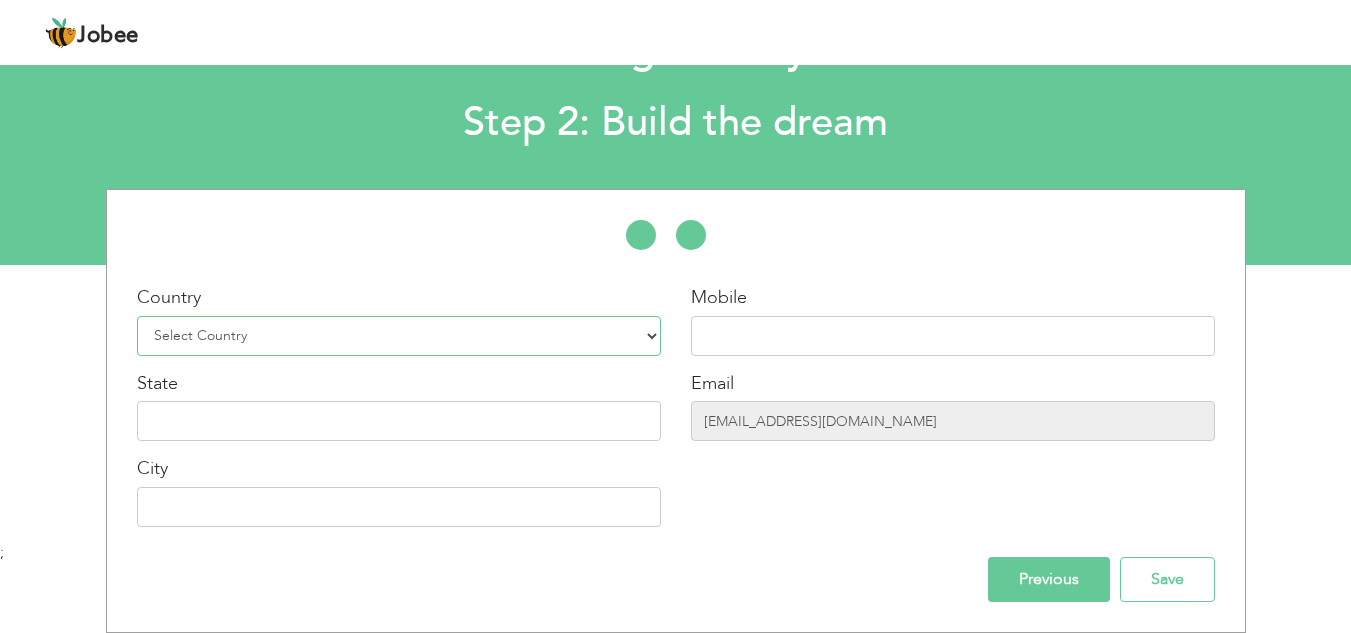 select on "166" 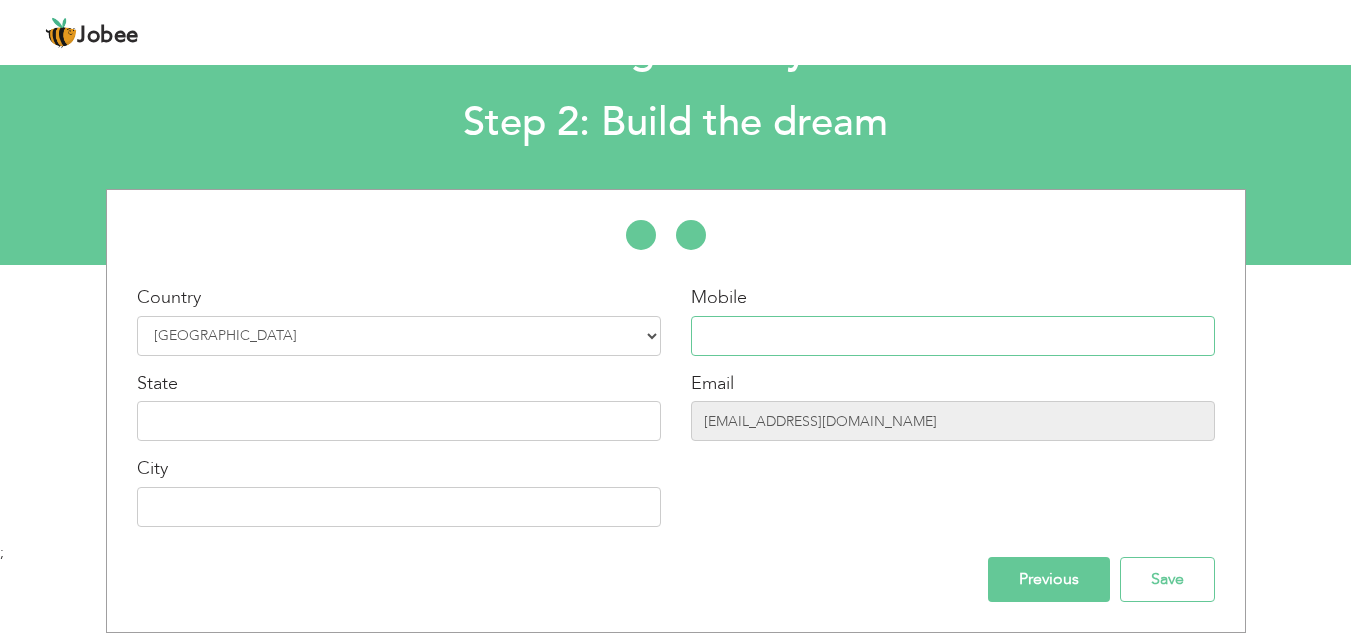 click at bounding box center (953, 336) 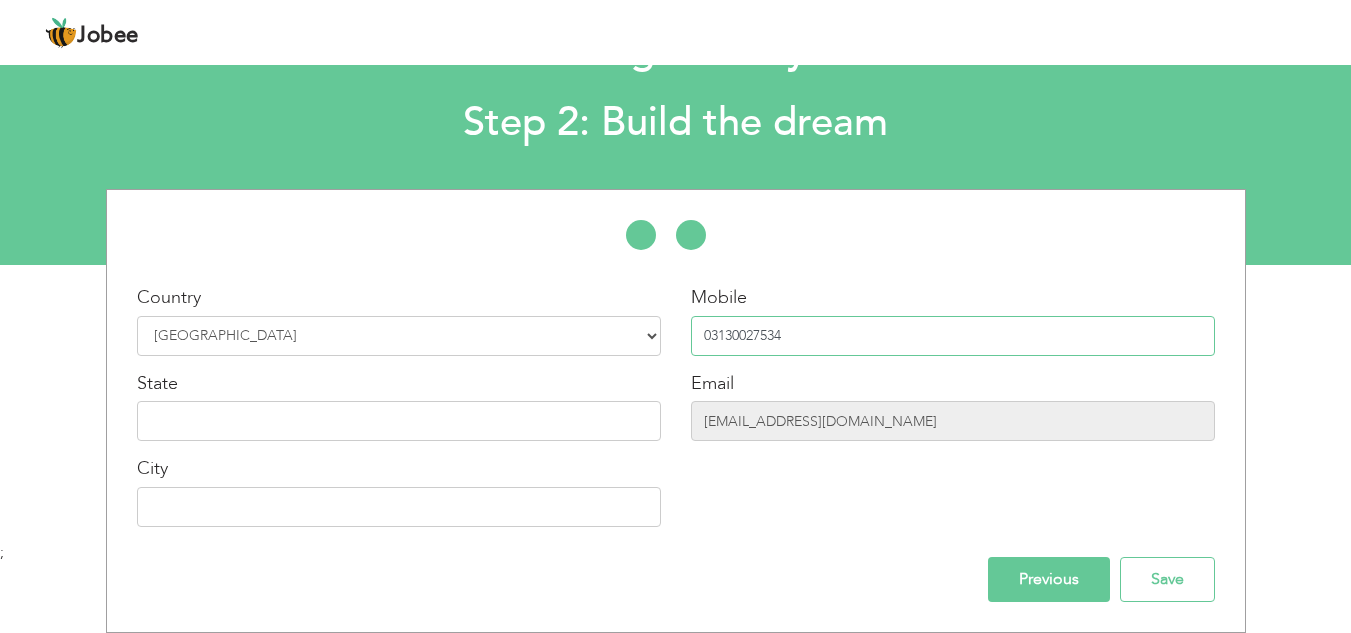 type on "03130027534" 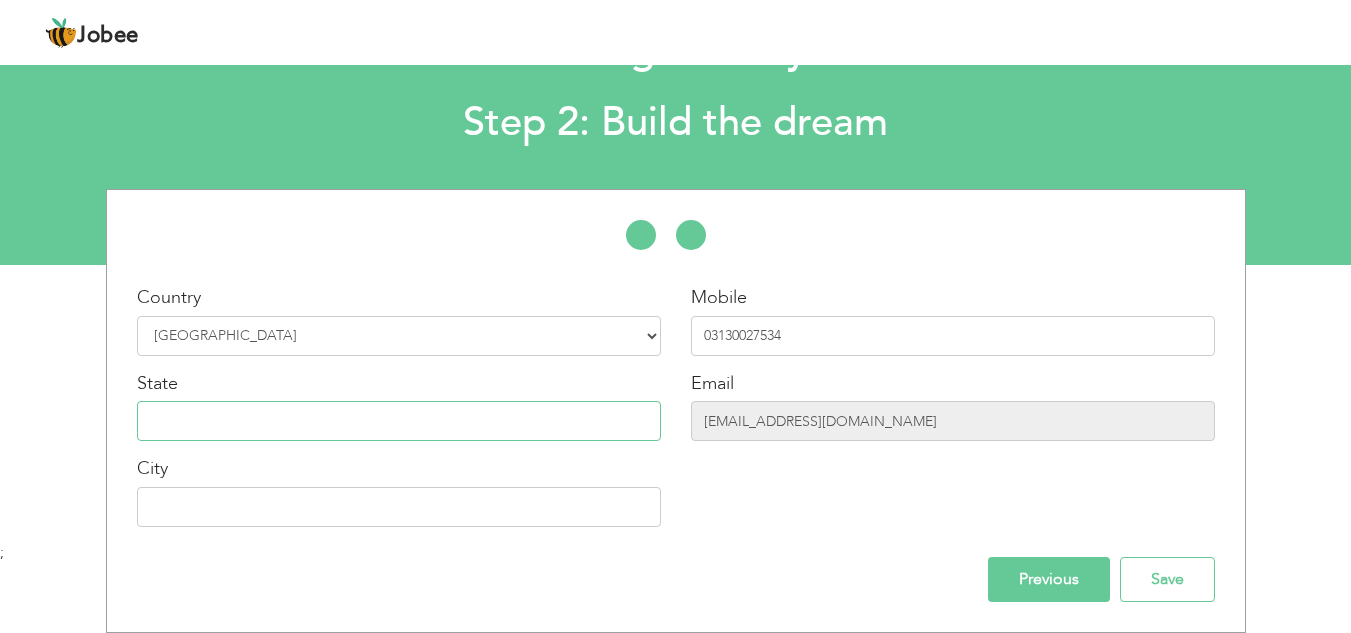 click at bounding box center [399, 421] 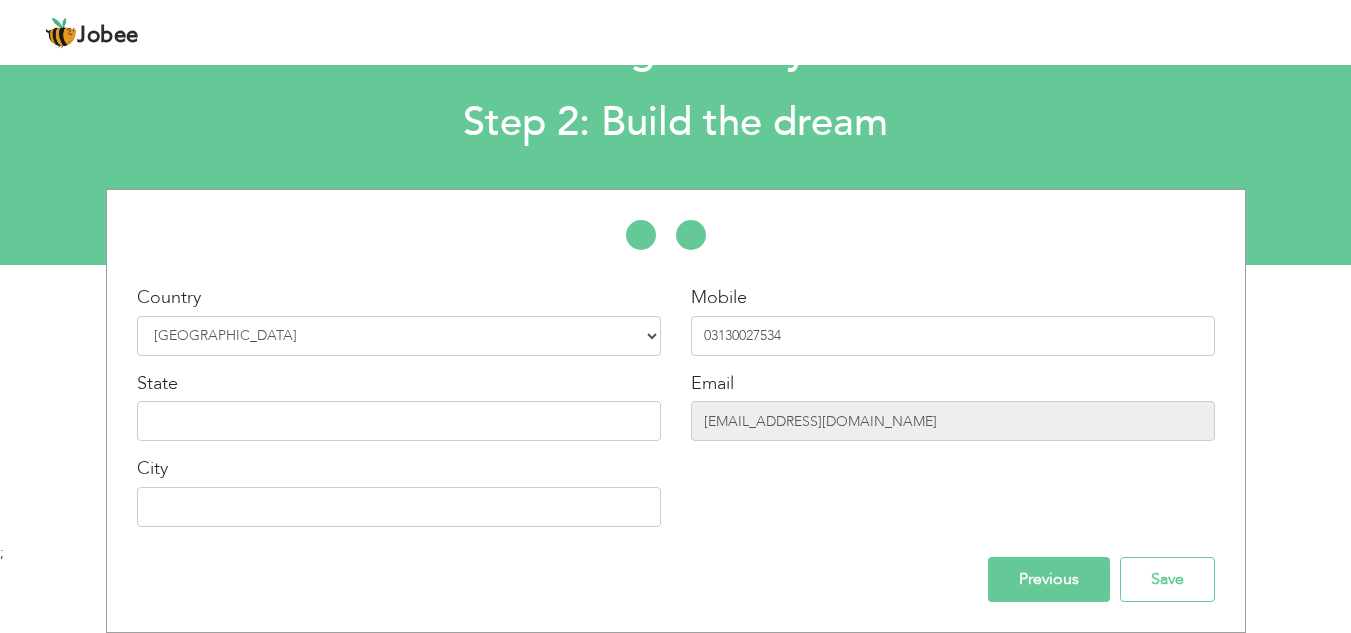 click on "Previous" at bounding box center (1049, 579) 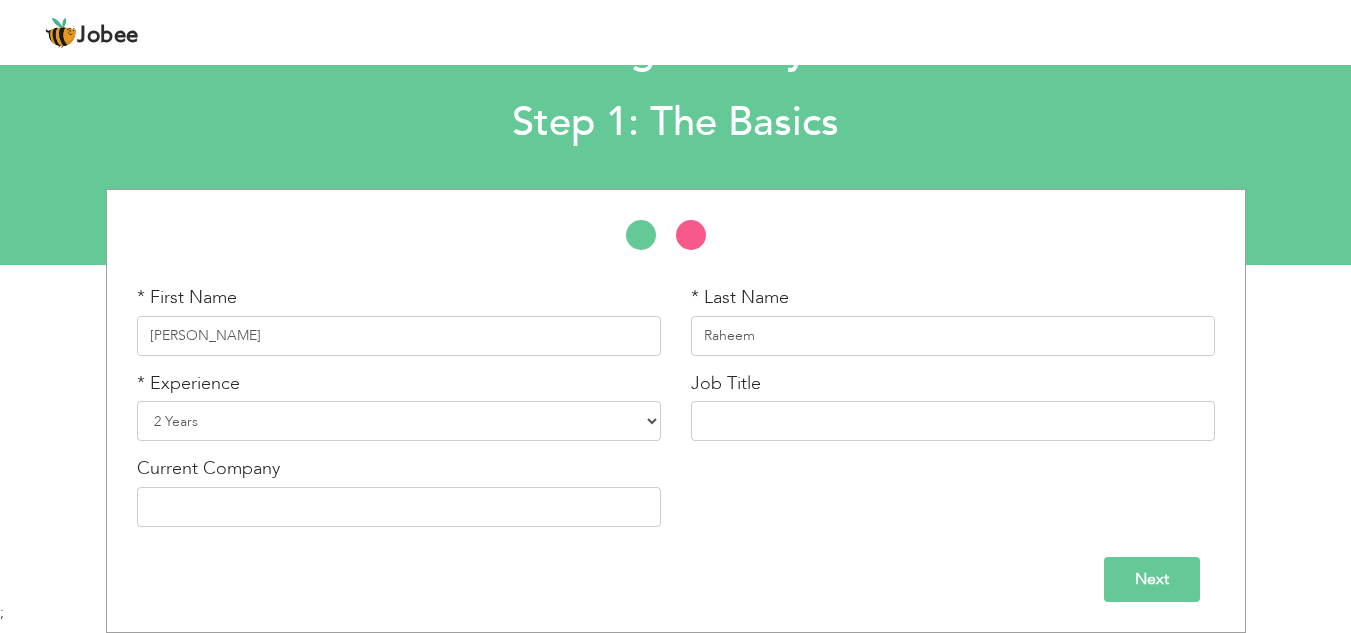 click on "Next" at bounding box center [676, 579] 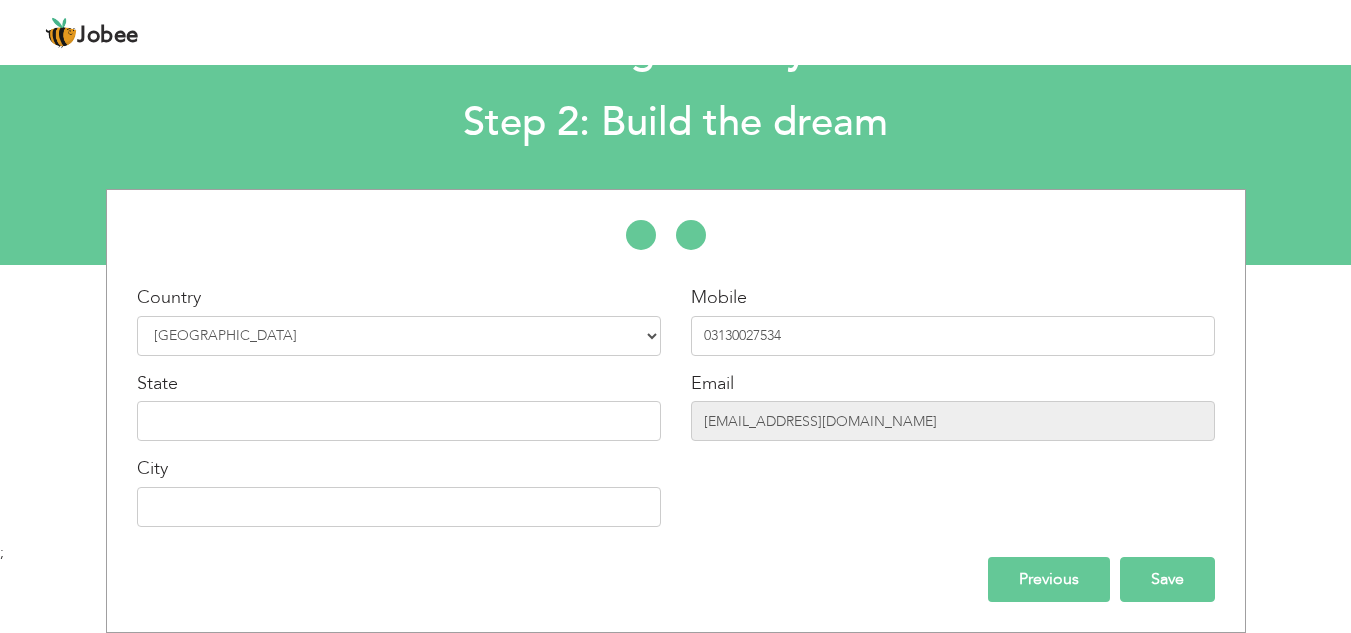 click on "Save" at bounding box center [1167, 579] 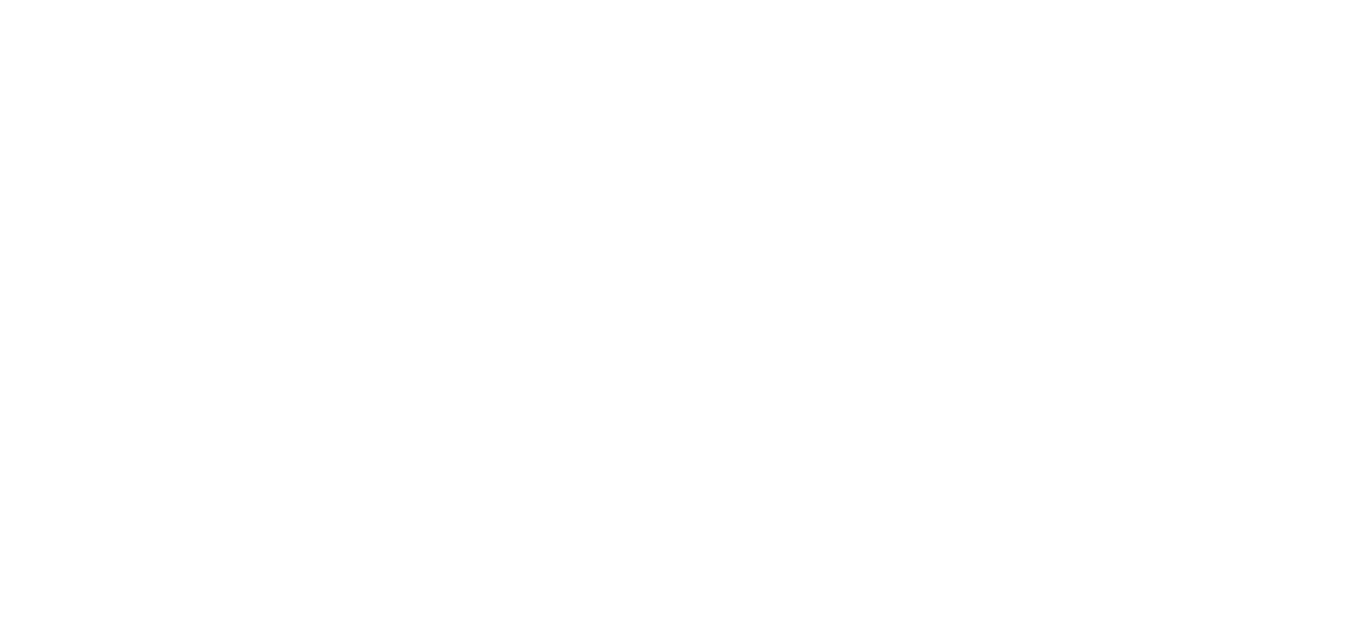 scroll, scrollTop: 0, scrollLeft: 0, axis: both 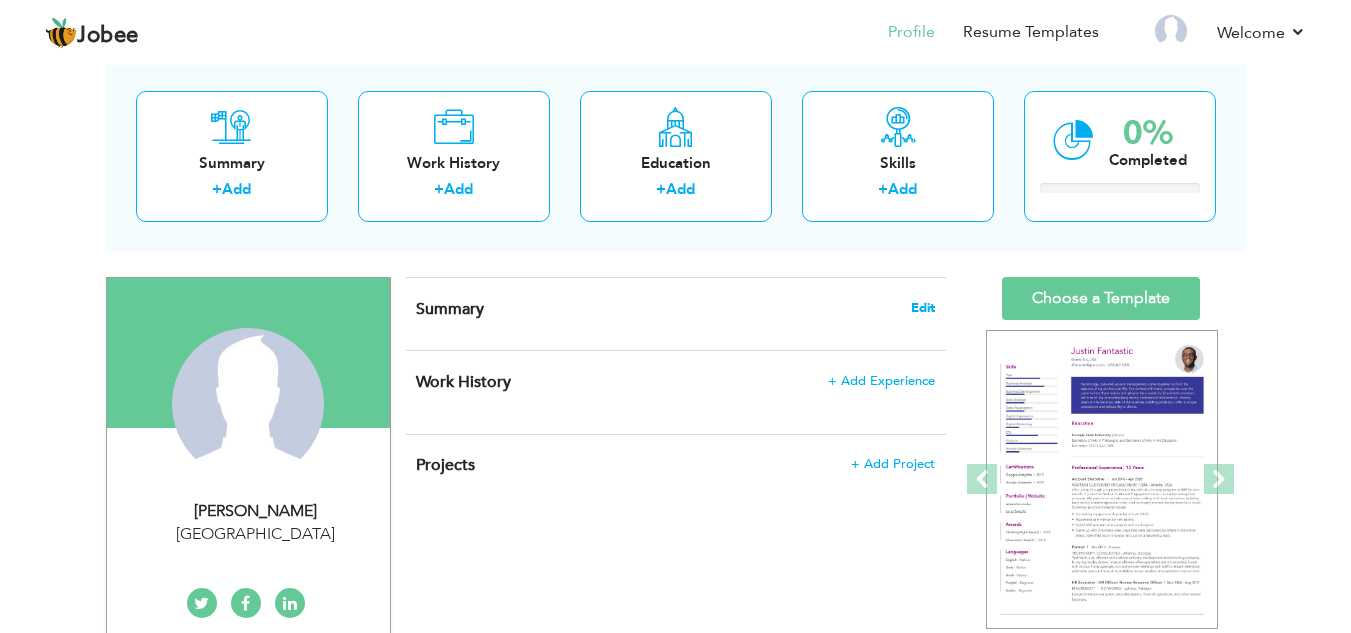 click on "Edit" at bounding box center (923, 308) 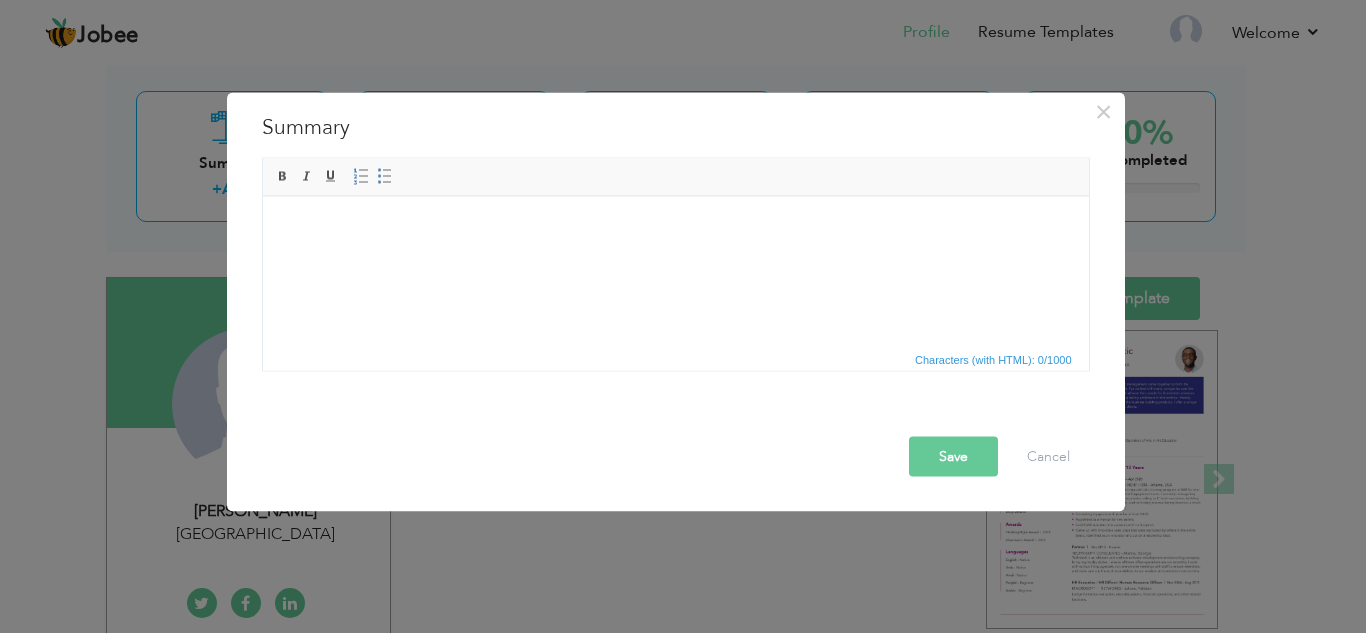 click at bounding box center (675, 226) 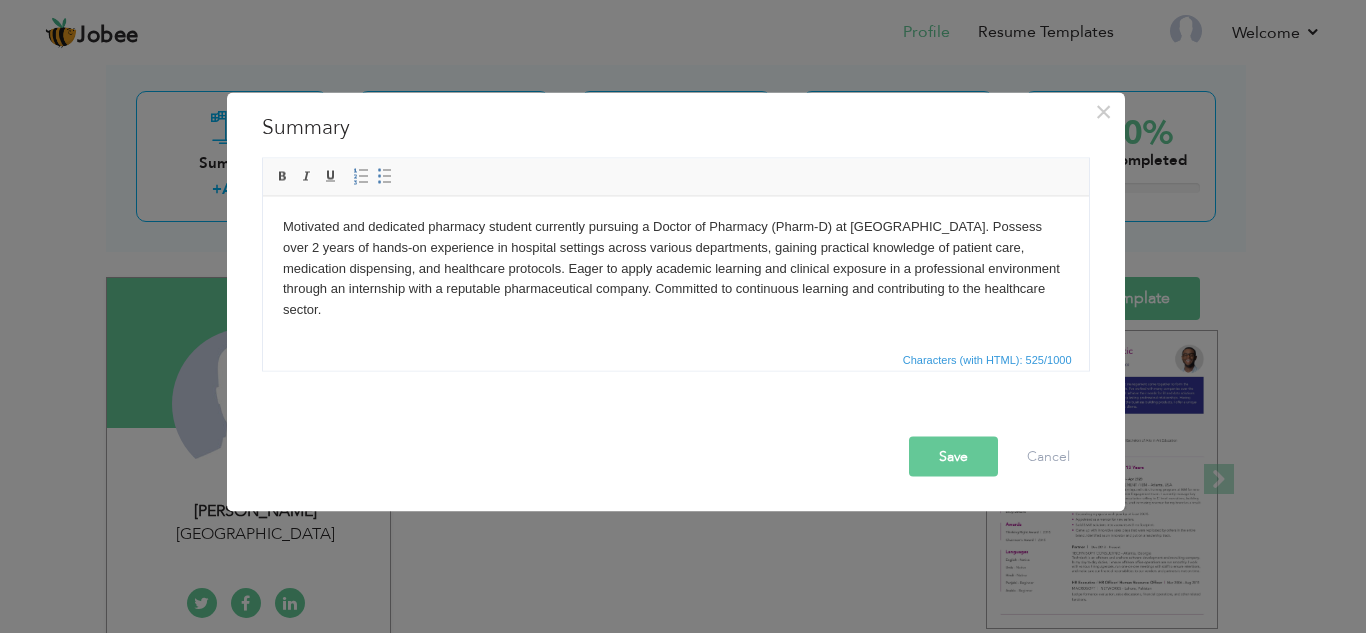 click on "Save" at bounding box center [953, 456] 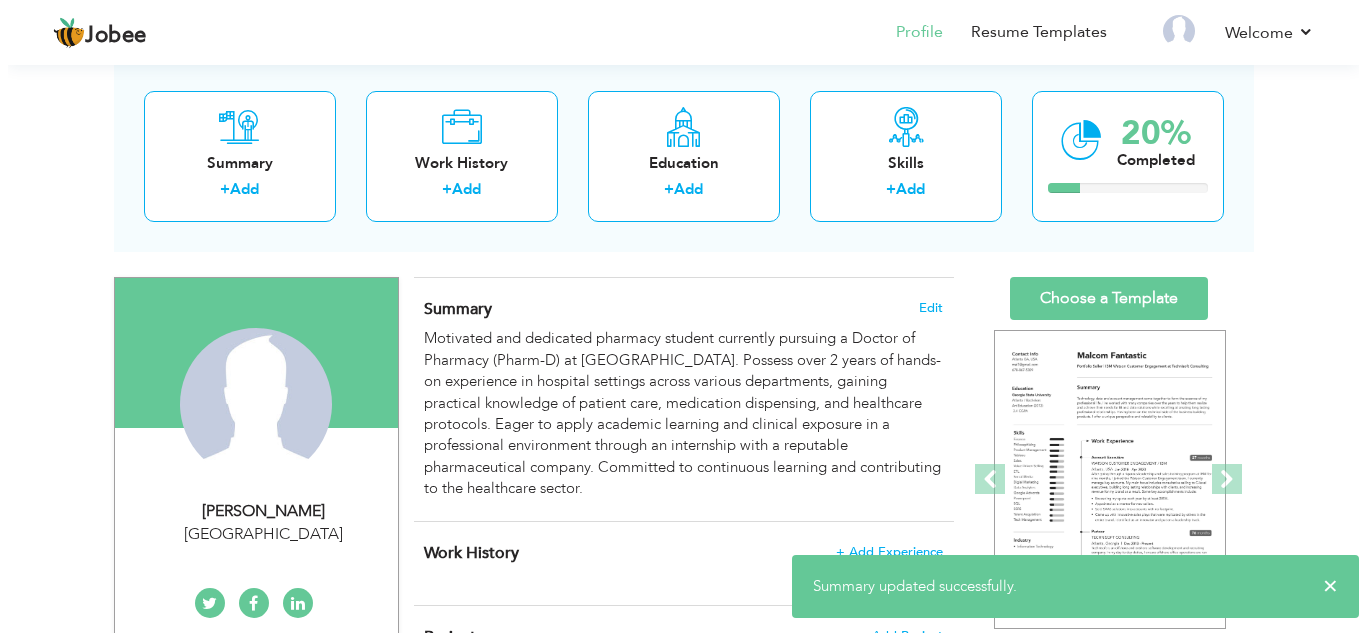 scroll, scrollTop: 200, scrollLeft: 0, axis: vertical 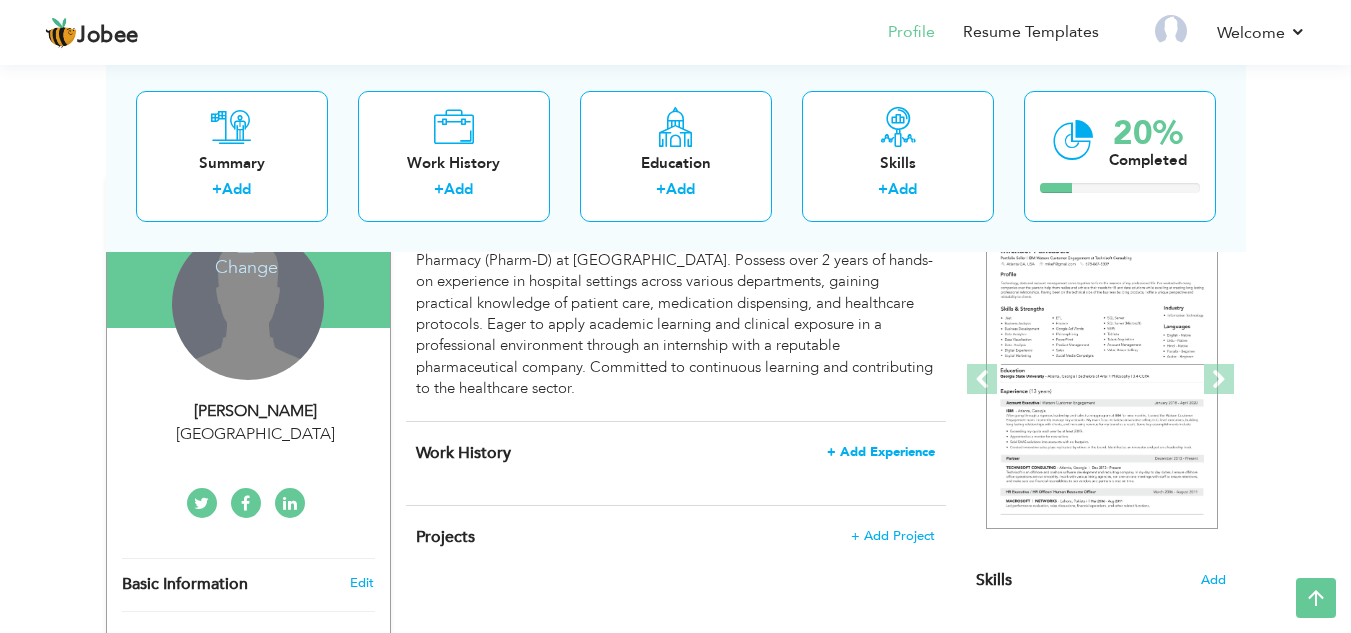 click on "+ Add Experience" at bounding box center (881, 452) 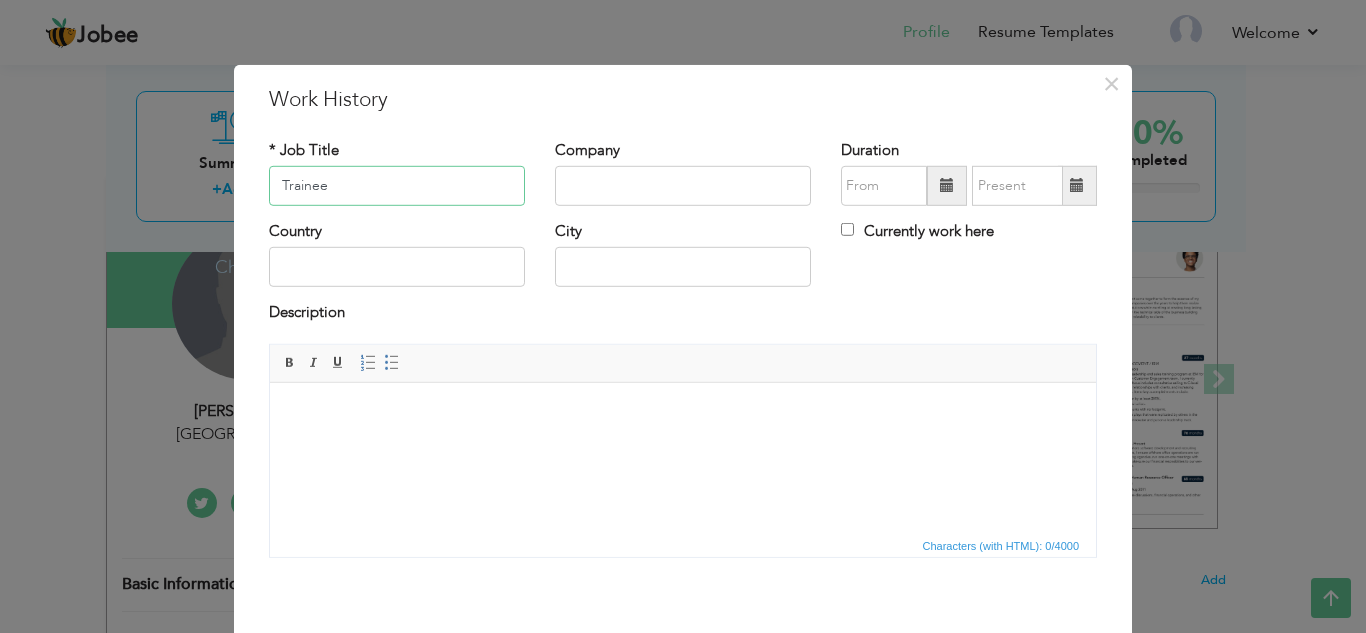 type on "Trainee" 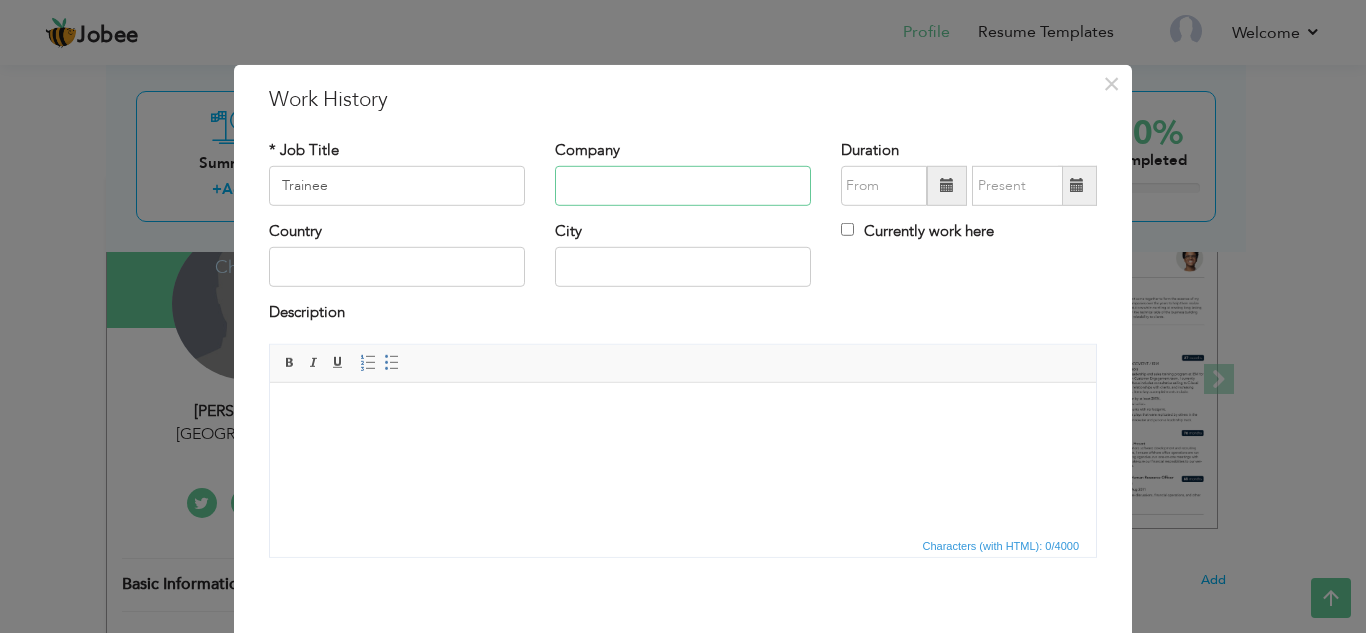 click at bounding box center [683, 186] 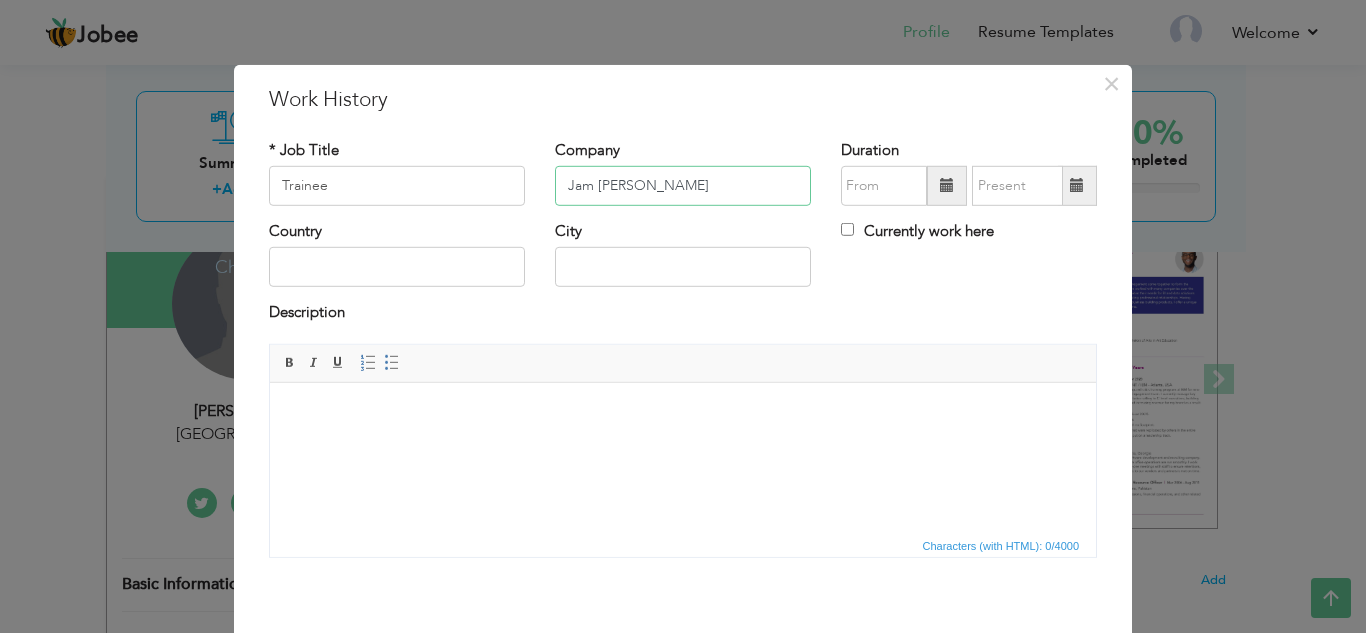 drag, startPoint x: 725, startPoint y: 196, endPoint x: 455, endPoint y: 187, distance: 270.14996 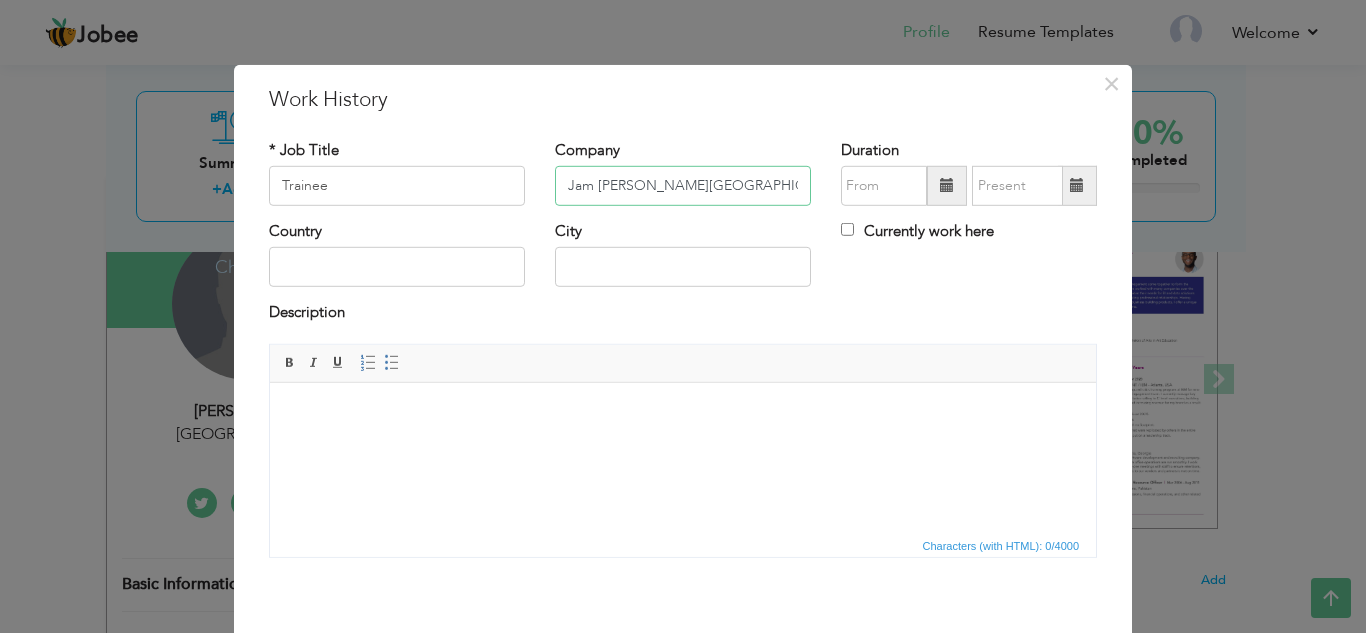 scroll, scrollTop: 0, scrollLeft: 58, axis: horizontal 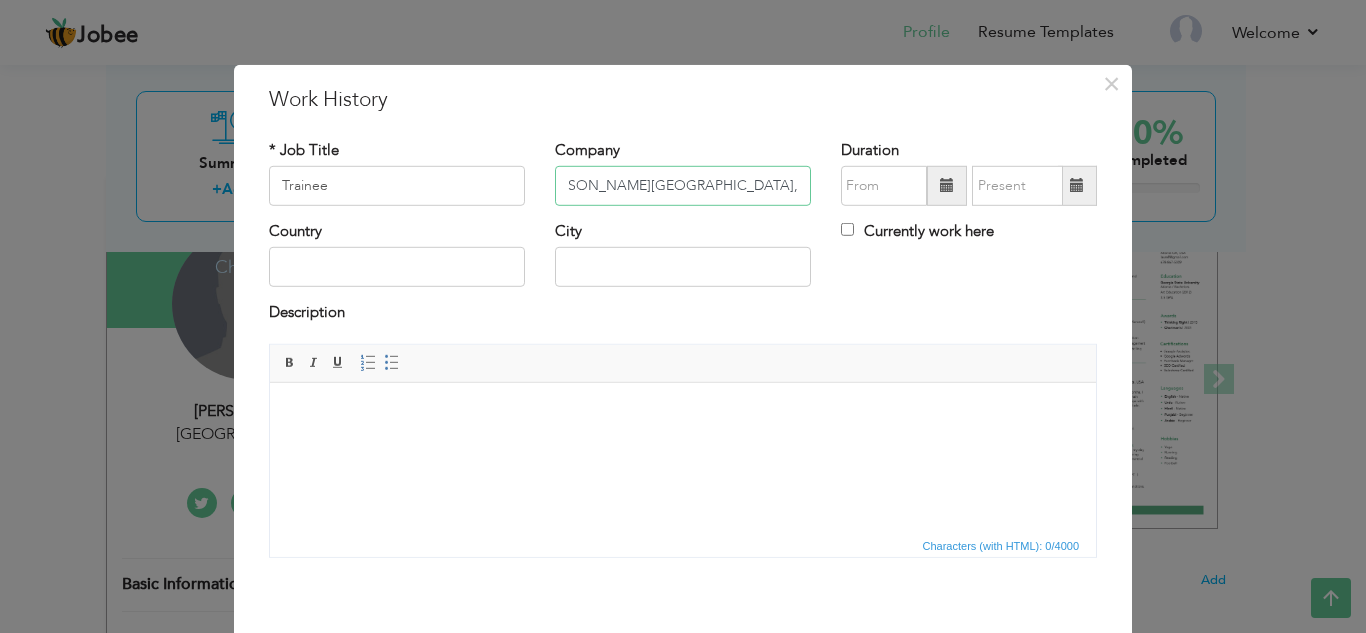 type on "Jam [PERSON_NAME][GEOGRAPHIC_DATA], [GEOGRAPHIC_DATA]" 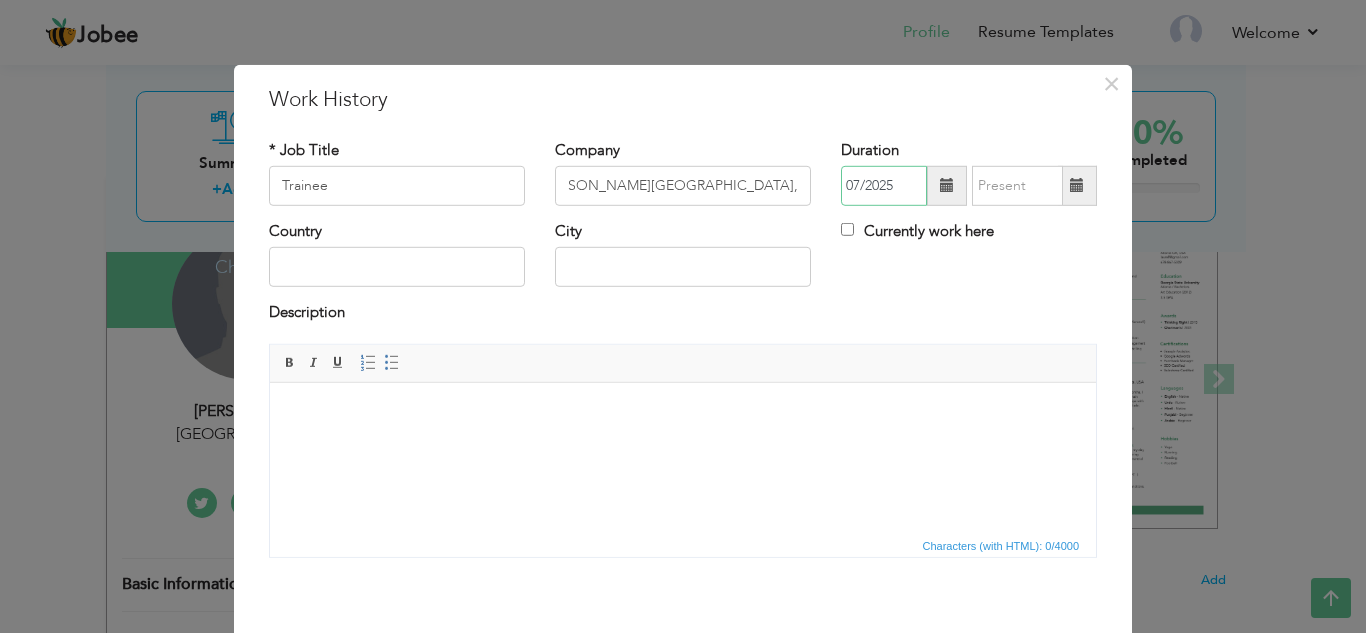 click on "07/2025" at bounding box center [884, 186] 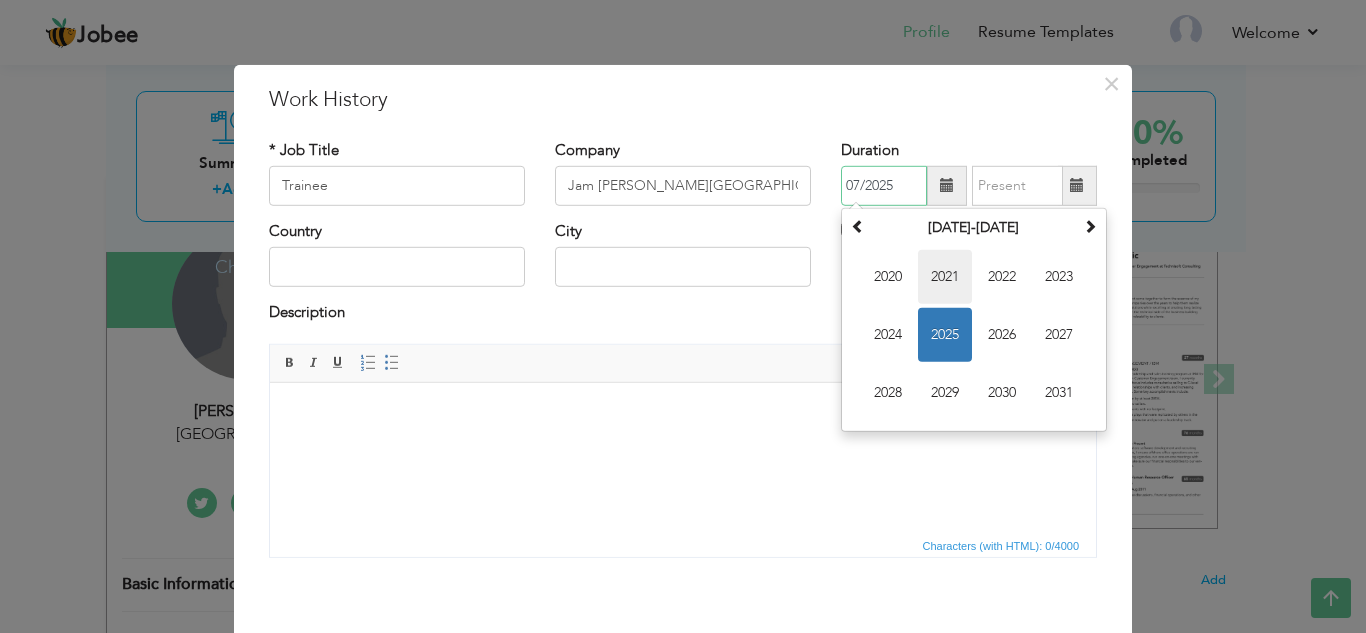 click on "2021" at bounding box center [945, 277] 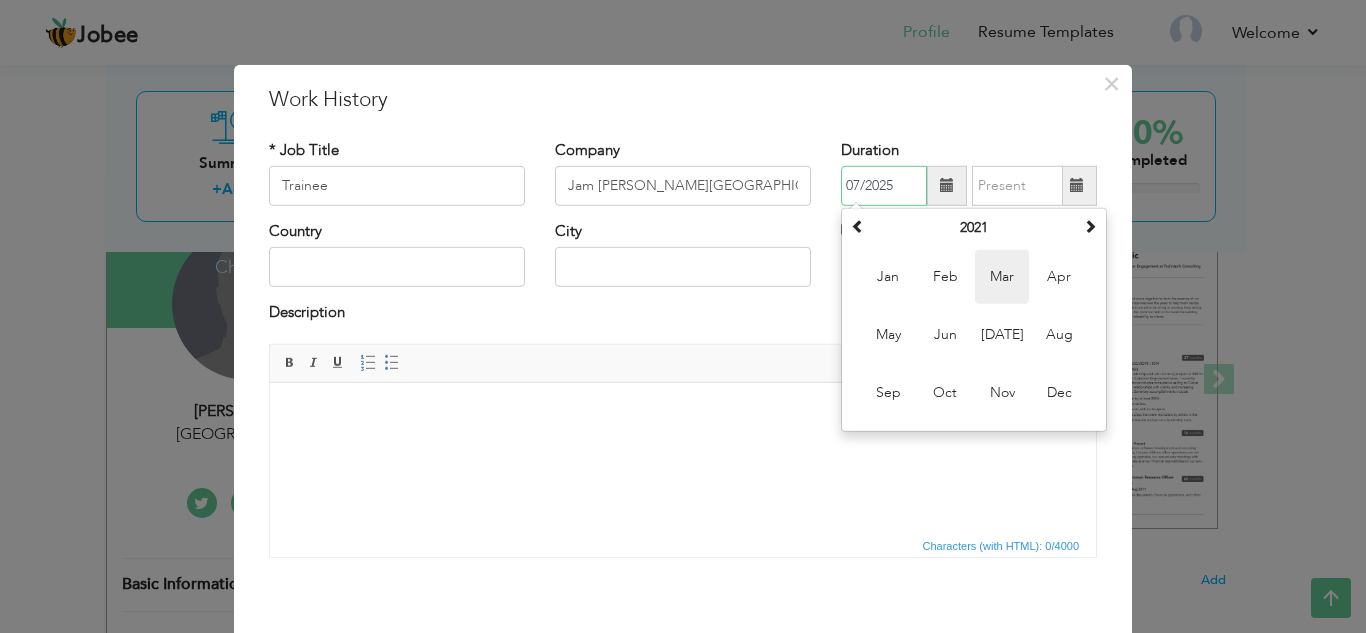 click on "Mar" at bounding box center [1002, 277] 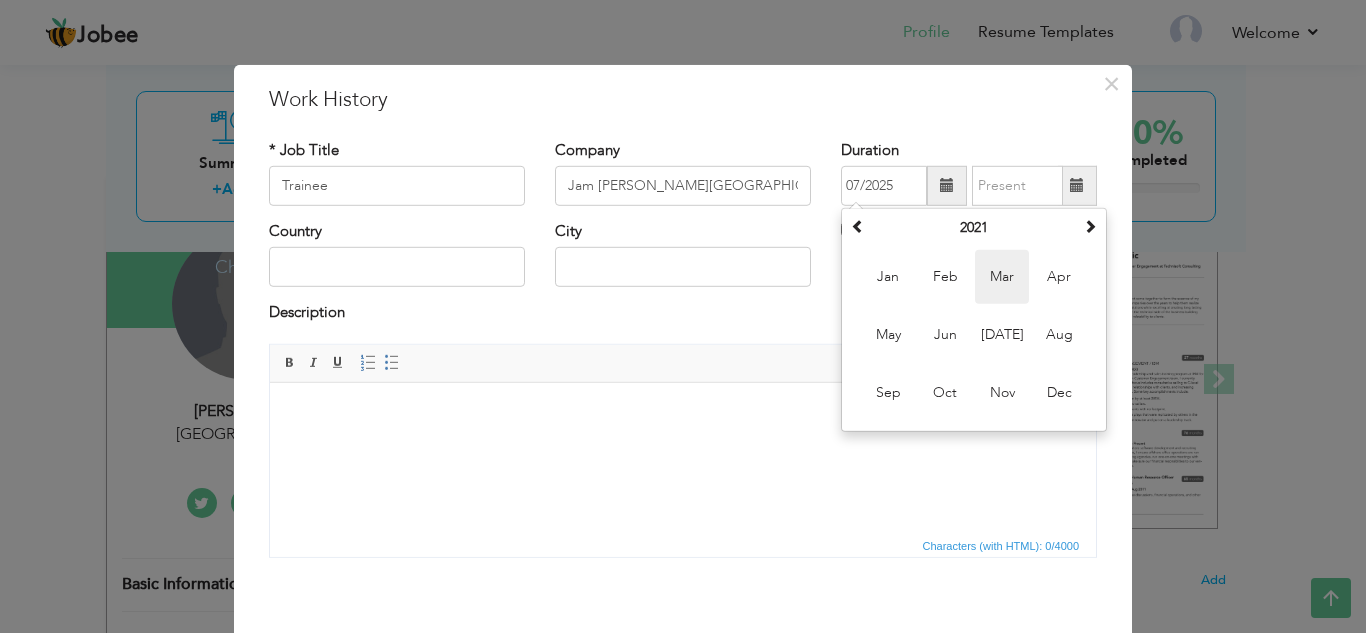 type on "03/2021" 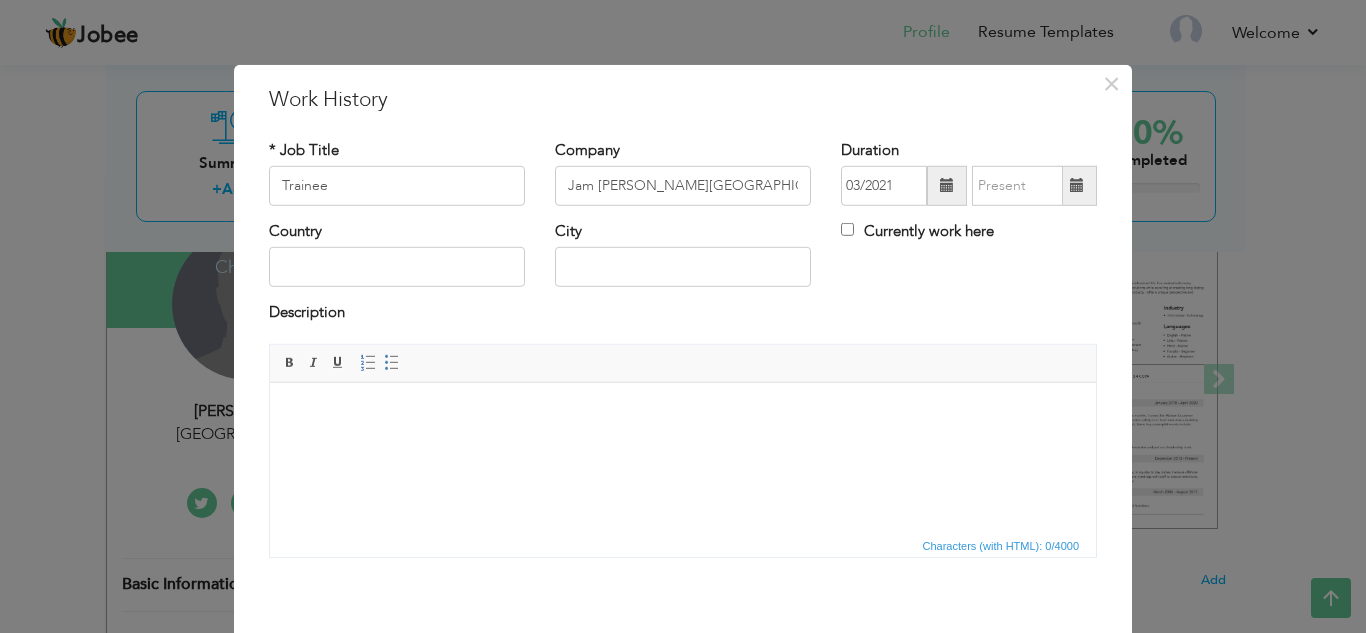 click at bounding box center (1077, 186) 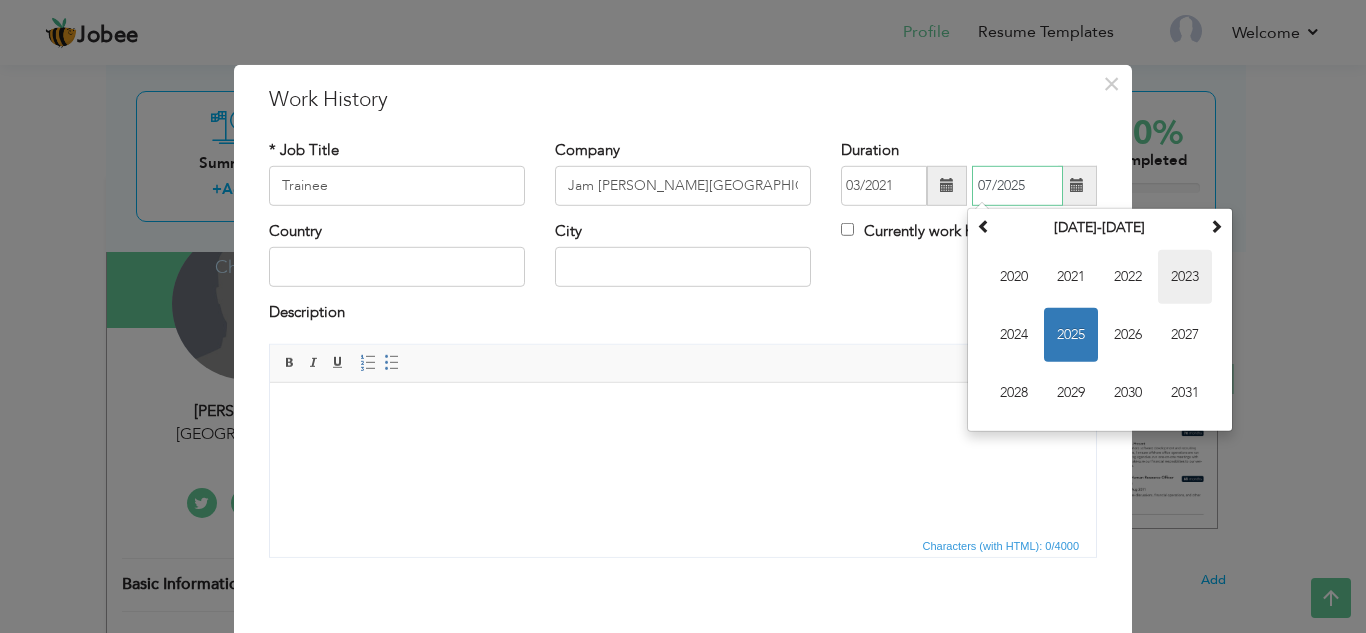 click on "2023" at bounding box center (1185, 277) 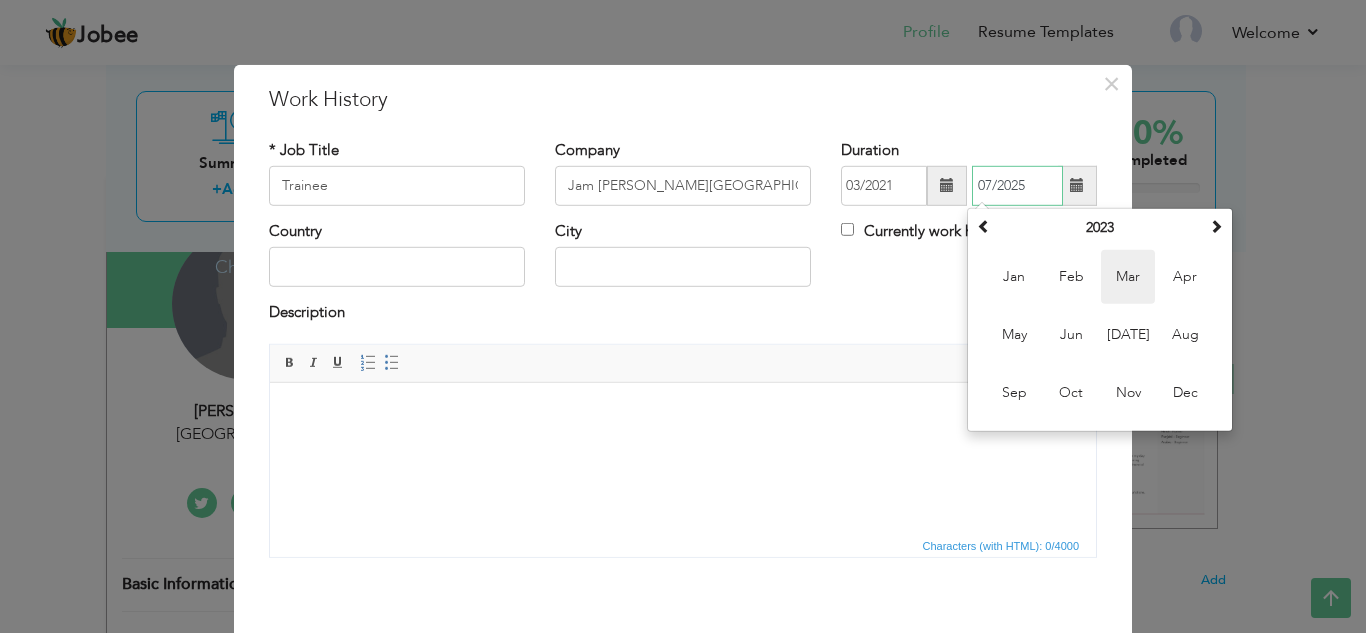 click on "Mar" at bounding box center [1128, 277] 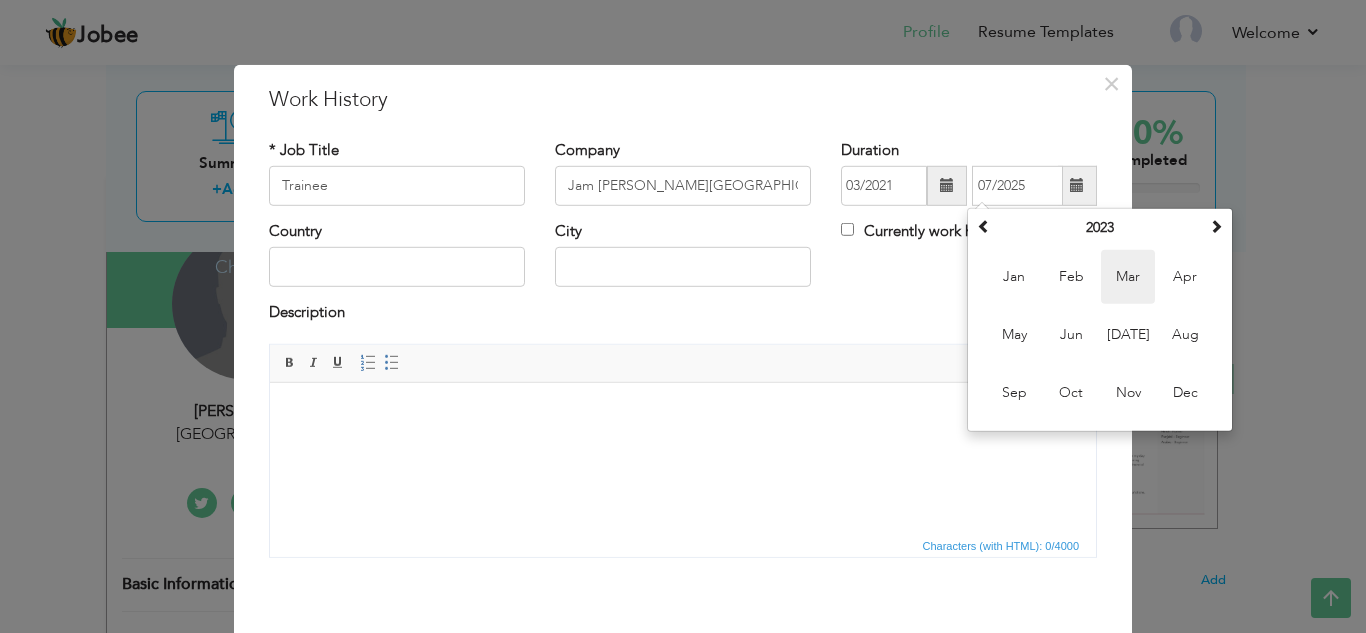 type on "03/2023" 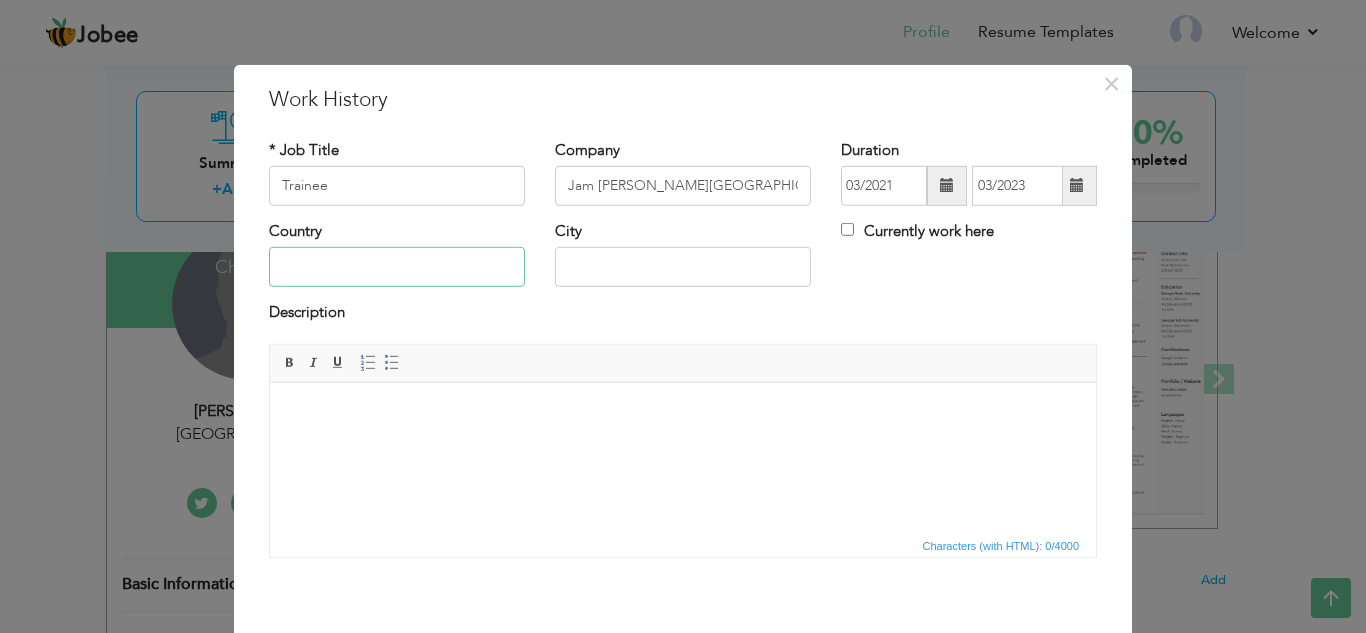 click at bounding box center [397, 267] 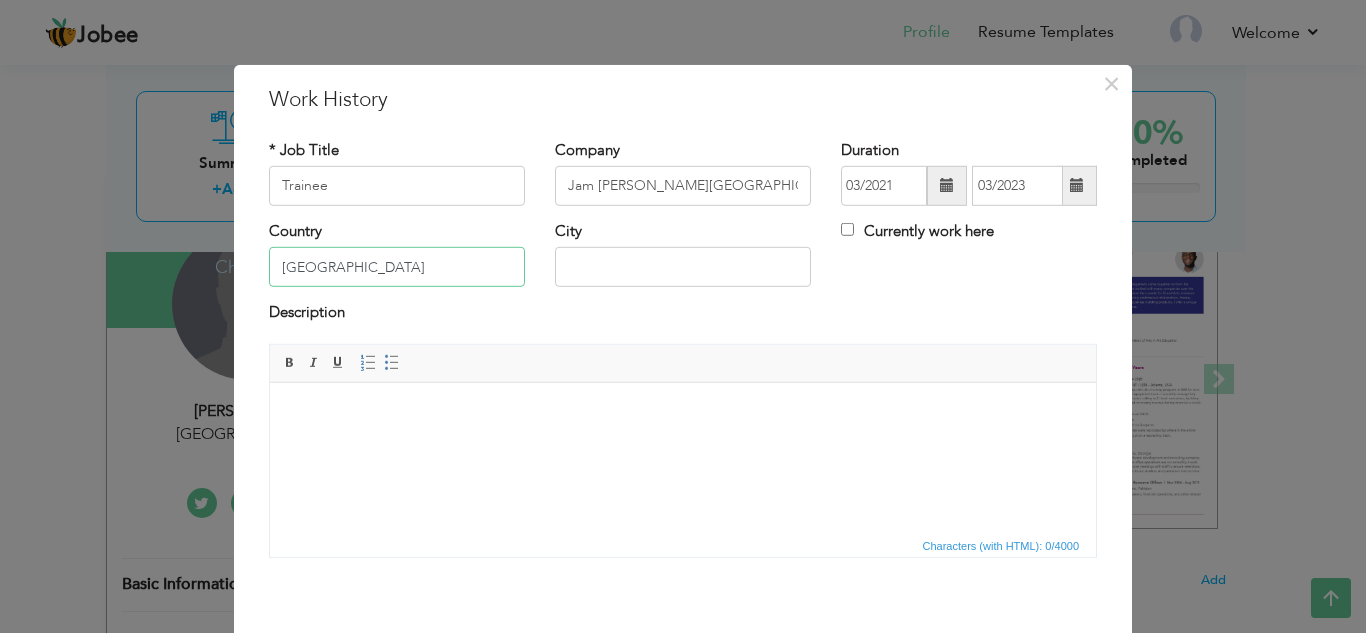 type on "[GEOGRAPHIC_DATA]" 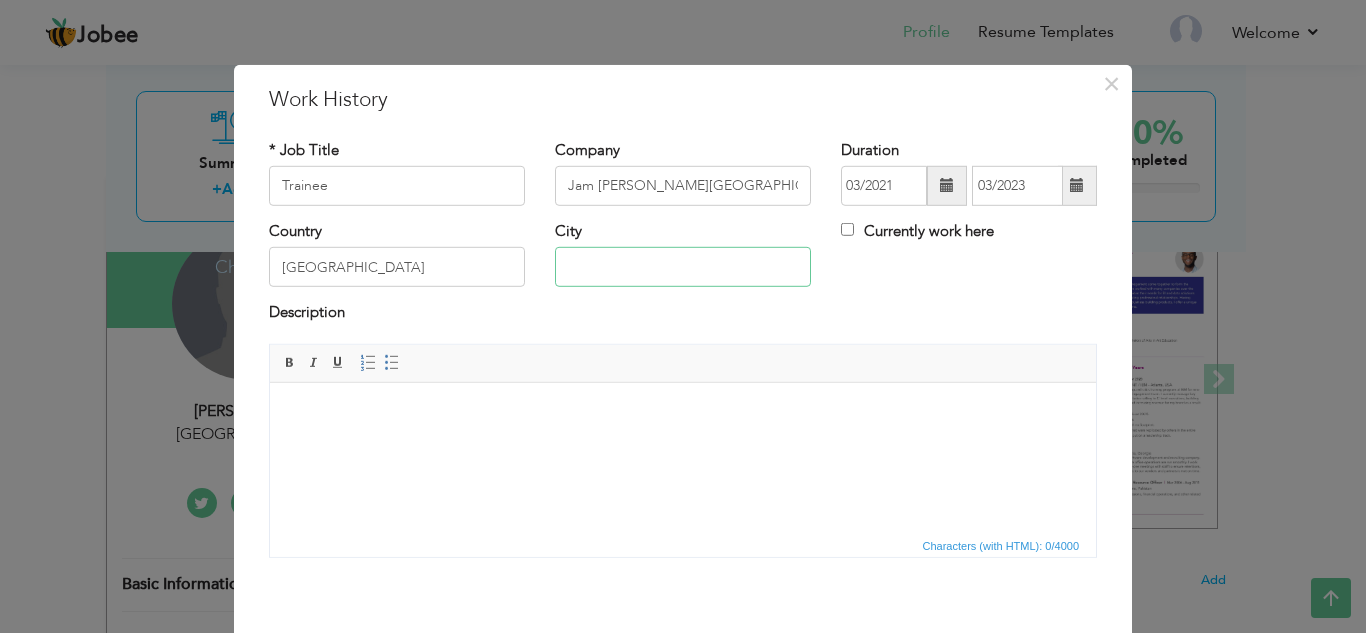 click at bounding box center (683, 267) 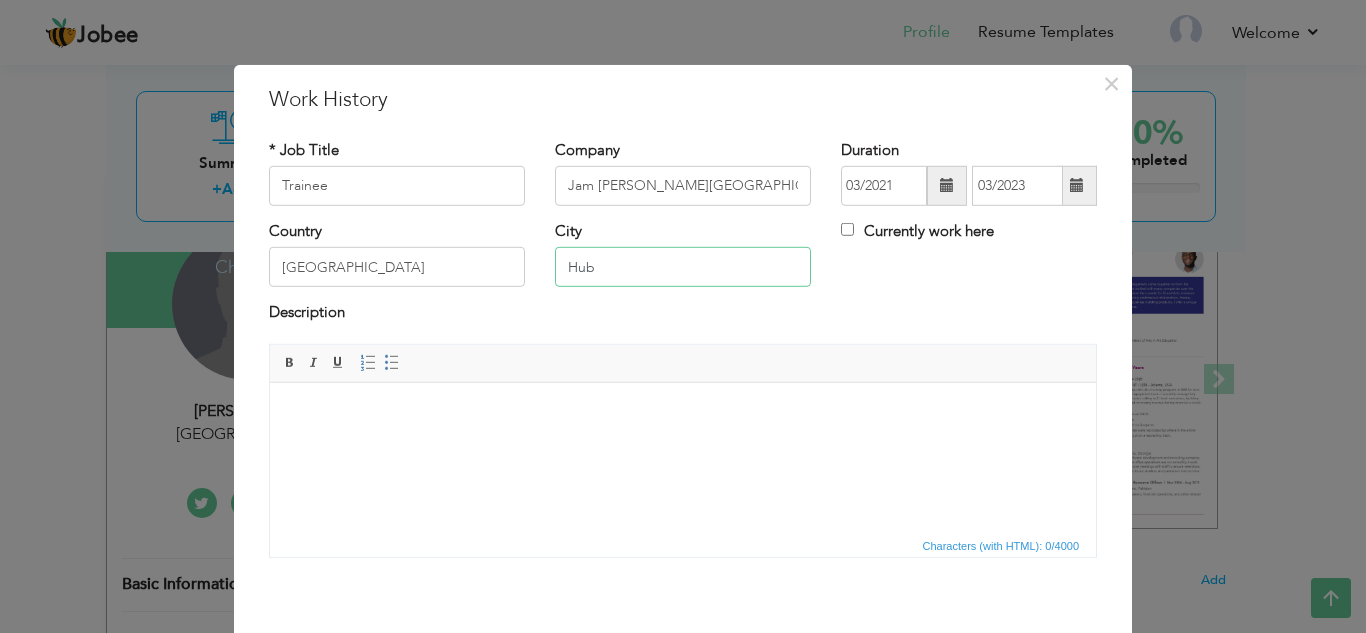 type on "Hub" 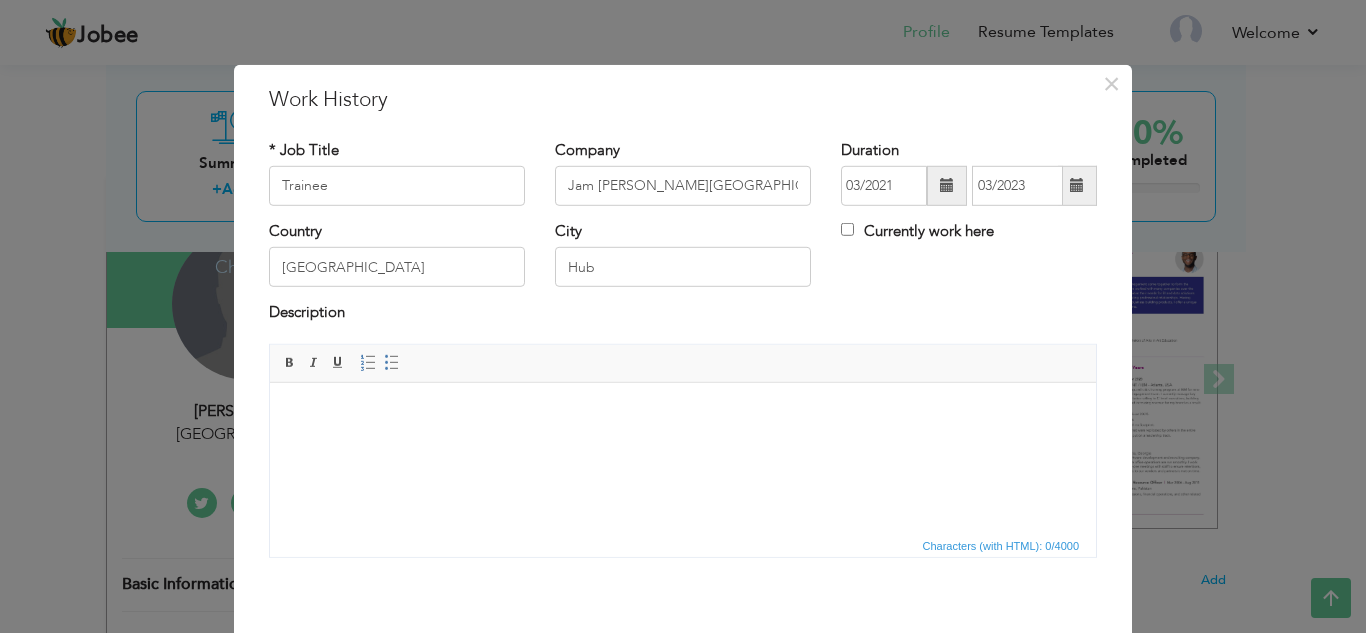 click at bounding box center (683, 412) 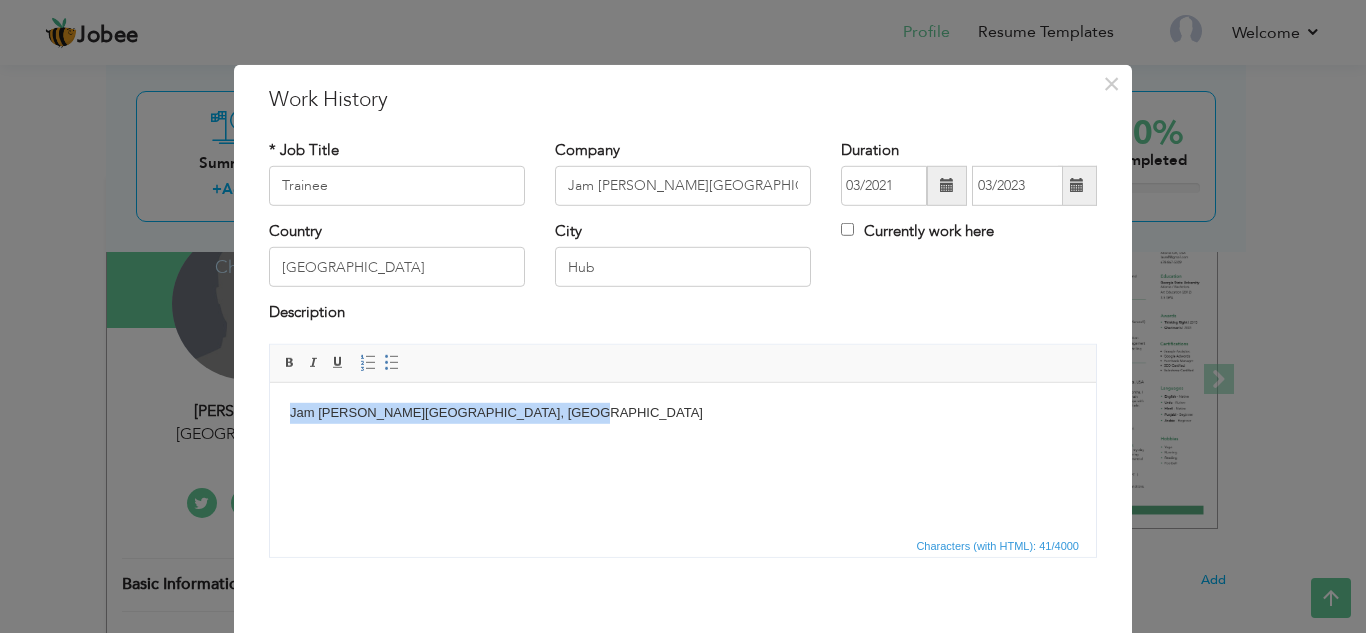 drag, startPoint x: 588, startPoint y: 427, endPoint x: 203, endPoint y: 409, distance: 385.42056 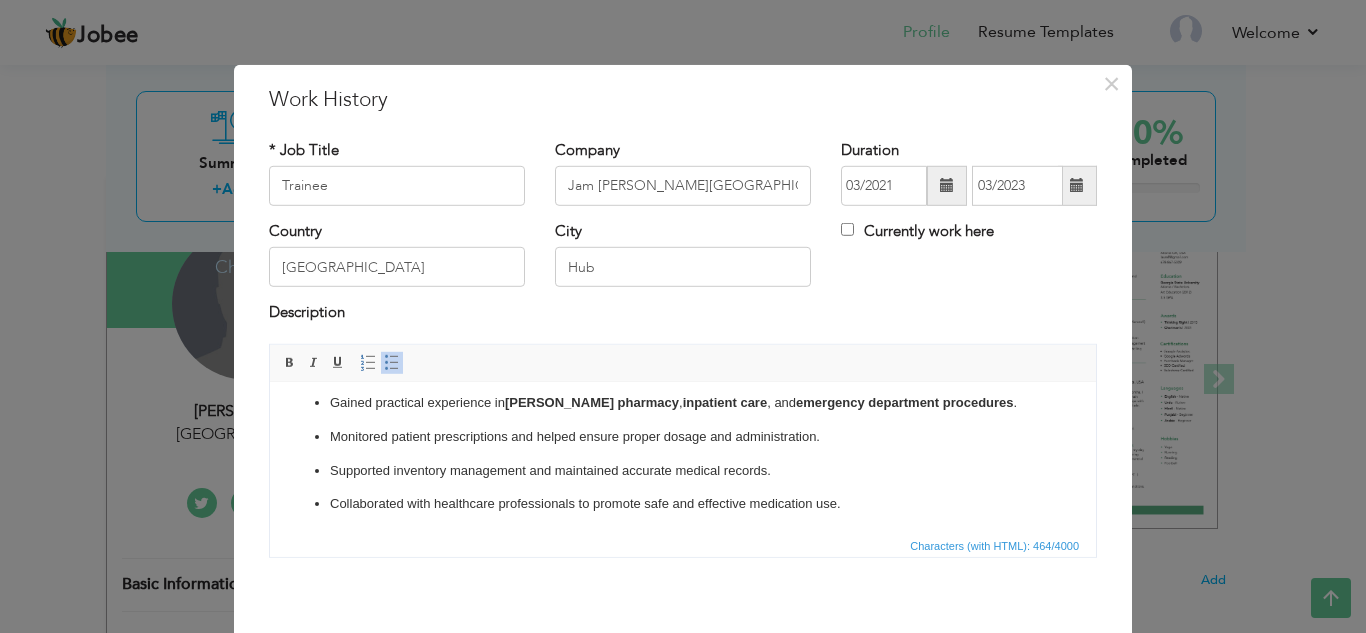 scroll, scrollTop: 12, scrollLeft: 0, axis: vertical 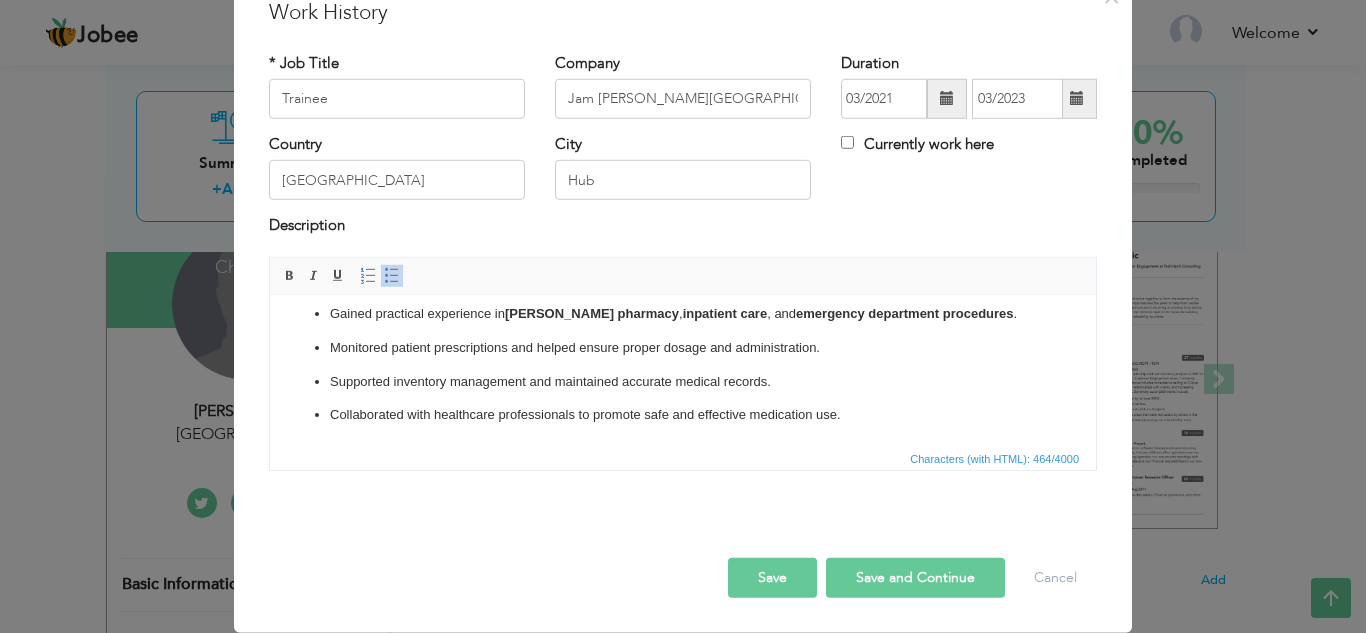click on "Save and Continue" at bounding box center (915, 578) 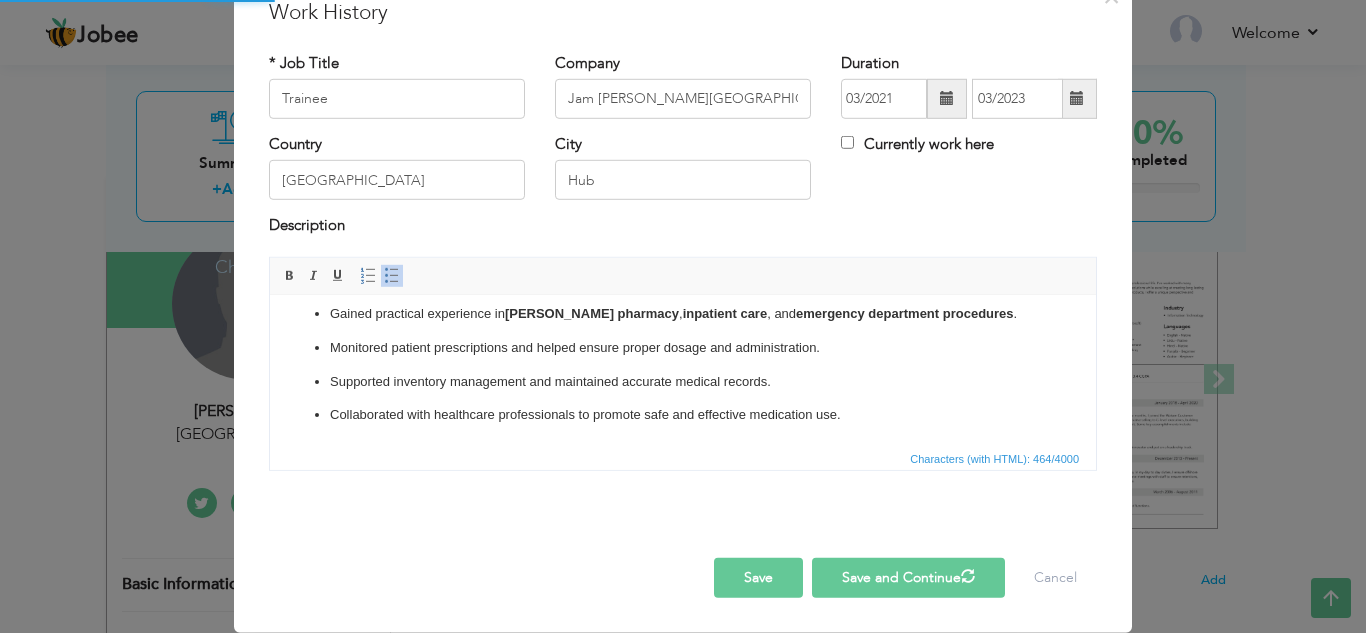 type 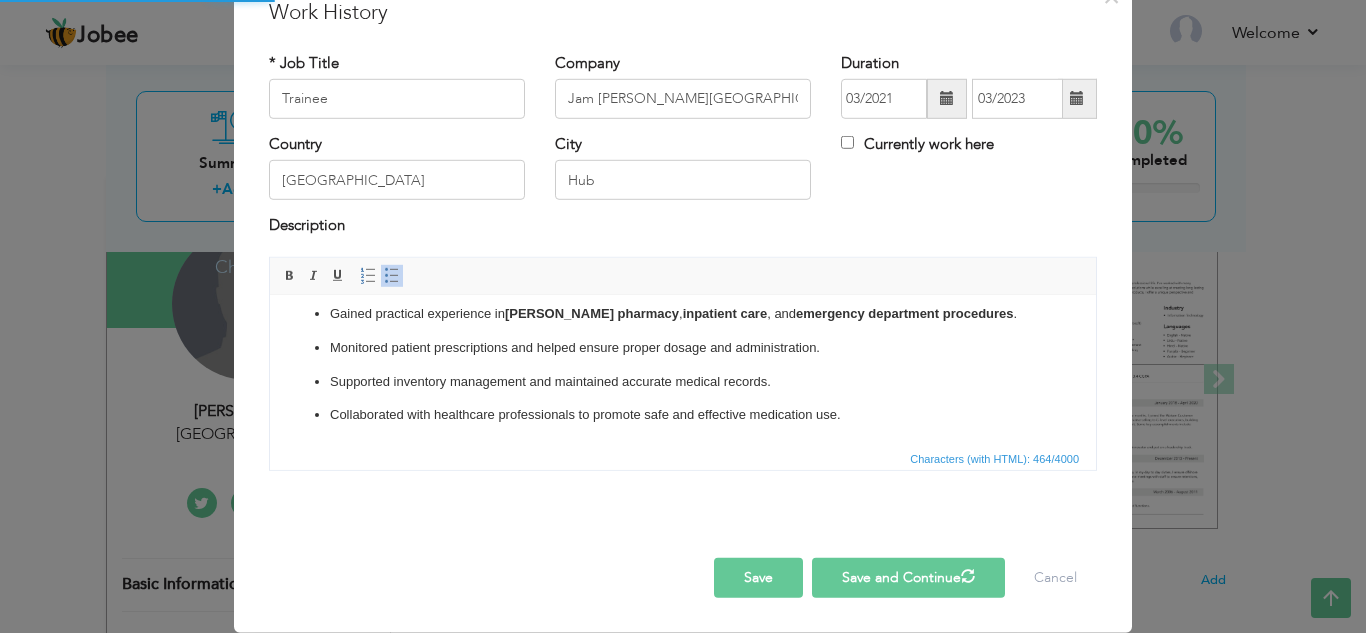 type 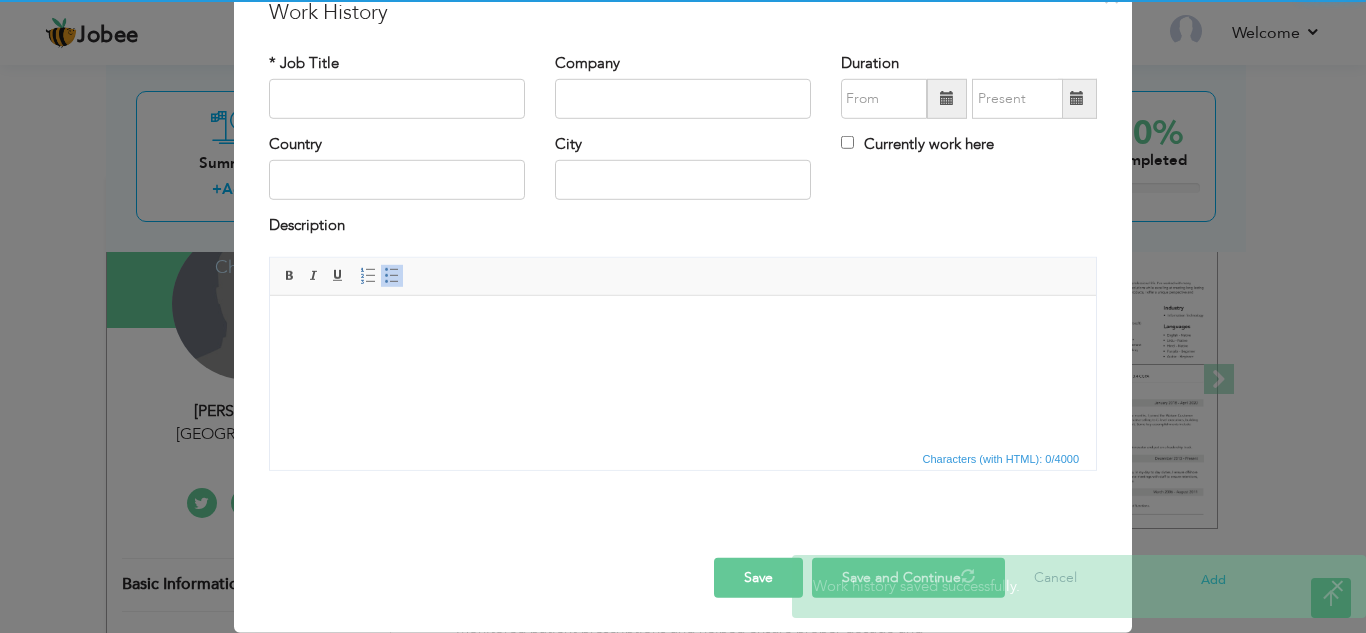 scroll, scrollTop: 0, scrollLeft: 0, axis: both 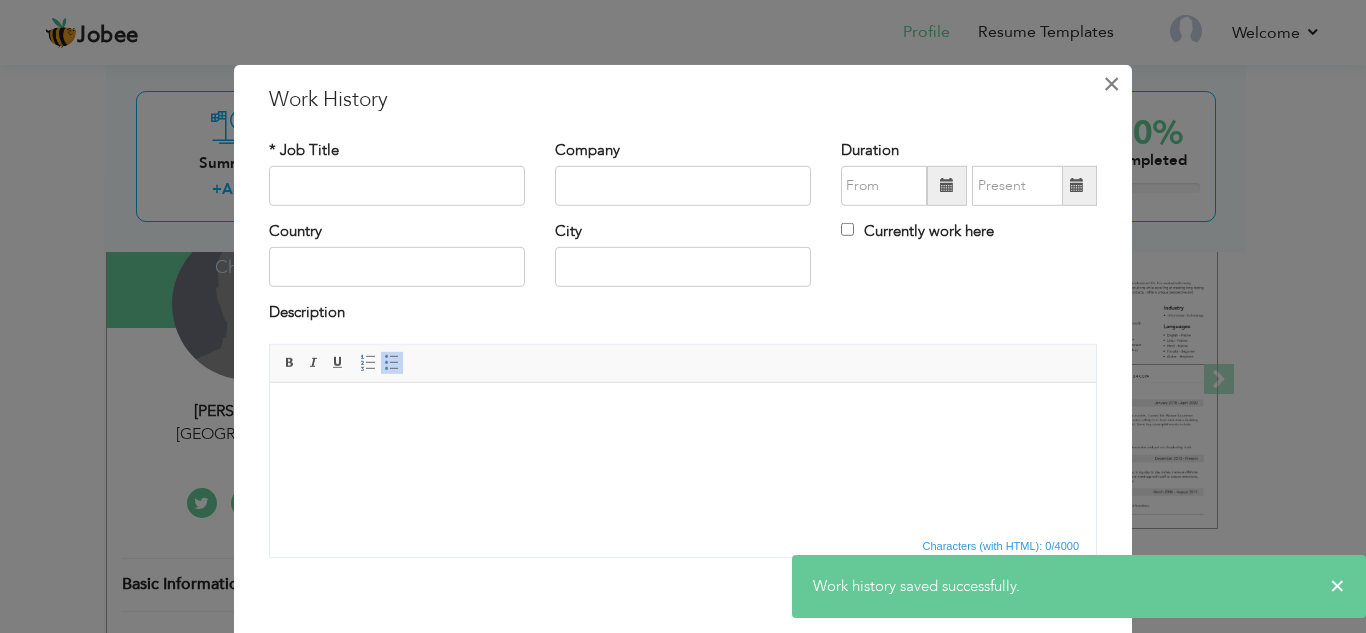 click on "×" at bounding box center [1111, 83] 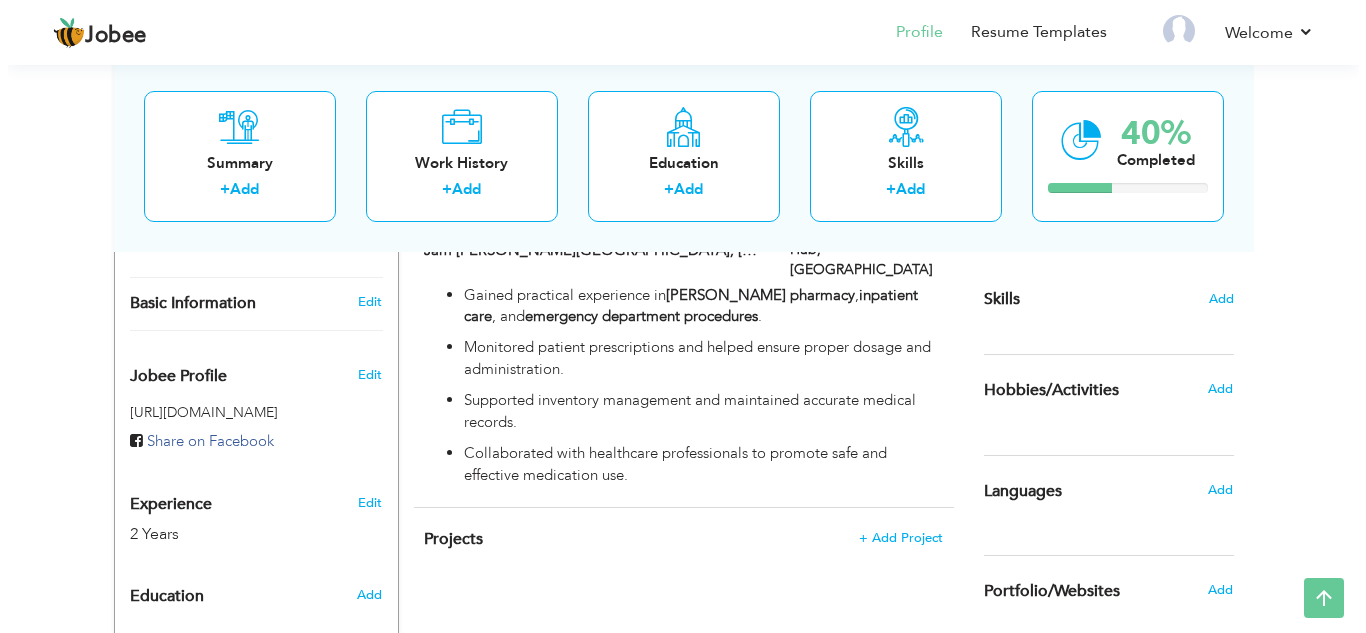 scroll, scrollTop: 434, scrollLeft: 0, axis: vertical 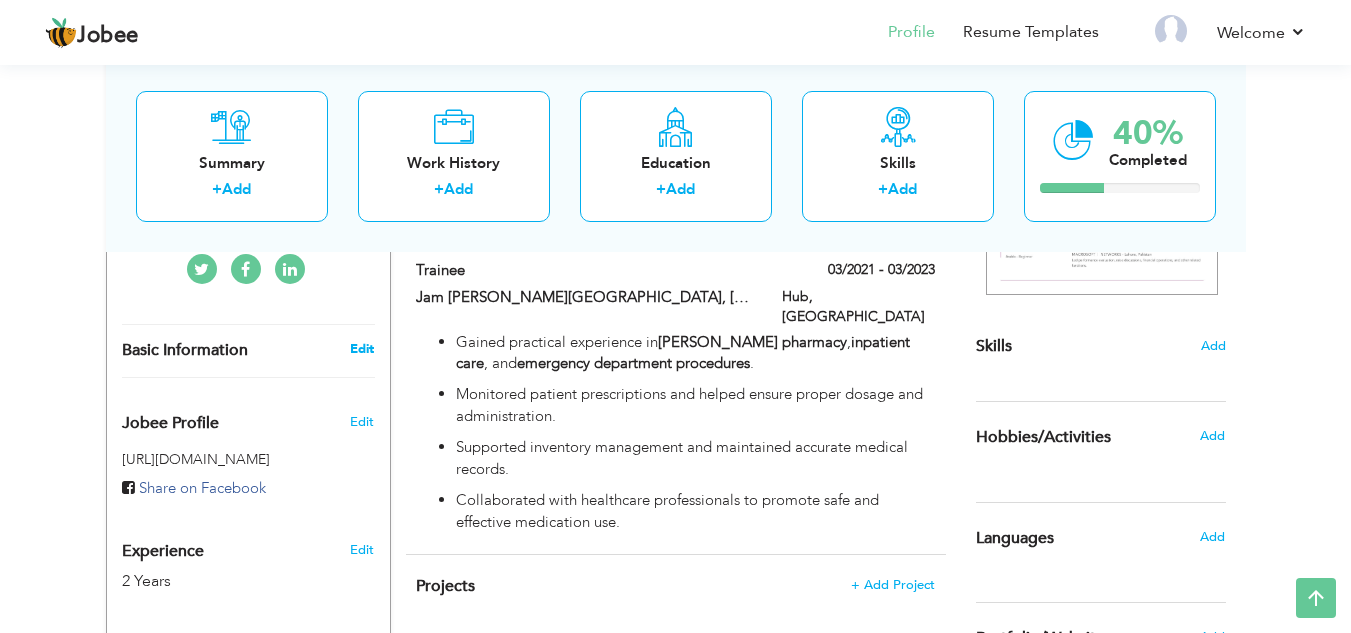 click on "Edit" at bounding box center [362, 349] 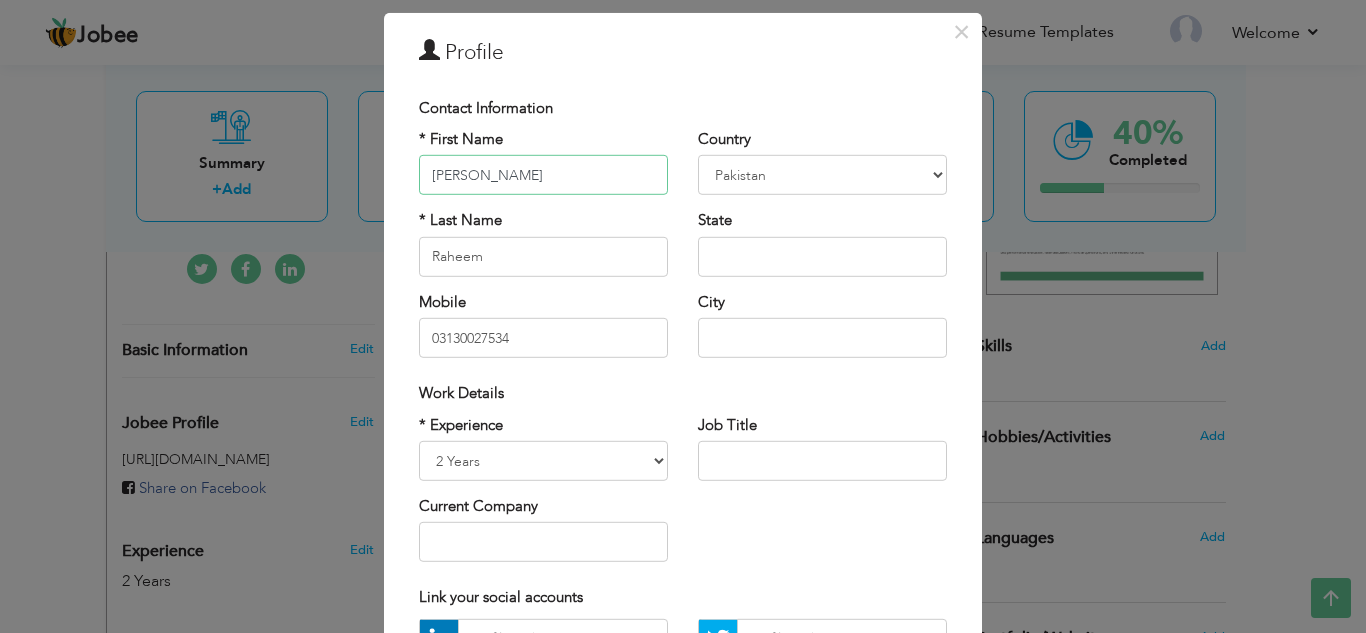 scroll, scrollTop: 100, scrollLeft: 0, axis: vertical 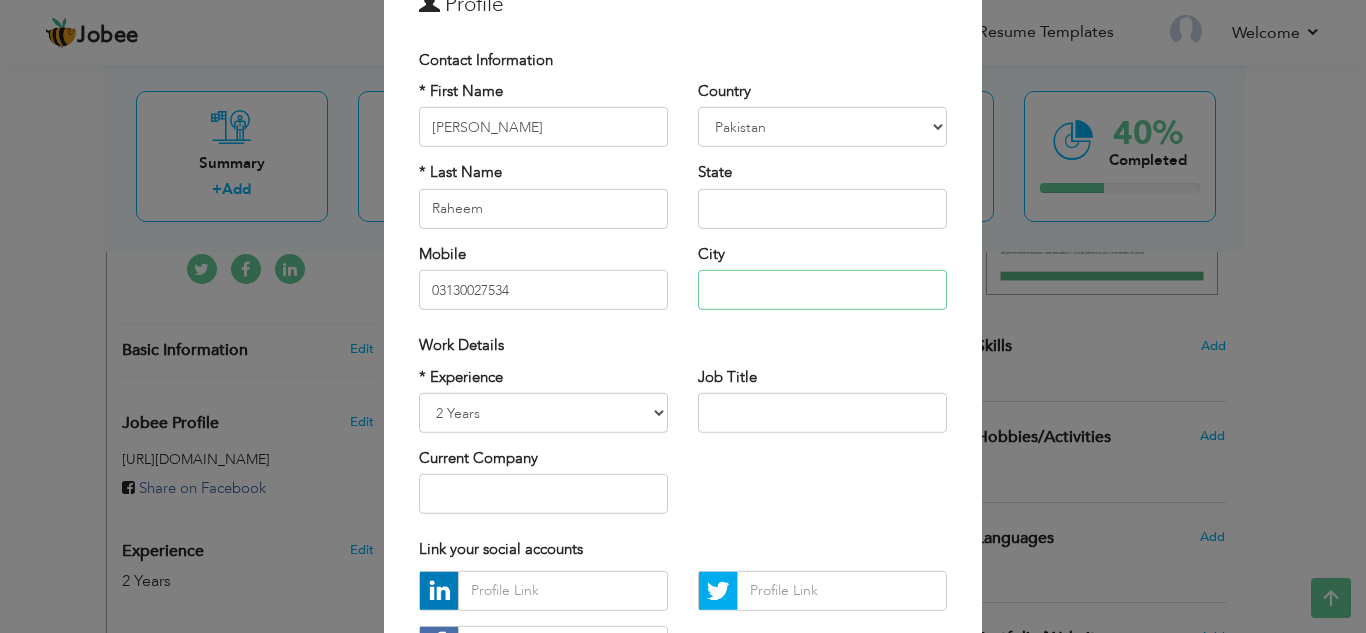 click at bounding box center [822, 290] 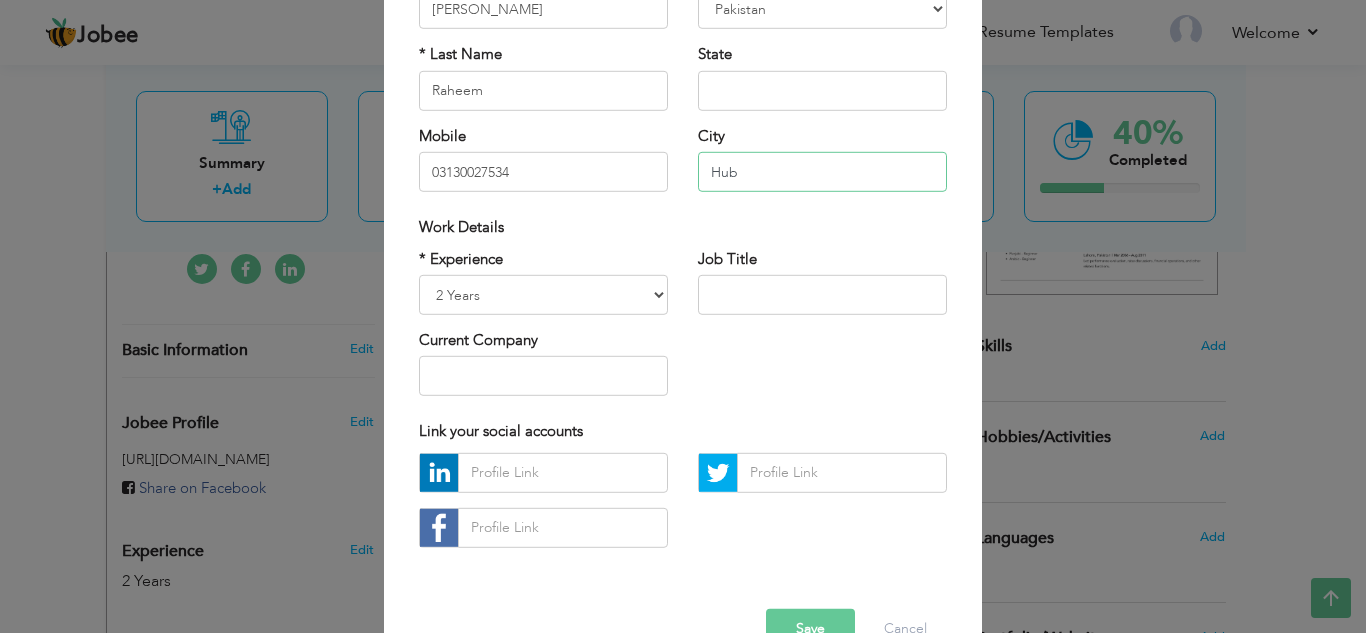 scroll, scrollTop: 269, scrollLeft: 0, axis: vertical 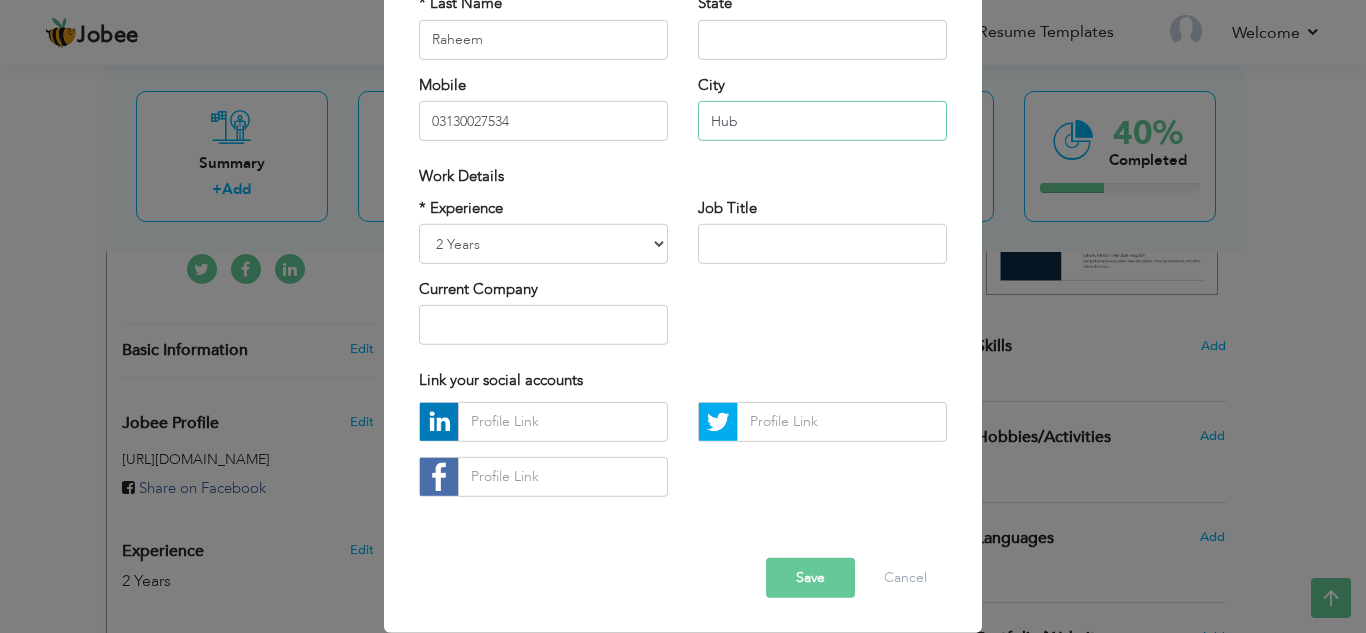 type on "Hub" 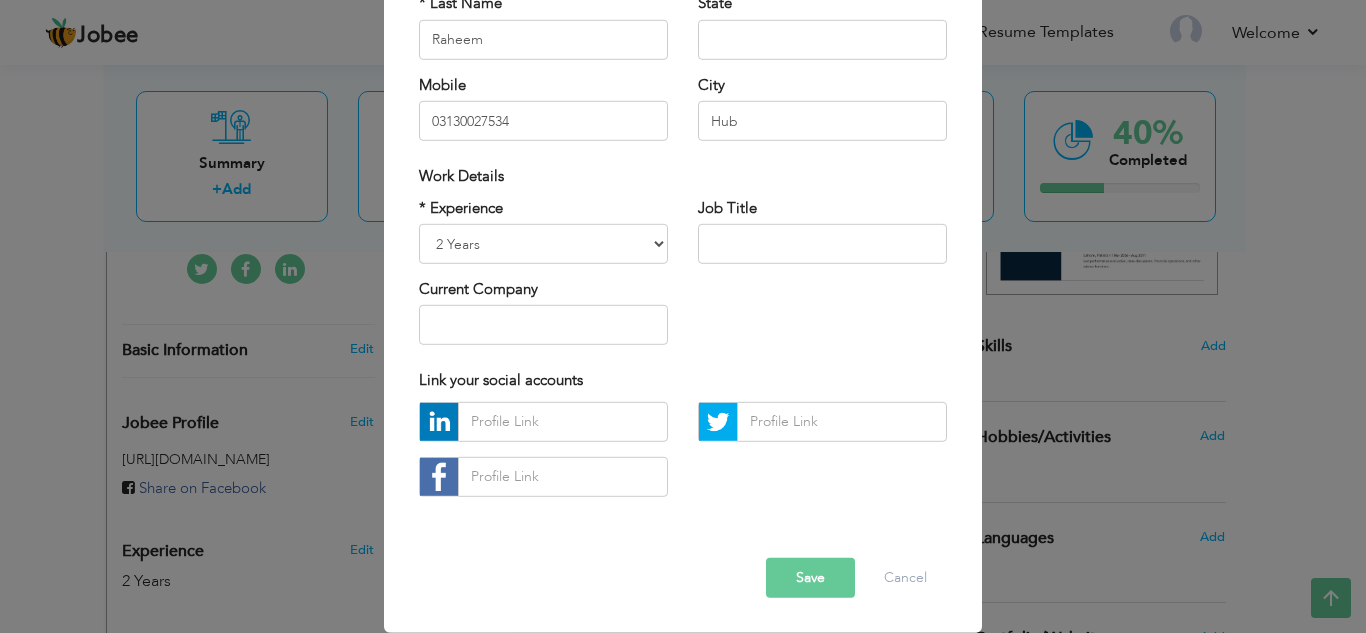 click on "Save" at bounding box center (810, 578) 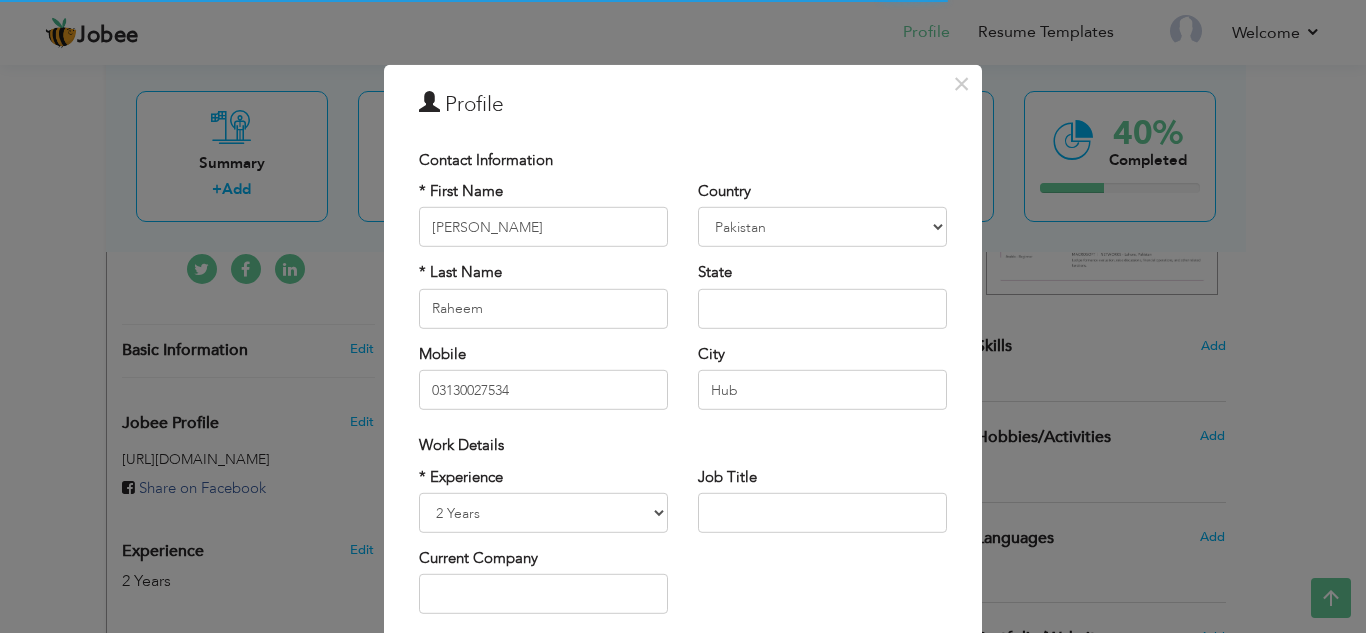 scroll, scrollTop: 269, scrollLeft: 0, axis: vertical 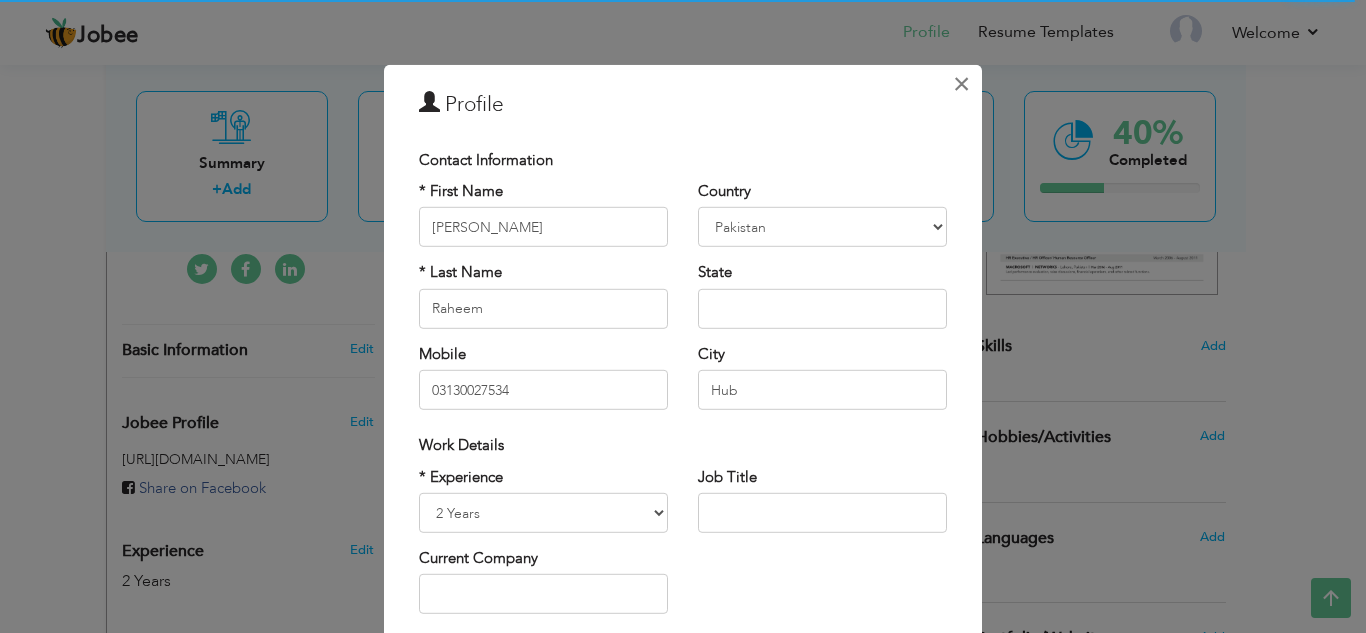 click on "×" at bounding box center (961, 83) 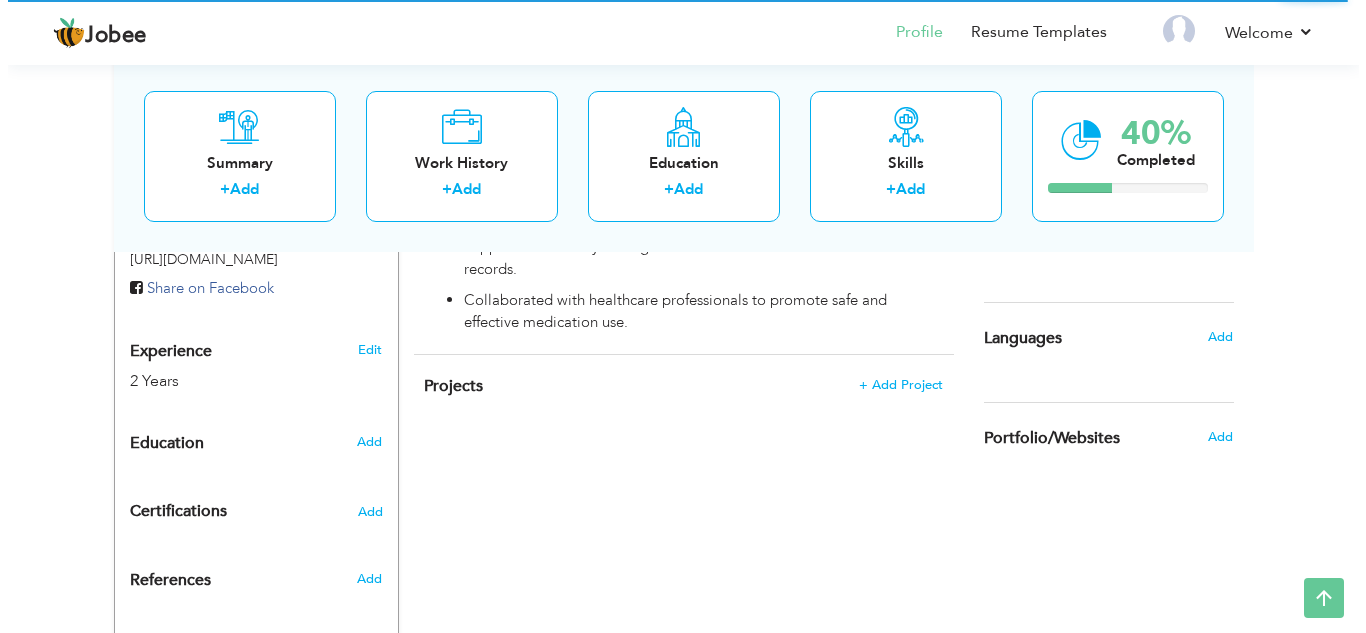 scroll, scrollTop: 734, scrollLeft: 0, axis: vertical 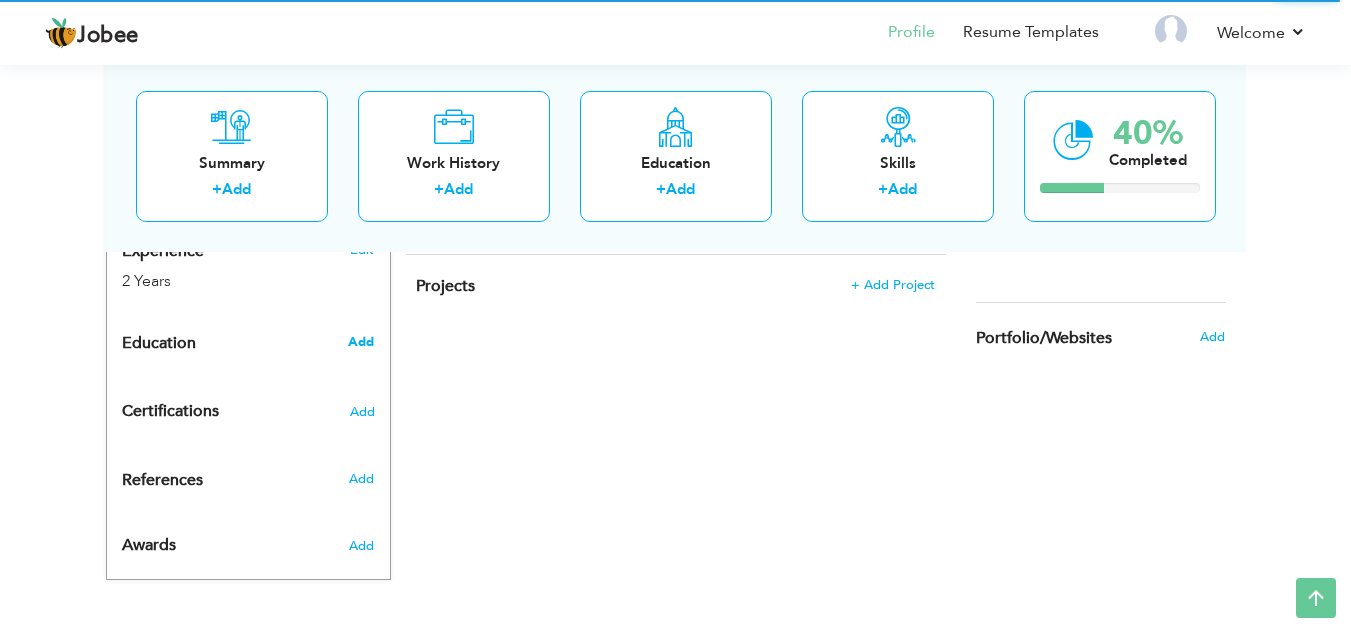 click on "Add" at bounding box center [361, 342] 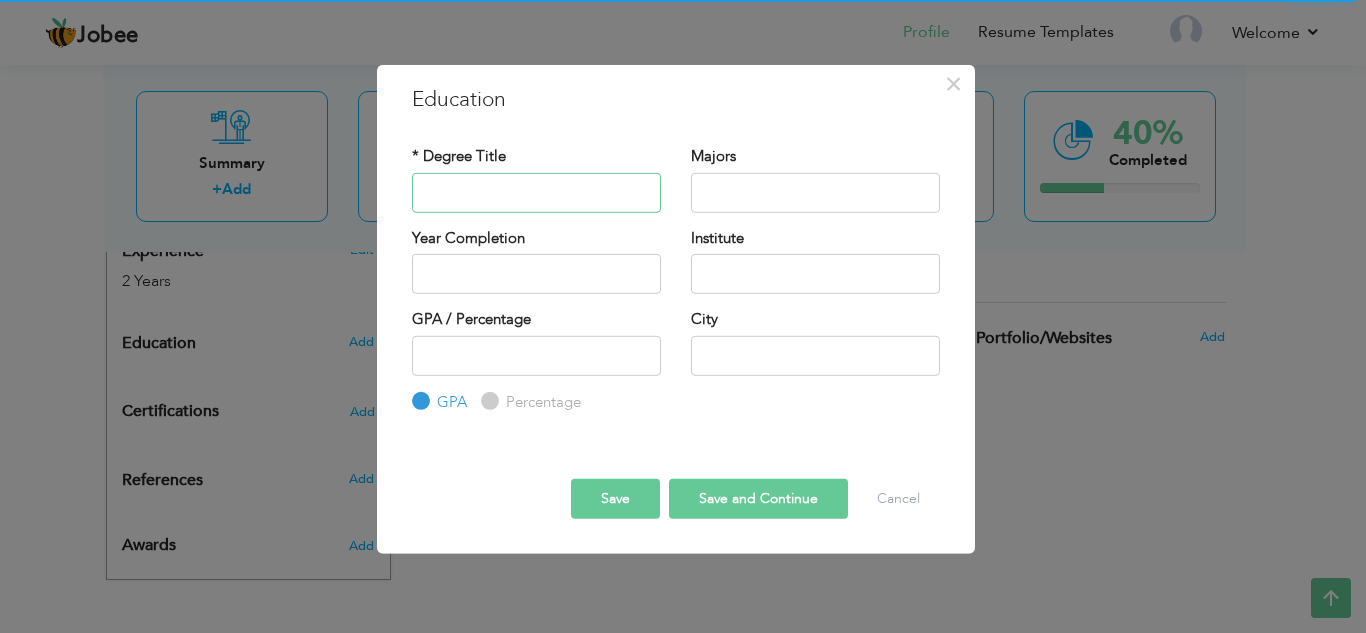 type on "p" 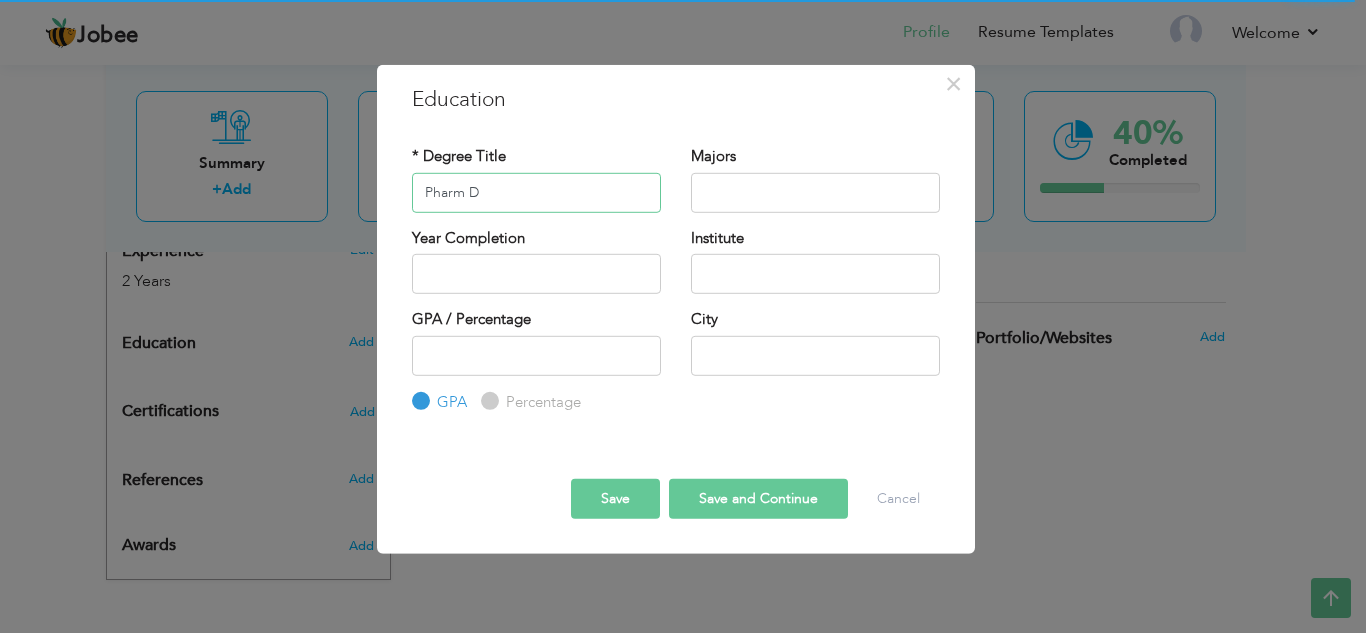 type on "Pharm D" 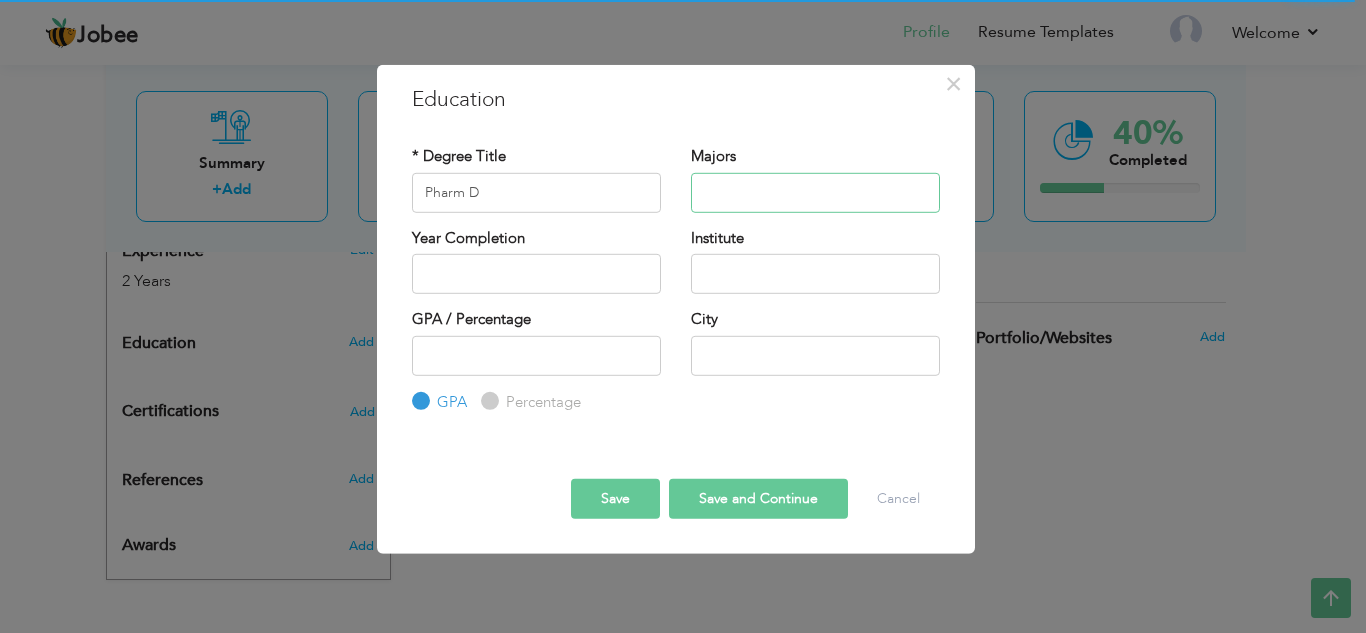 click at bounding box center [815, 192] 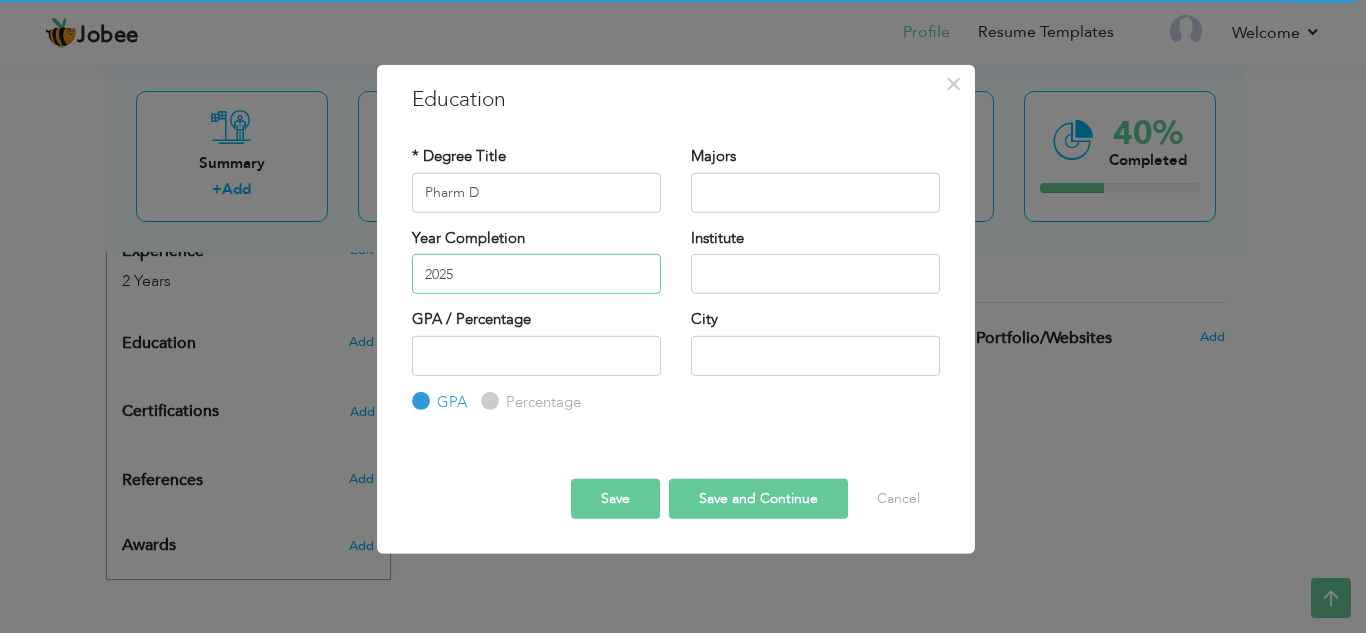 click on "2025" at bounding box center [536, 274] 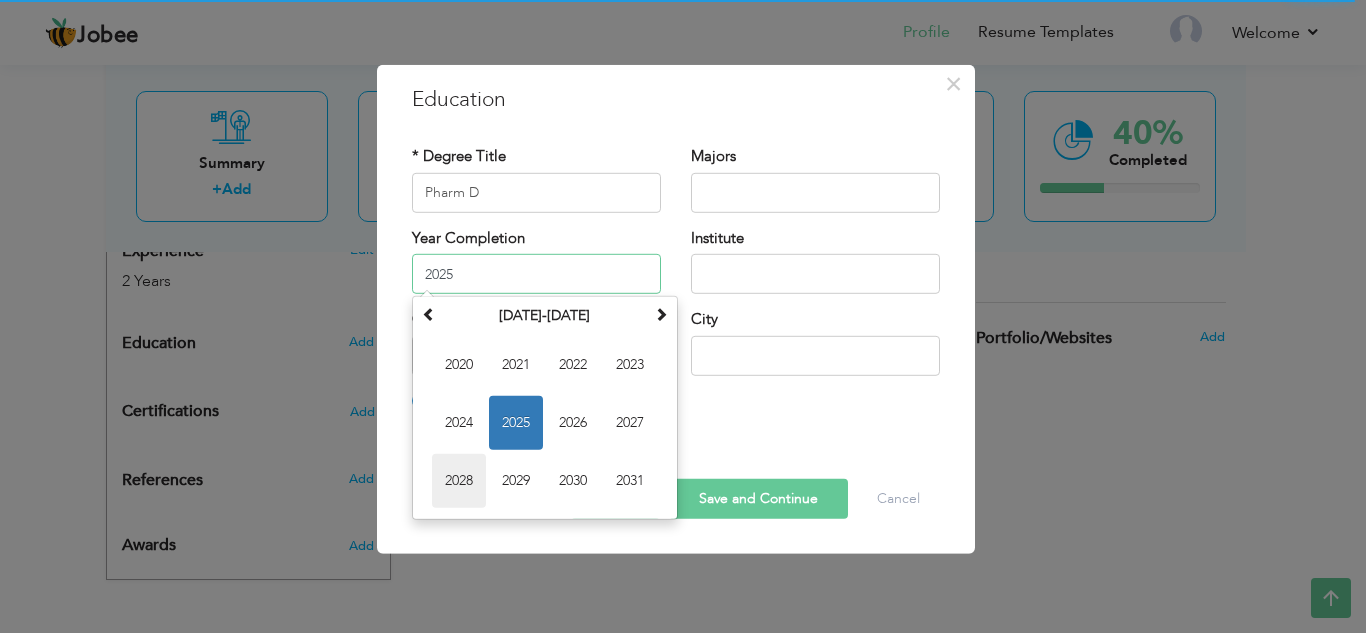 click on "2028" at bounding box center [459, 481] 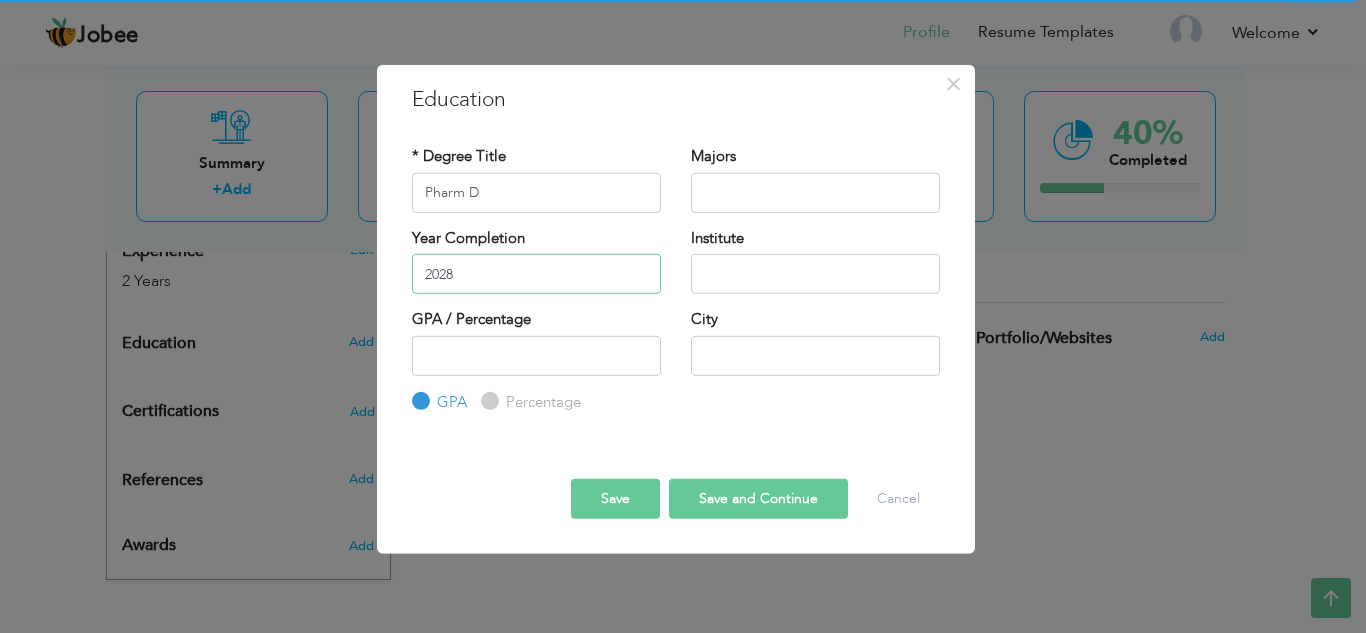 click on "2028" at bounding box center (536, 274) 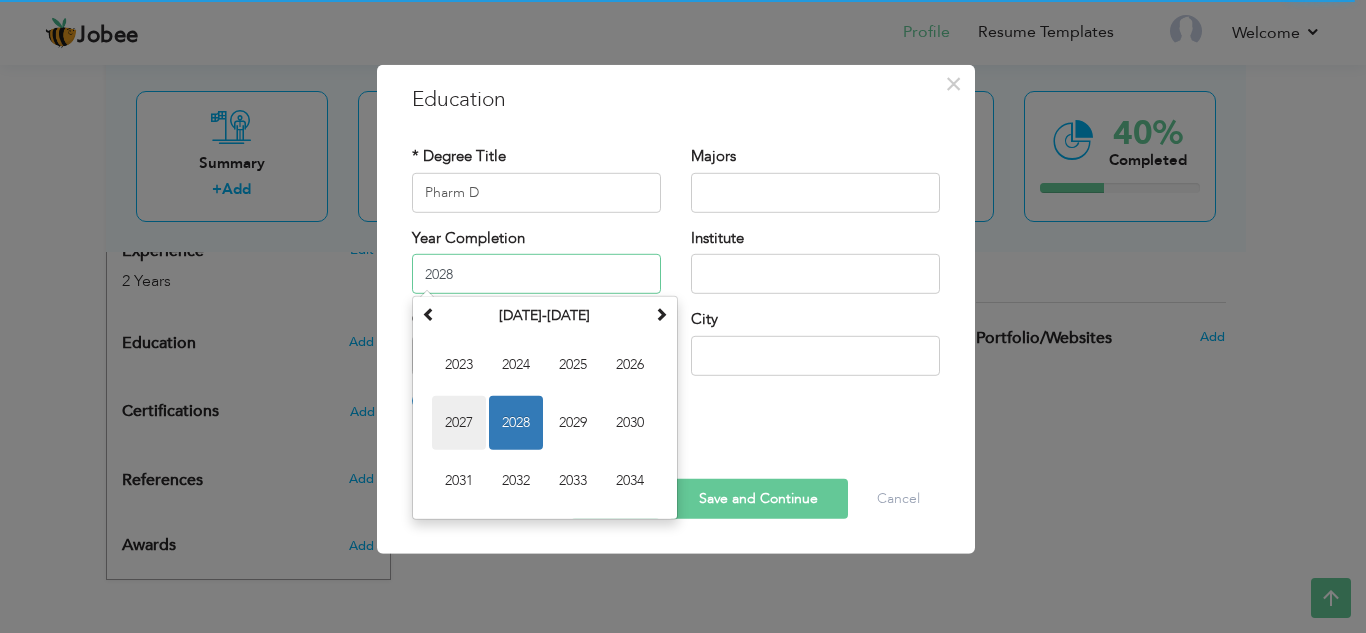 click on "2027" at bounding box center [459, 423] 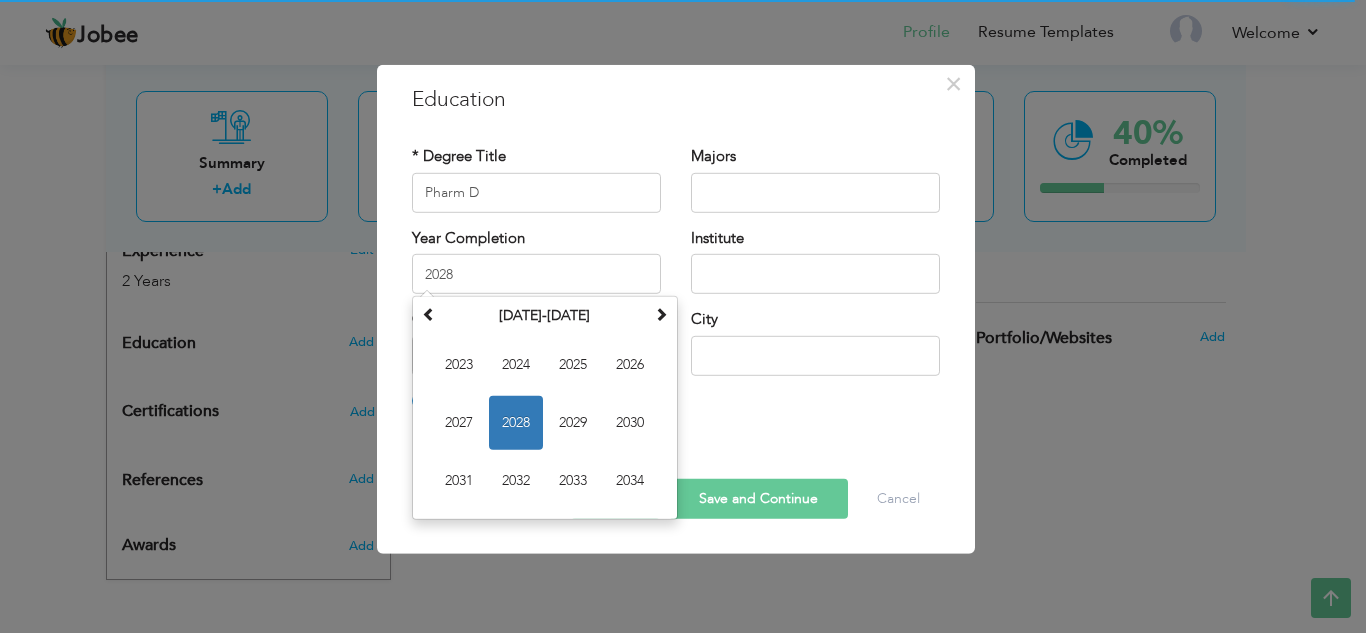 type on "2027" 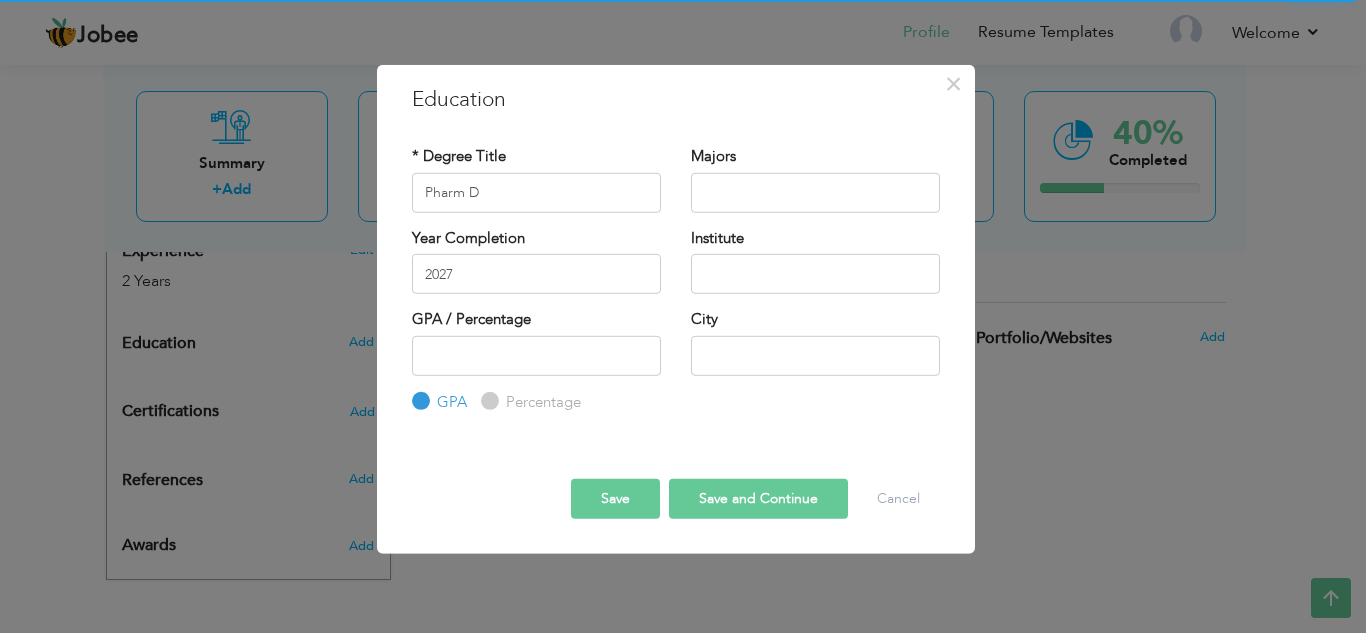 click on "Percentage" at bounding box center [487, 401] 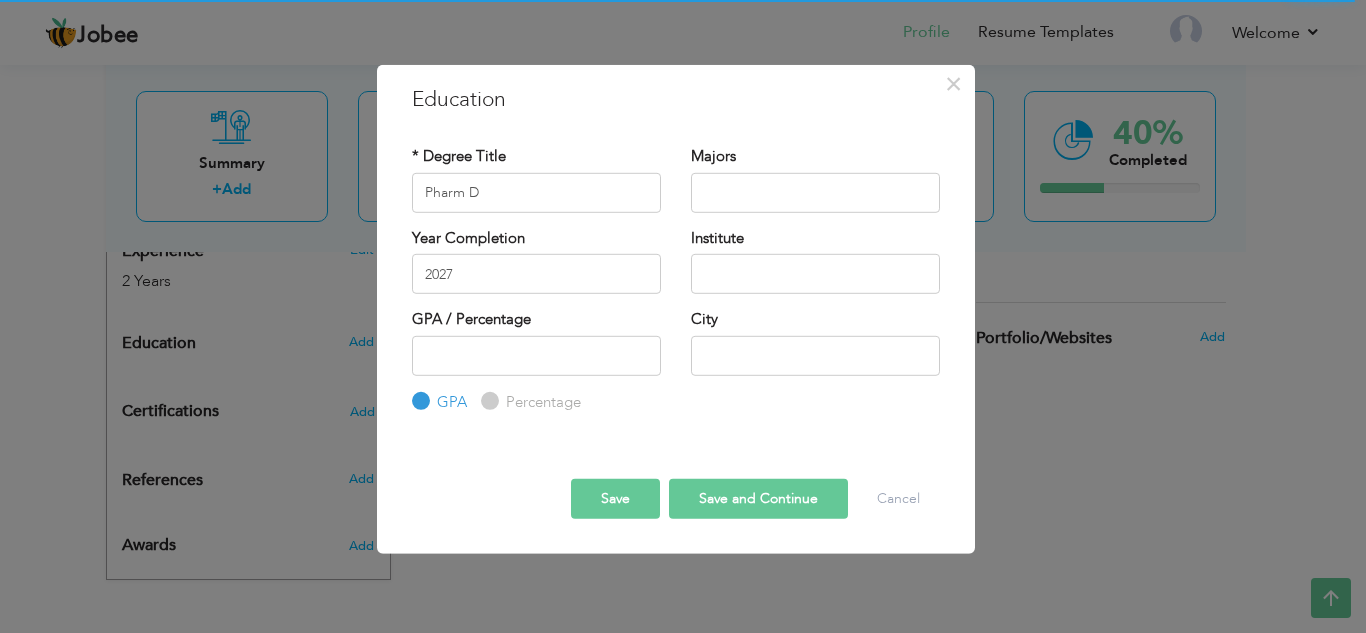 radio on "true" 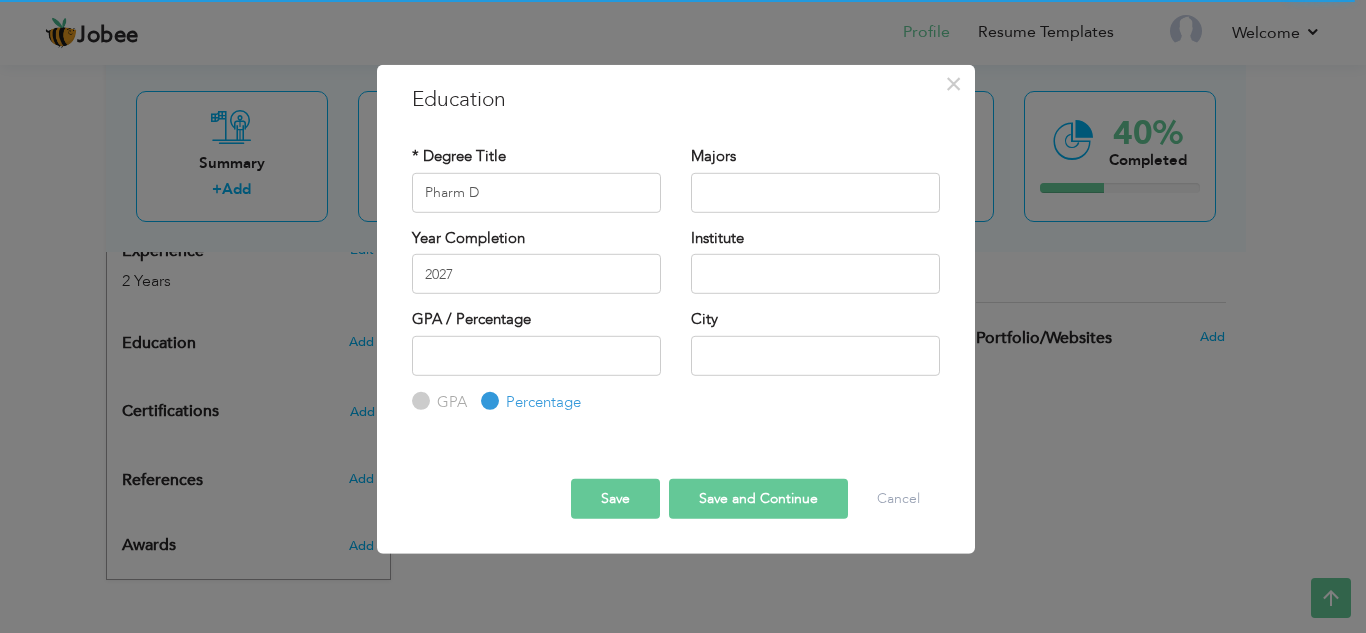drag, startPoint x: 506, startPoint y: 171, endPoint x: 436, endPoint y: 190, distance: 72.53275 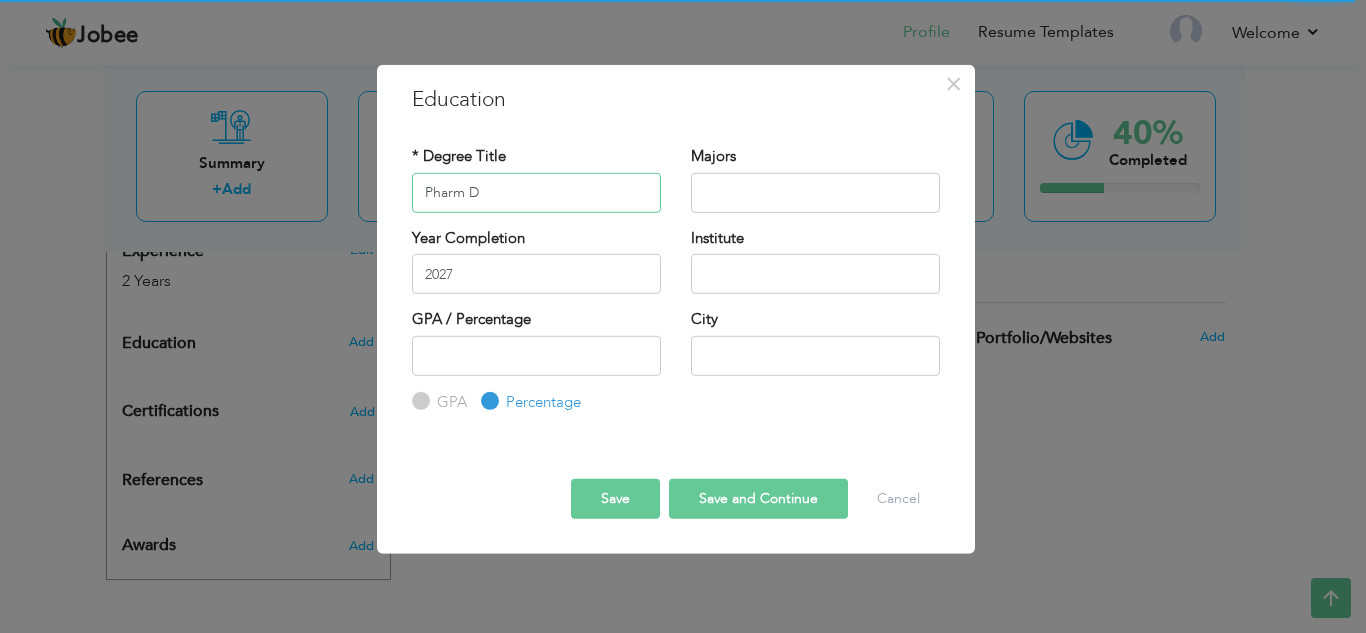 drag, startPoint x: 515, startPoint y: 197, endPoint x: 396, endPoint y: 199, distance: 119.01681 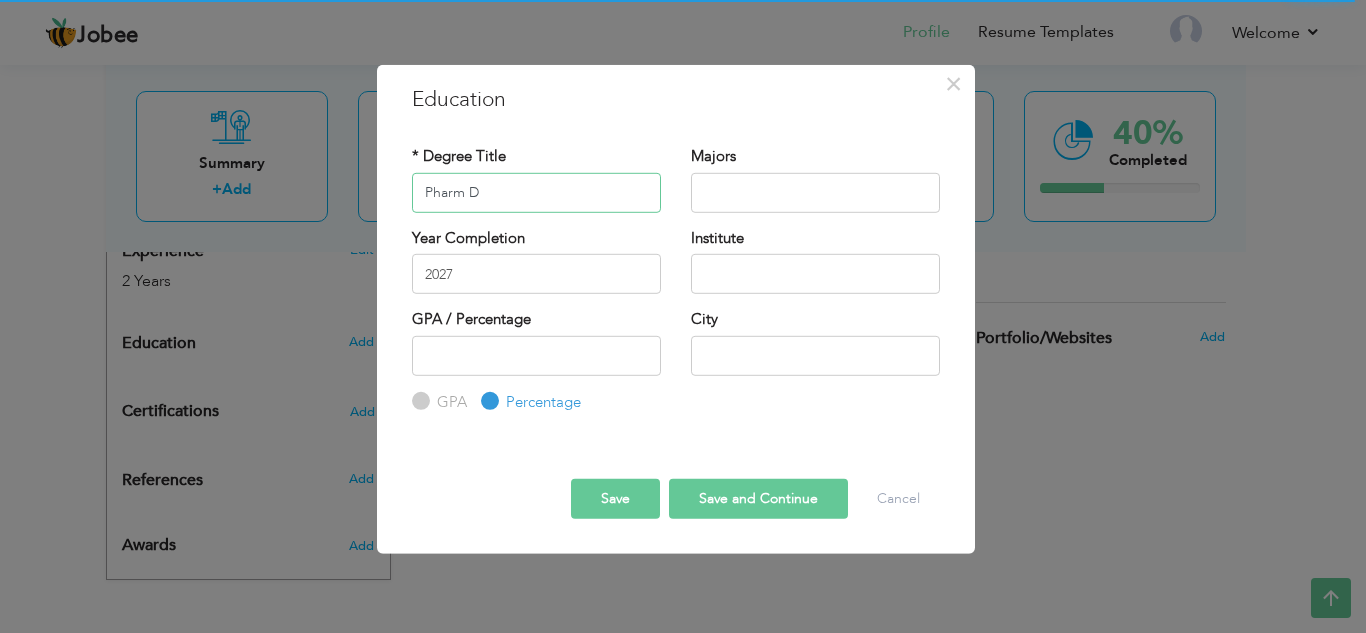 type on "m" 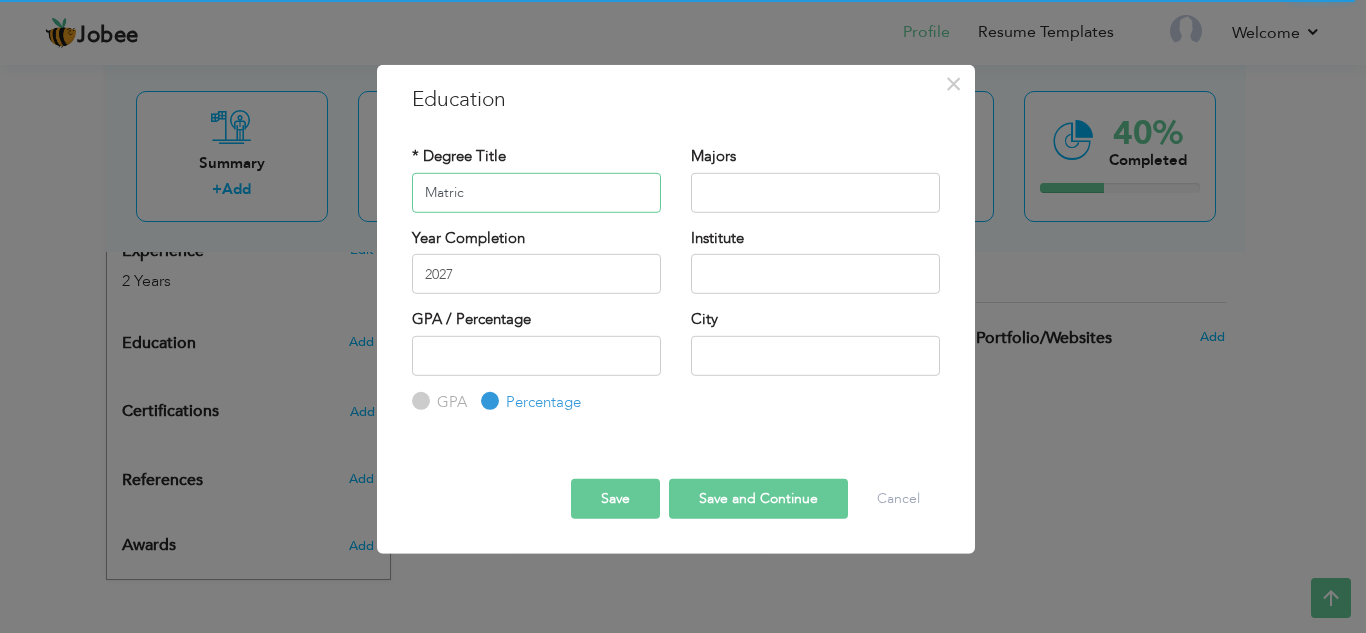 type on "Matric" 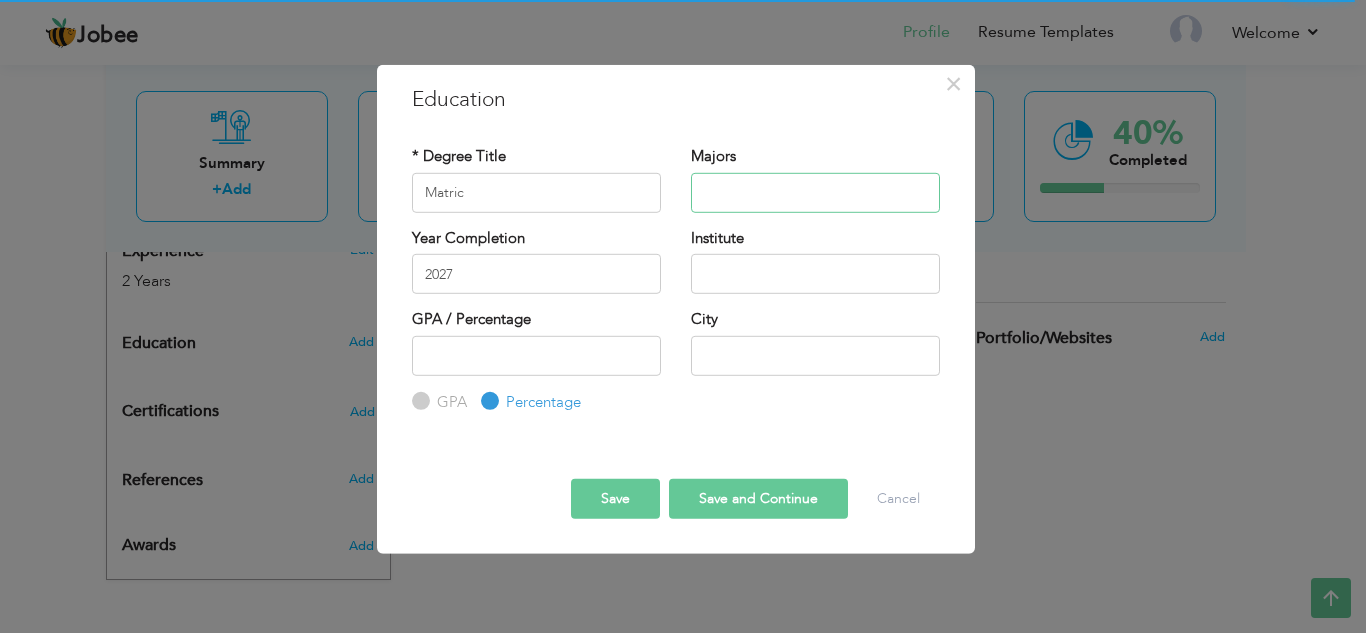 click at bounding box center [815, 192] 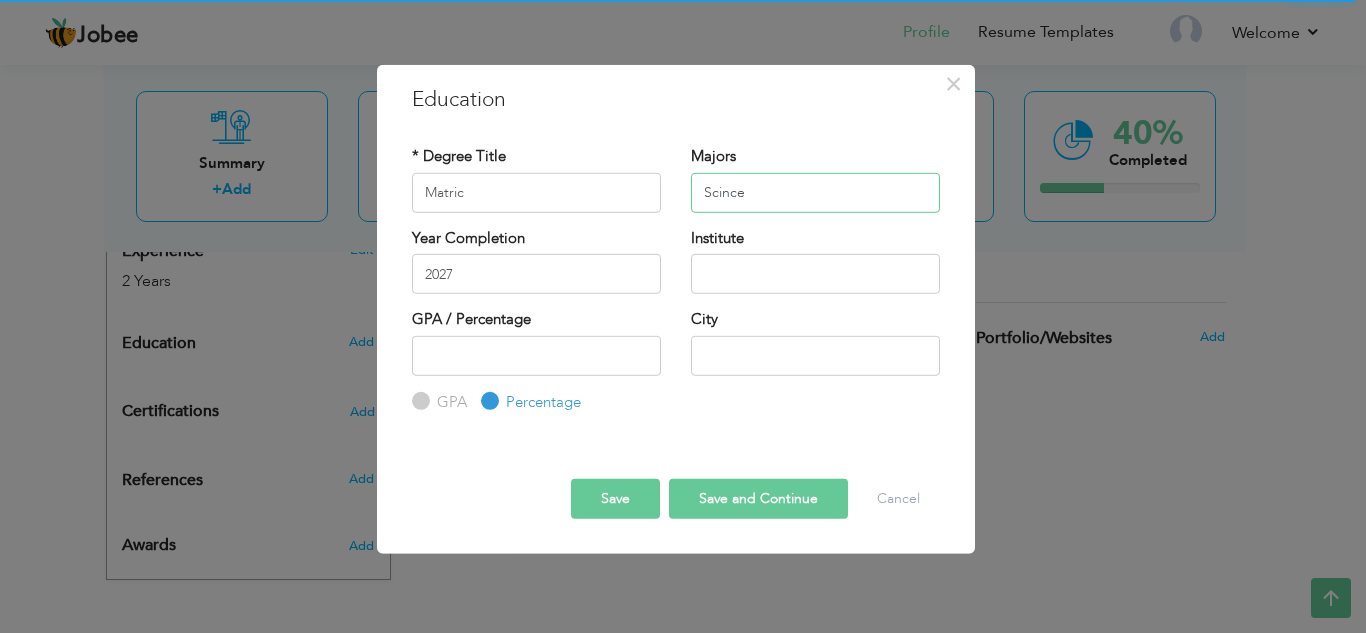 type on "Scince" 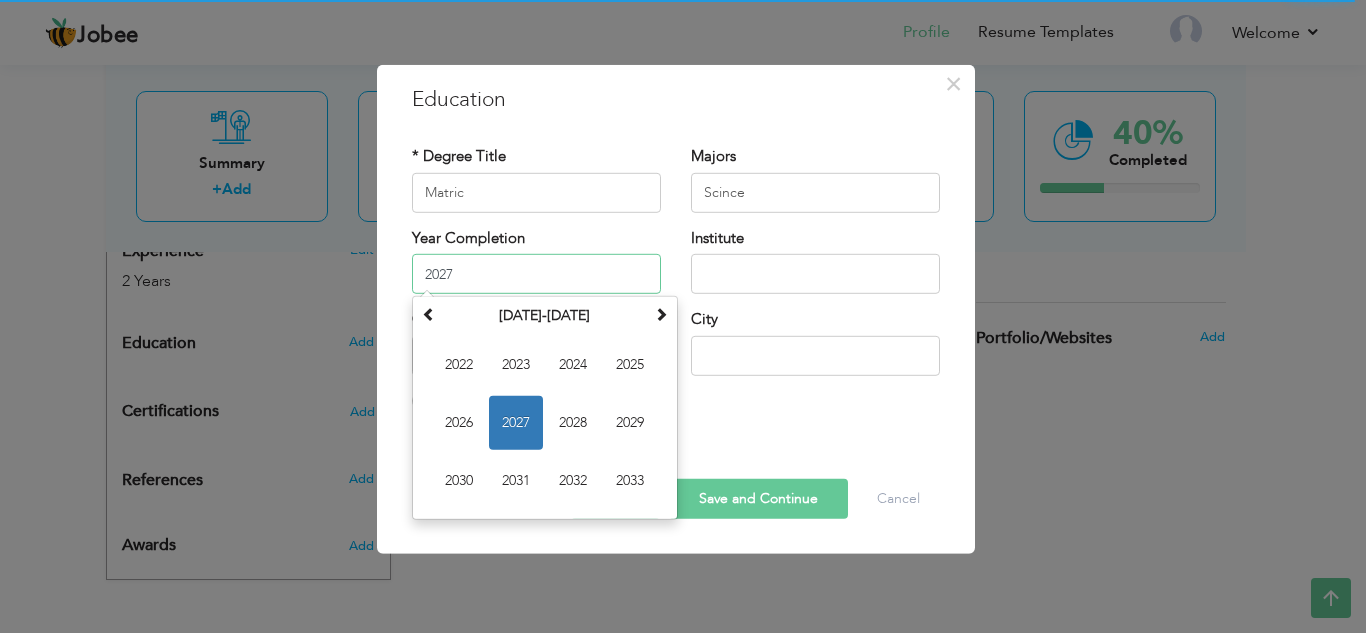 click on "2027" at bounding box center [536, 274] 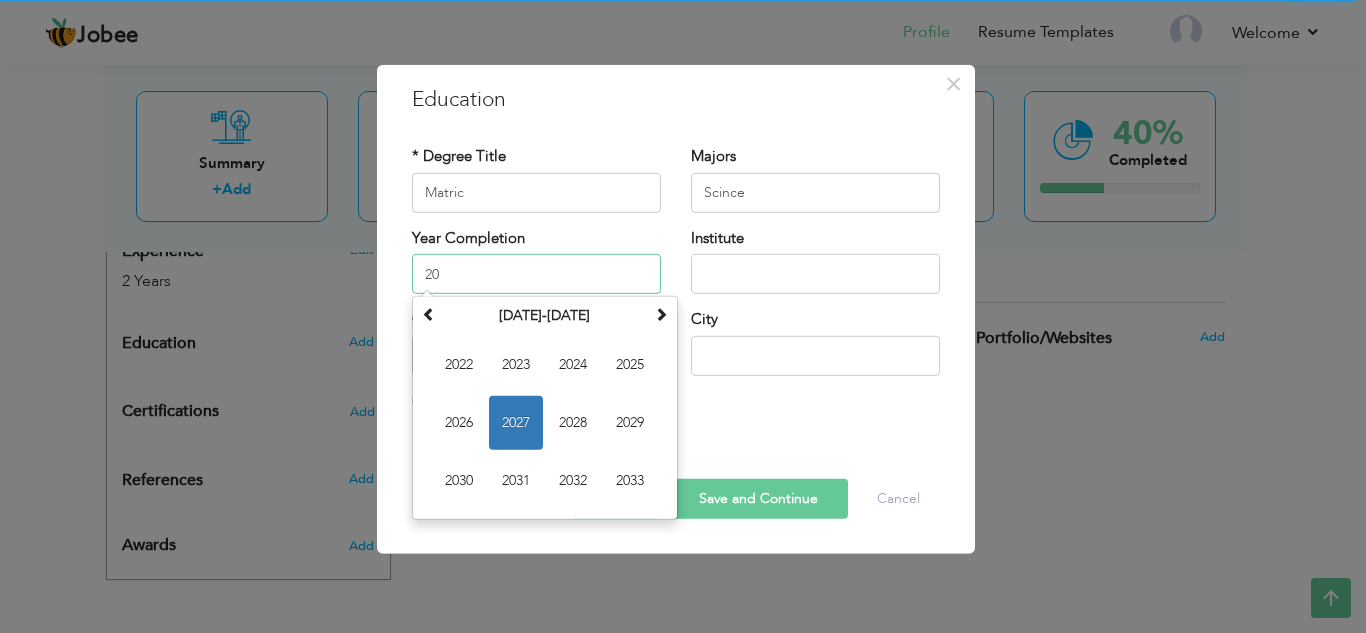 type on "2" 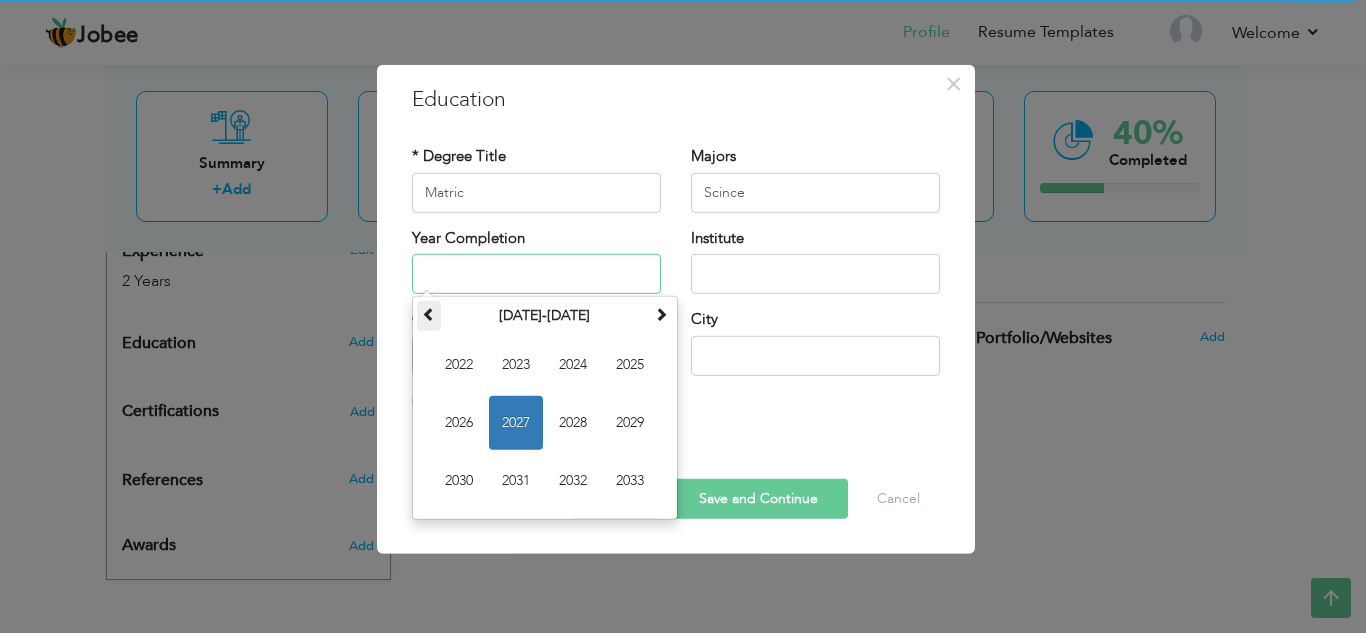 click at bounding box center [429, 314] 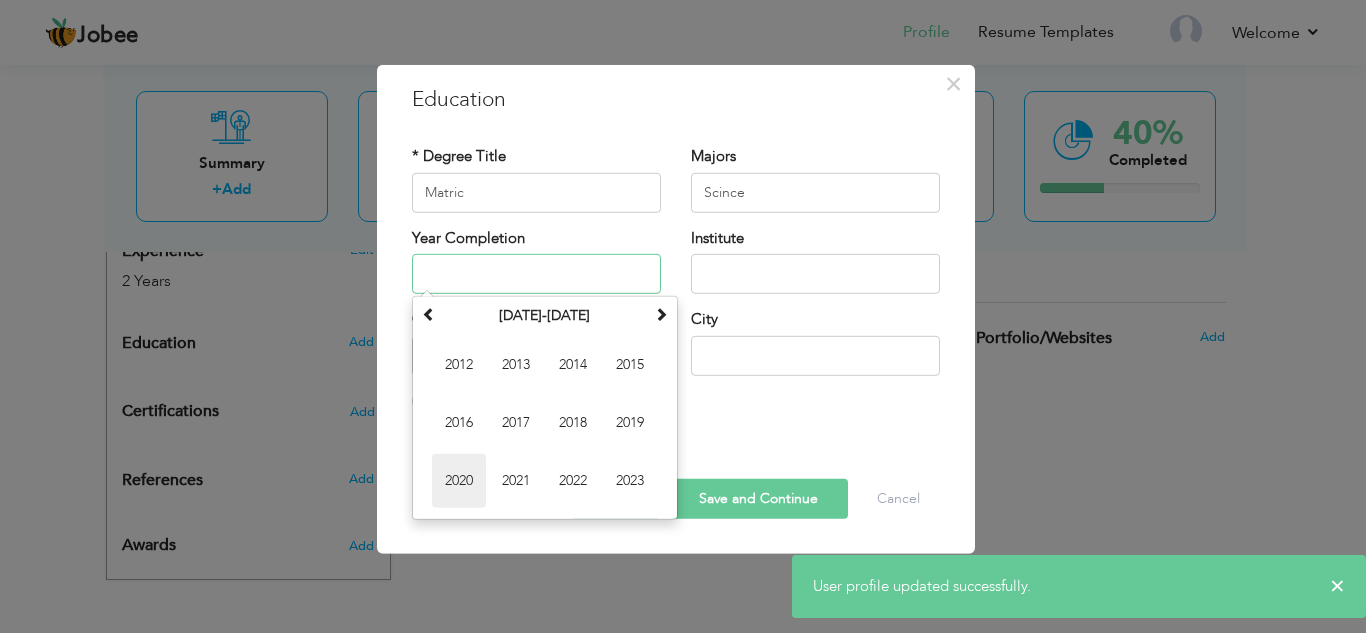 click on "2020" at bounding box center (459, 481) 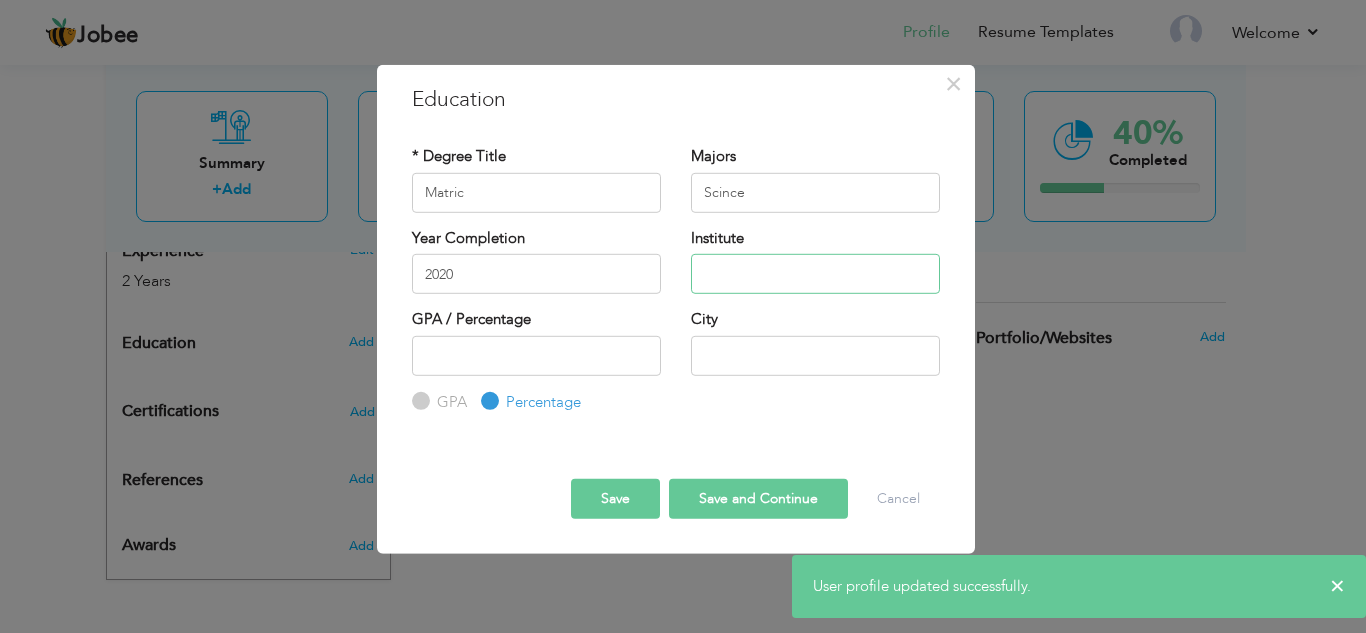 click at bounding box center [815, 274] 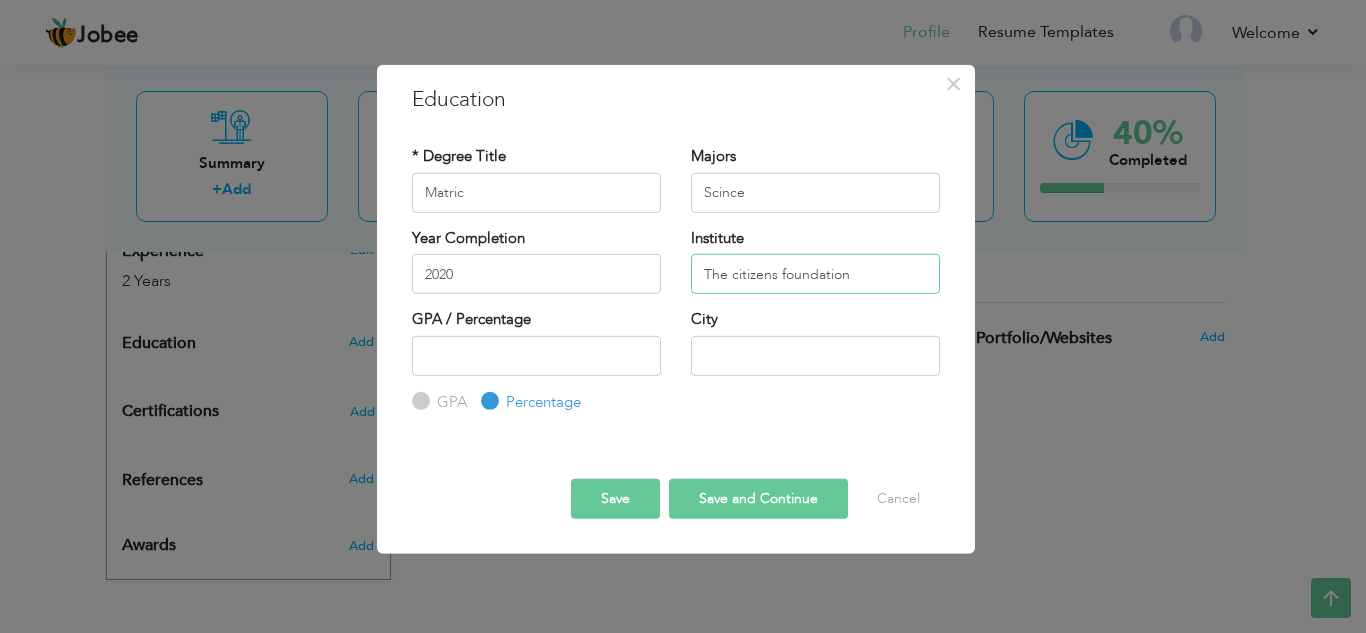 drag, startPoint x: 873, startPoint y: 282, endPoint x: 352, endPoint y: 277, distance: 521.024 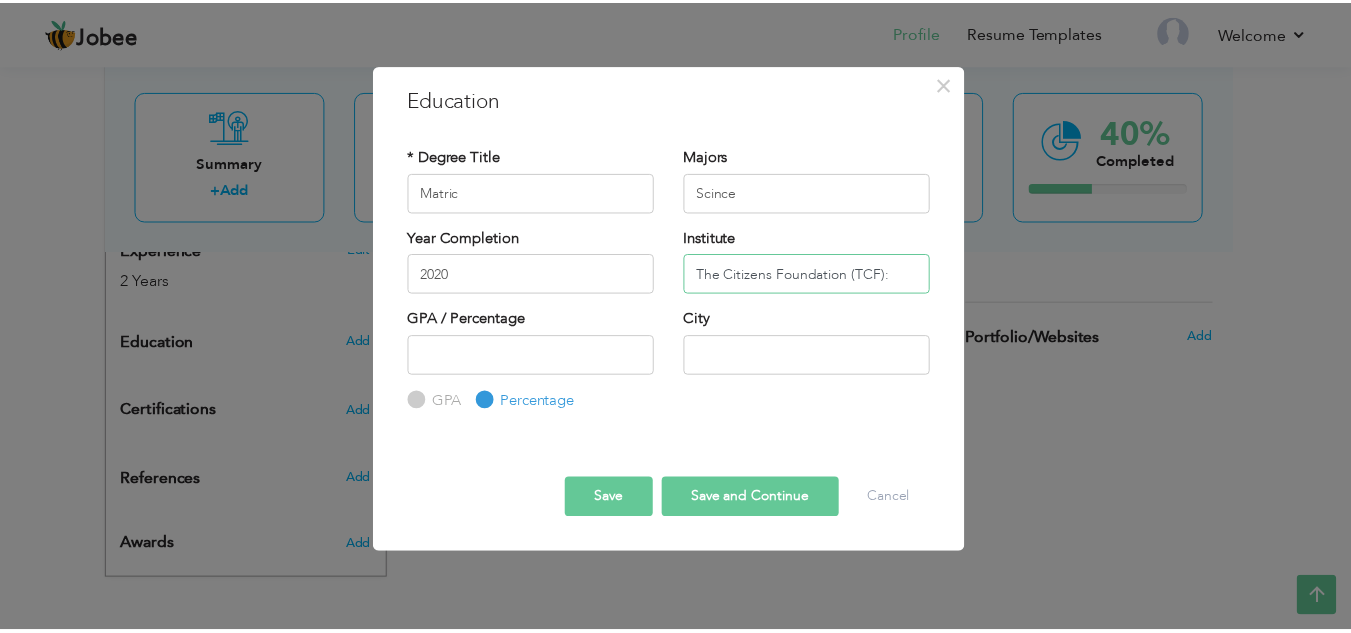 scroll, scrollTop: 0, scrollLeft: 0, axis: both 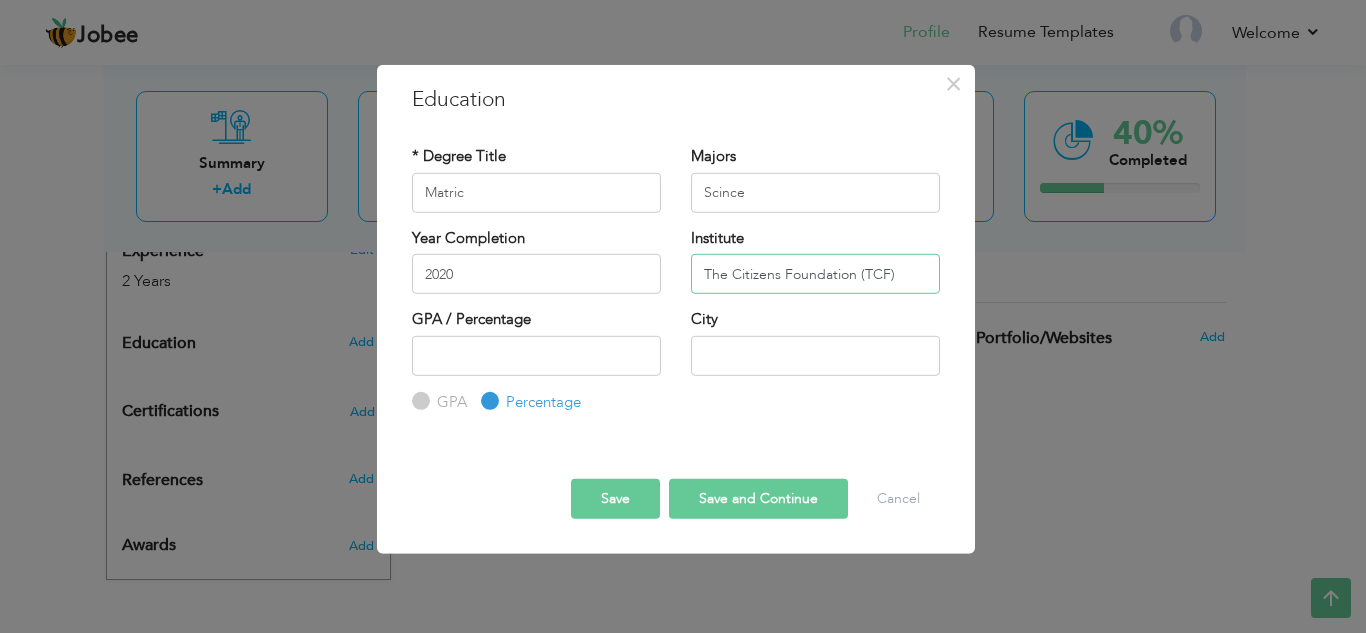 type on "The Citizens Foundation (TCF)" 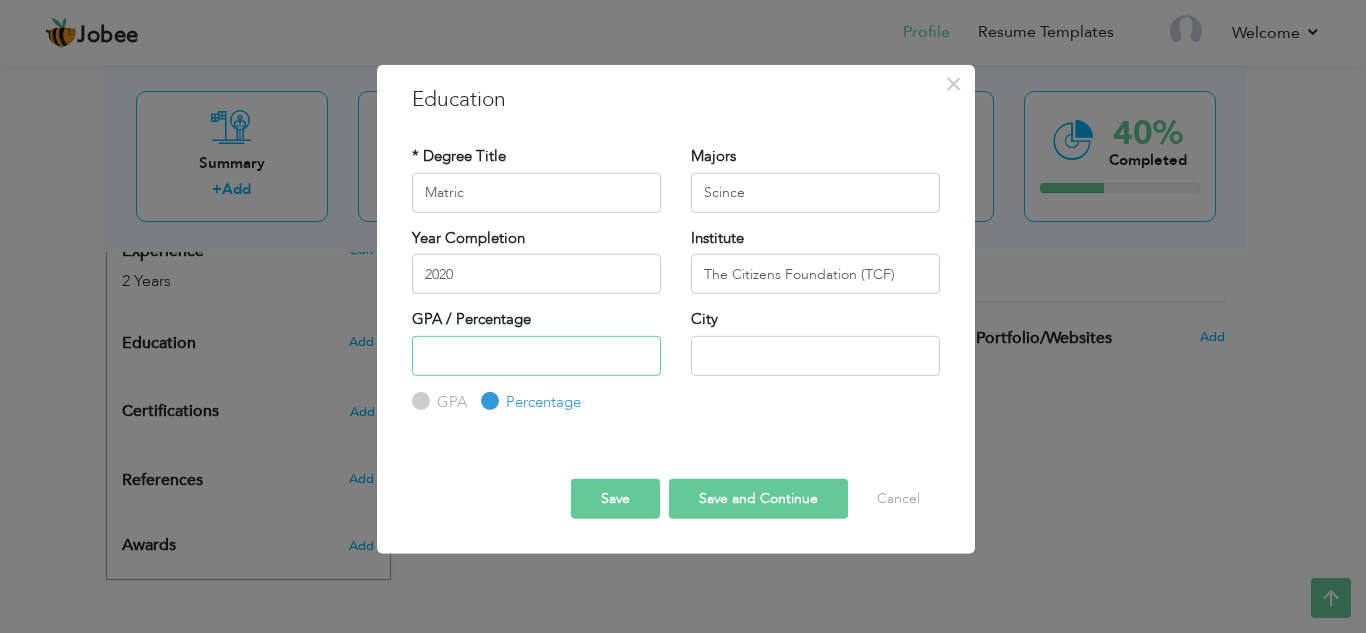 click at bounding box center [536, 355] 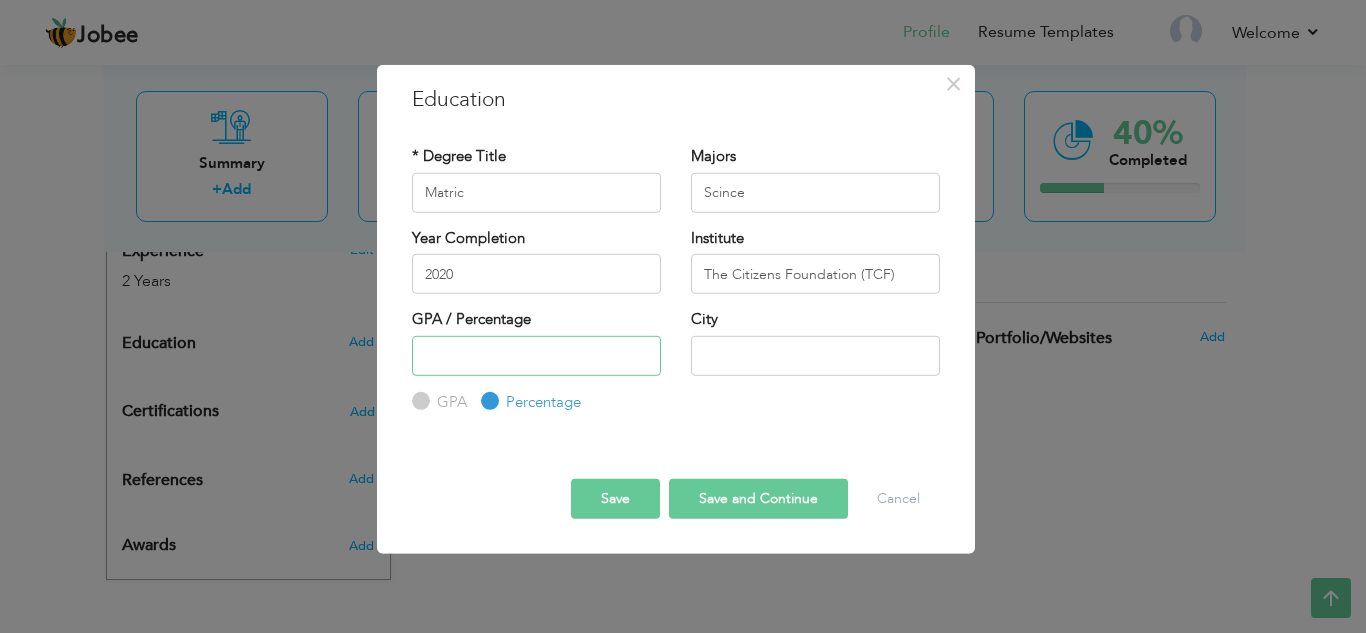 click at bounding box center [536, 355] 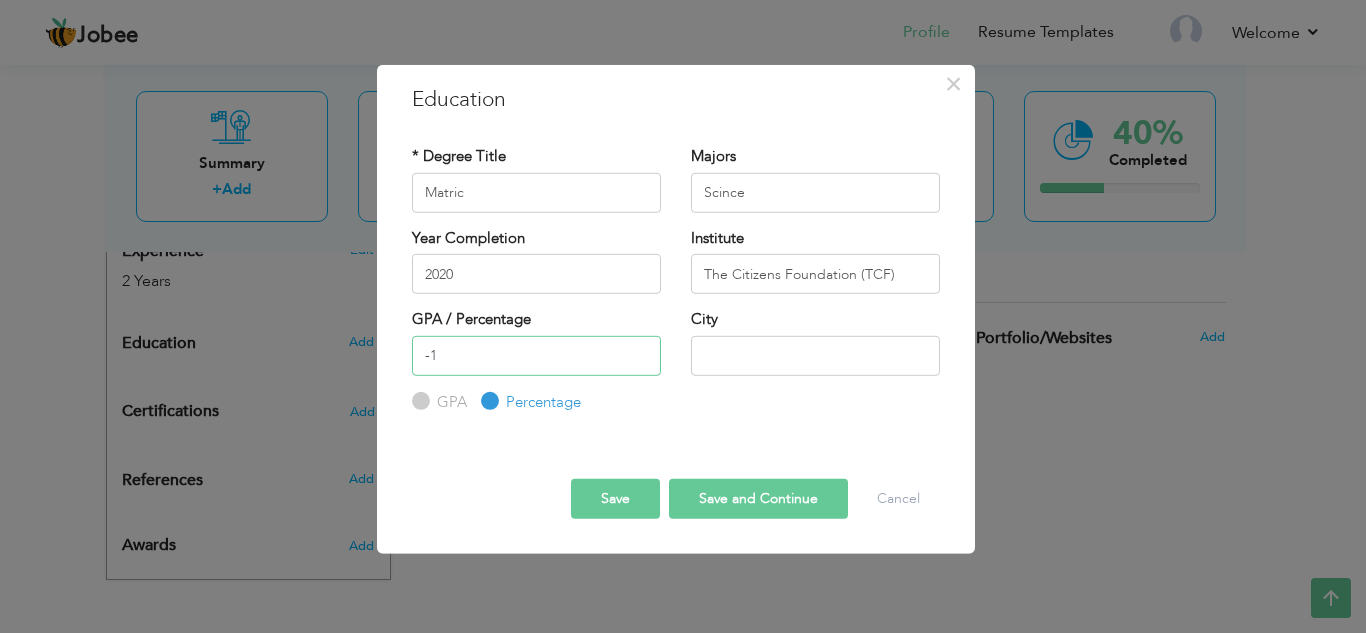 click on "-1" at bounding box center [536, 355] 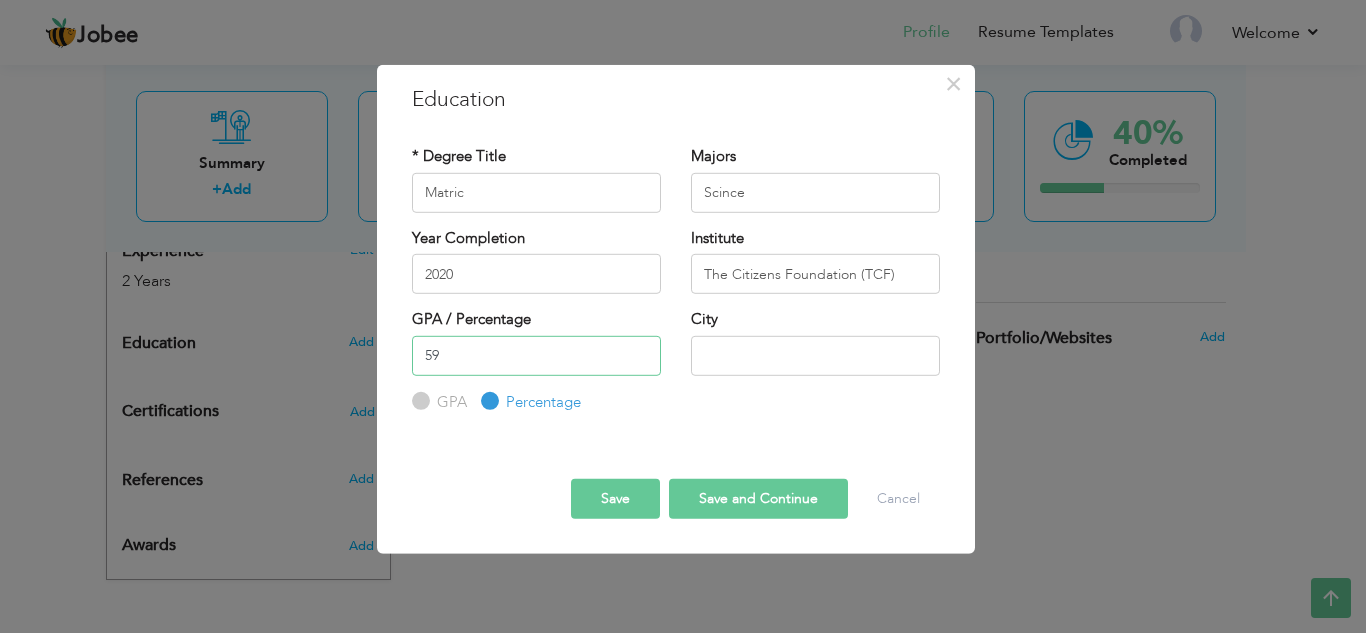 click on "59" at bounding box center (536, 355) 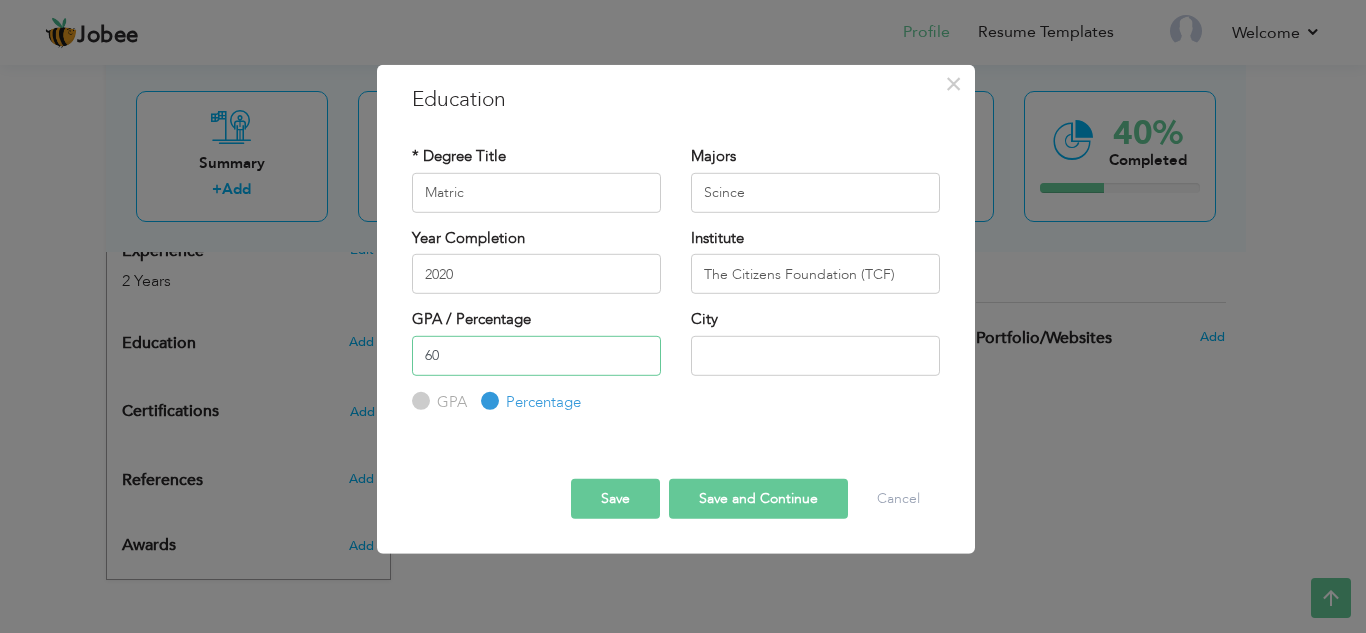 click on "60" at bounding box center [536, 355] 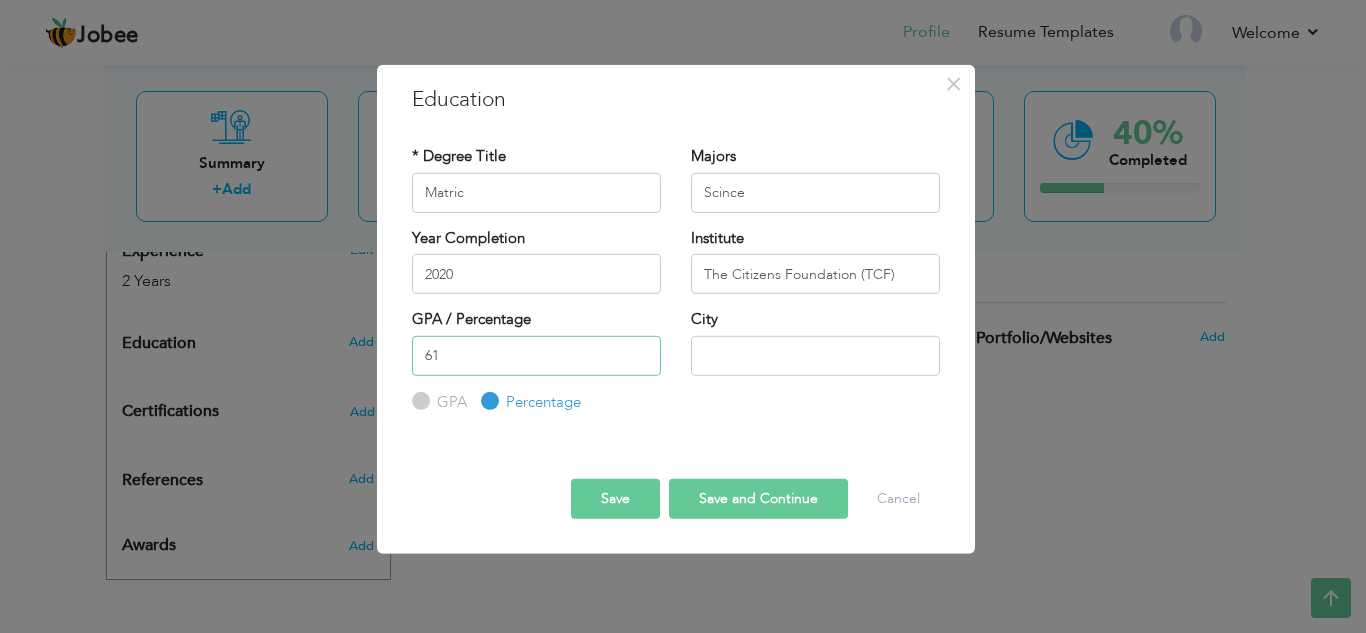 click on "61" at bounding box center (536, 355) 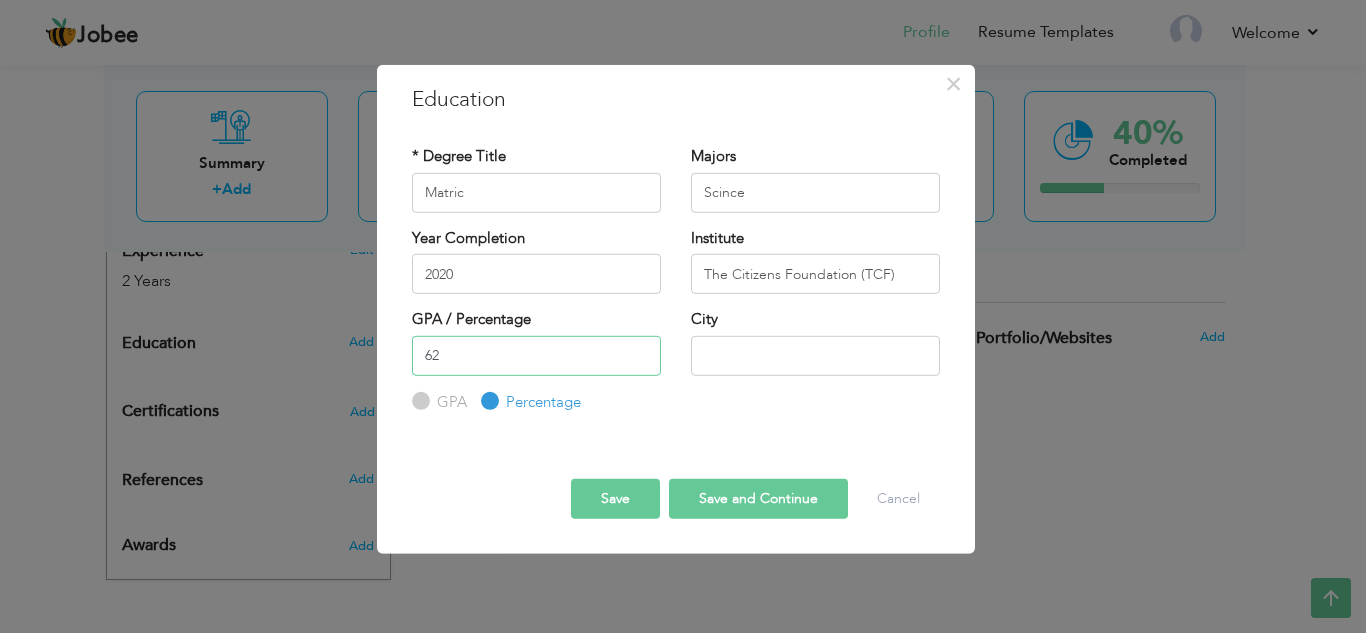 click on "62" at bounding box center (536, 355) 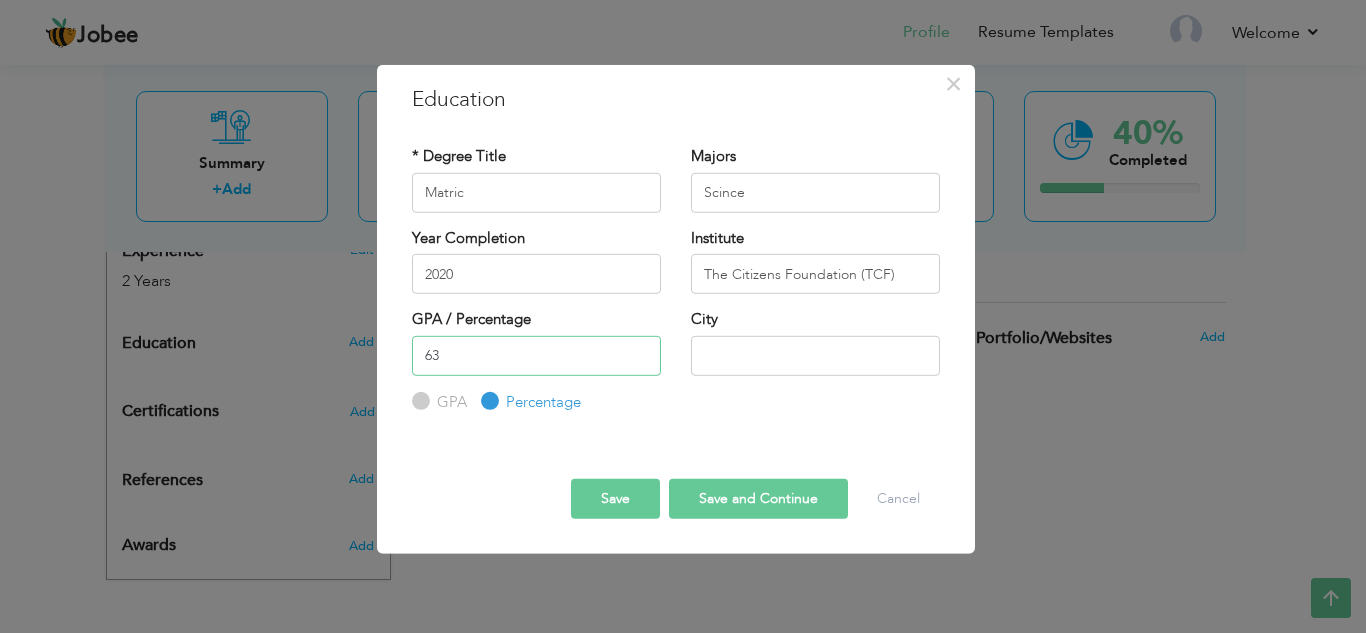 click on "63" at bounding box center (536, 355) 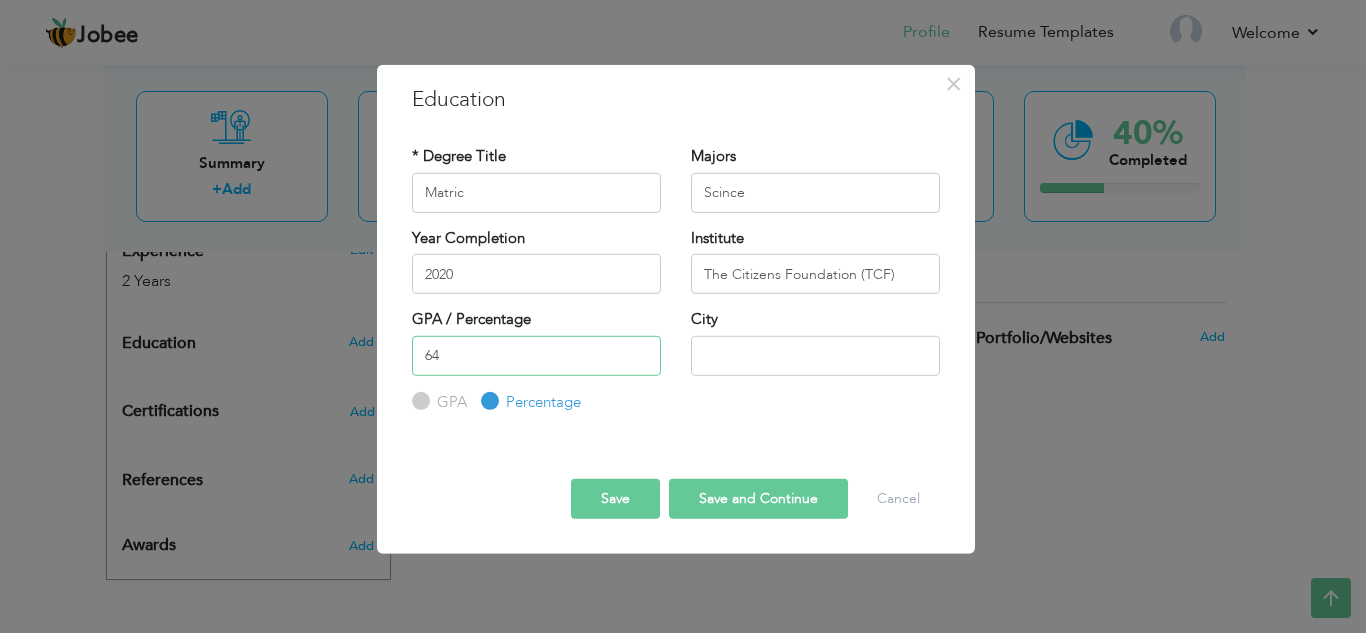 type on "64" 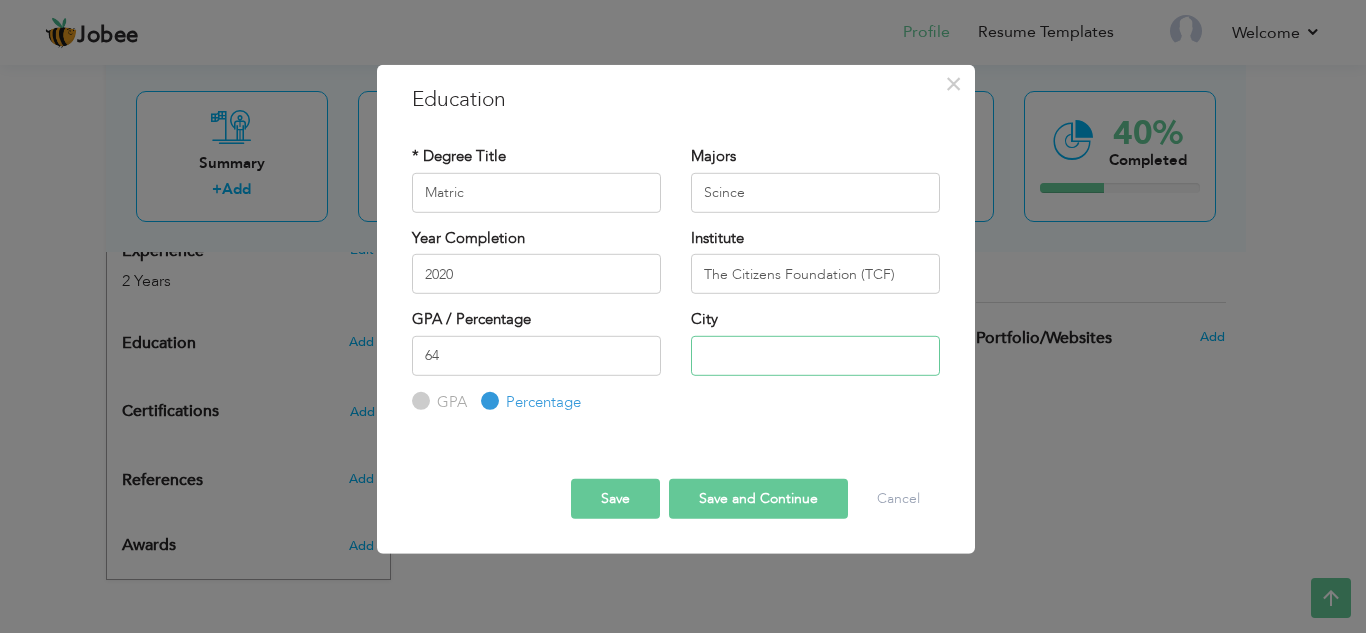 click at bounding box center [815, 355] 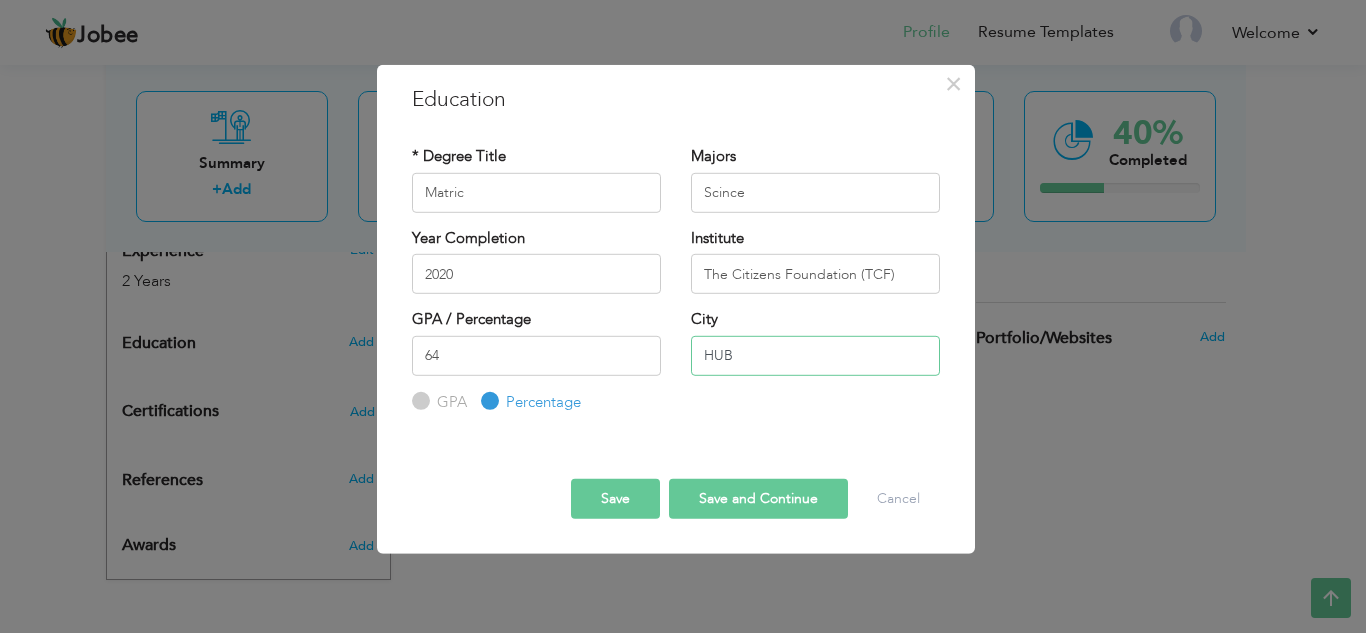 type on "HUB" 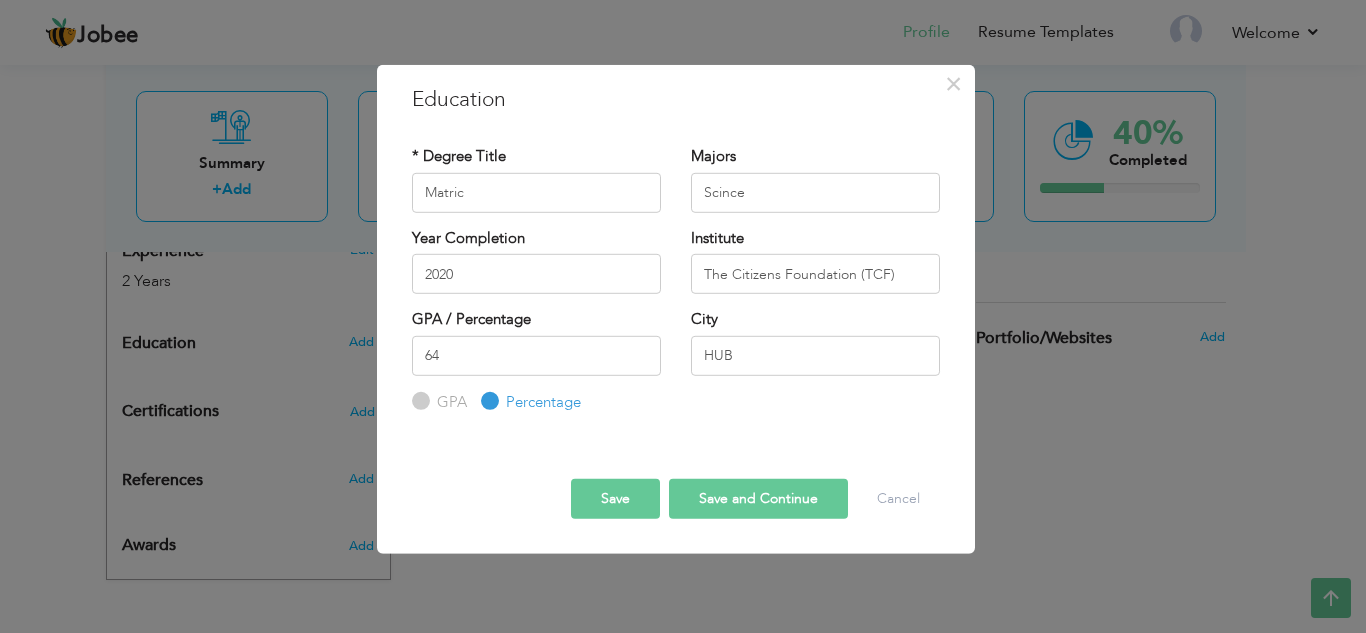 click on "Save and Continue" at bounding box center [758, 499] 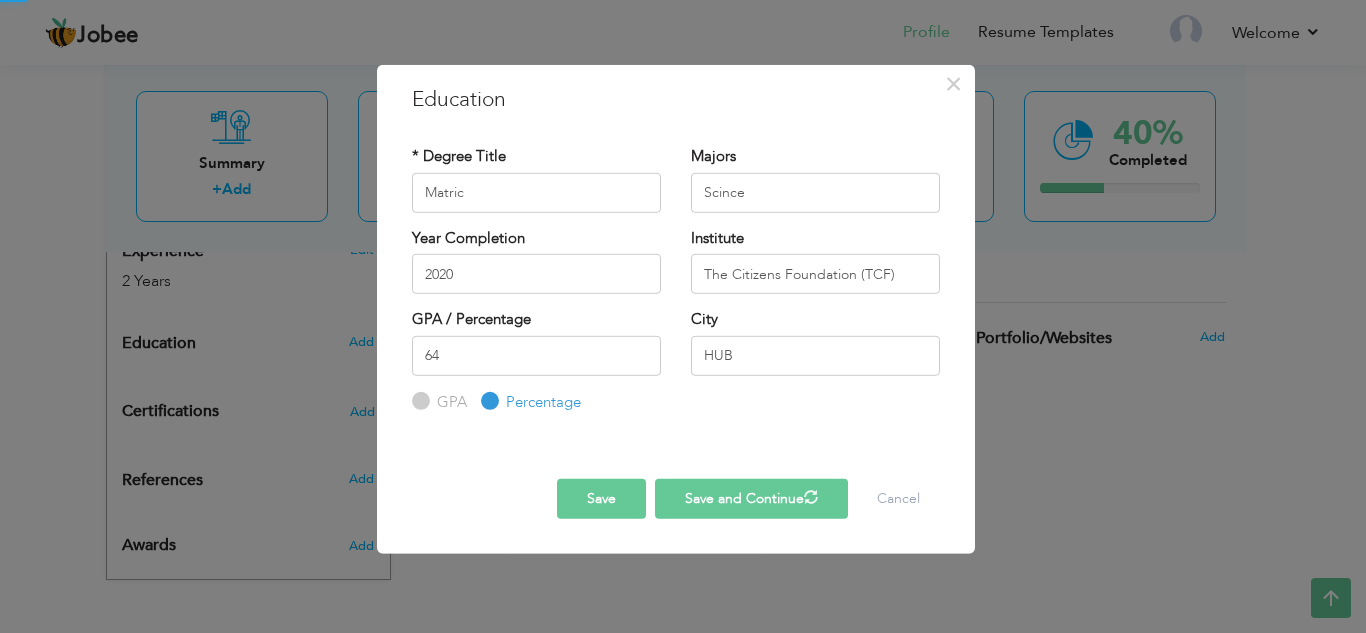 type 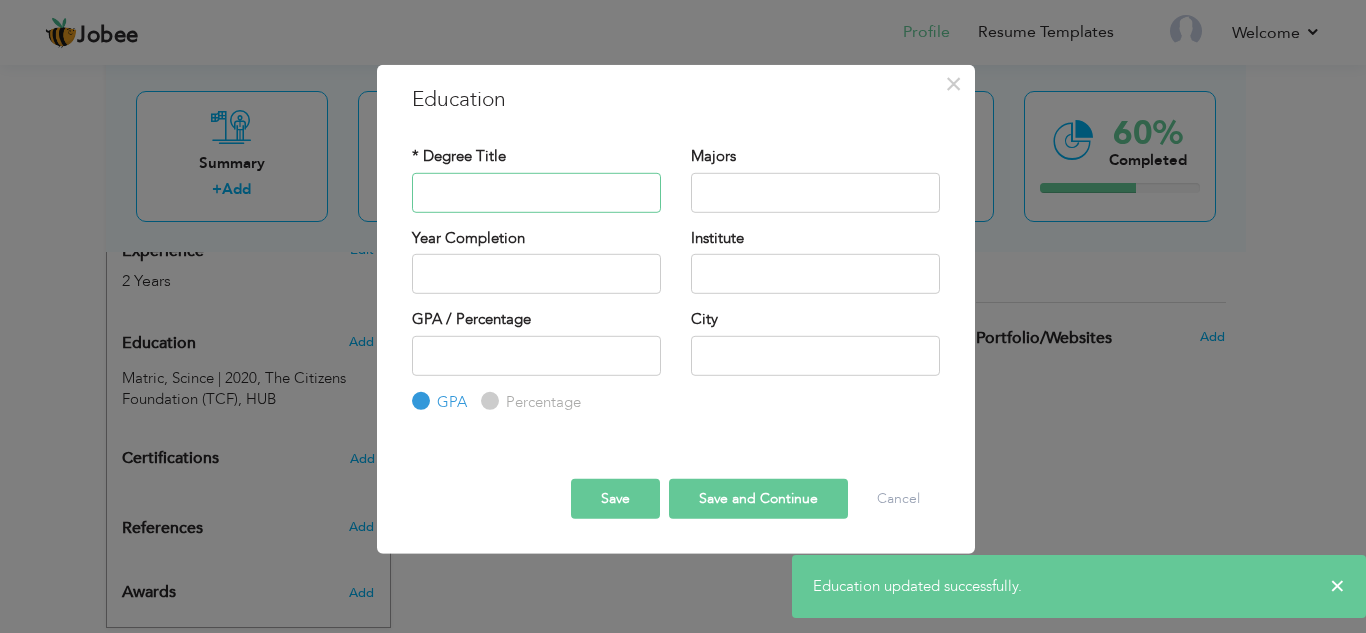 click at bounding box center (536, 192) 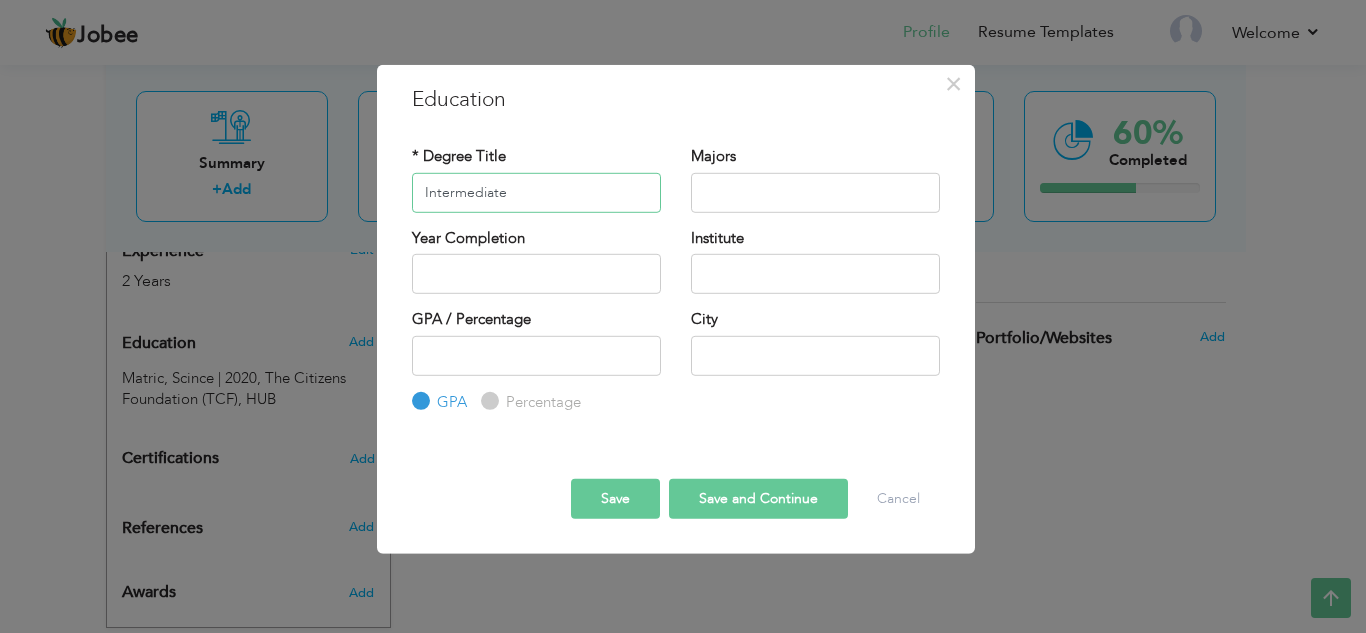 type on "Intermediate" 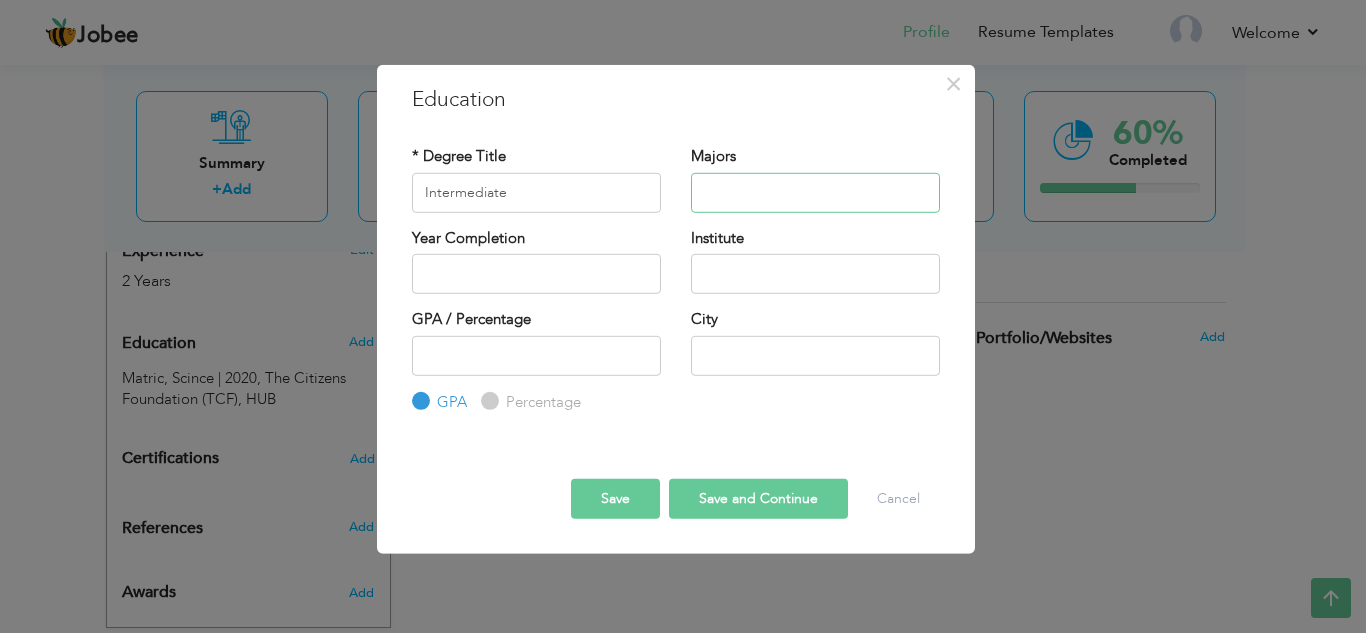 click at bounding box center [815, 192] 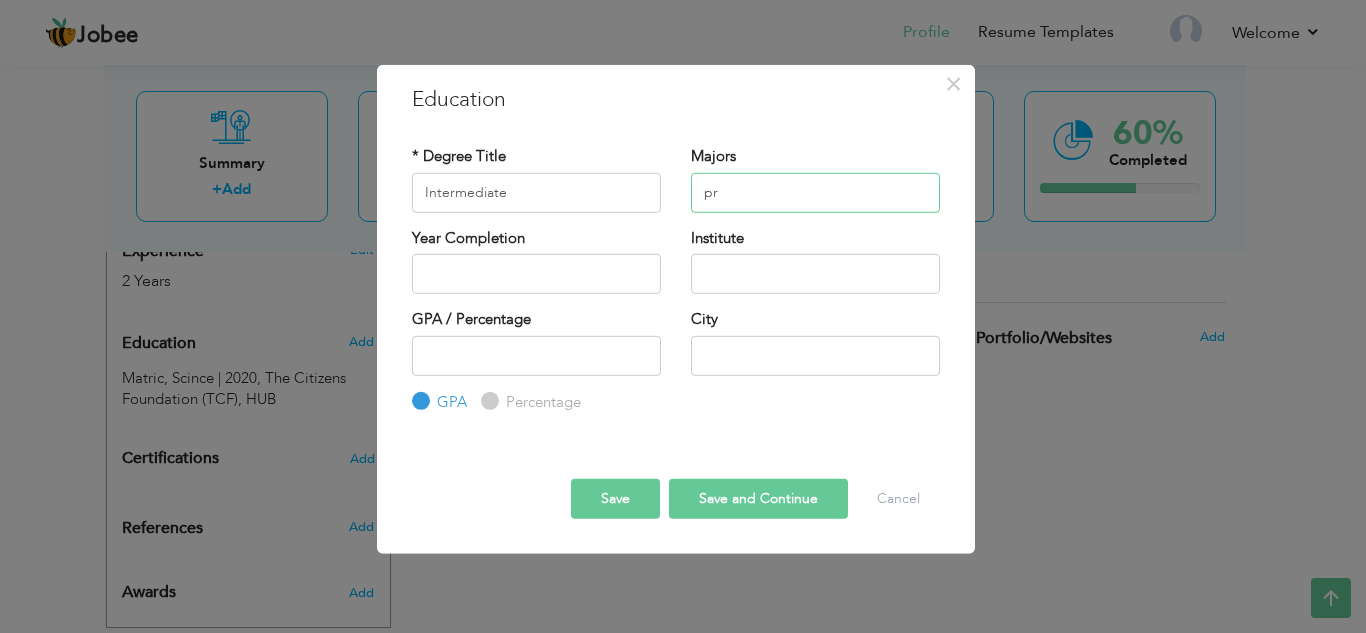 type on "p" 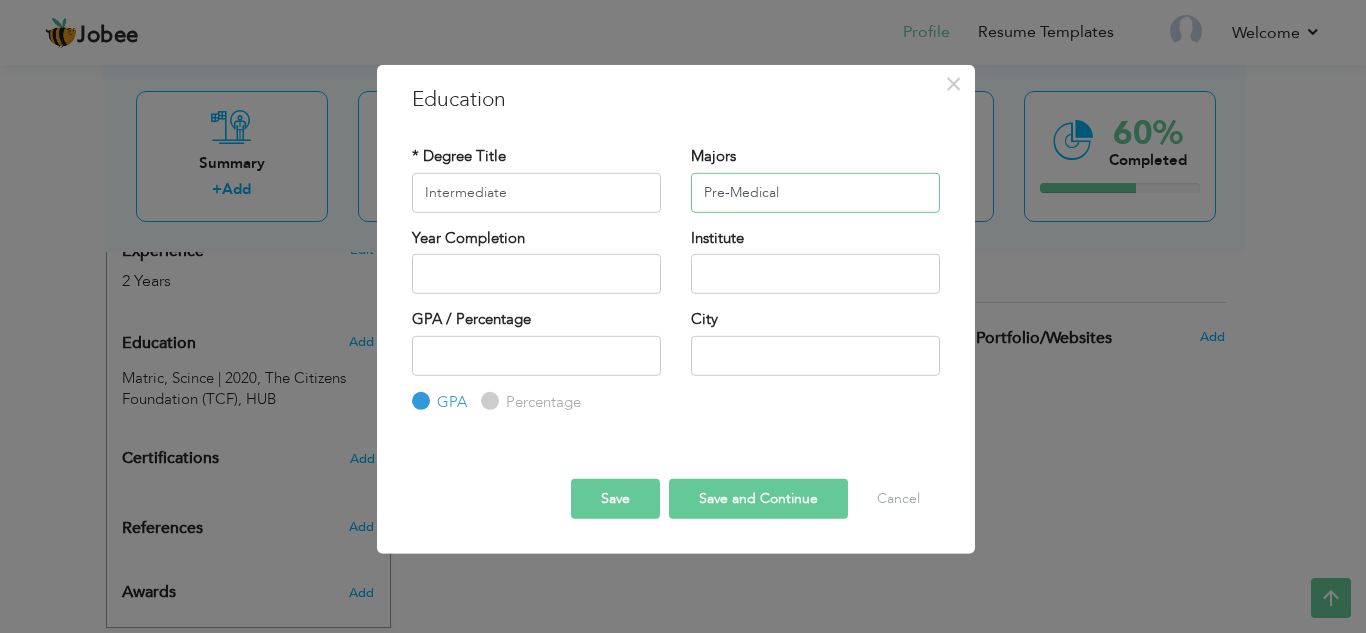 type on "Pre-Medical" 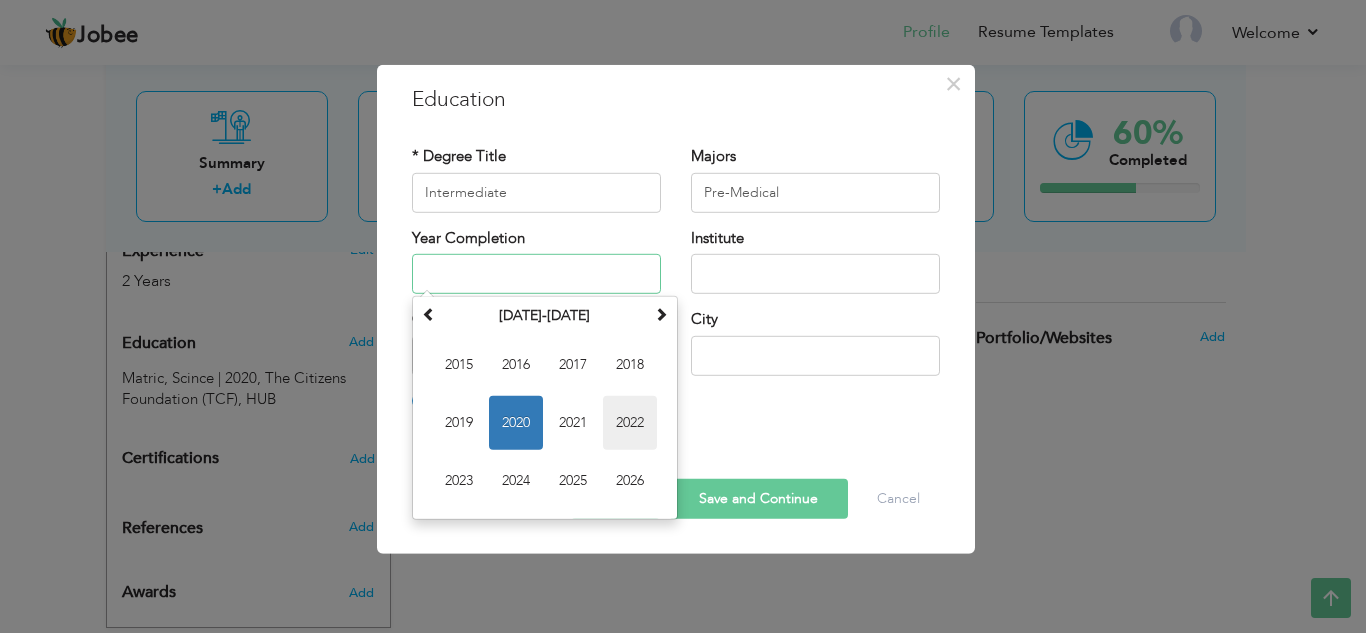 click on "2022" at bounding box center [630, 423] 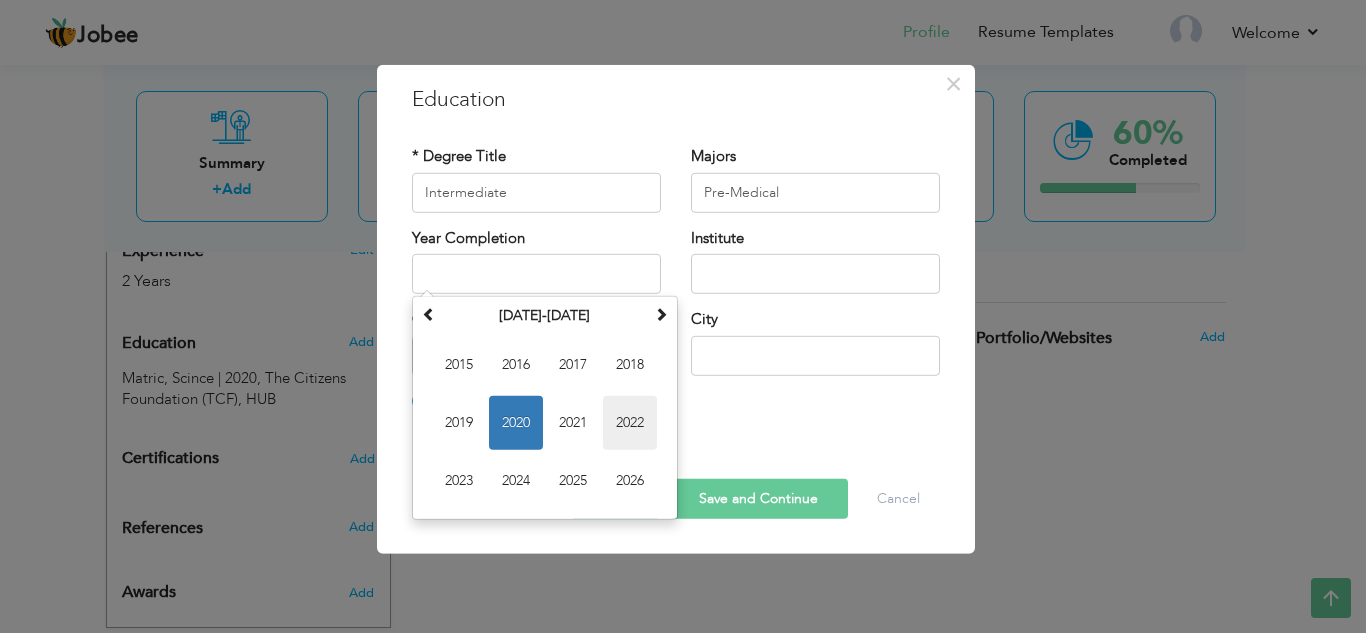 type on "2022" 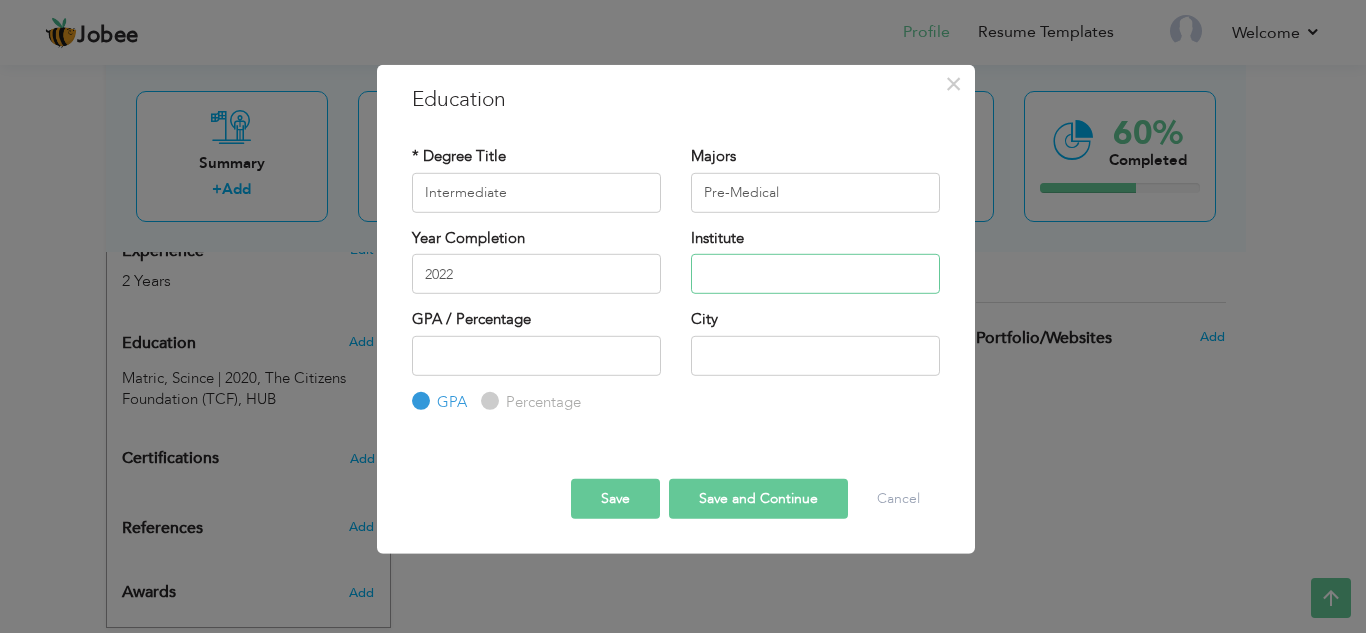 click at bounding box center [815, 274] 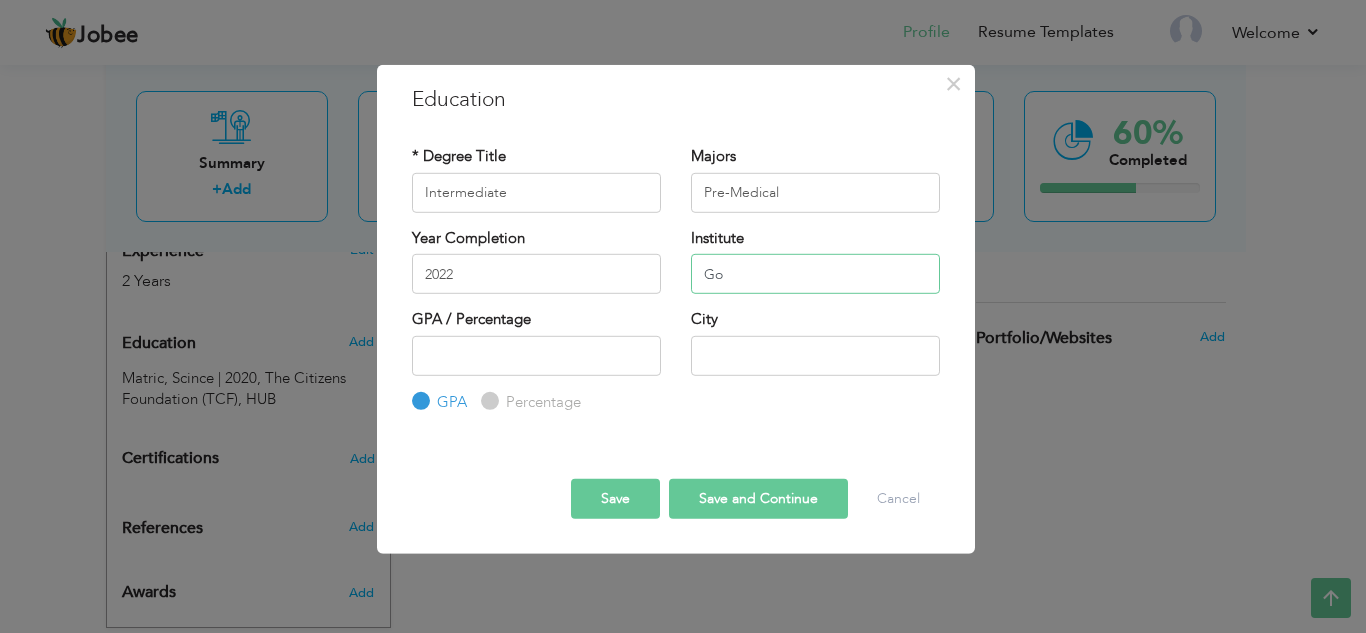 type on "G" 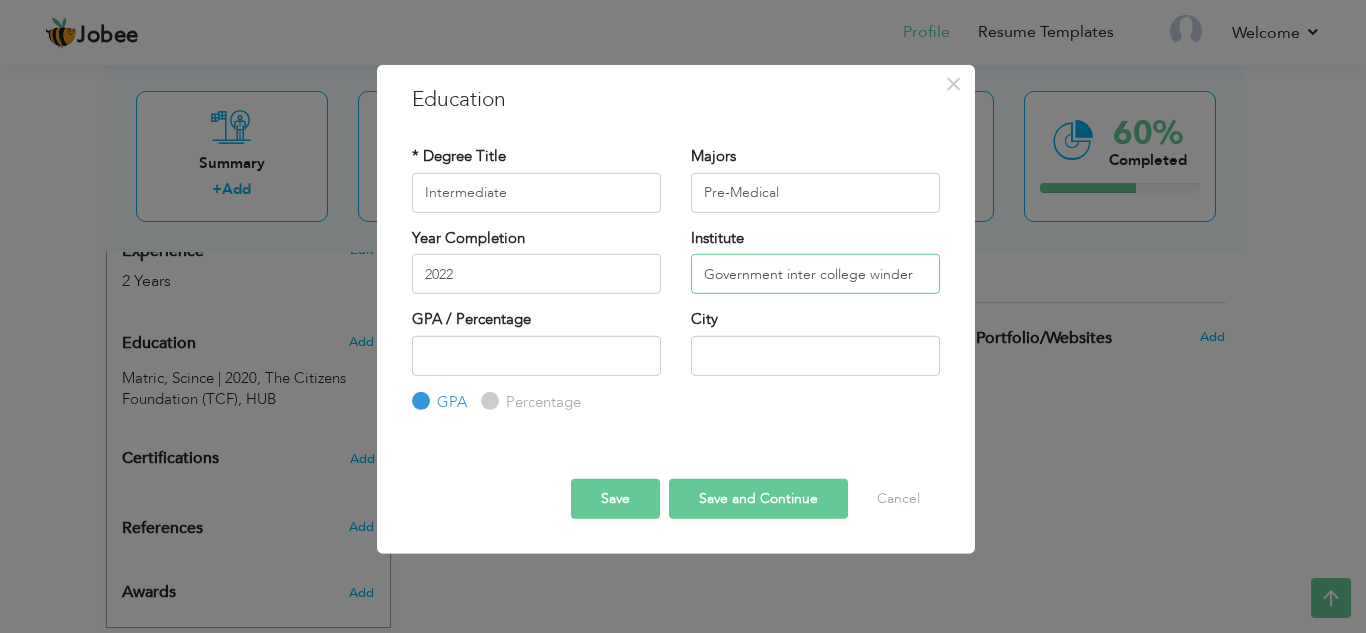 type on "Government inter college winder" 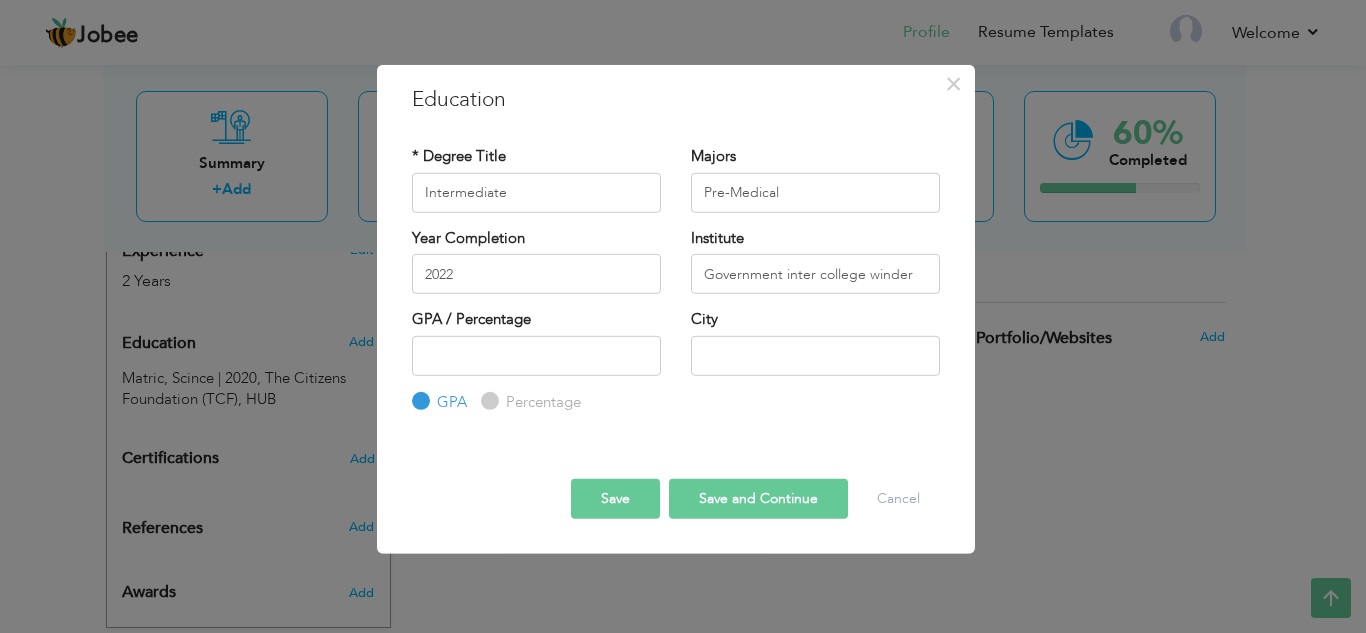 drag, startPoint x: 497, startPoint y: 414, endPoint x: 480, endPoint y: 384, distance: 34.48188 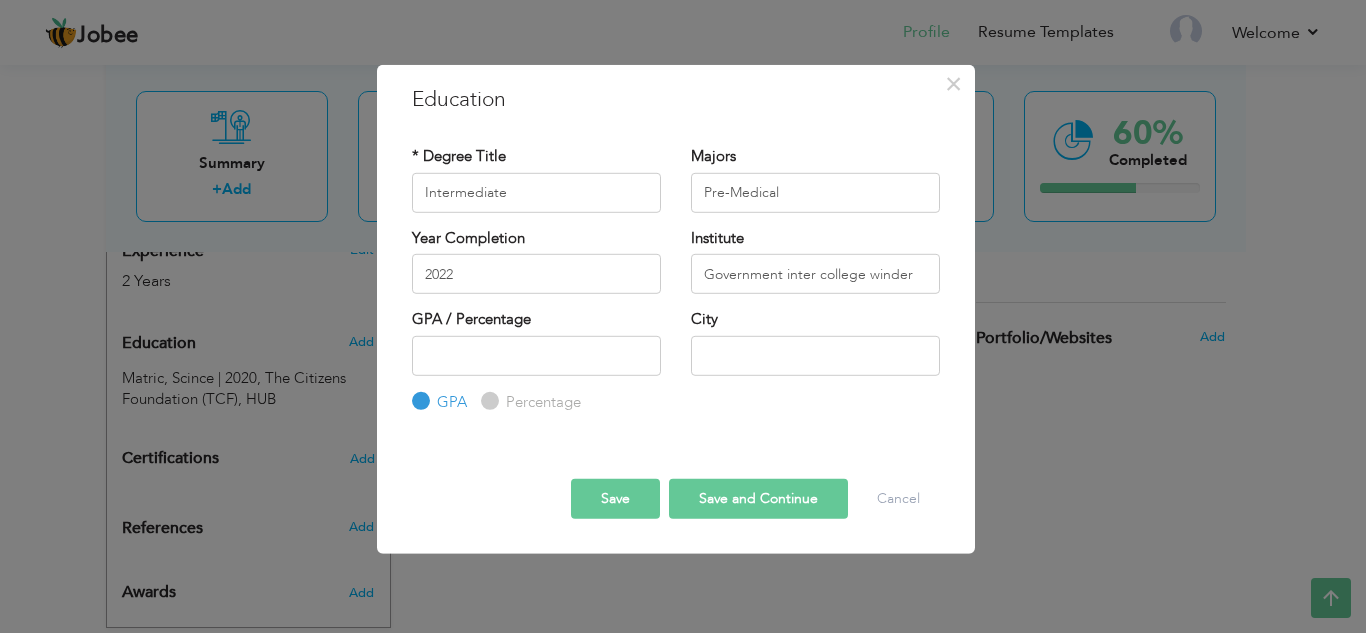 click on "Percentage" at bounding box center [487, 401] 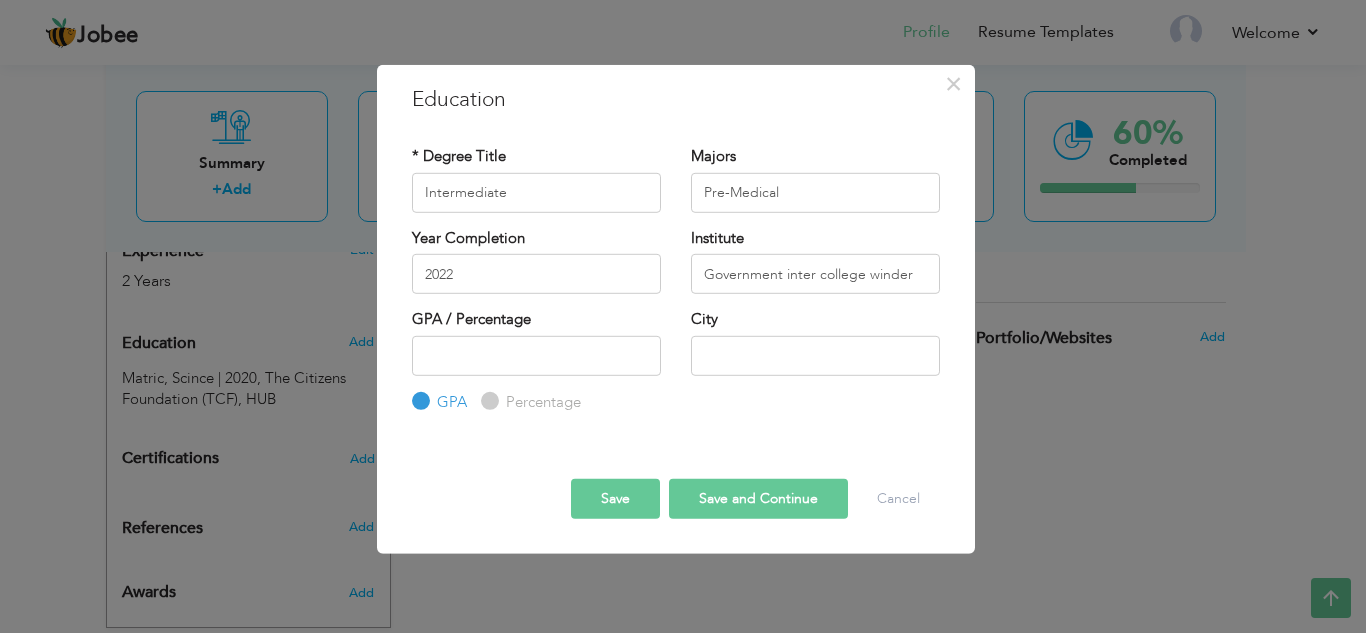 radio on "true" 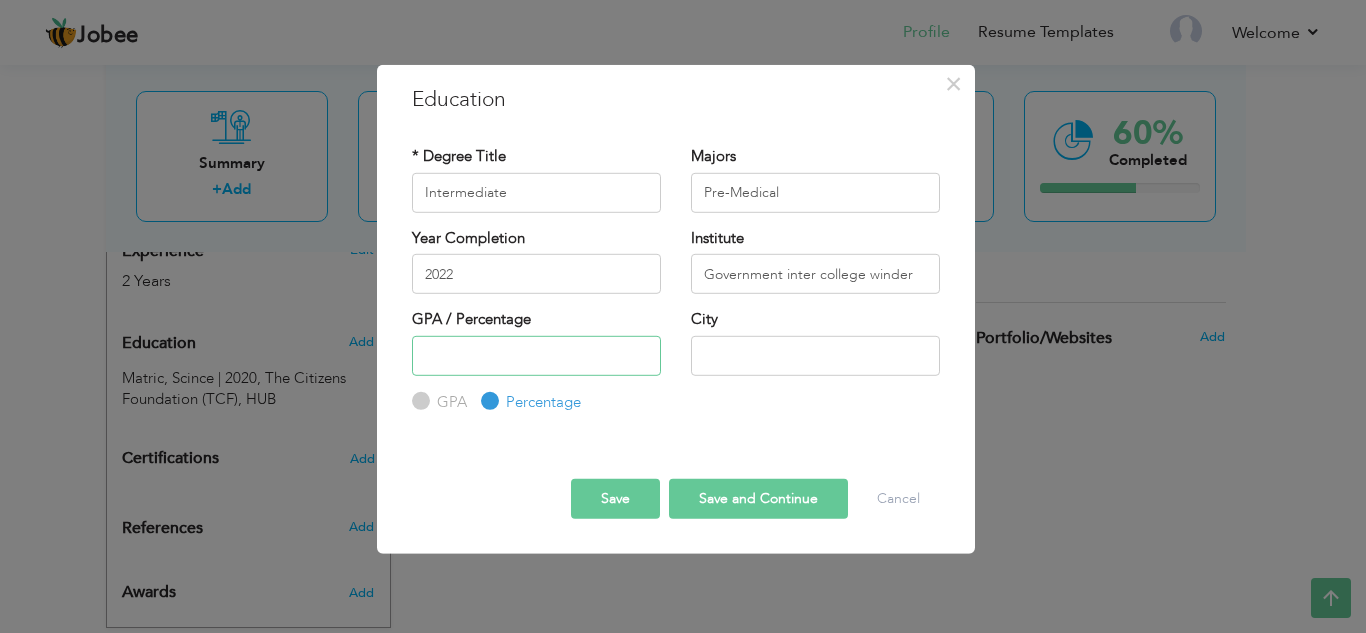 click at bounding box center (536, 355) 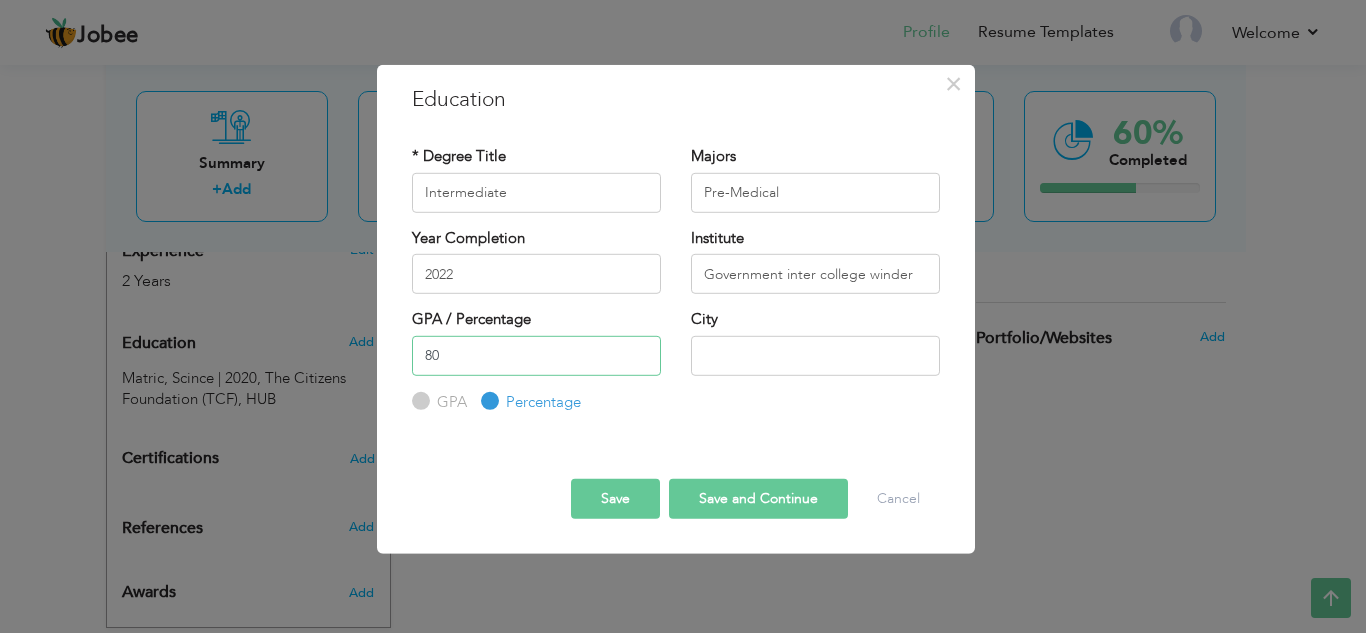 type on "80" 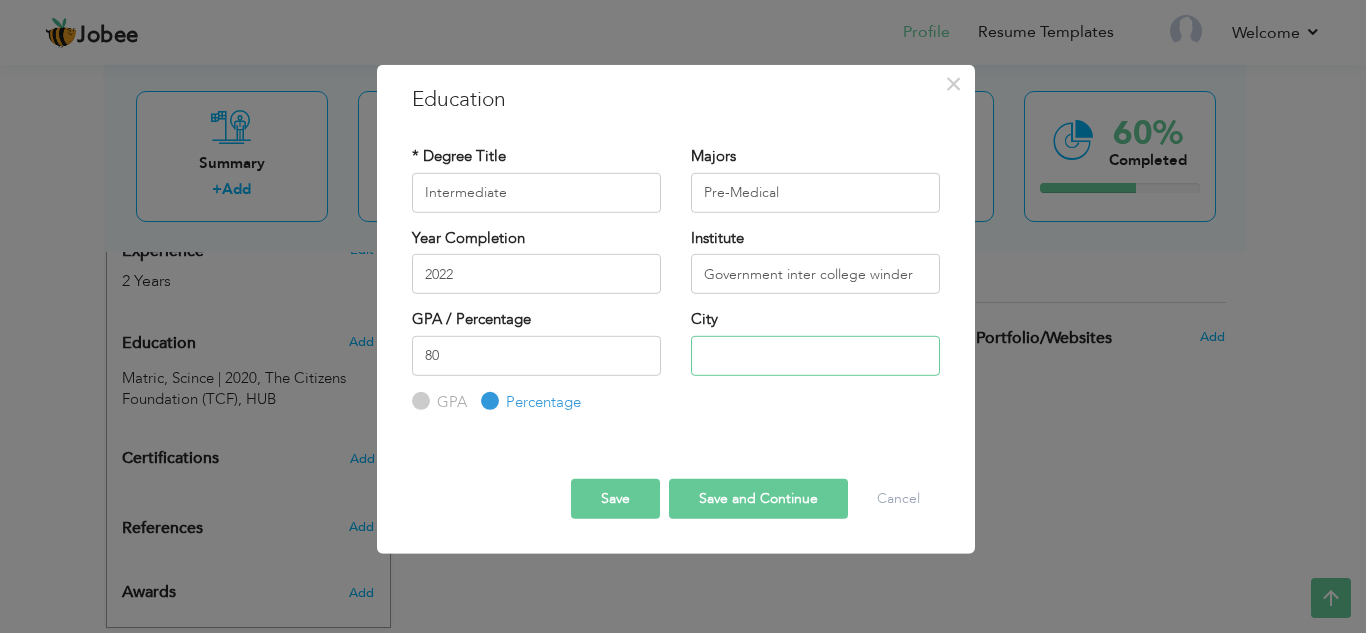 click at bounding box center [815, 355] 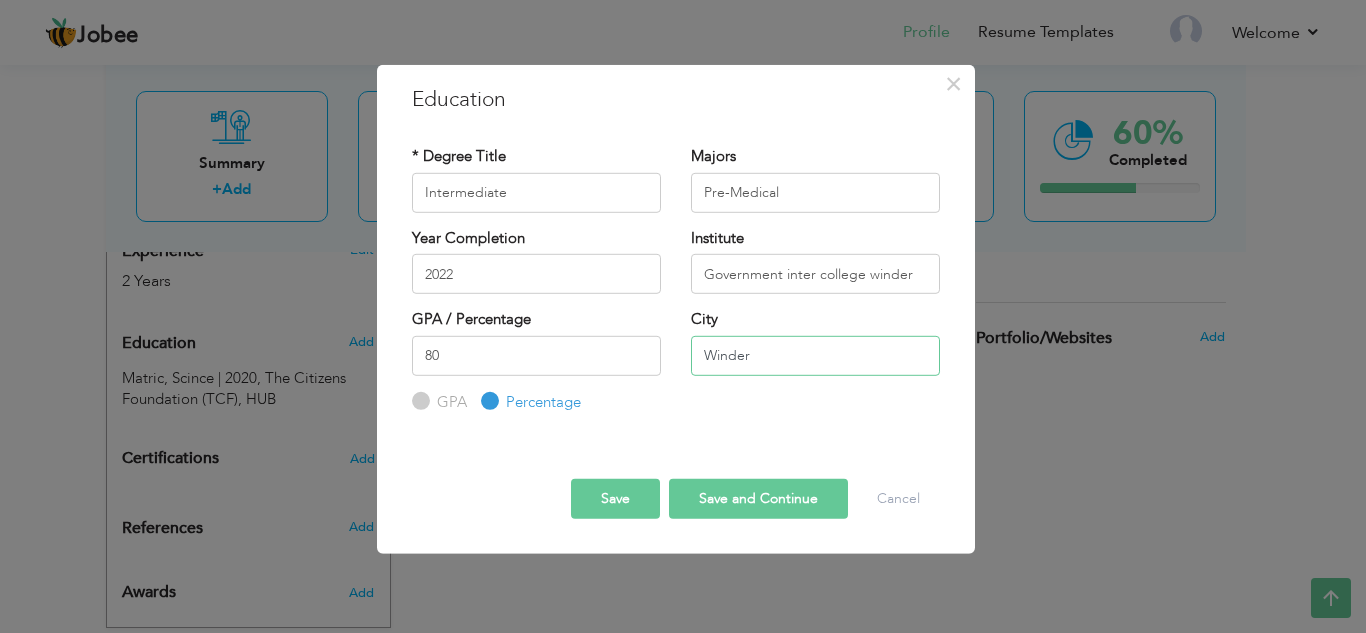 type on "Winder" 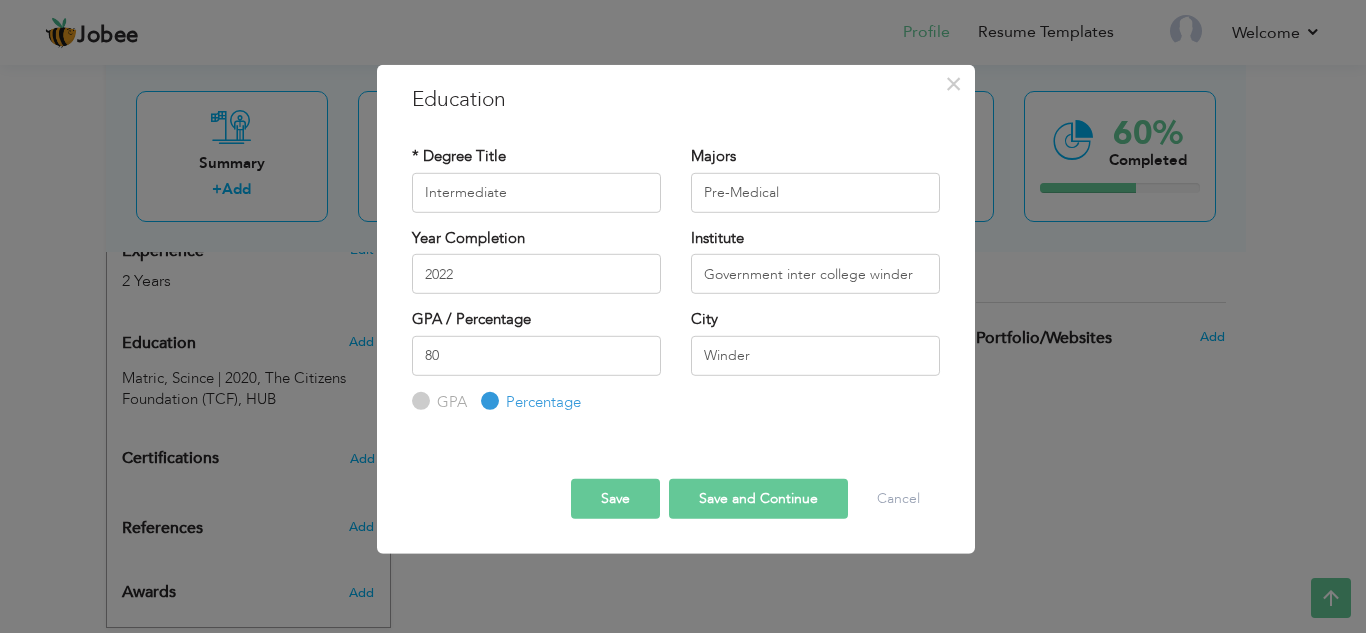 click on "Save" at bounding box center (615, 499) 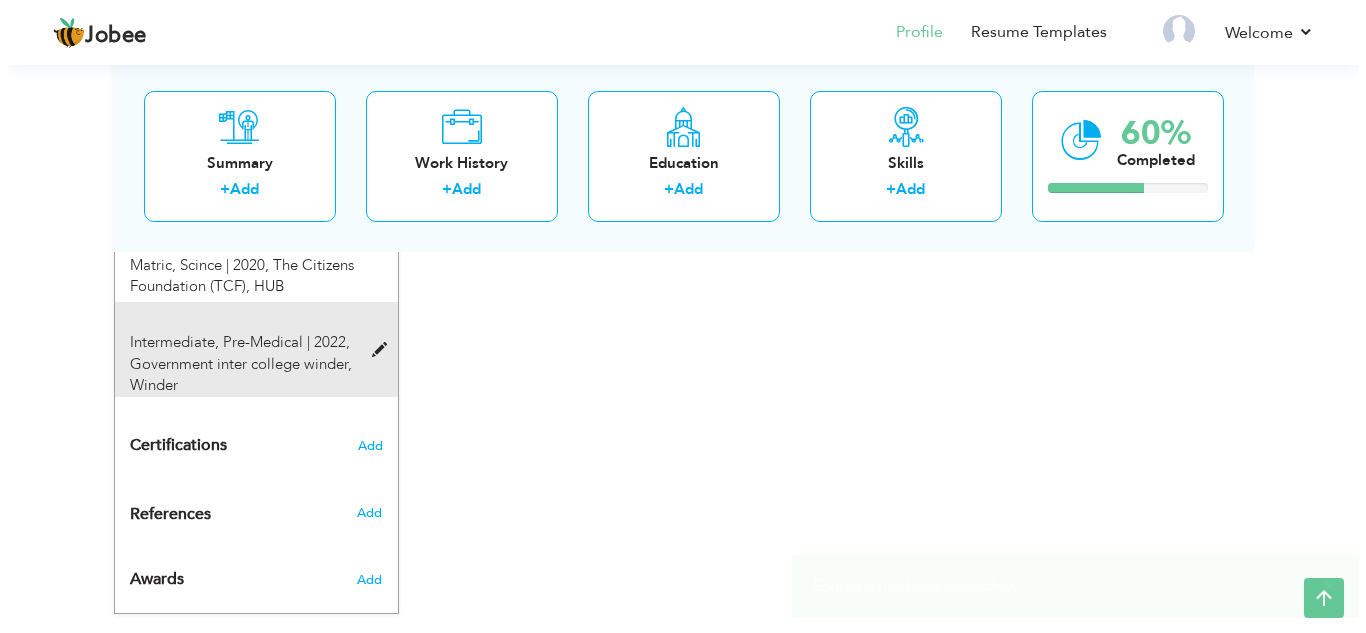 scroll, scrollTop: 882, scrollLeft: 0, axis: vertical 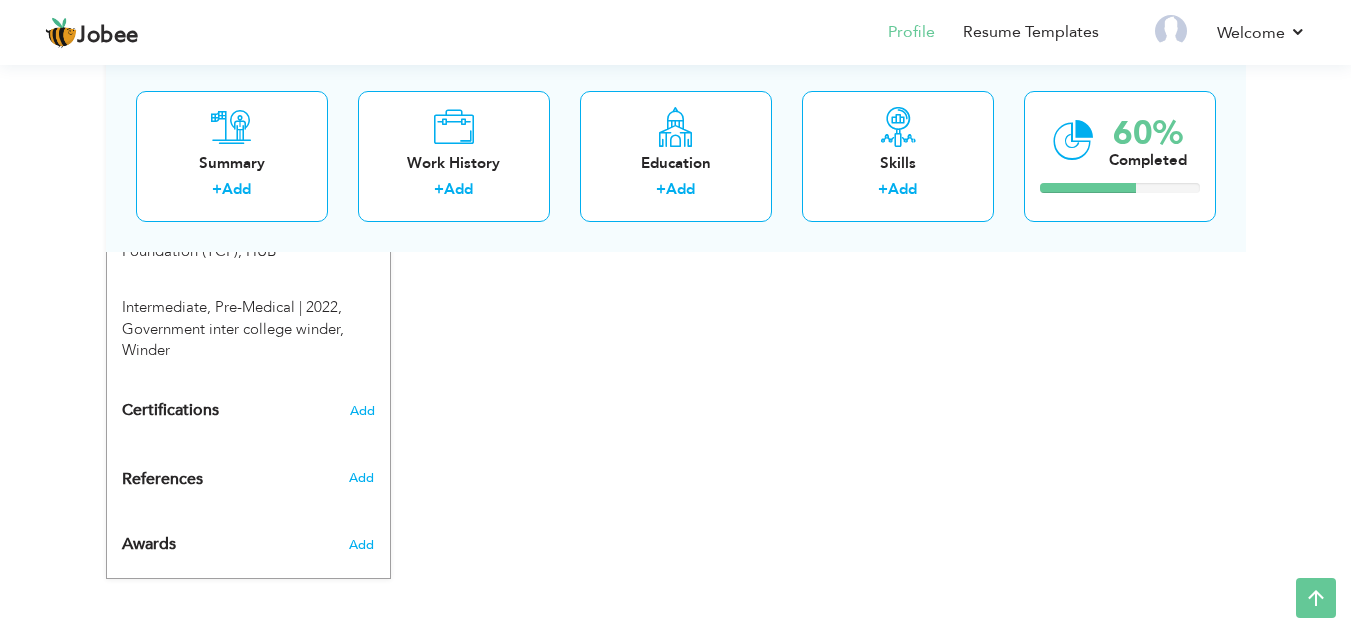 click on "Certifications
Add" at bounding box center [248, 411] 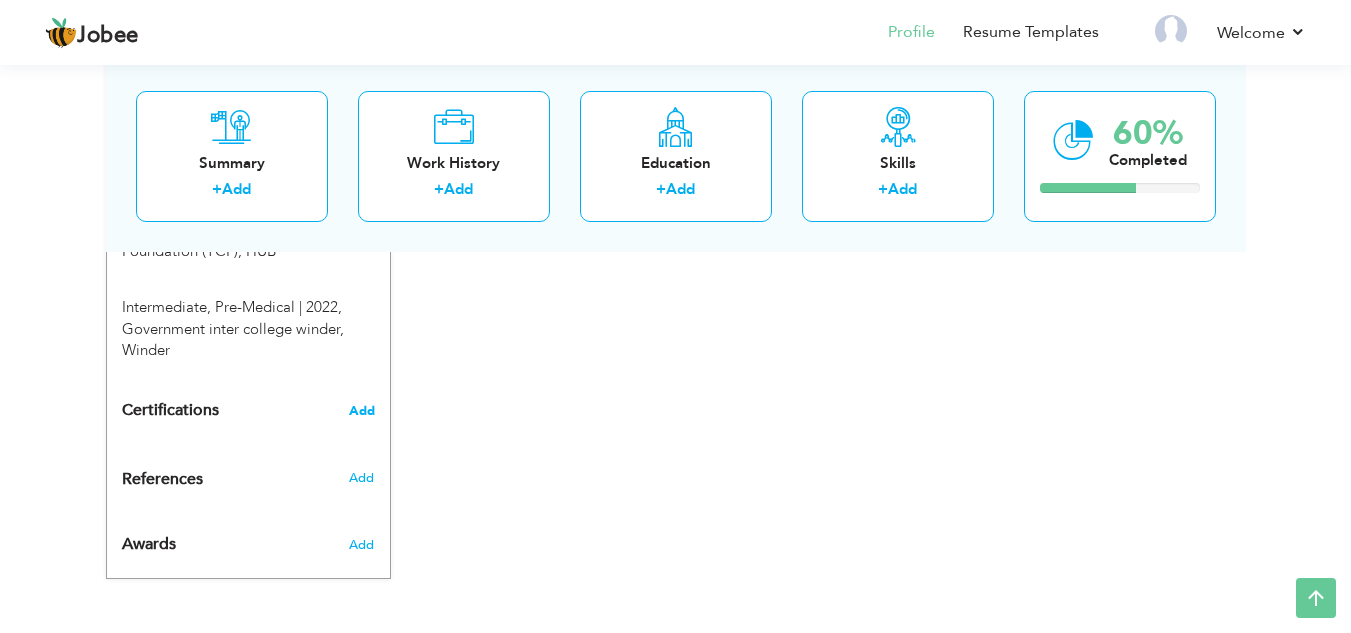 click on "Add" at bounding box center (362, 411) 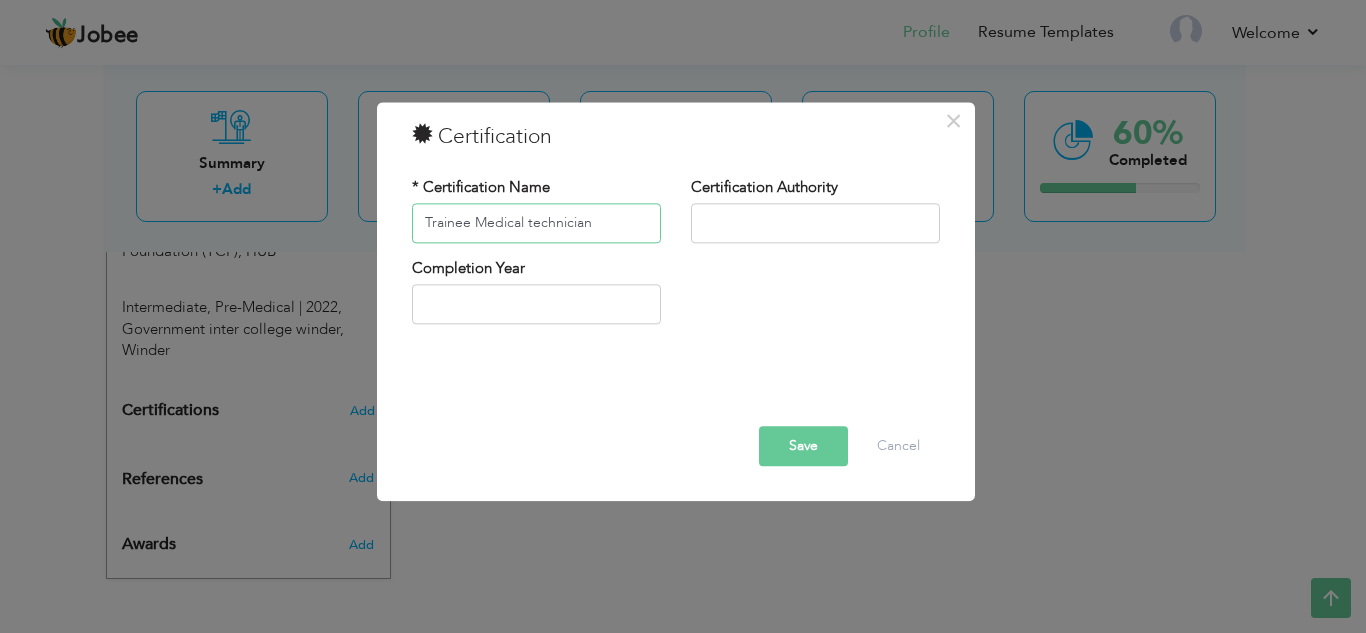 type on "Trainee Medical technician" 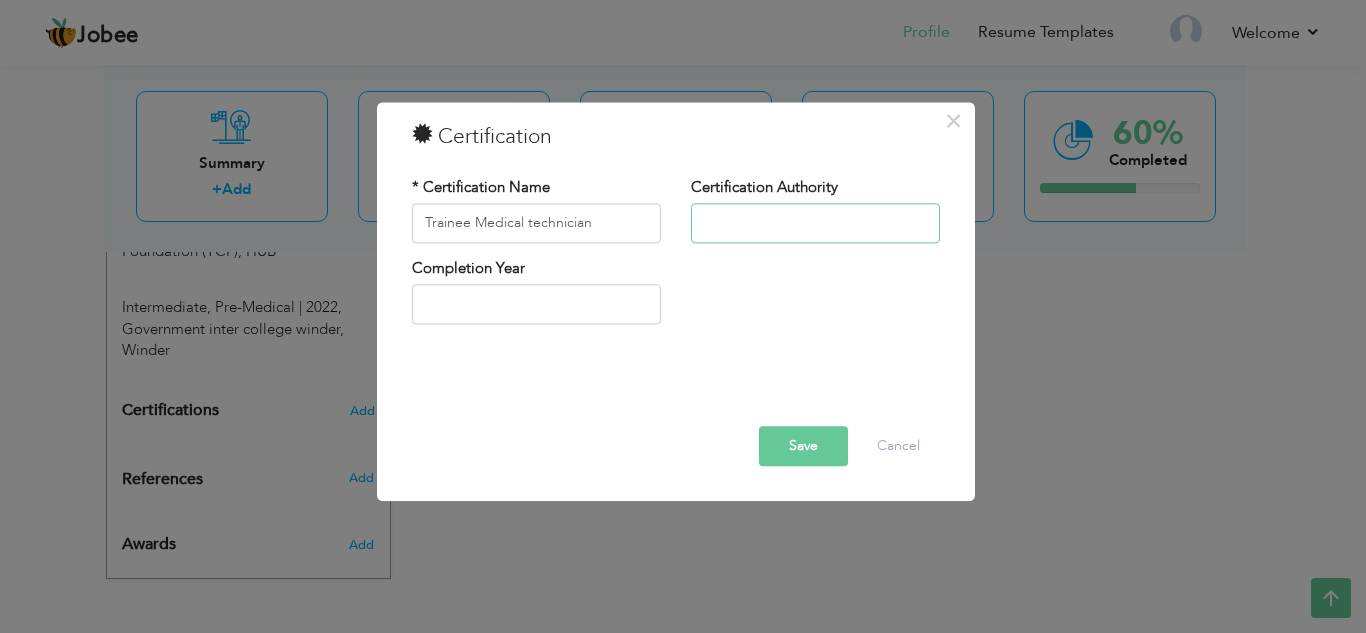 click at bounding box center [815, 223] 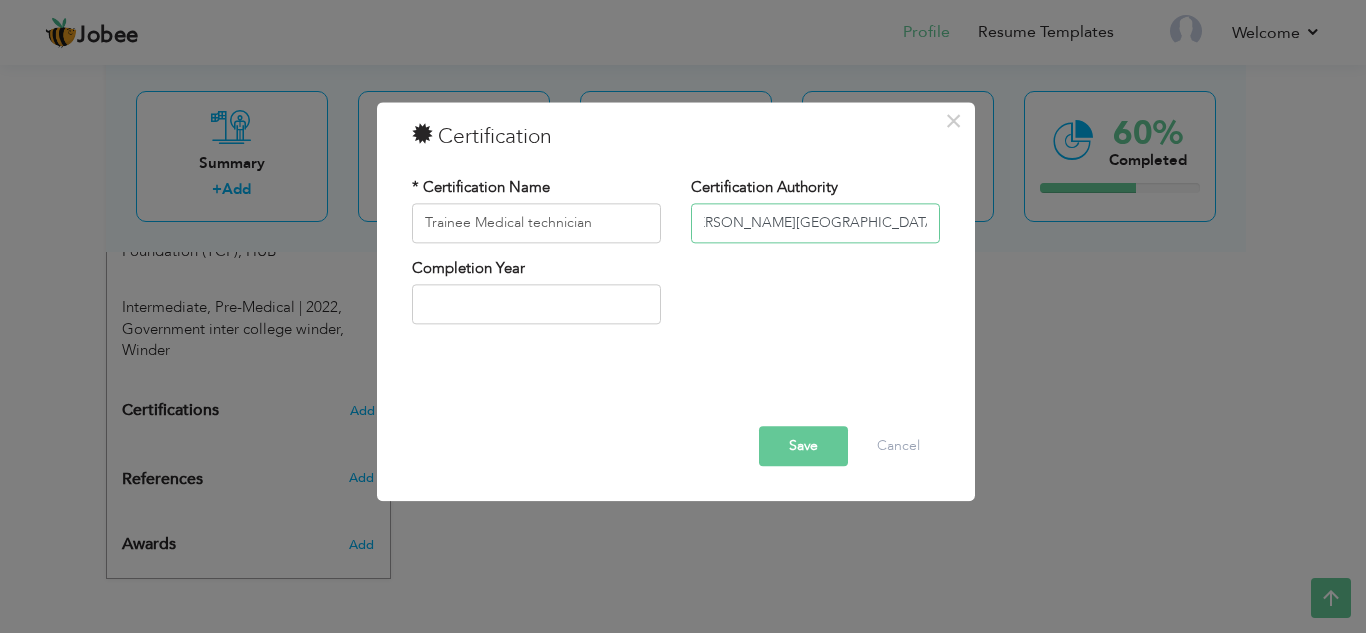 scroll, scrollTop: 0, scrollLeft: 57, axis: horizontal 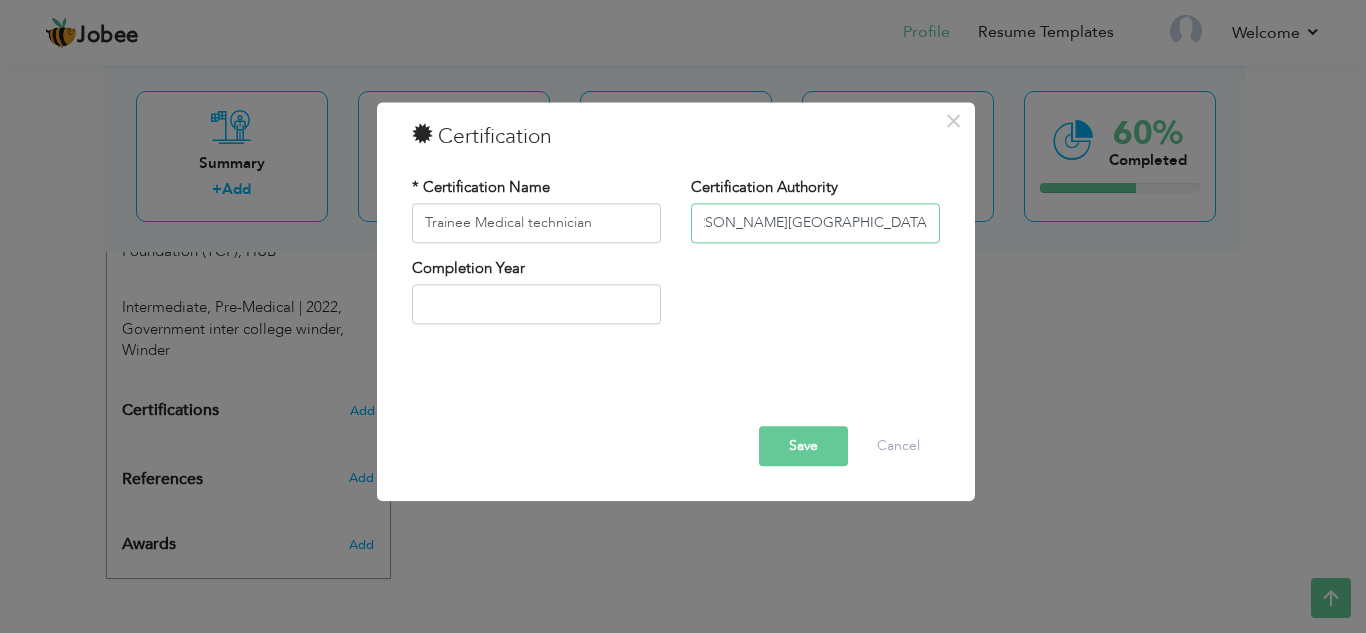 type on "Jam [PERSON_NAME][GEOGRAPHIC_DATA] hub" 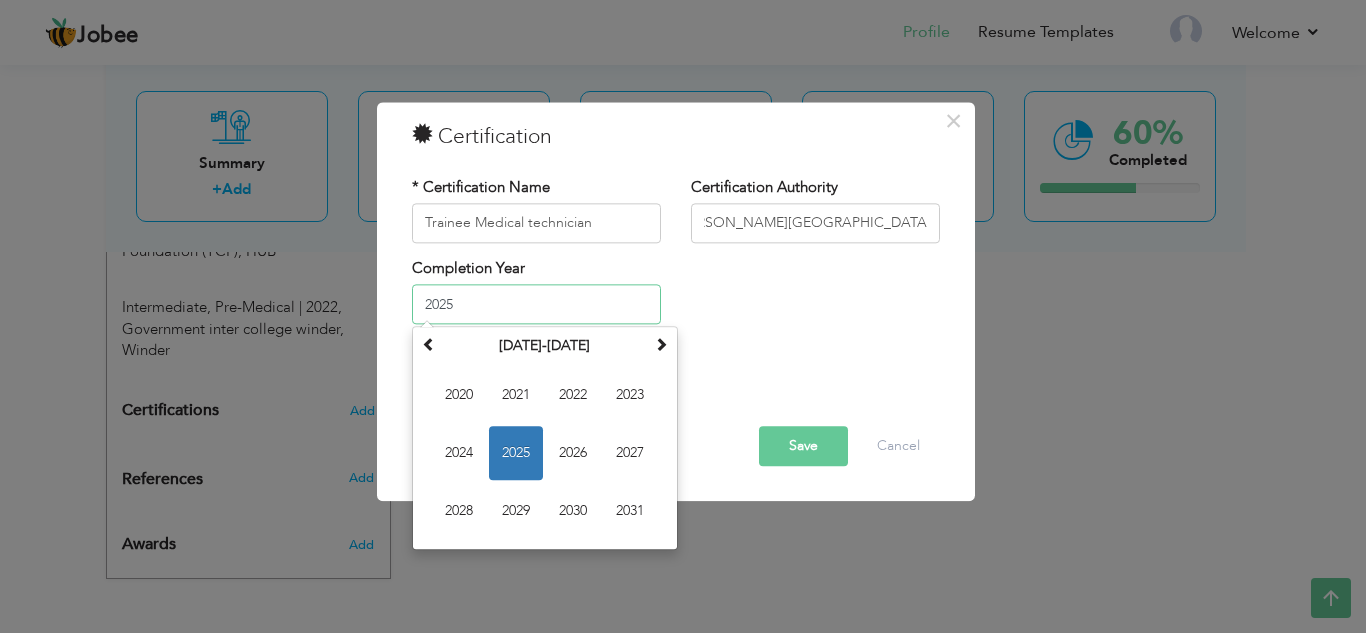 click on "2025" at bounding box center [536, 305] 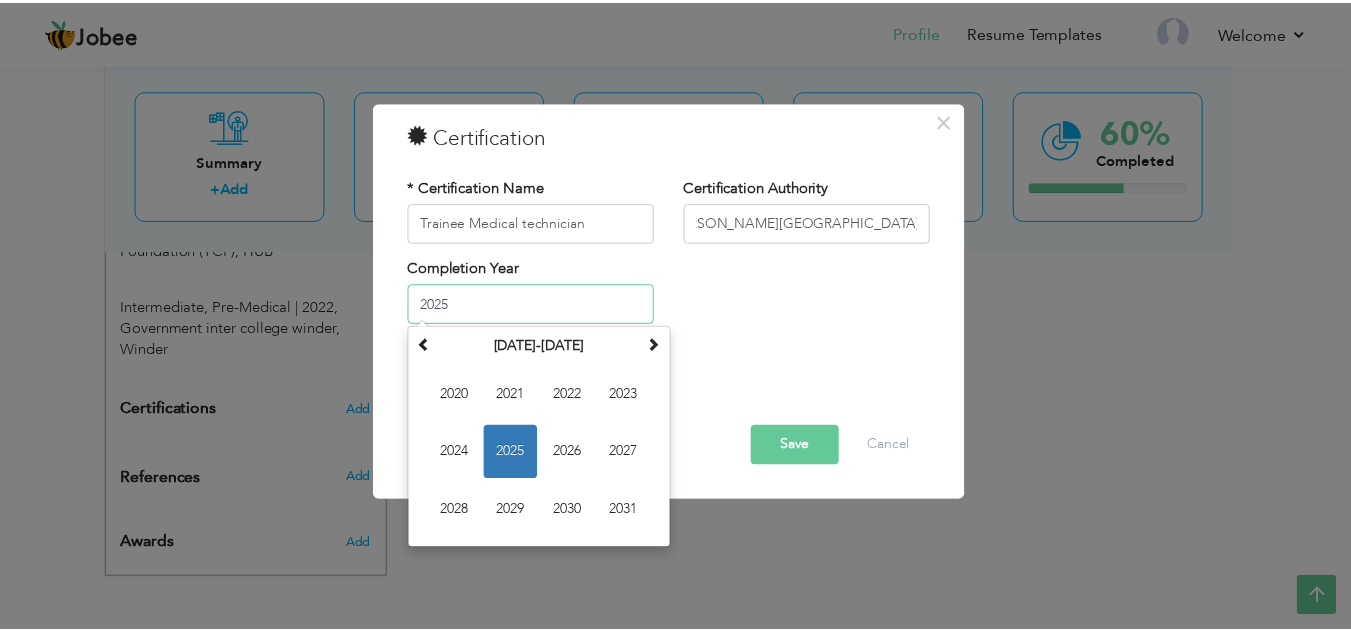 scroll, scrollTop: 0, scrollLeft: 0, axis: both 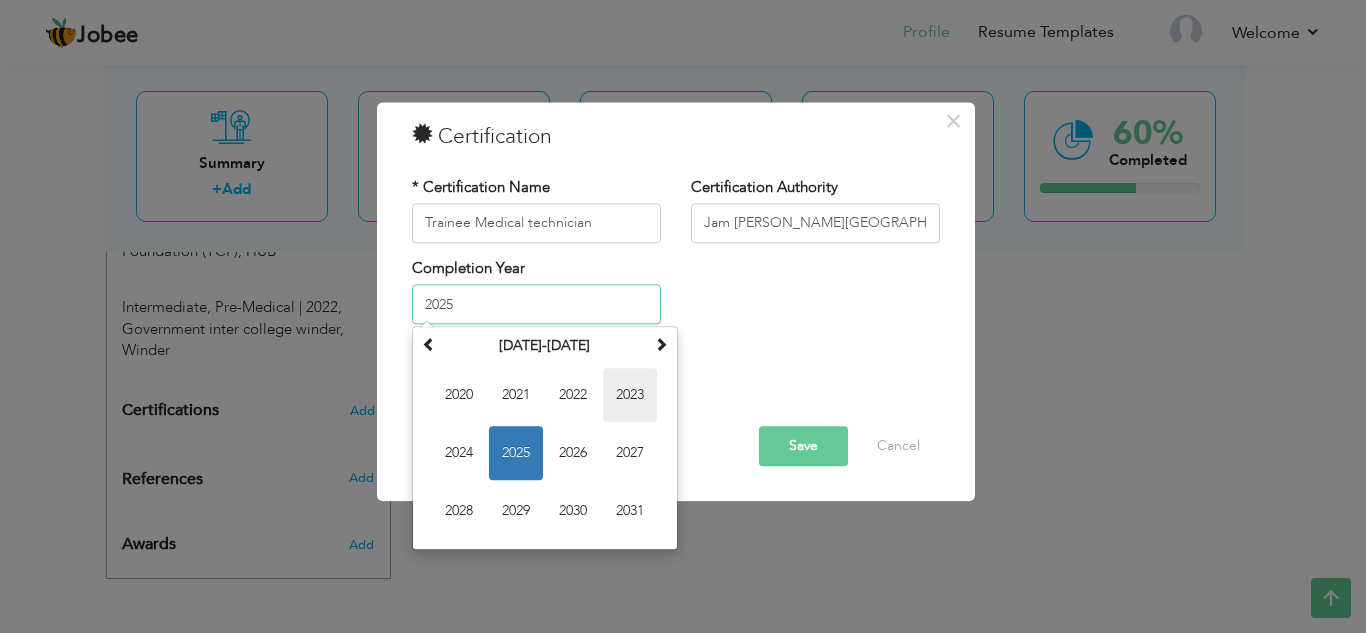 click on "2023" at bounding box center [630, 396] 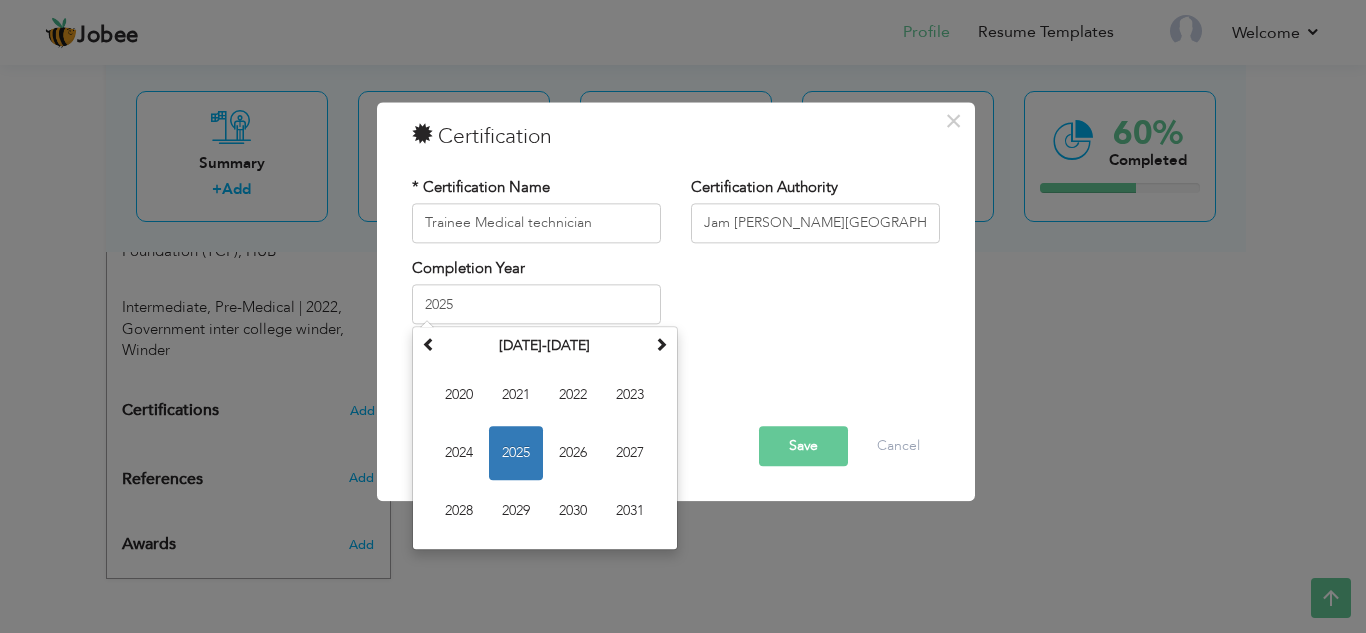 type on "2023" 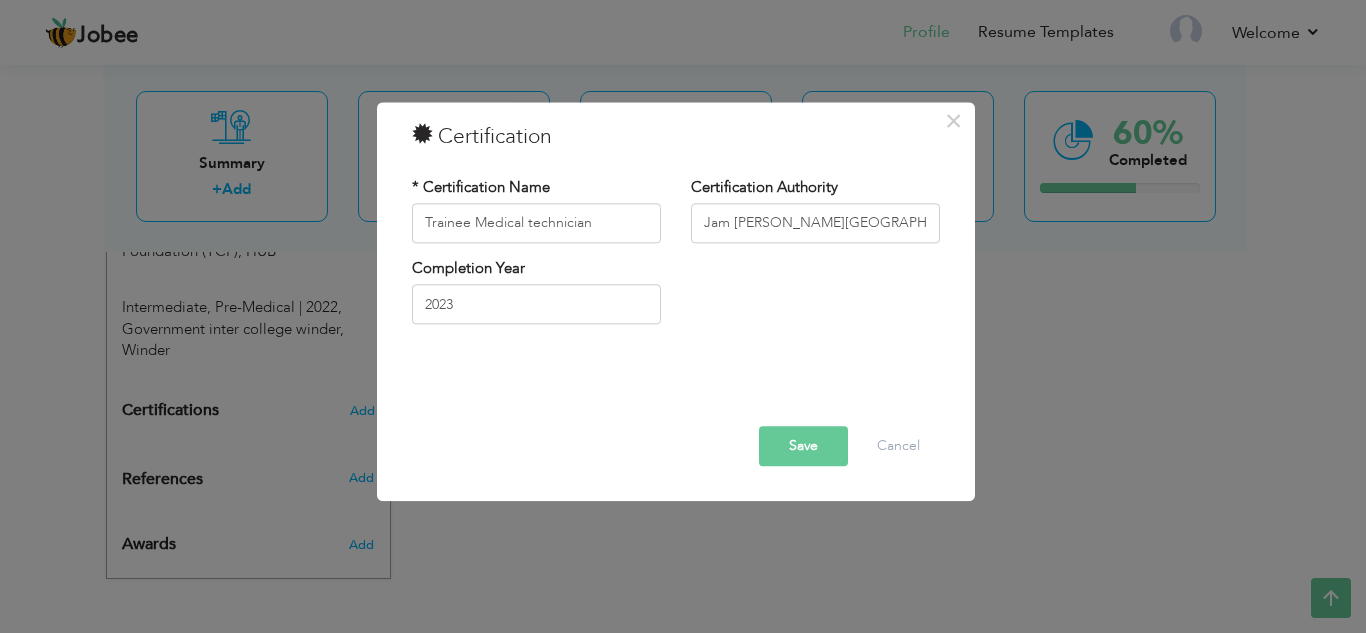 click on "Save" at bounding box center (803, 446) 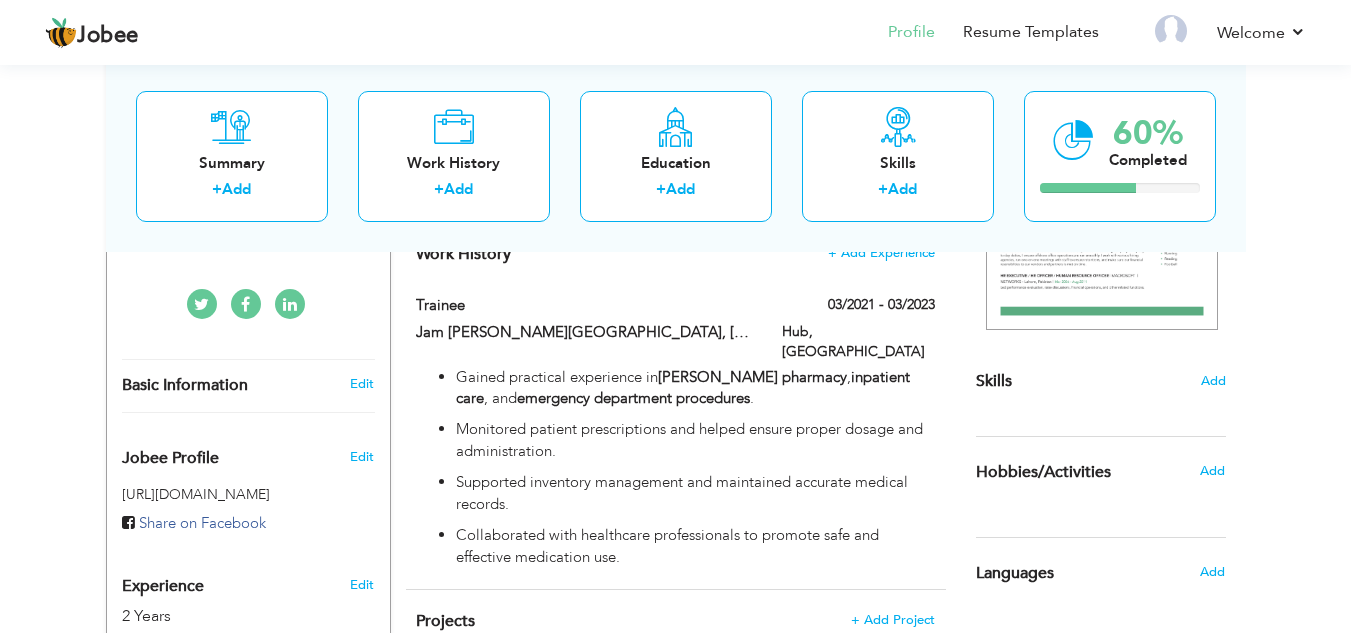 scroll, scrollTop: 400, scrollLeft: 0, axis: vertical 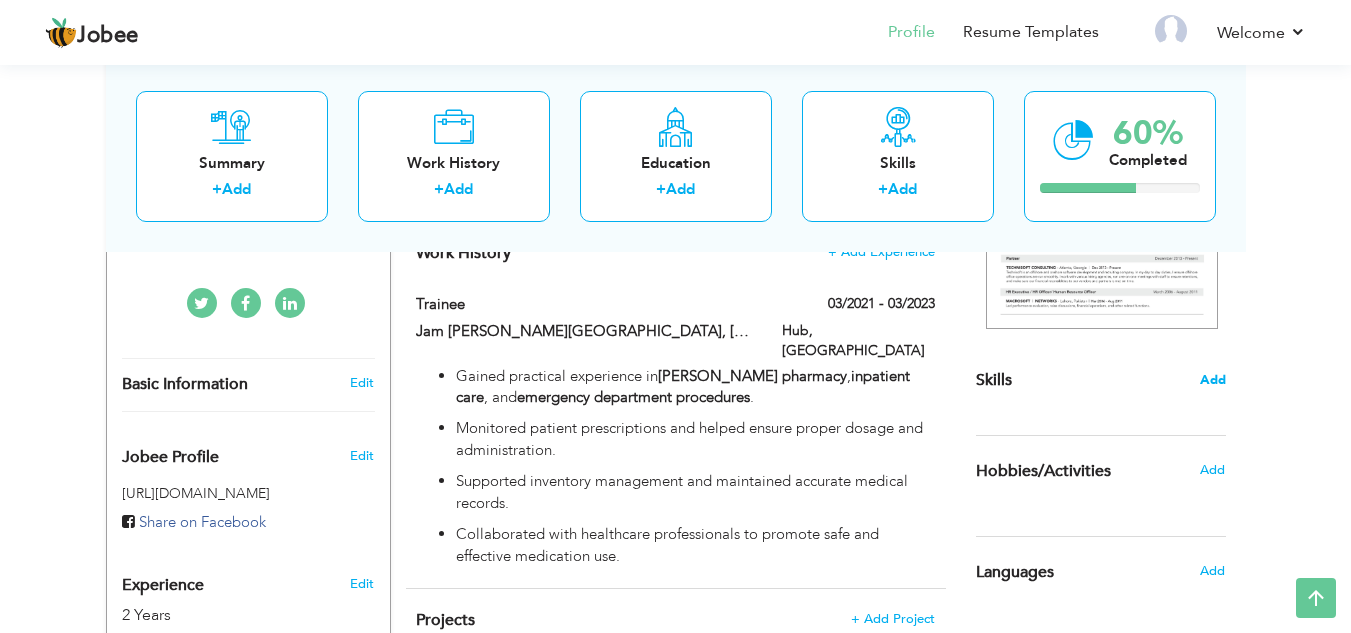 click on "Add" at bounding box center (1213, 380) 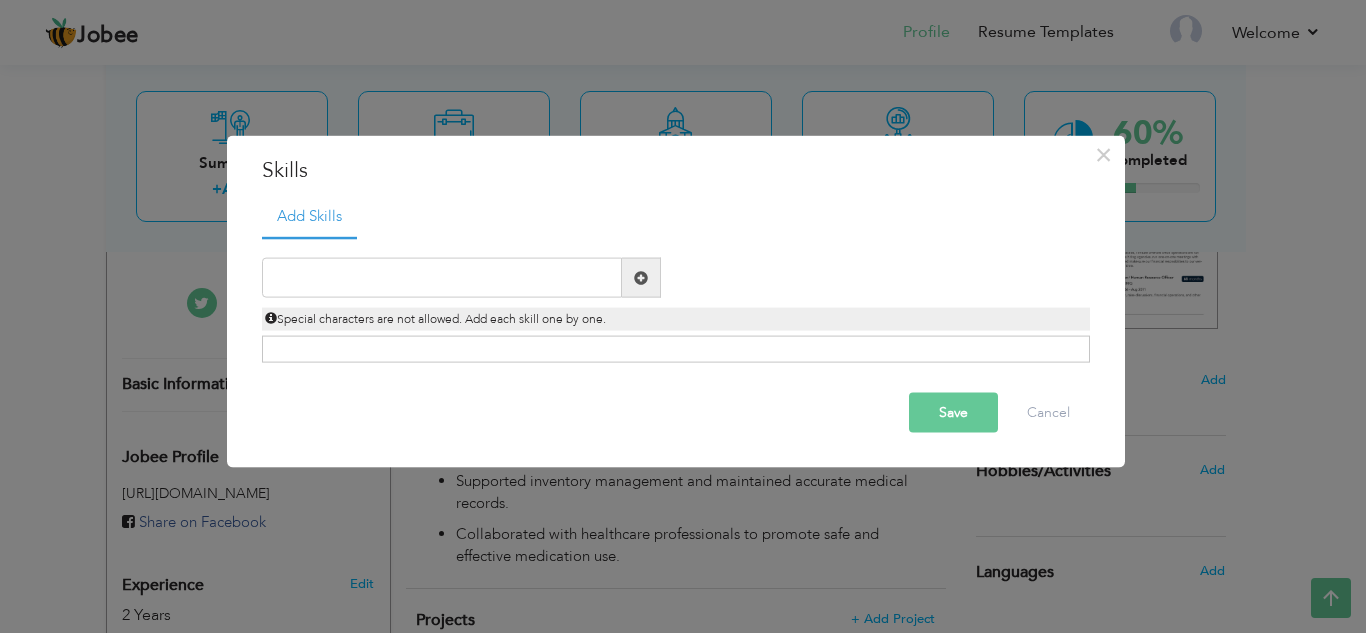 click at bounding box center [641, 277] 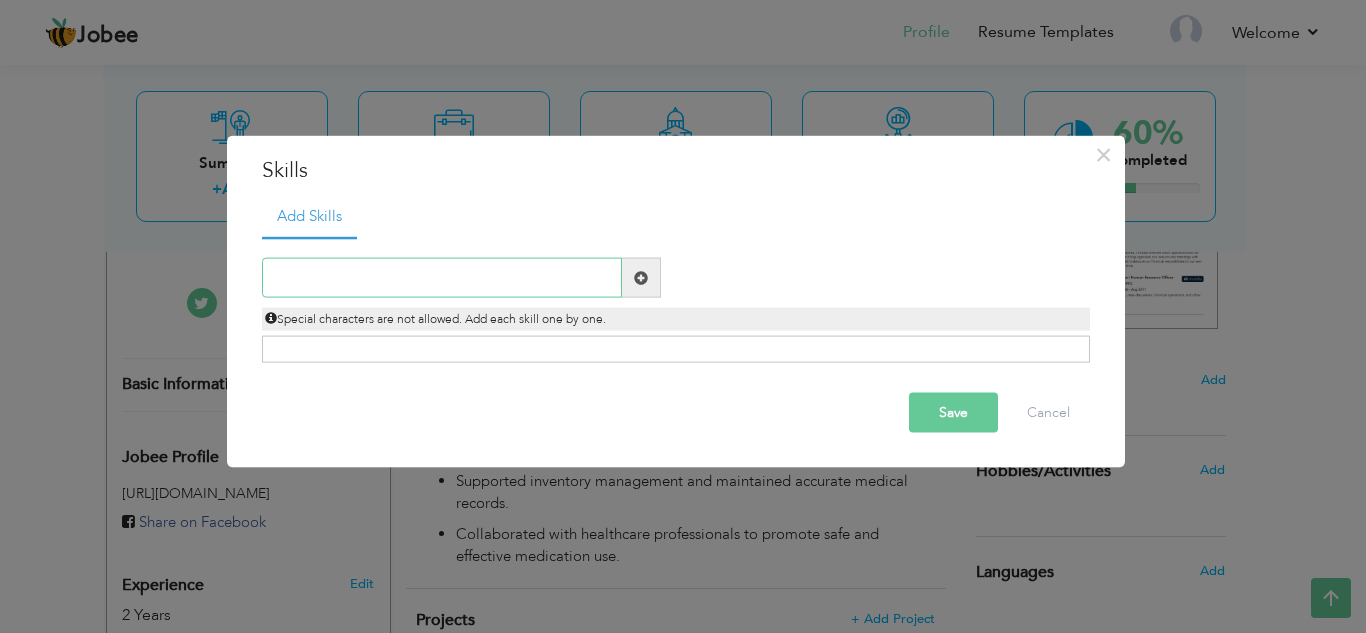 click at bounding box center [442, 278] 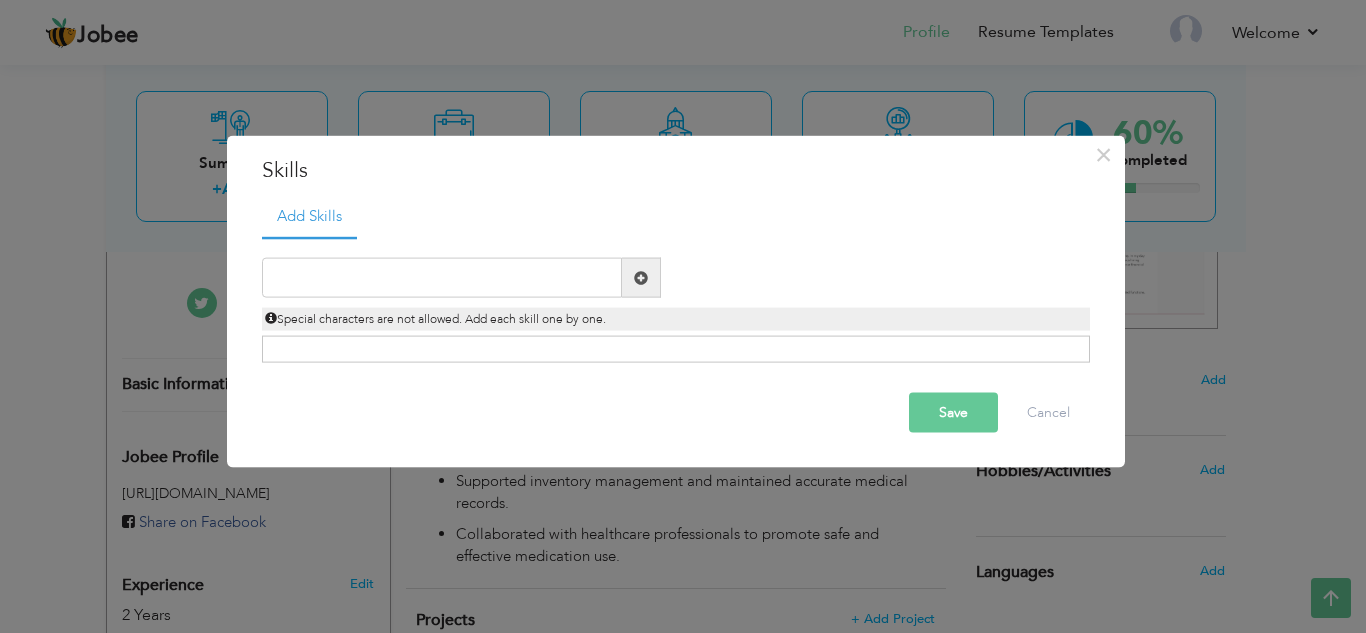 click at bounding box center [641, 277] 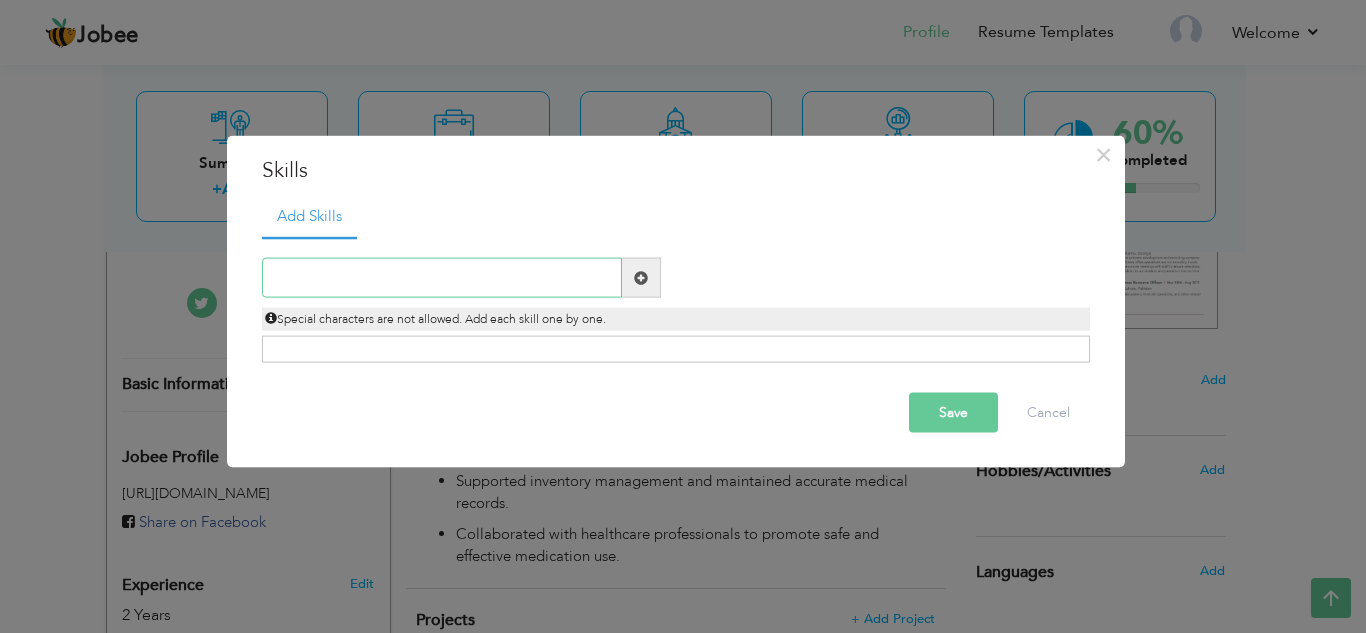 paste on "Prescription Handling" 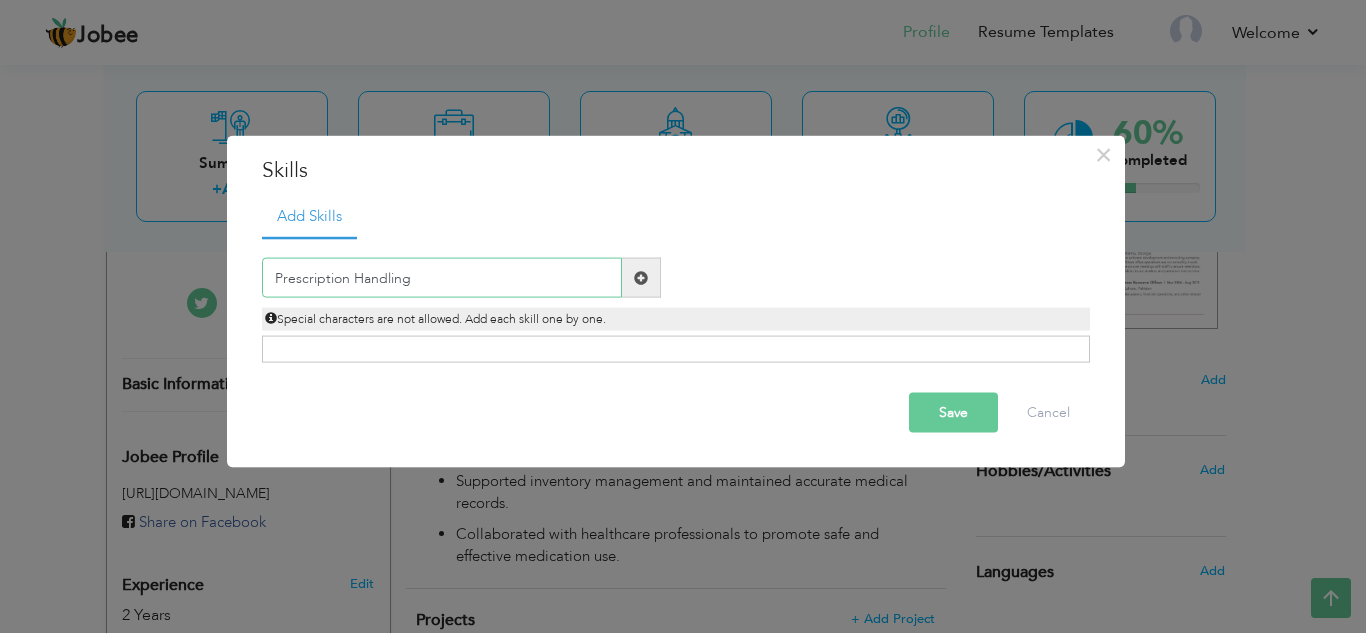 type on "Prescription Handling" 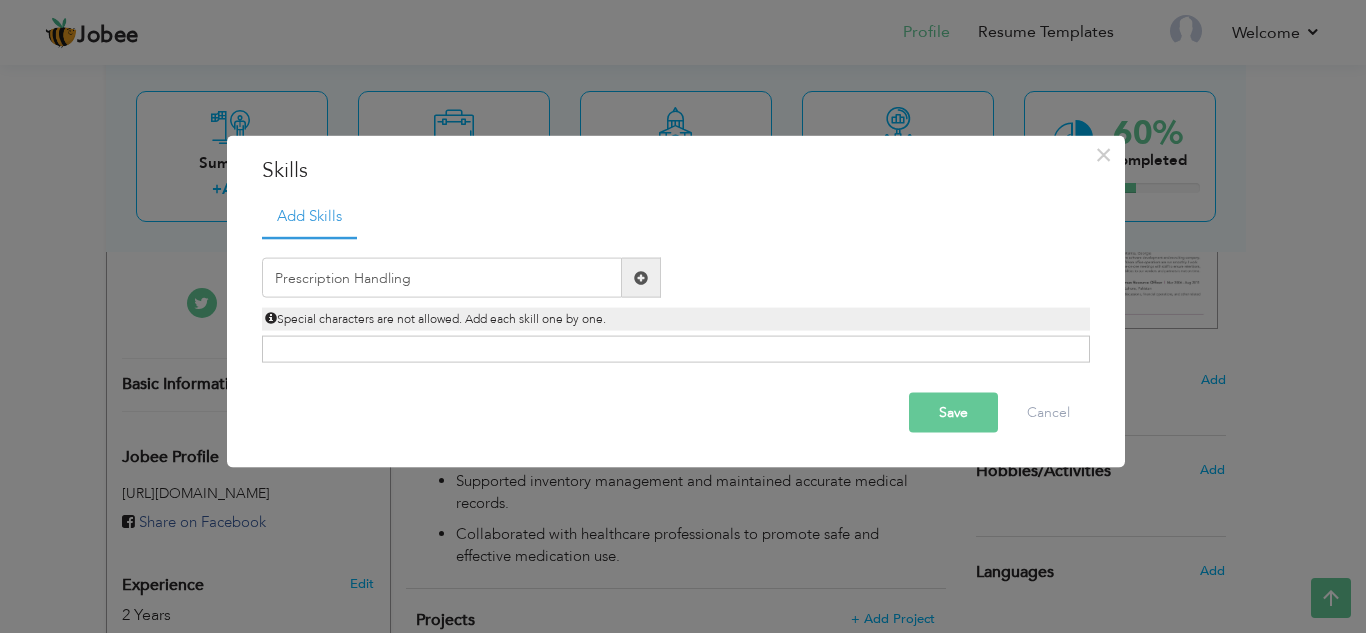 click on "Save" at bounding box center [953, 413] 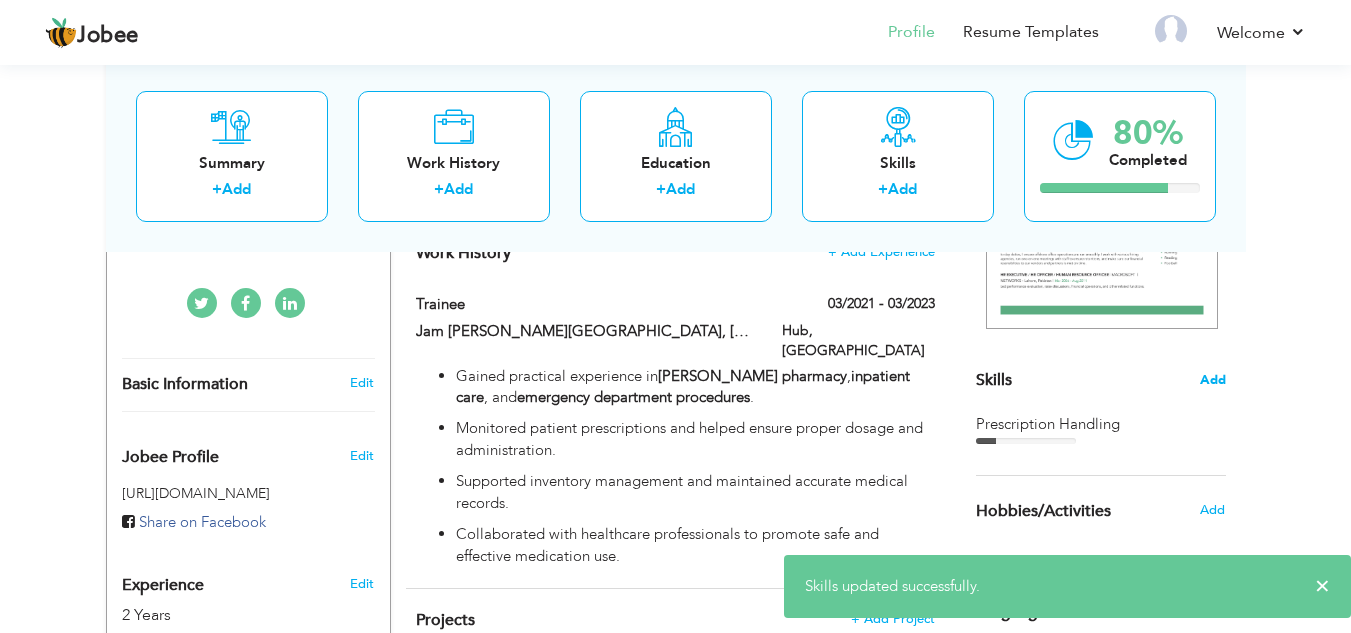 click on "Add" at bounding box center (1213, 380) 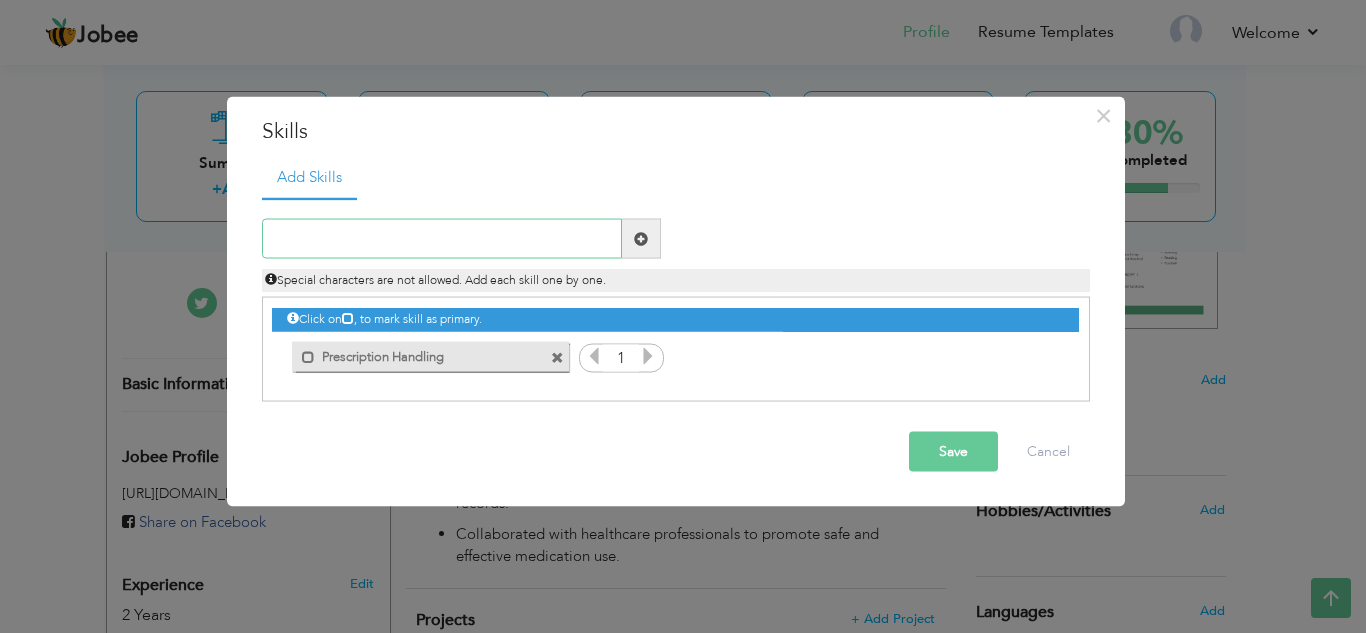 paste on "Patient Counseling (Basic)" 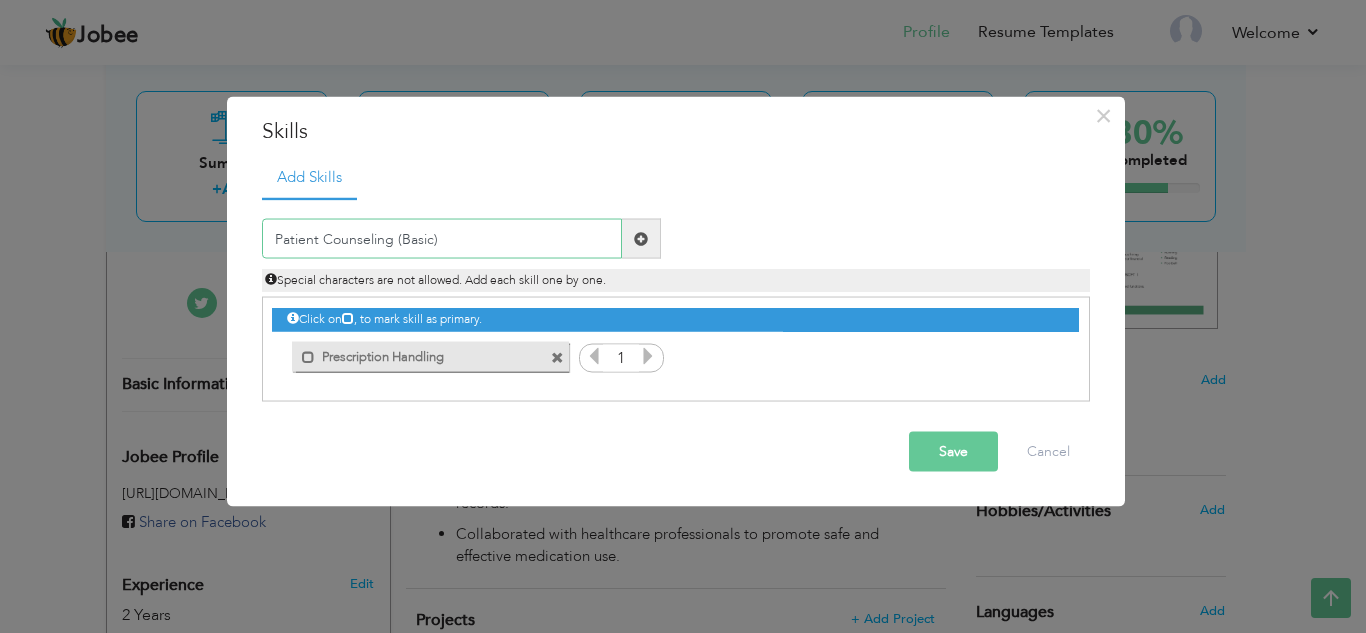 type on "Patient Counseling (Basic)" 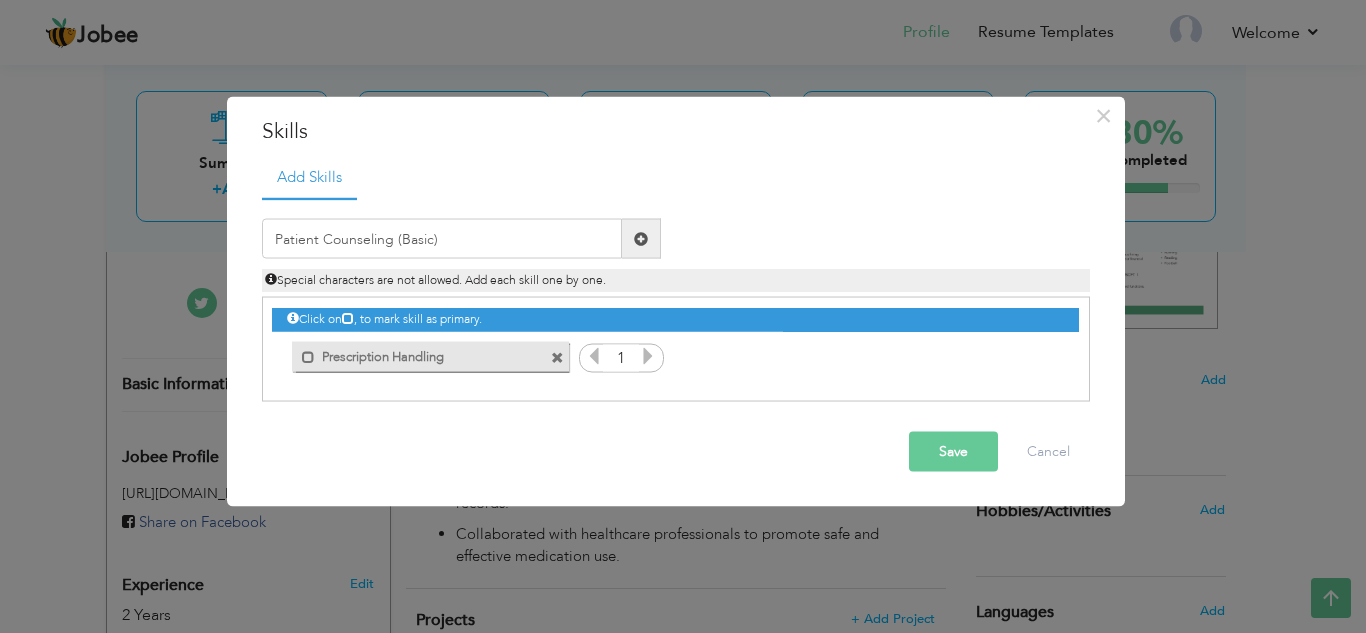 click at bounding box center (641, 239) 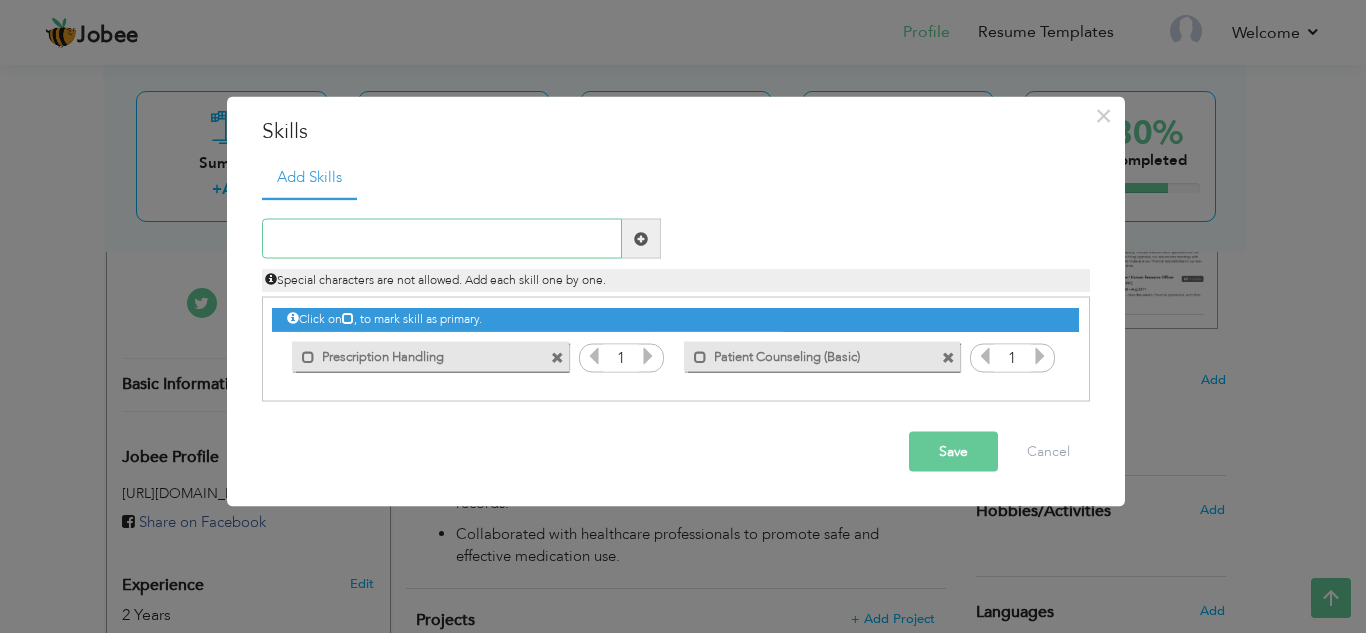 click at bounding box center (442, 239) 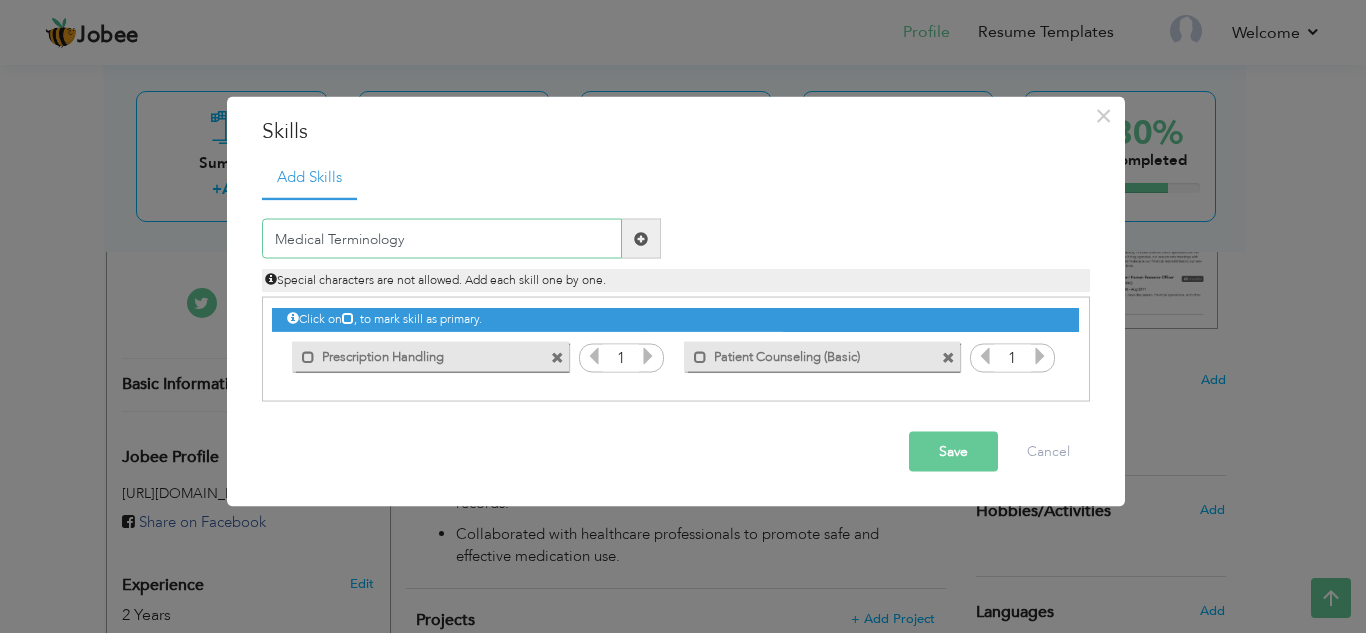 type on "Medical Terminology" 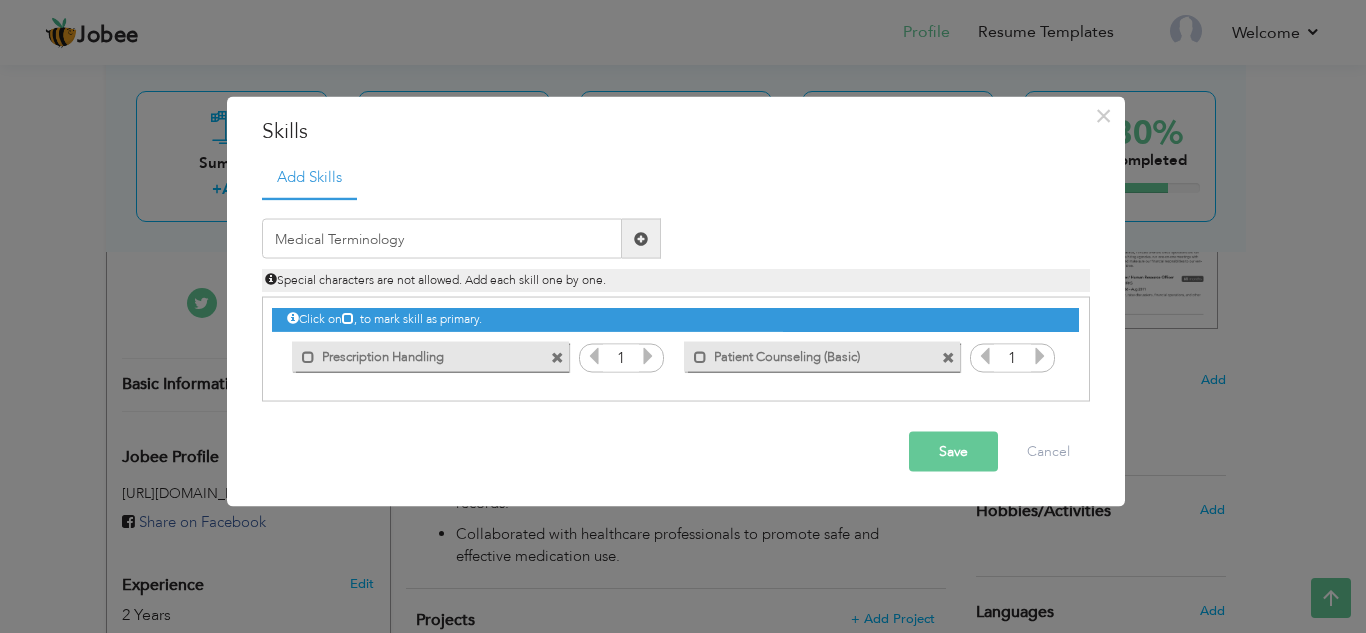click at bounding box center (641, 238) 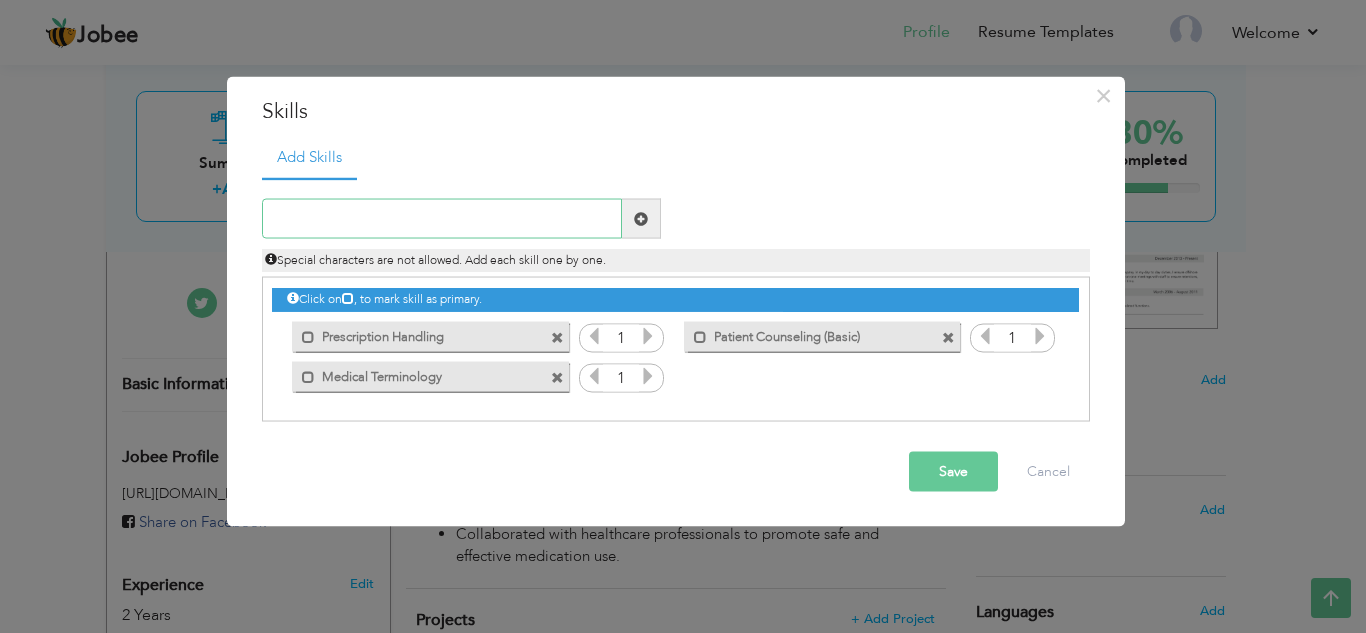 click at bounding box center (442, 219) 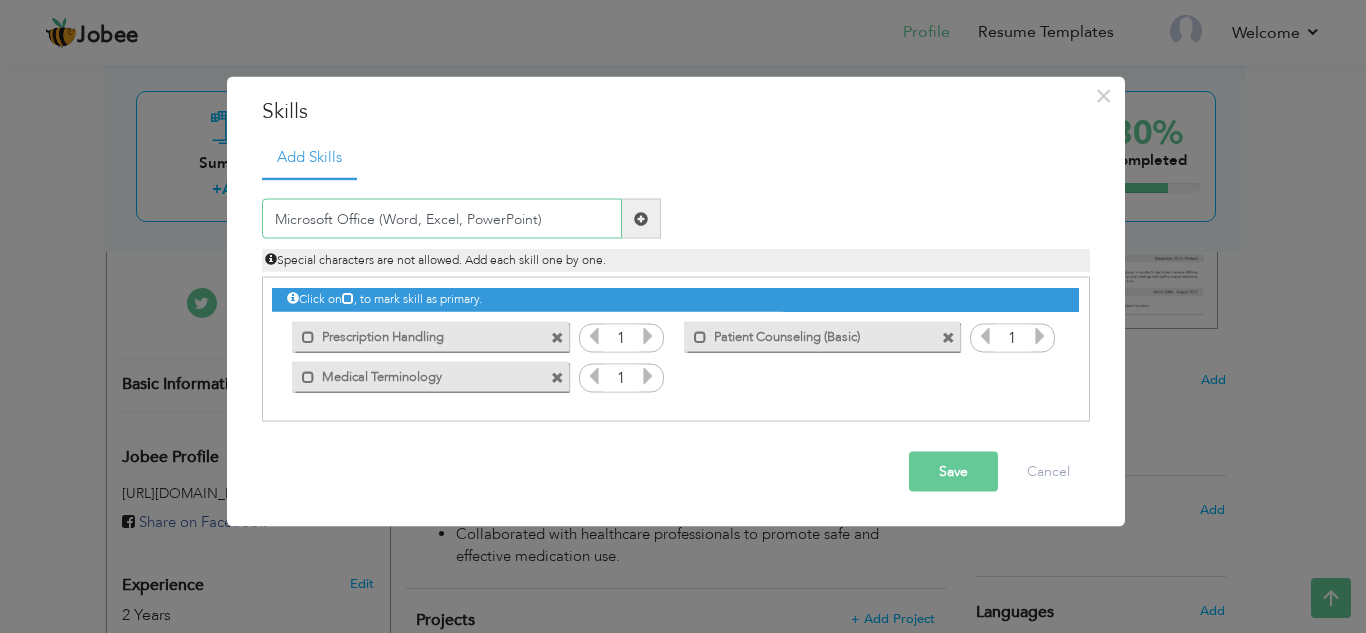 click on "Microsoft Office (Word, Excel, PowerPoint)" at bounding box center (442, 219) 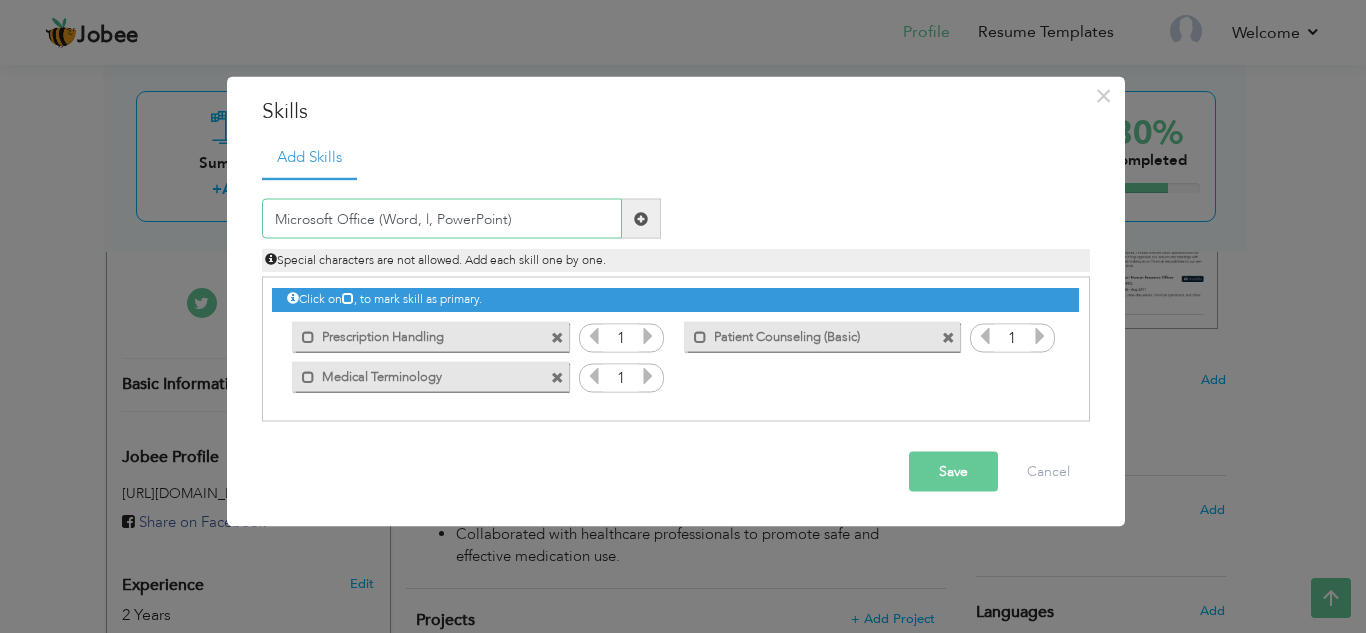 click on "Microsoft Office (Word, l, PowerPoint)" at bounding box center (442, 219) 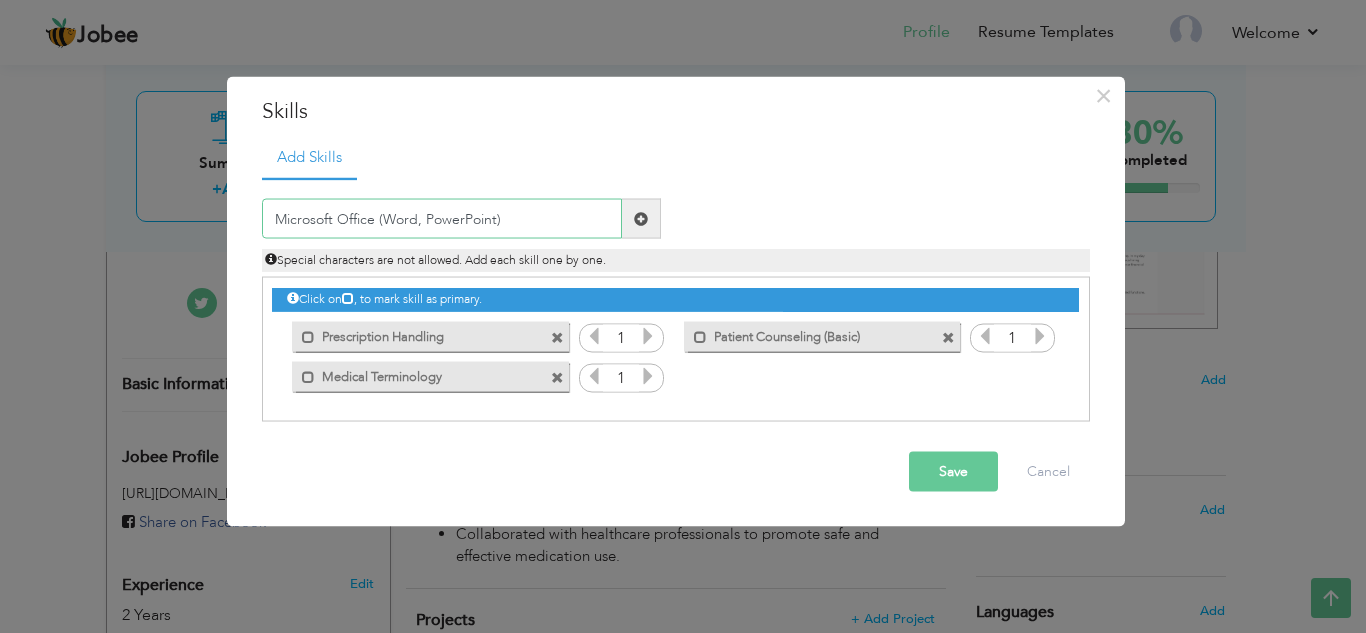 click on "Microsoft Office (Word, PowerPoint)" at bounding box center (442, 219) 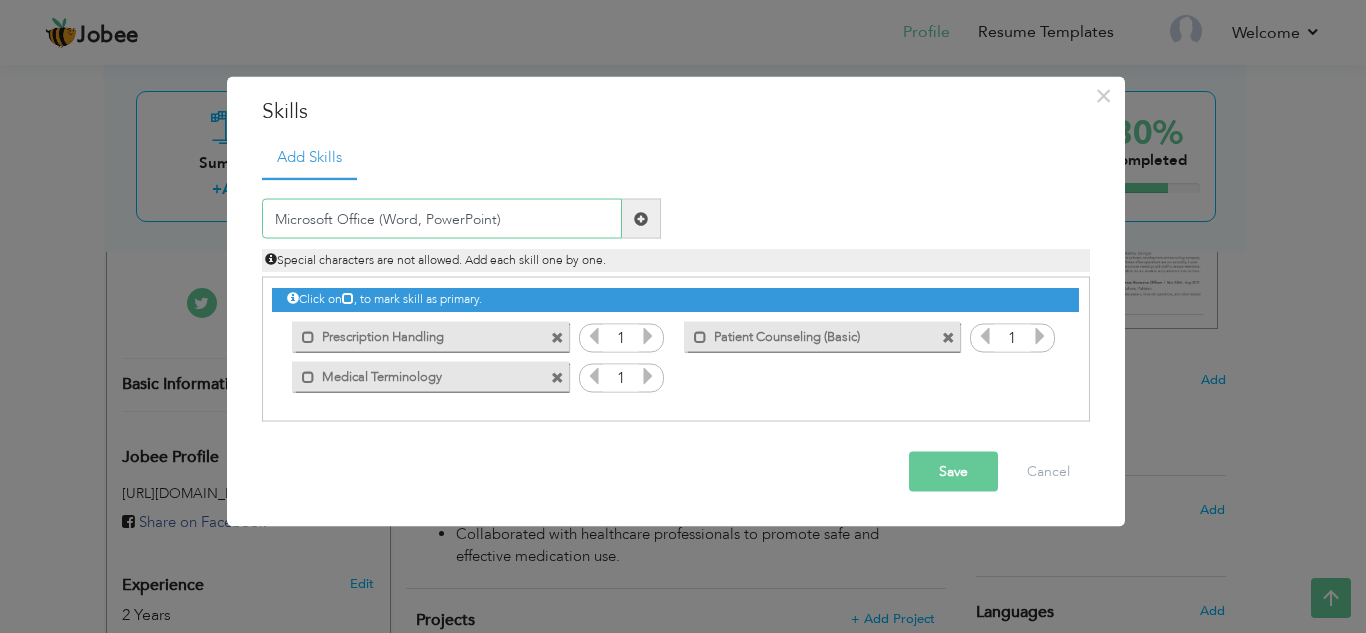 type on "Microsoft Office (Word, PowerPoint)" 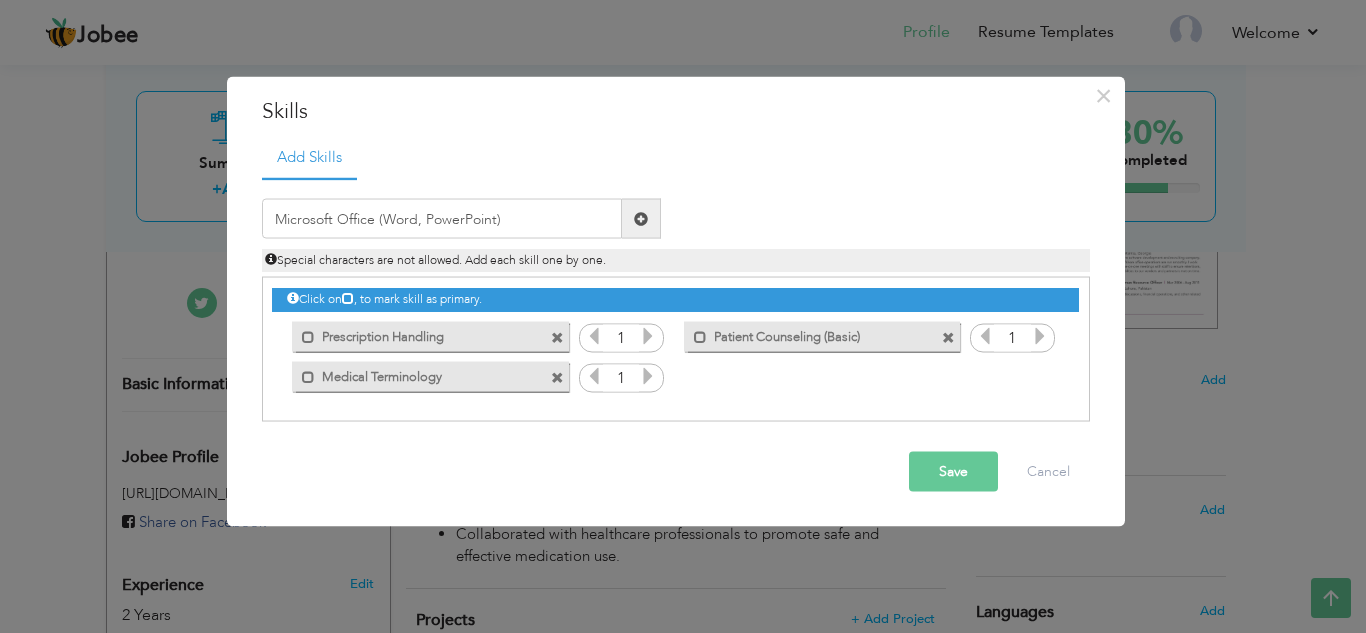 click at bounding box center (641, 218) 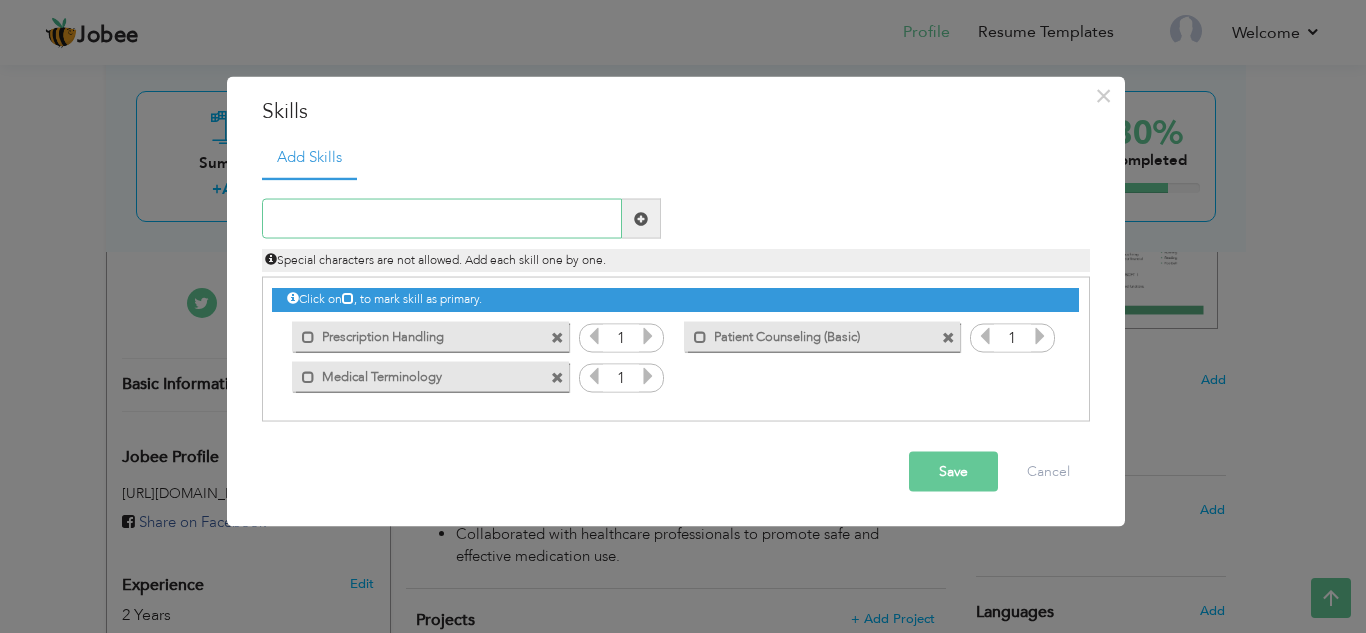 click at bounding box center [442, 219] 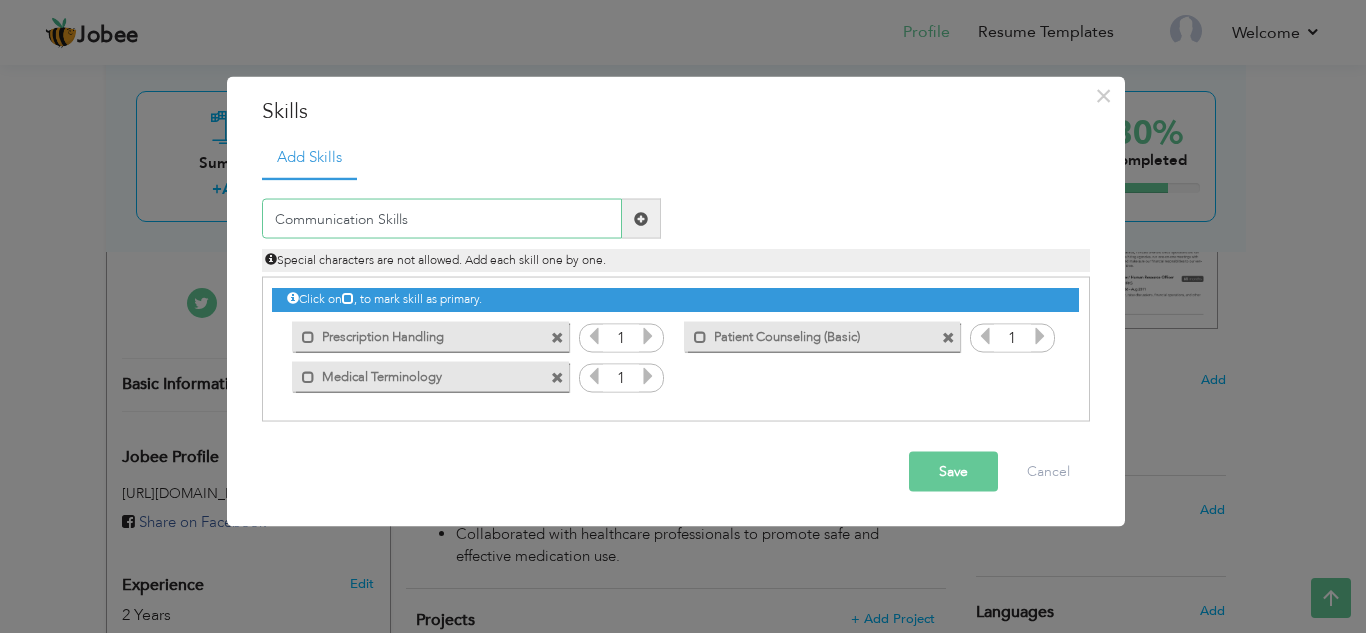type on "Communication Skills" 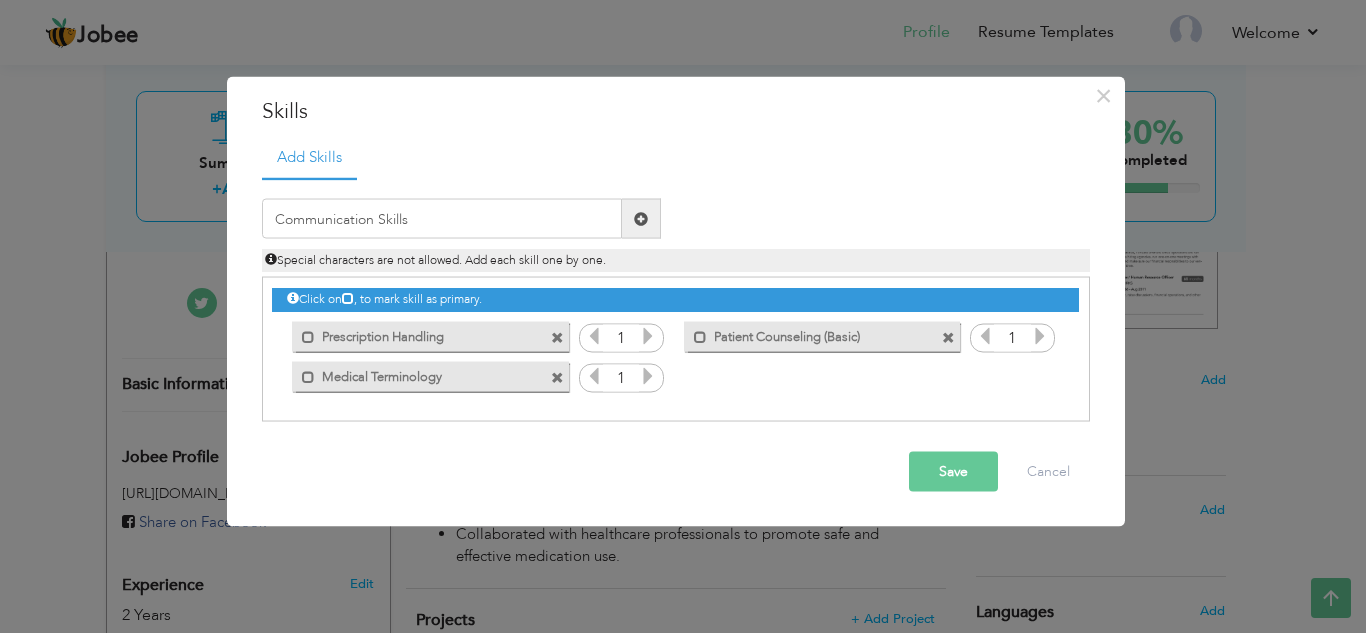 click at bounding box center [641, 219] 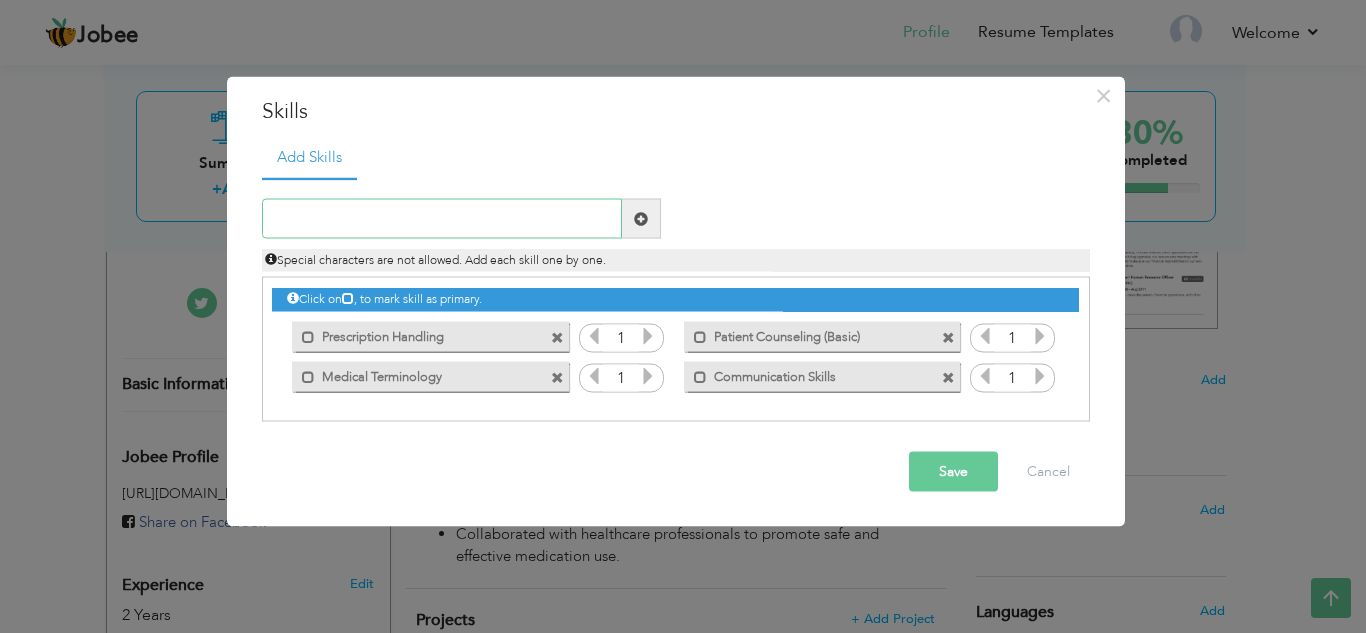 click at bounding box center (442, 219) 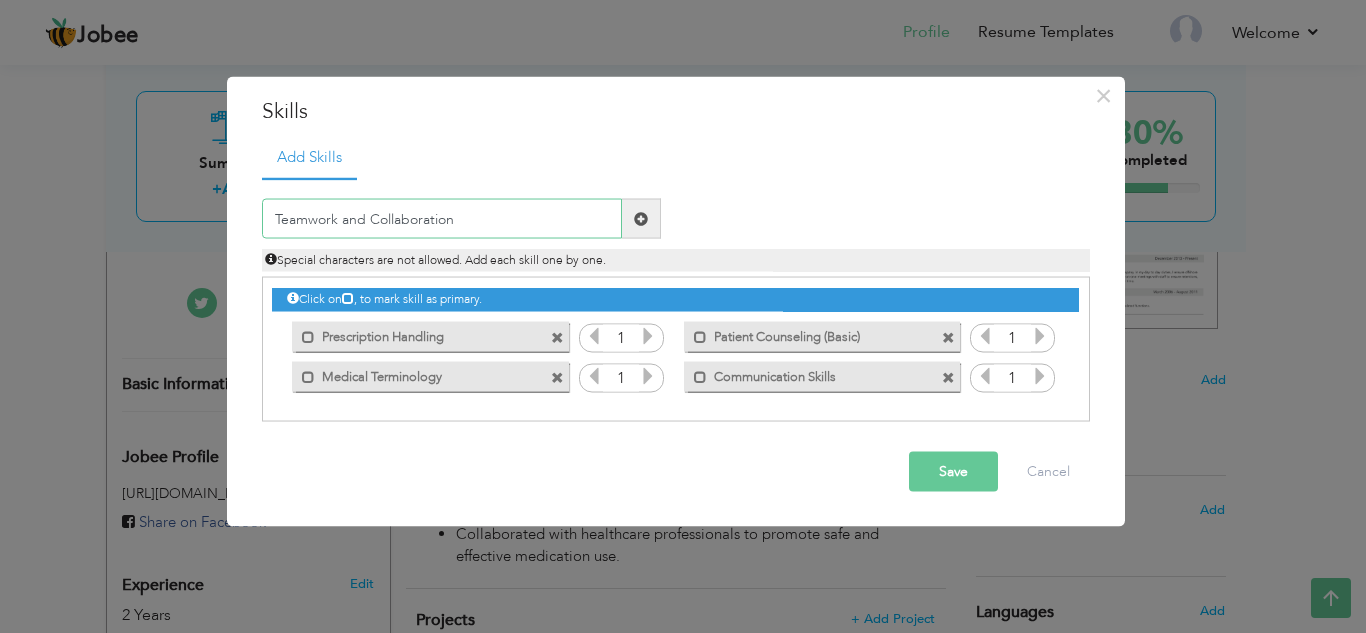 type on "Teamwork and Collaboration" 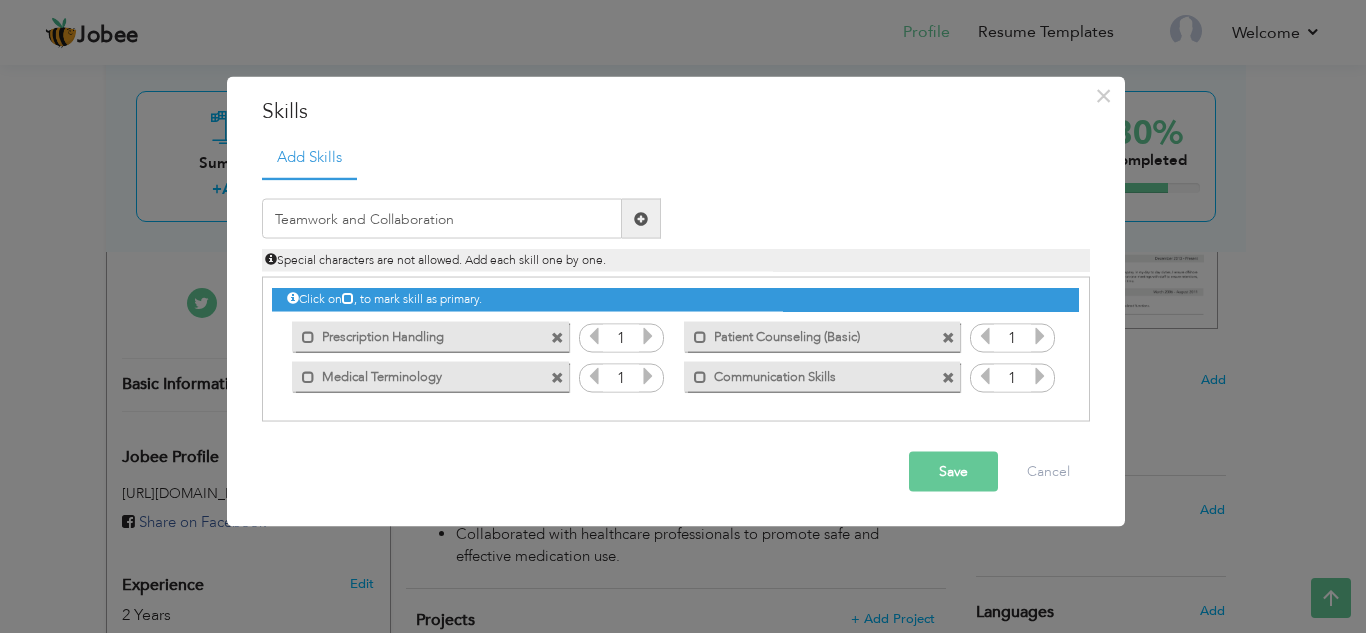 click at bounding box center [641, 218] 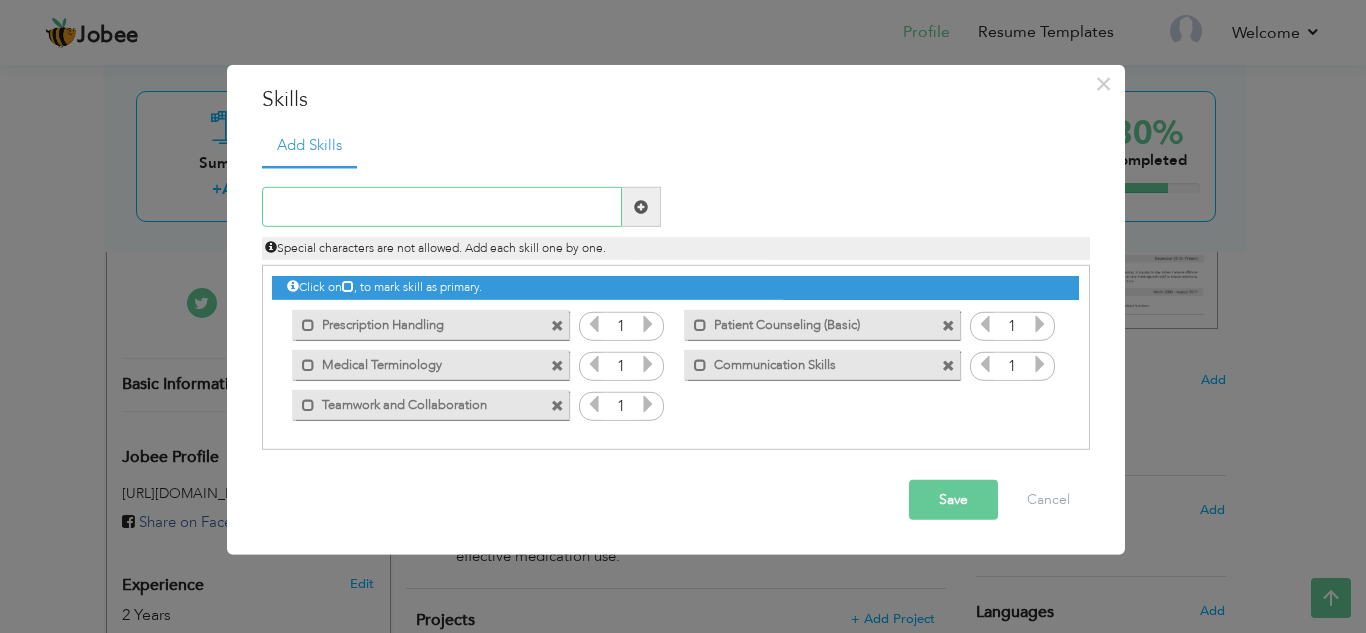 click at bounding box center (442, 207) 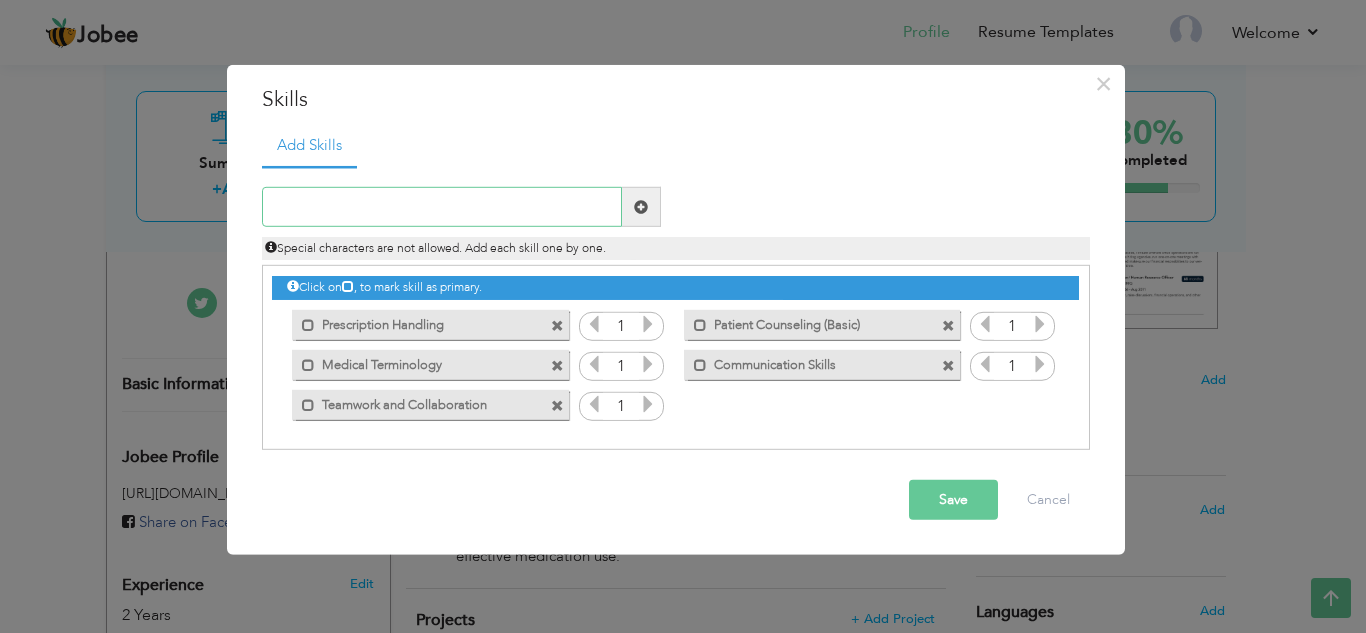 paste on "Problem-Solving" 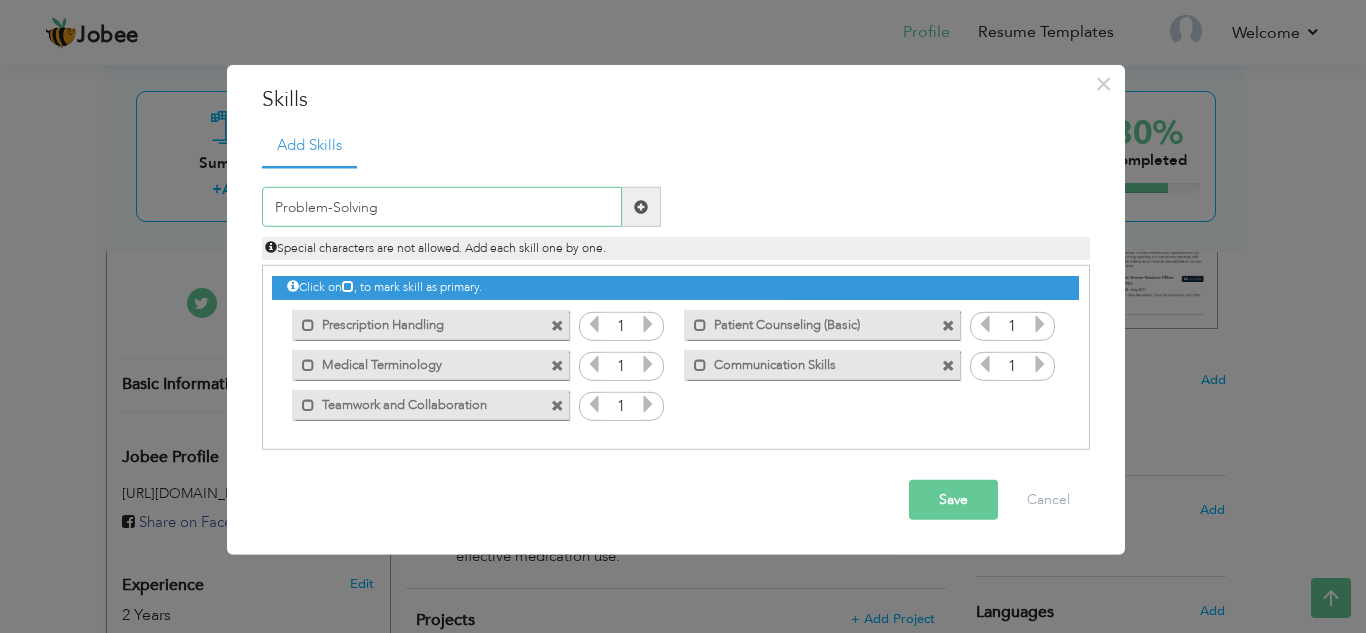 type on "Problem-Solving" 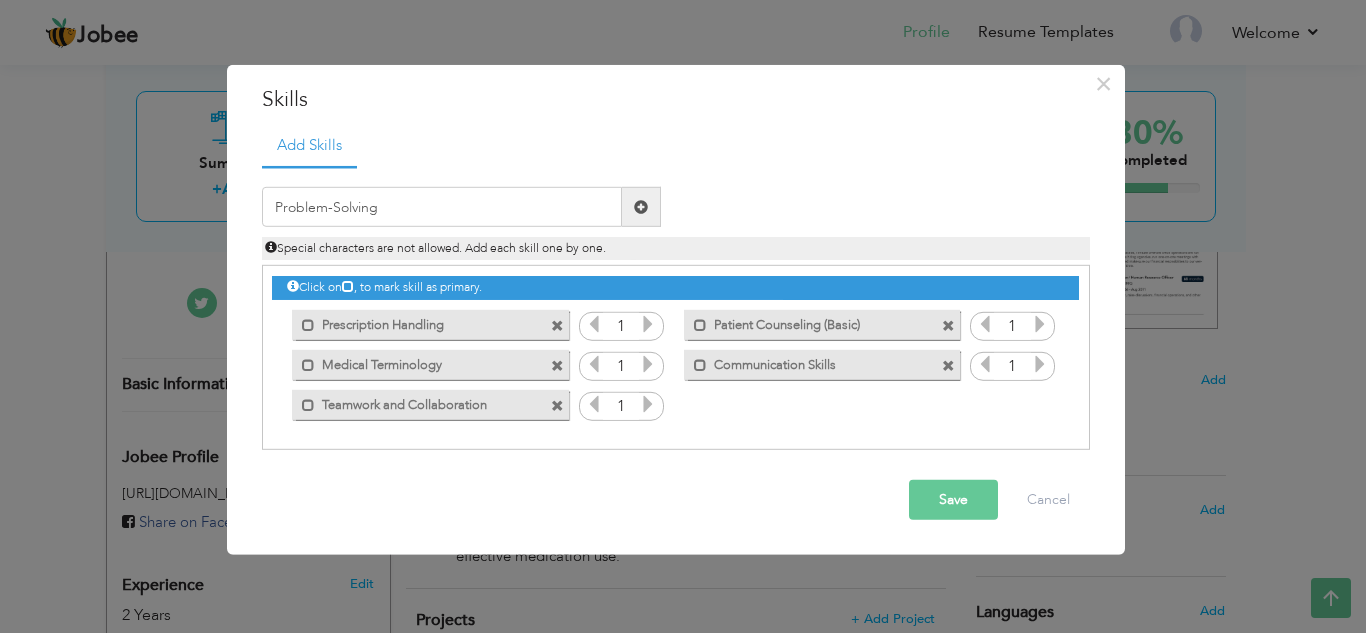 click at bounding box center [641, 207] 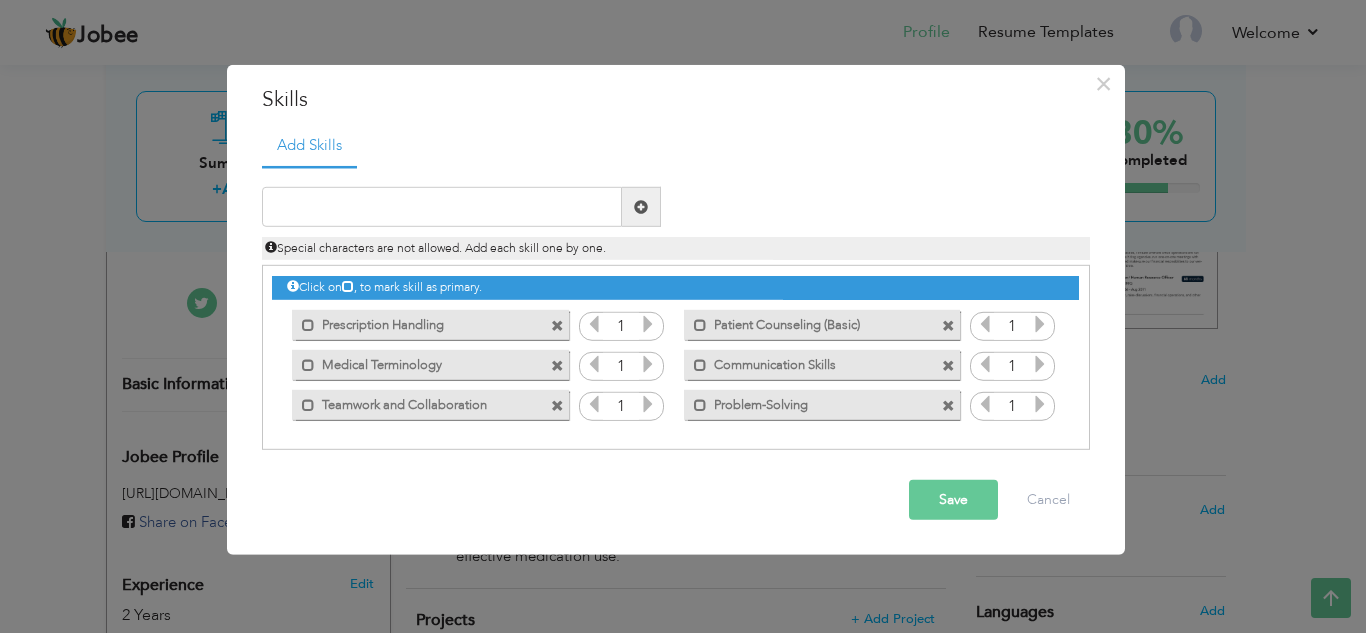 click at bounding box center (348, 286) 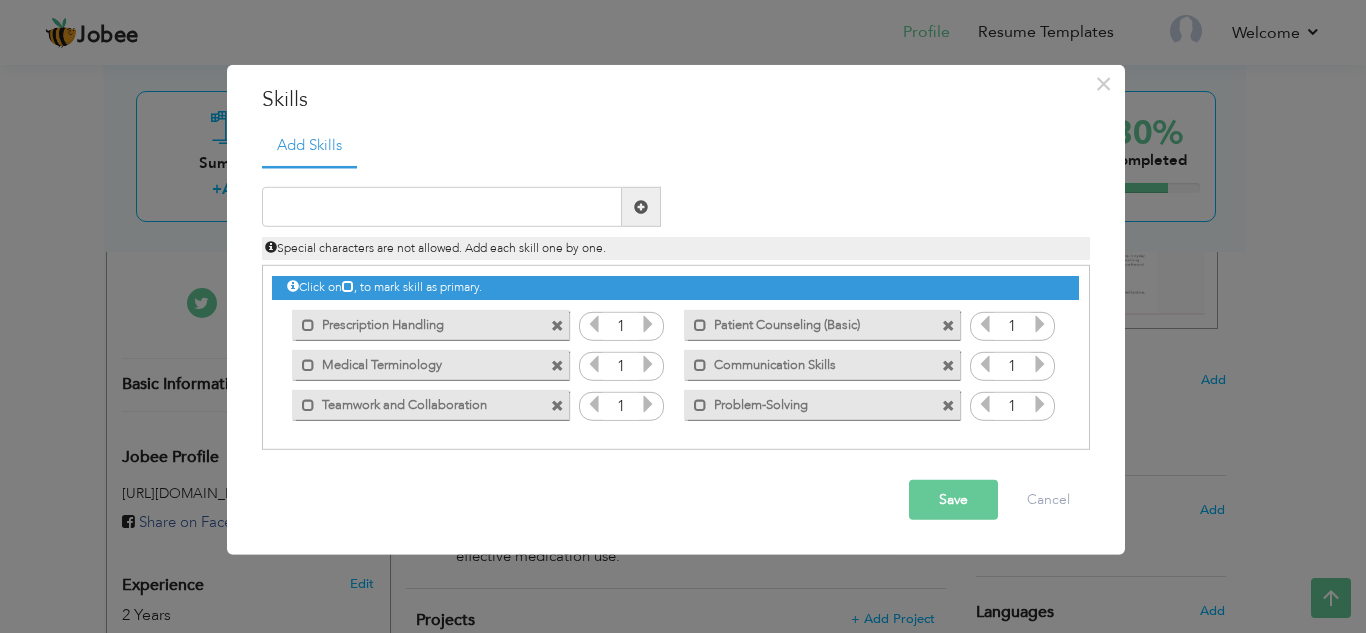 click on "Save" at bounding box center (953, 500) 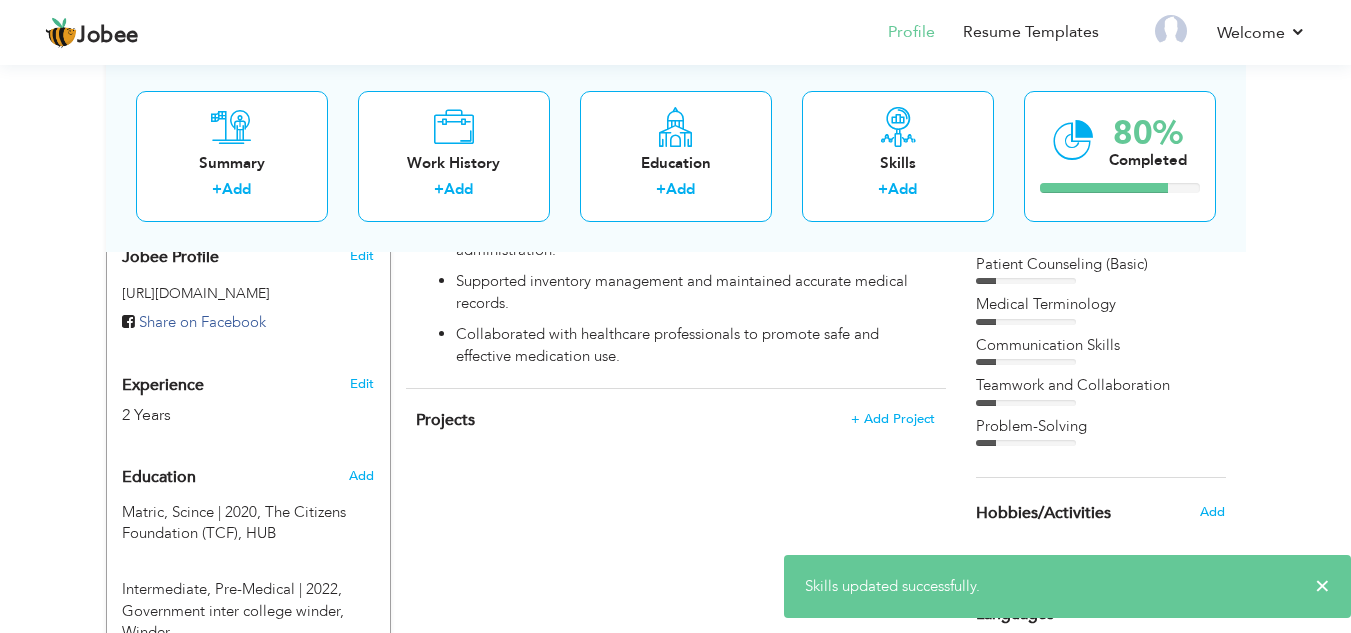 scroll, scrollTop: 500, scrollLeft: 0, axis: vertical 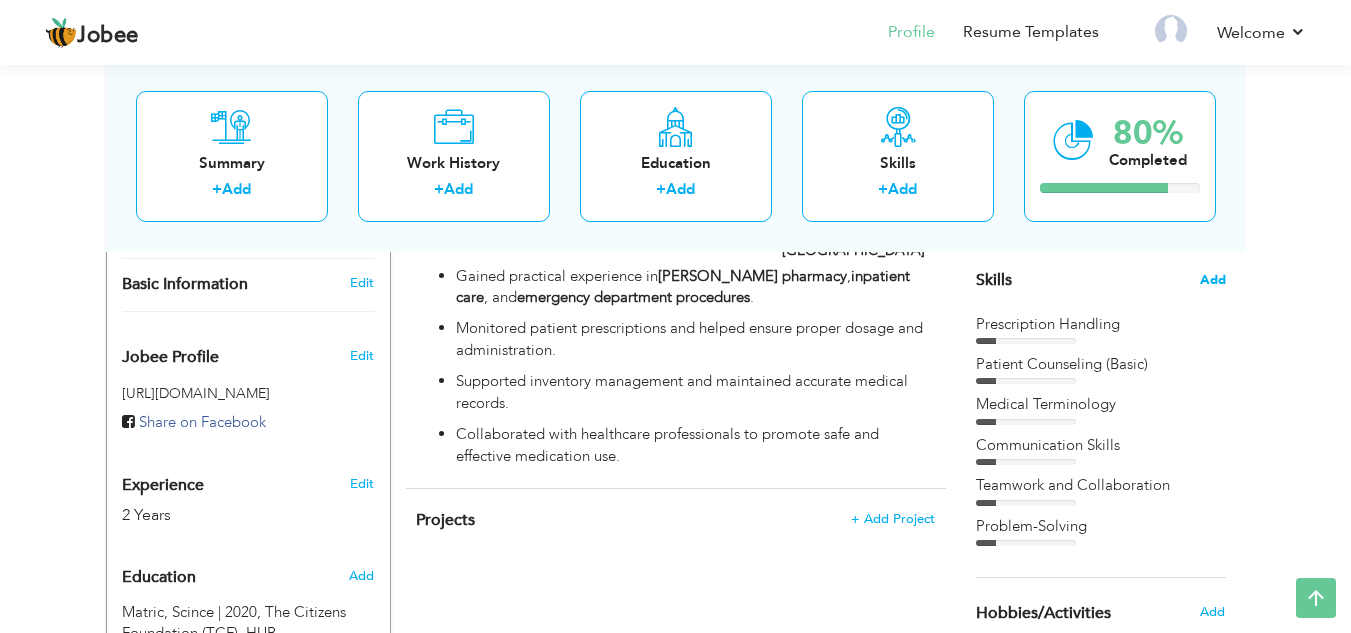 click on "Add" at bounding box center (1213, 280) 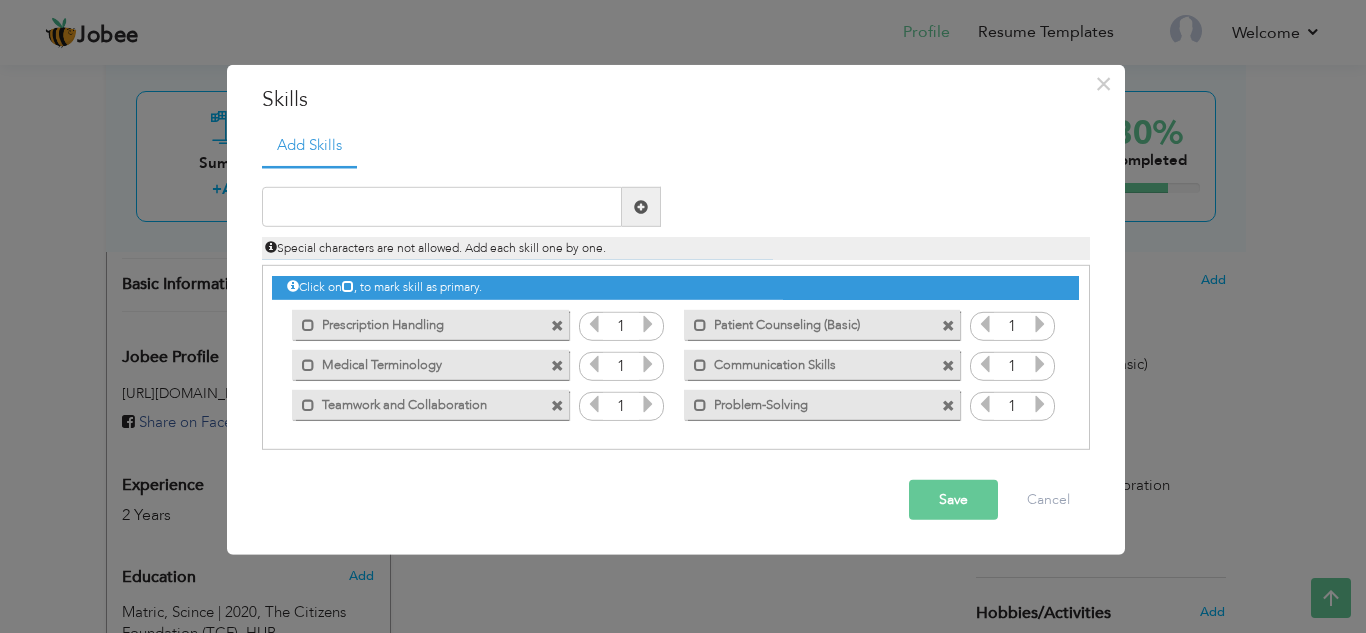 click at bounding box center [648, 324] 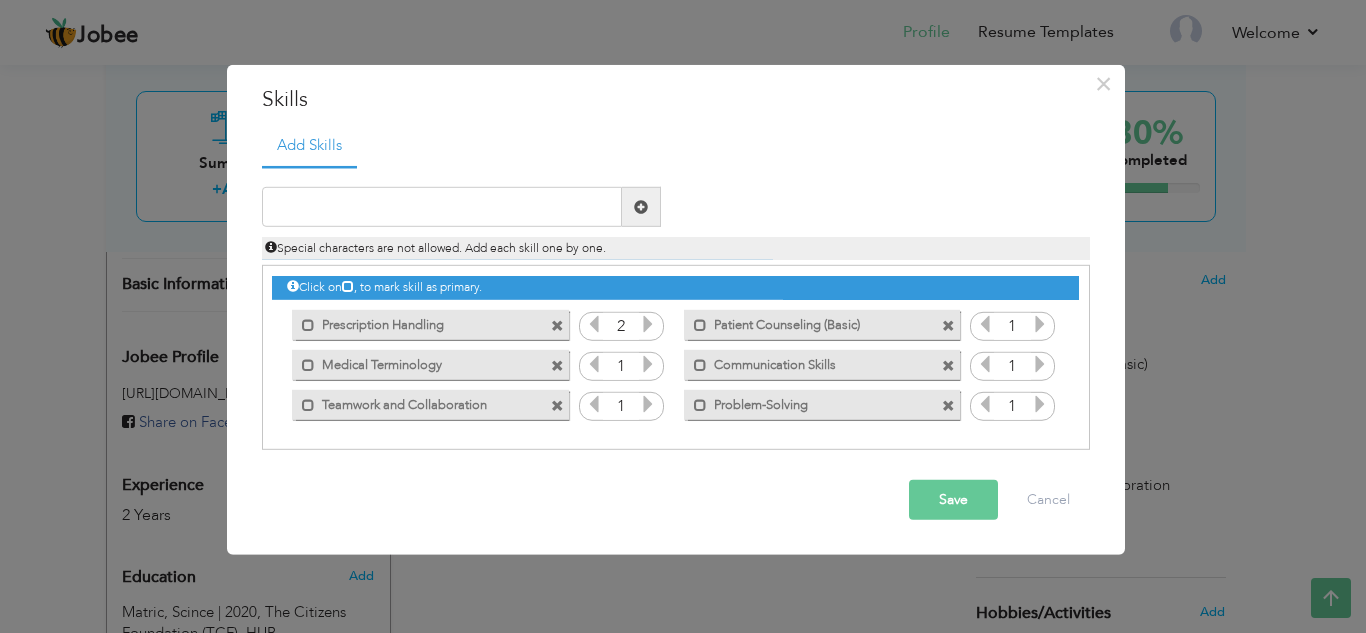 click at bounding box center (648, 324) 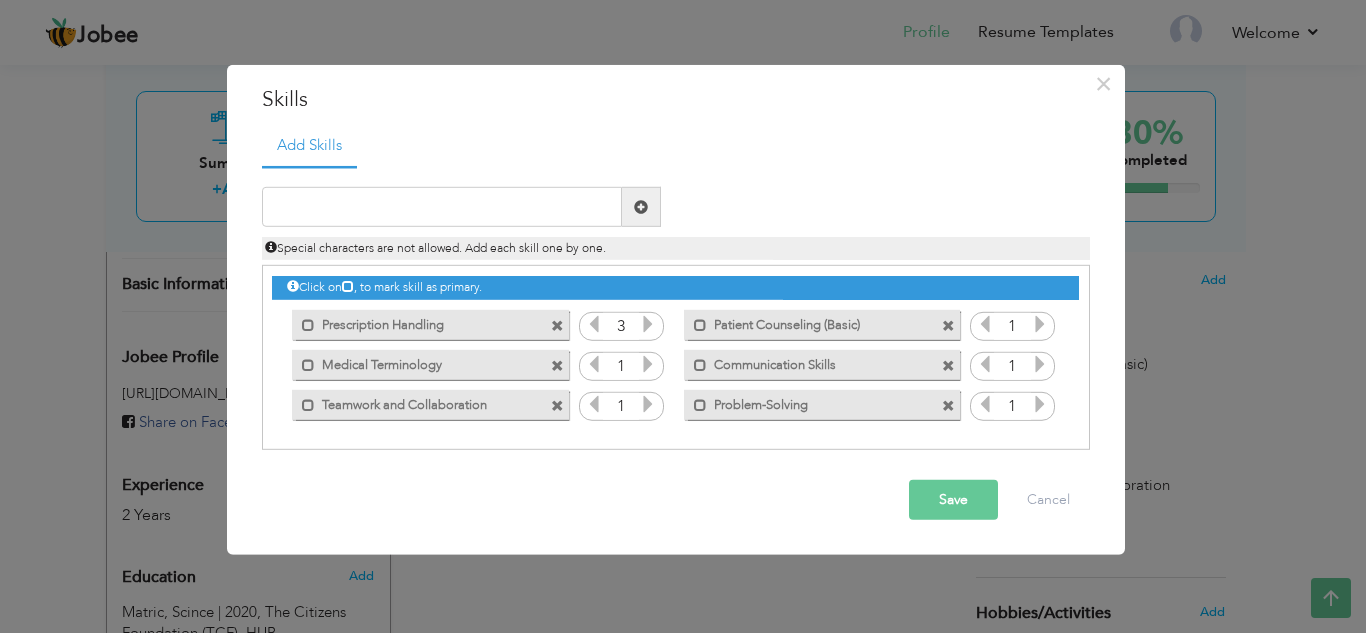 click at bounding box center (648, 324) 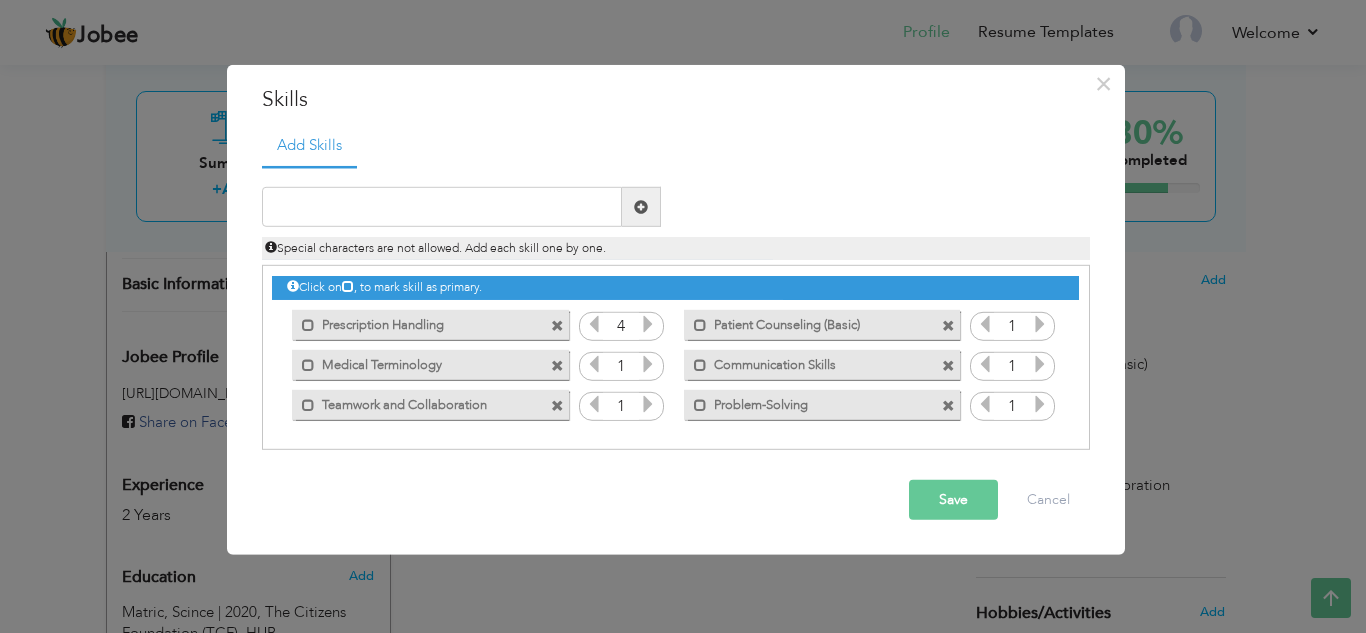click at bounding box center (594, 324) 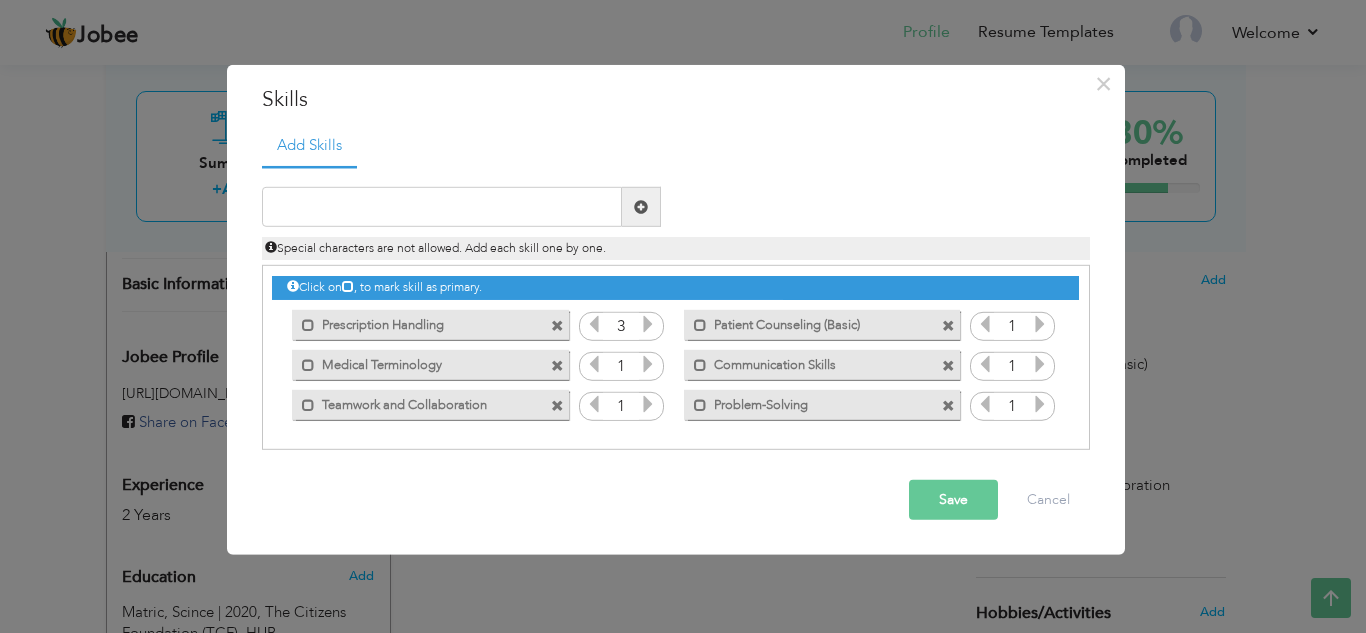 click at bounding box center [648, 324] 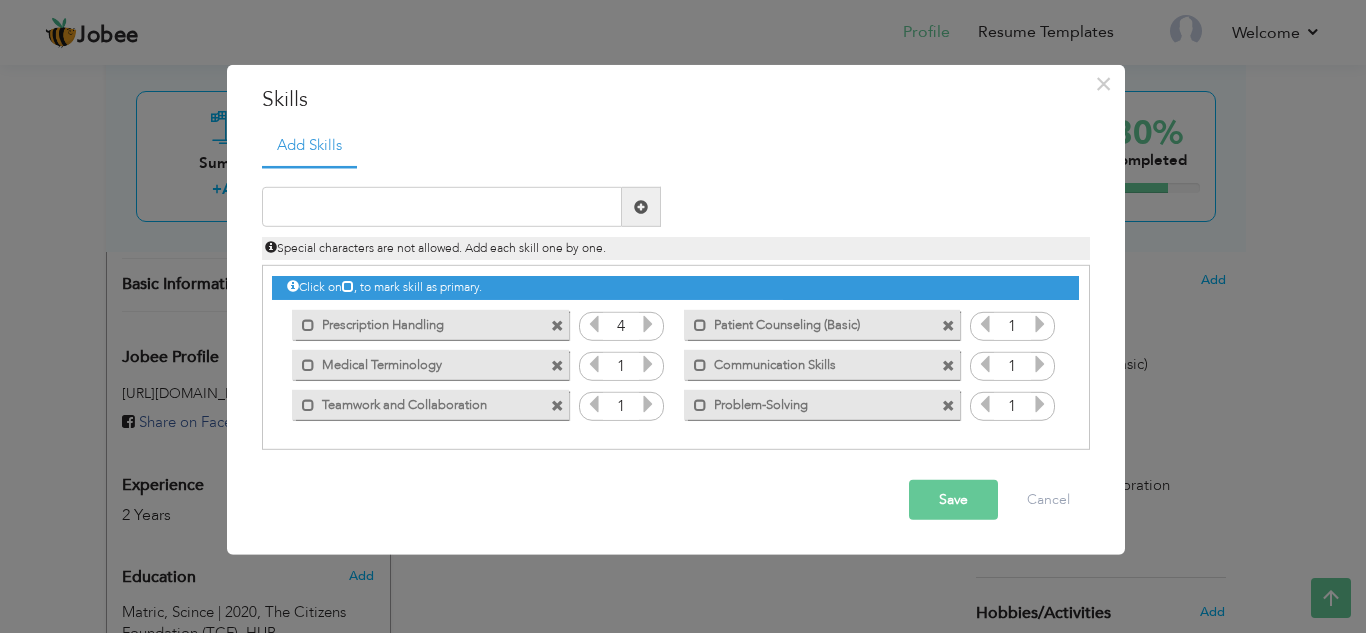 click at bounding box center (648, 324) 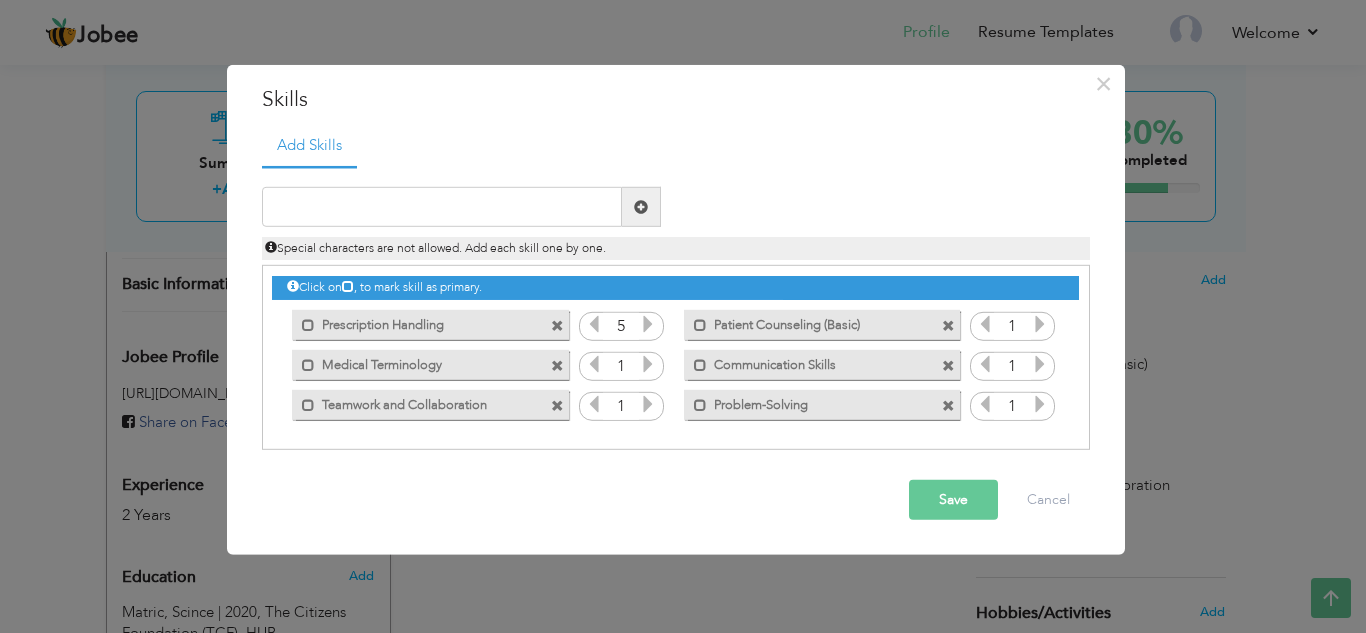 click at bounding box center (648, 364) 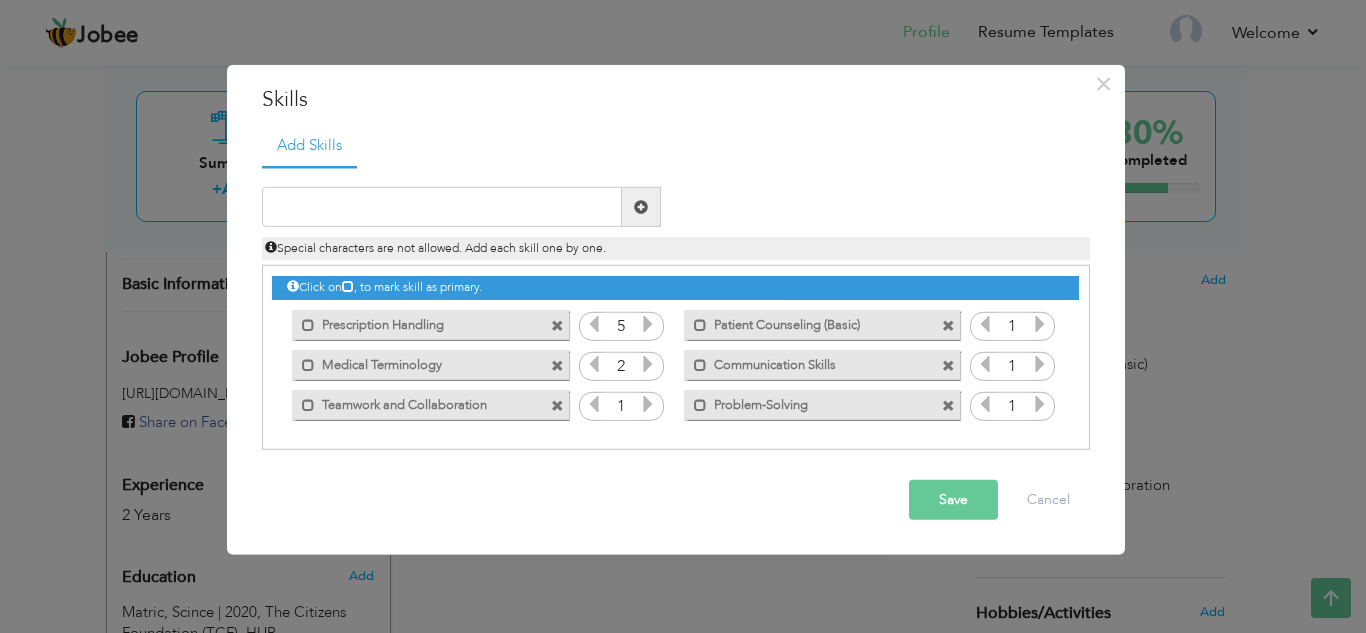 click at bounding box center (648, 364) 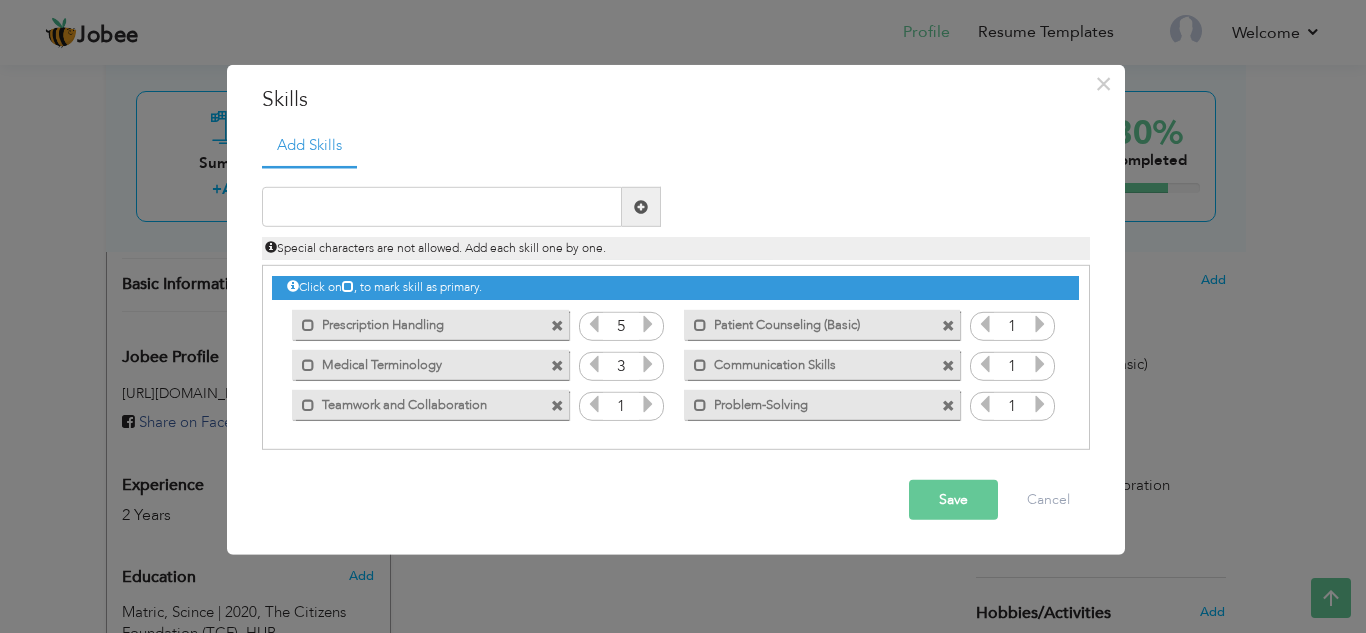 click at bounding box center (648, 364) 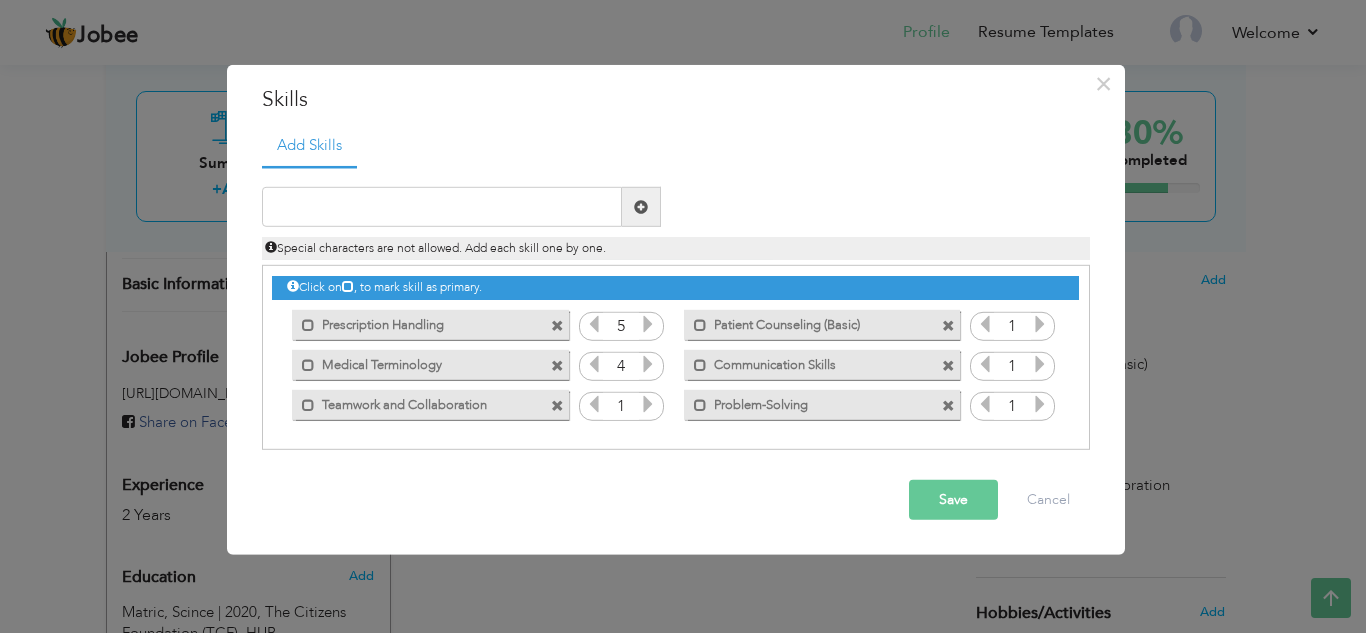 click at bounding box center (648, 404) 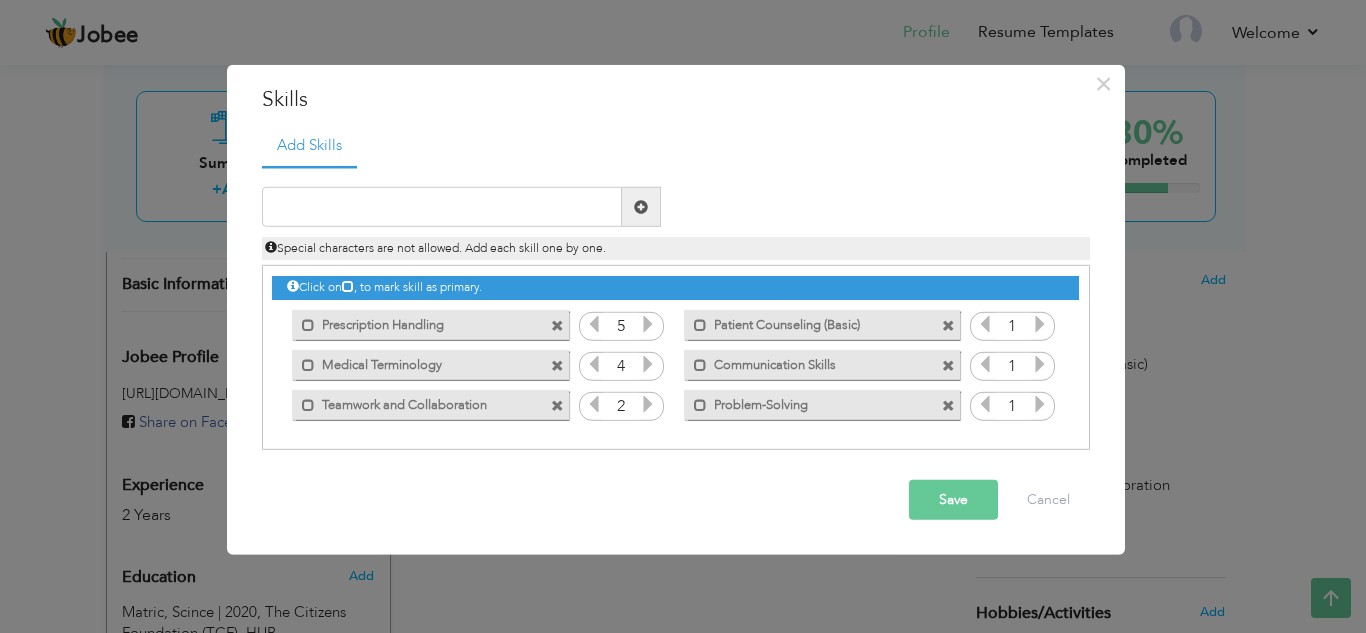 click at bounding box center (648, 404) 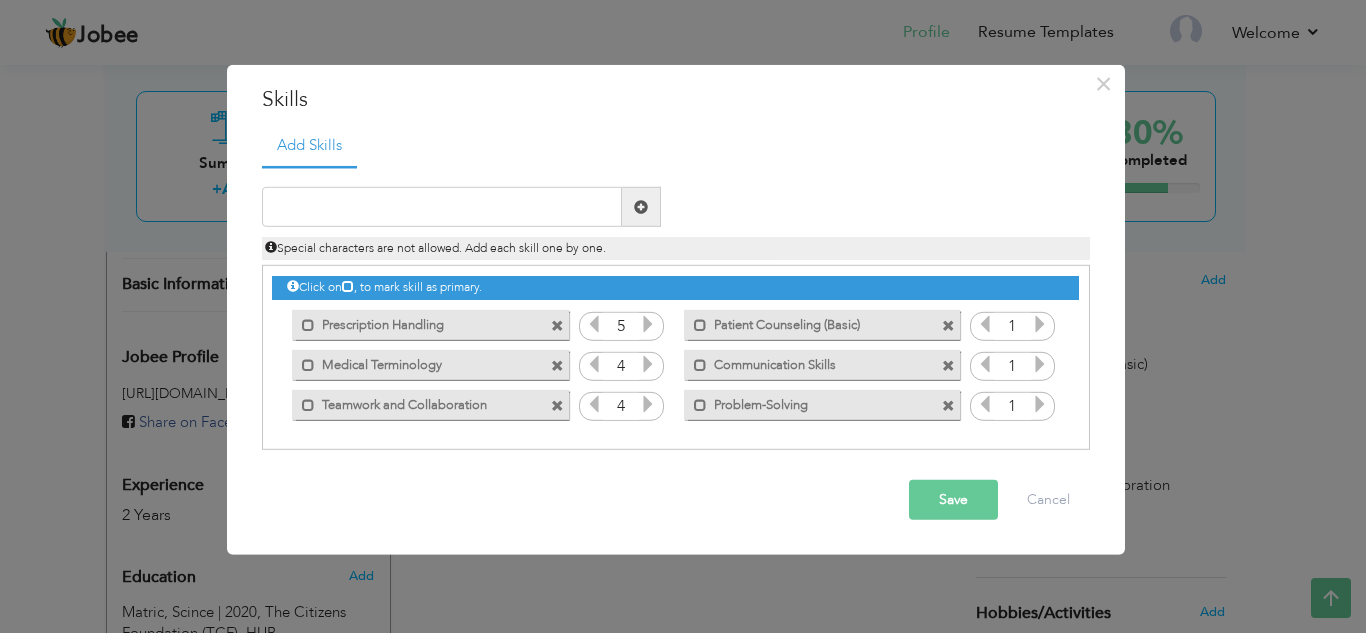 click at bounding box center (648, 404) 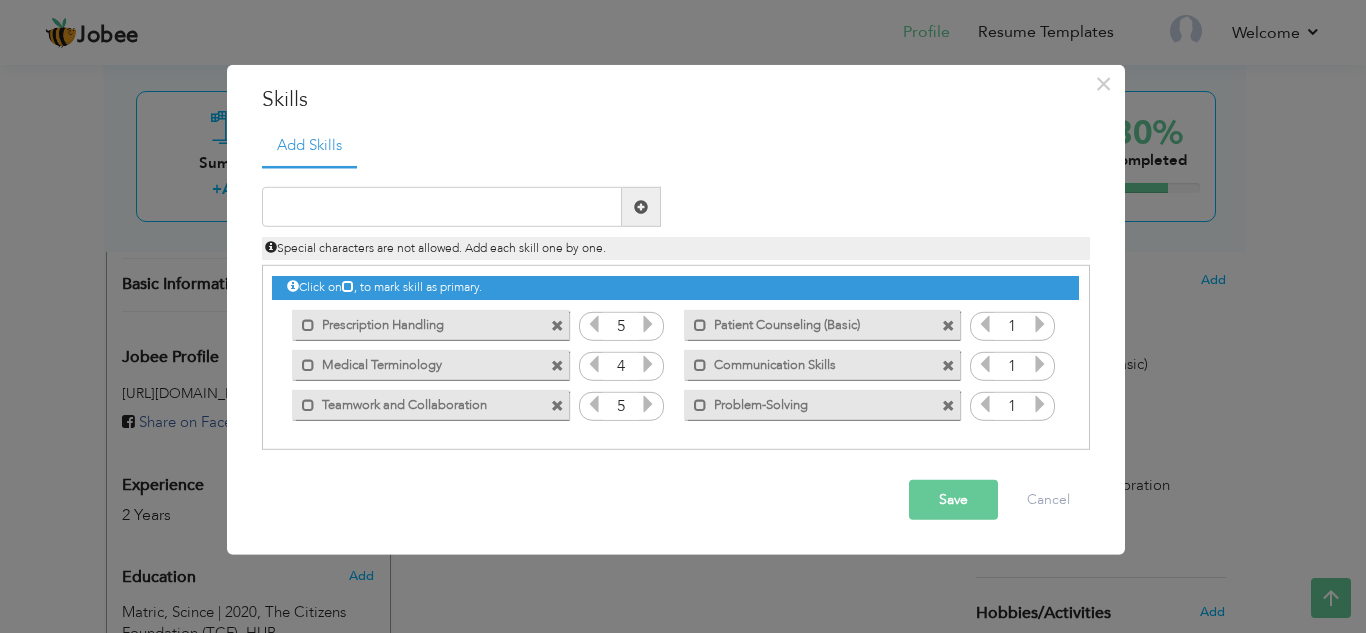 click at bounding box center (1040, 324) 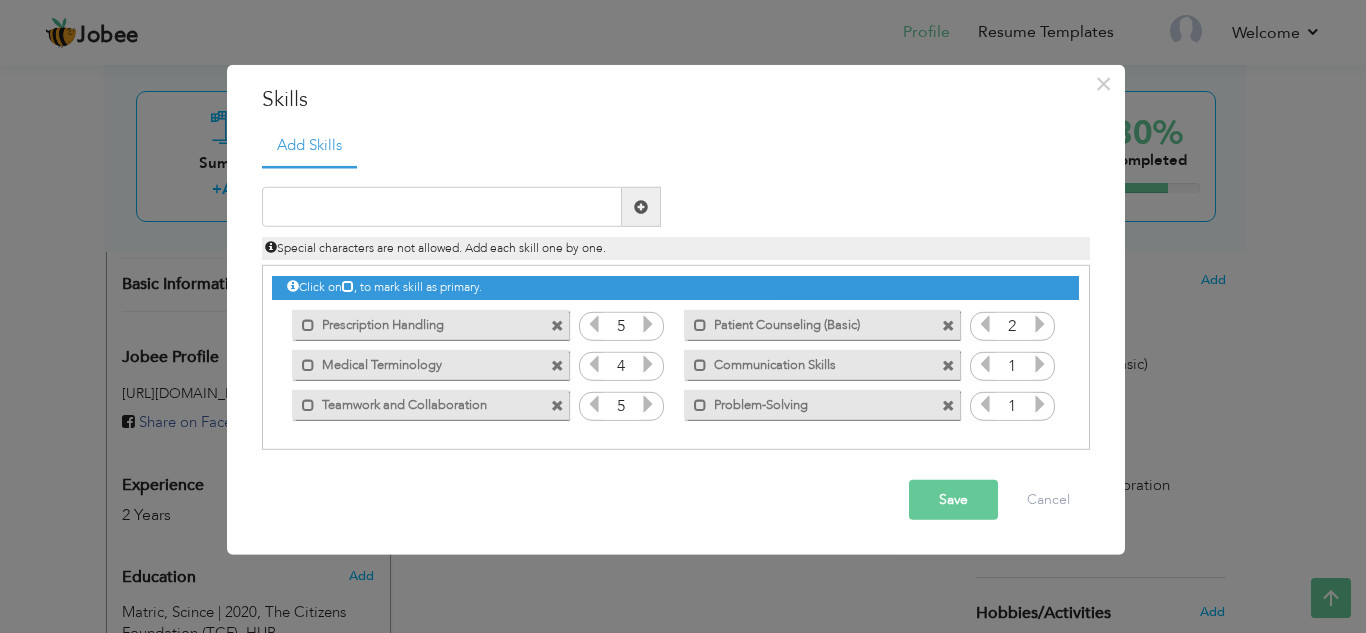 click at bounding box center (1040, 324) 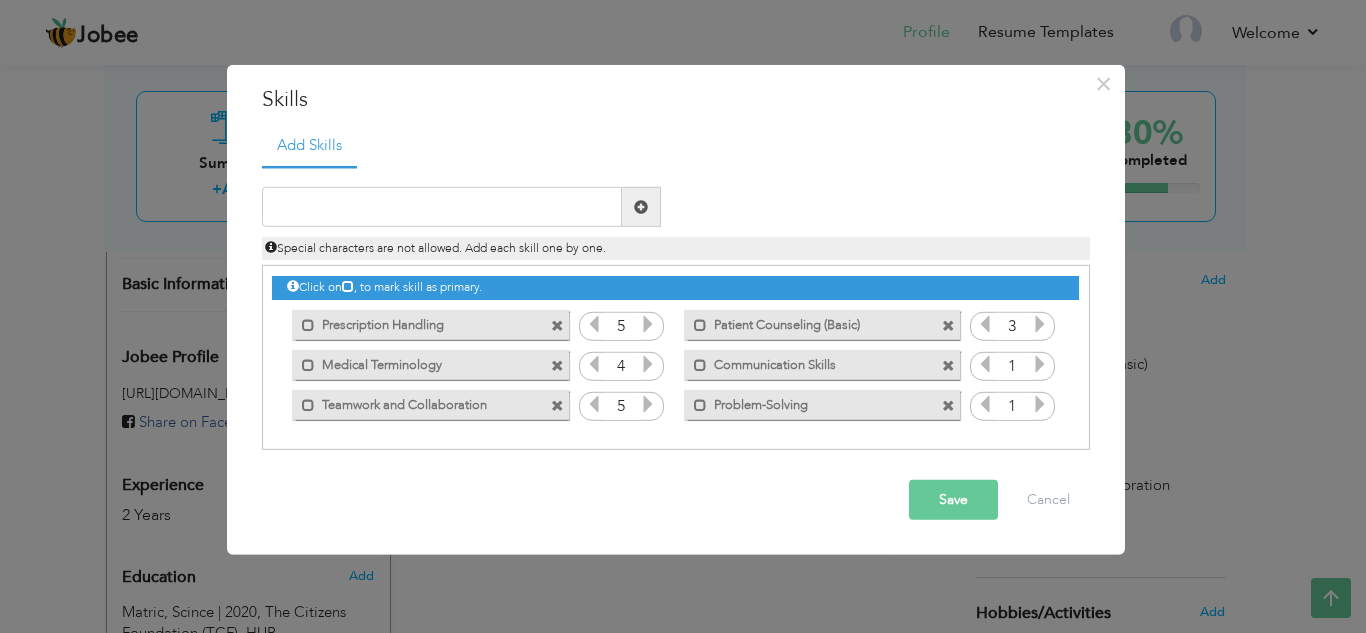 click at bounding box center [1040, 364] 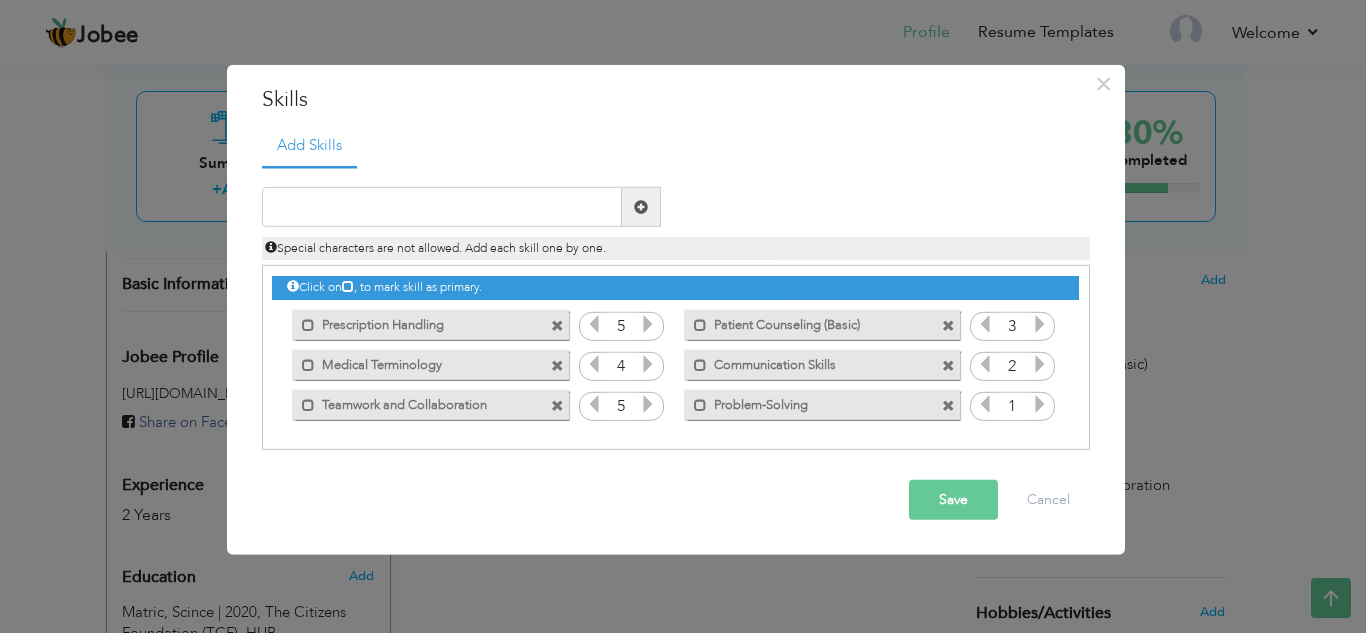 click at bounding box center [1040, 364] 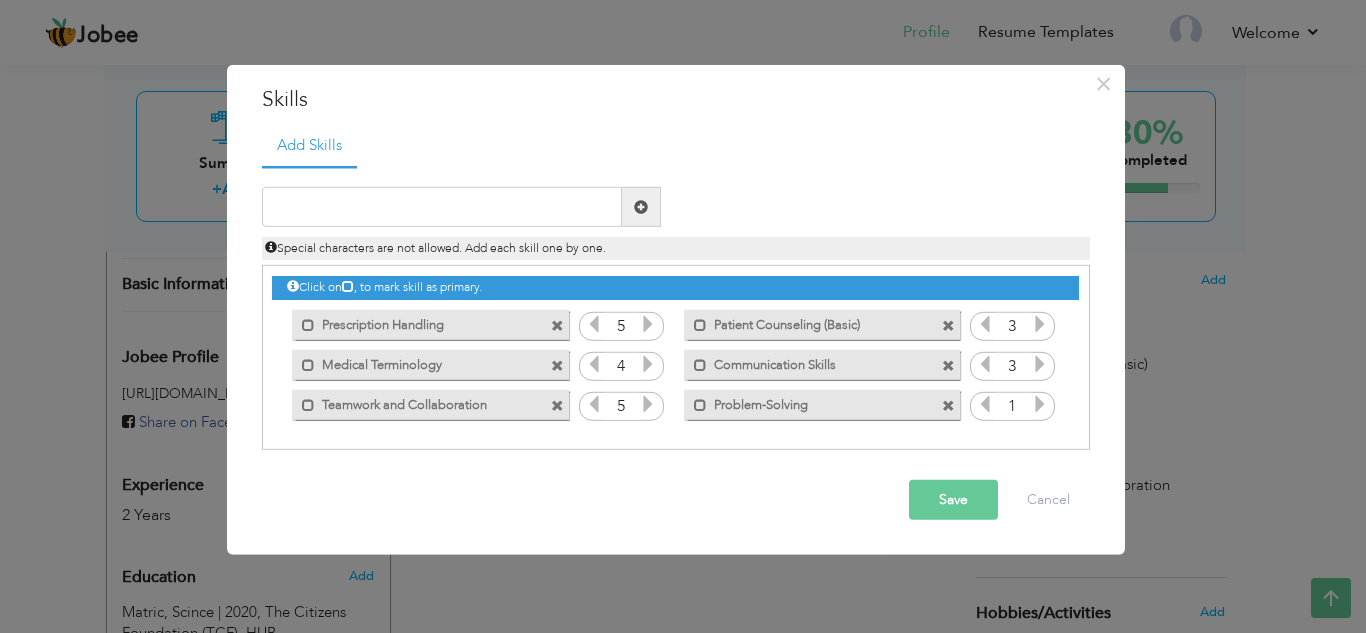 click at bounding box center (1040, 404) 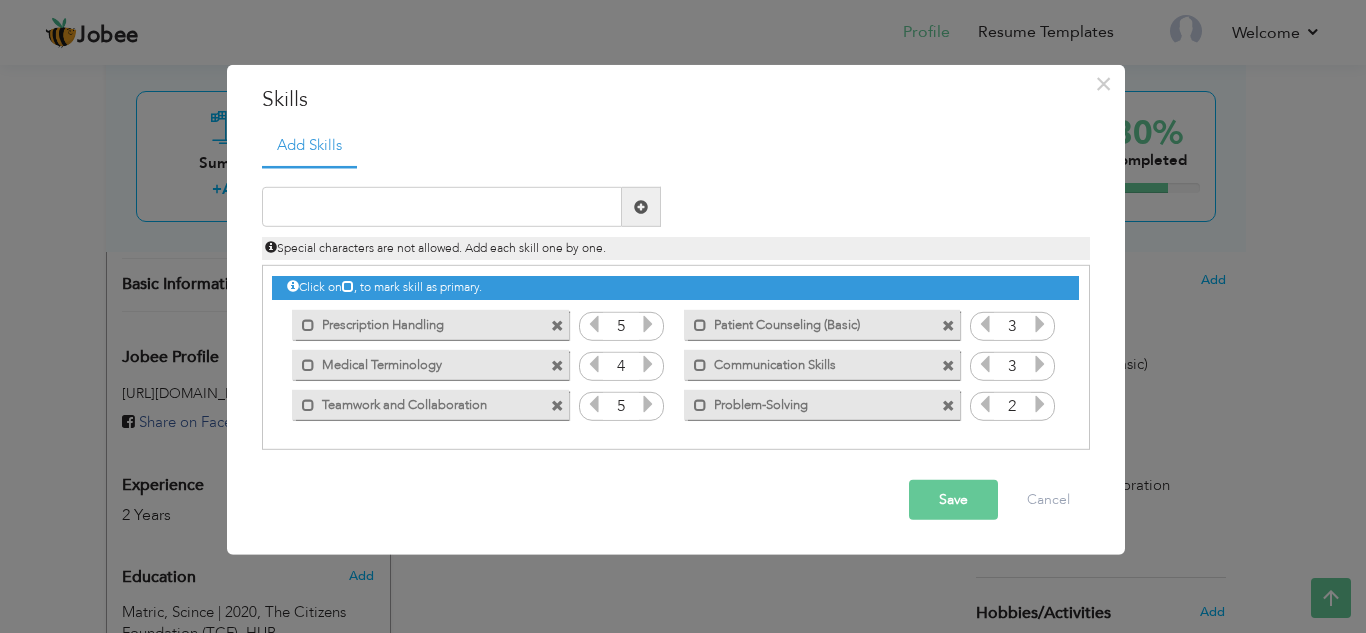 click at bounding box center [1040, 404] 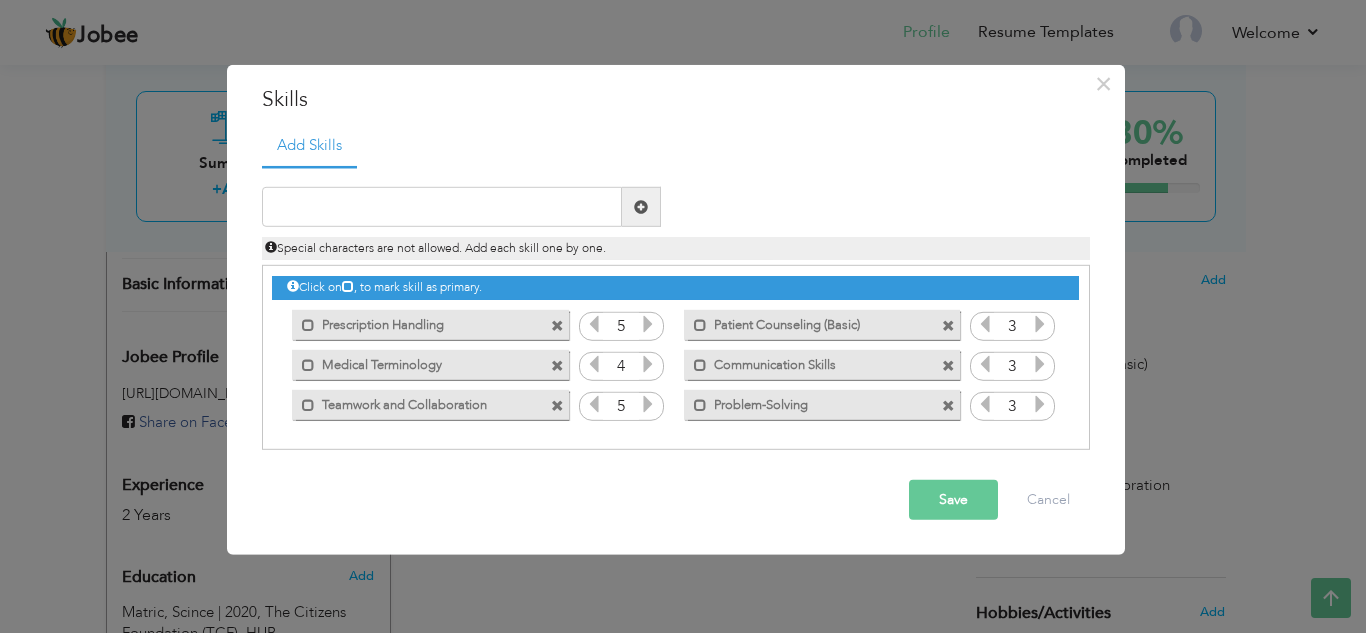 click at bounding box center [985, 404] 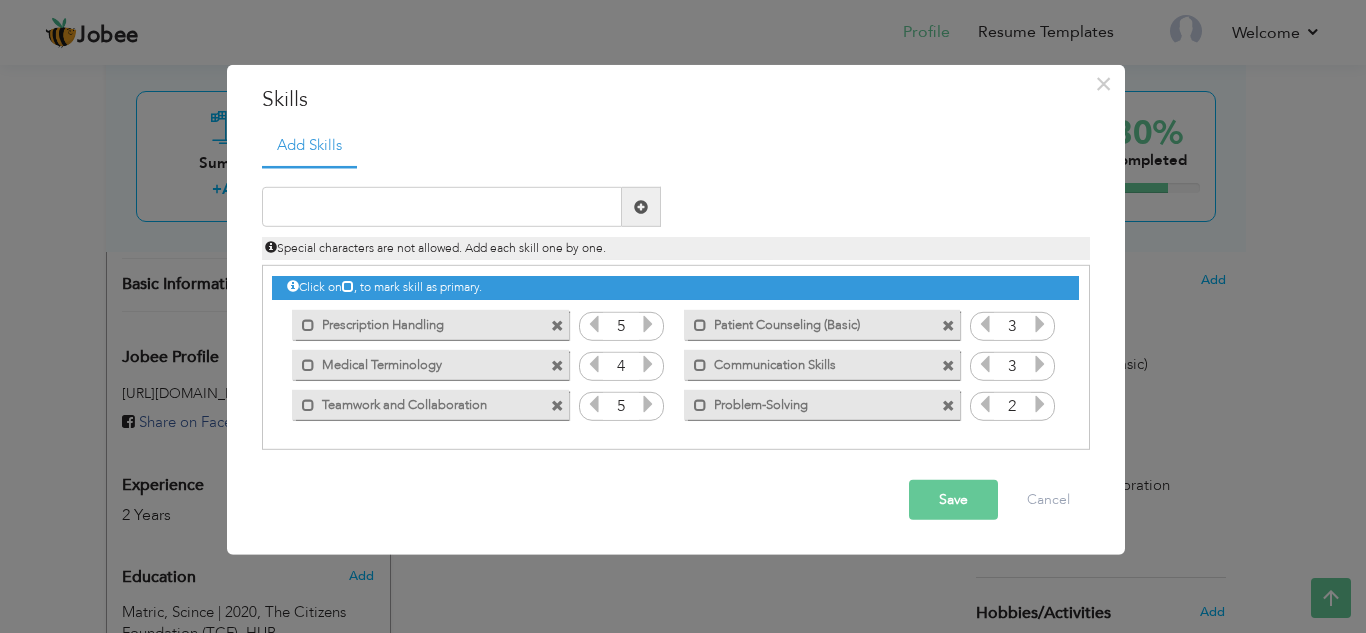 click at bounding box center (1040, 364) 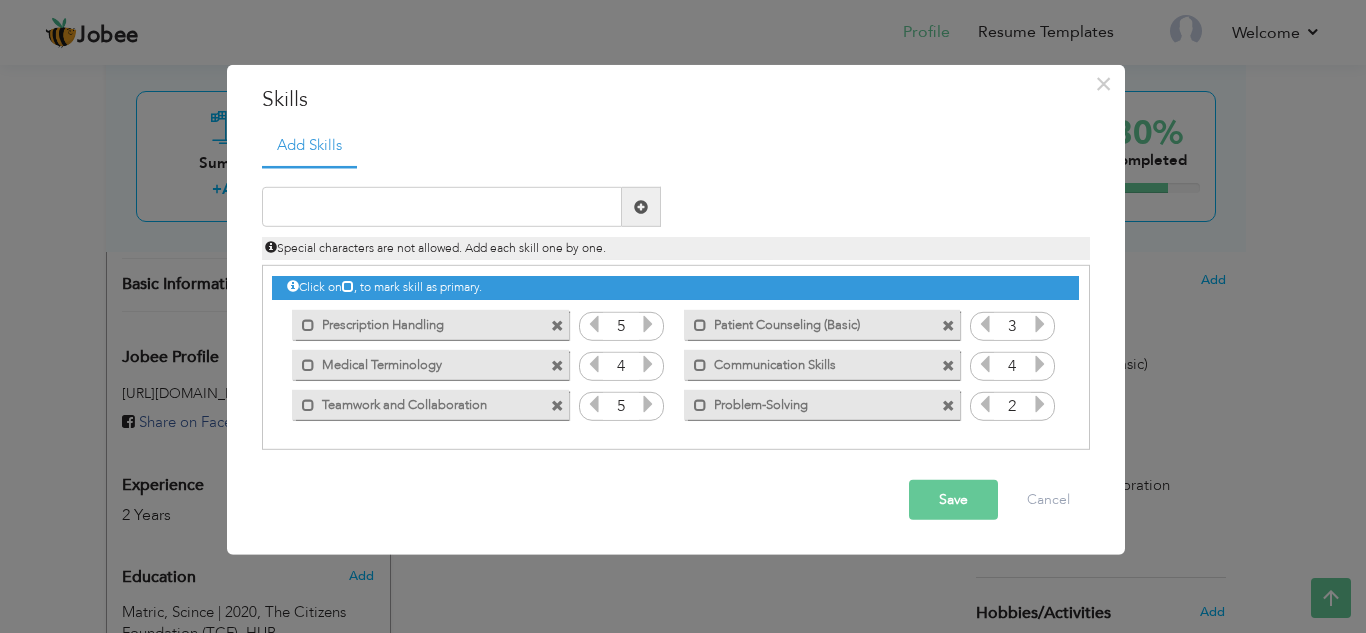 click at bounding box center (1040, 364) 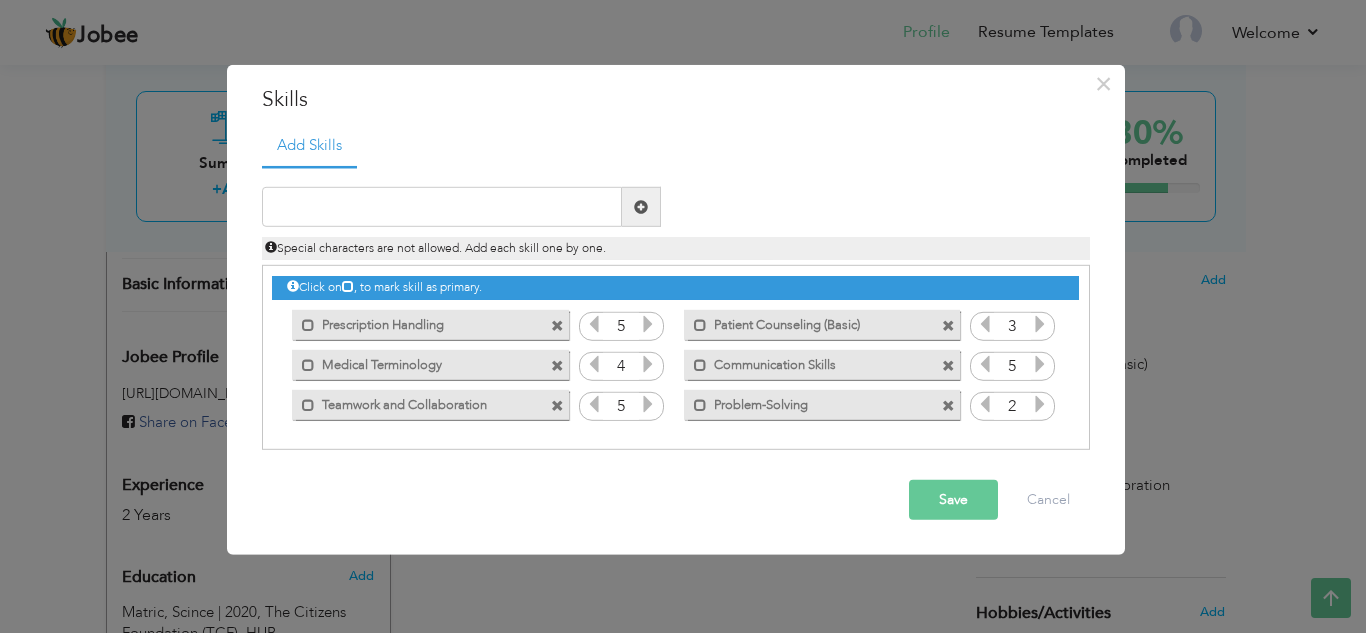 click on "Save" at bounding box center (953, 500) 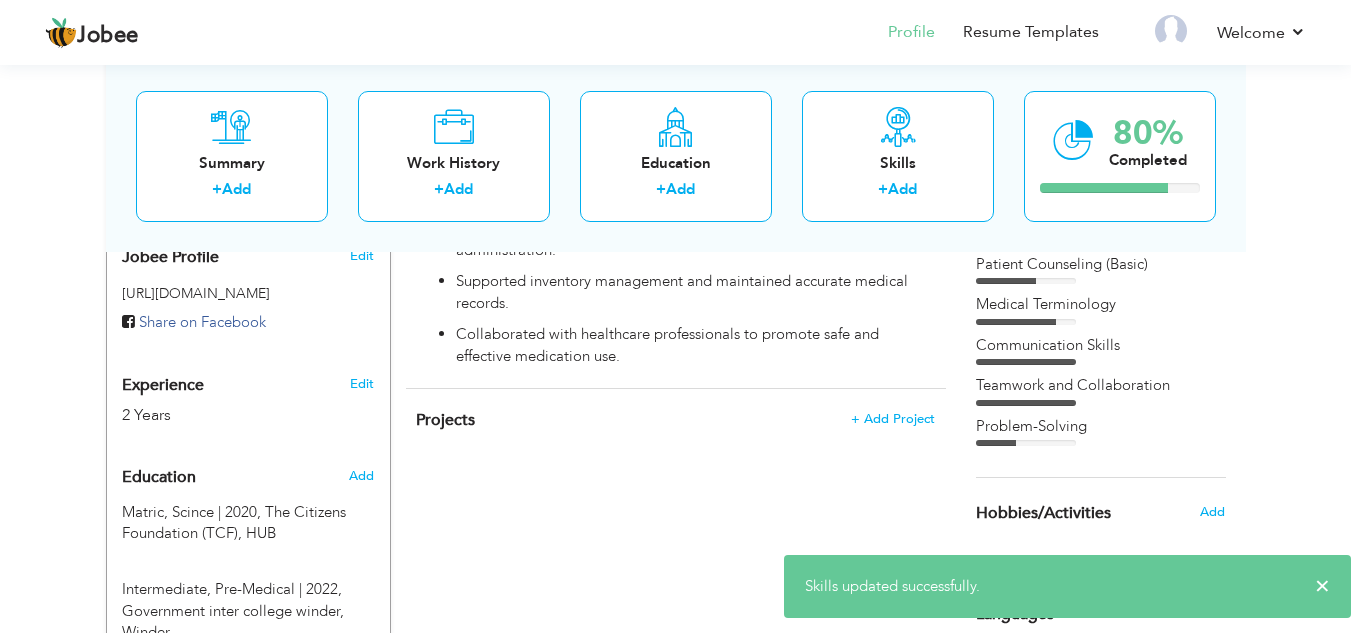 scroll, scrollTop: 700, scrollLeft: 0, axis: vertical 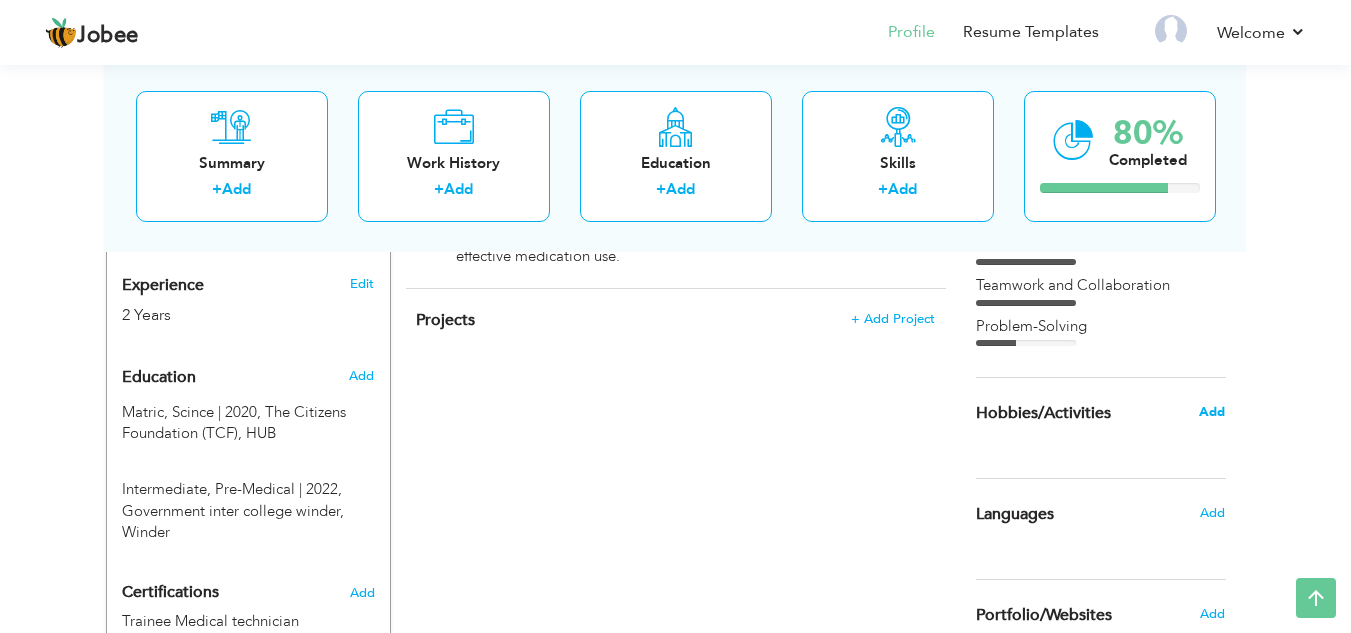 click on "Add" at bounding box center (1212, 412) 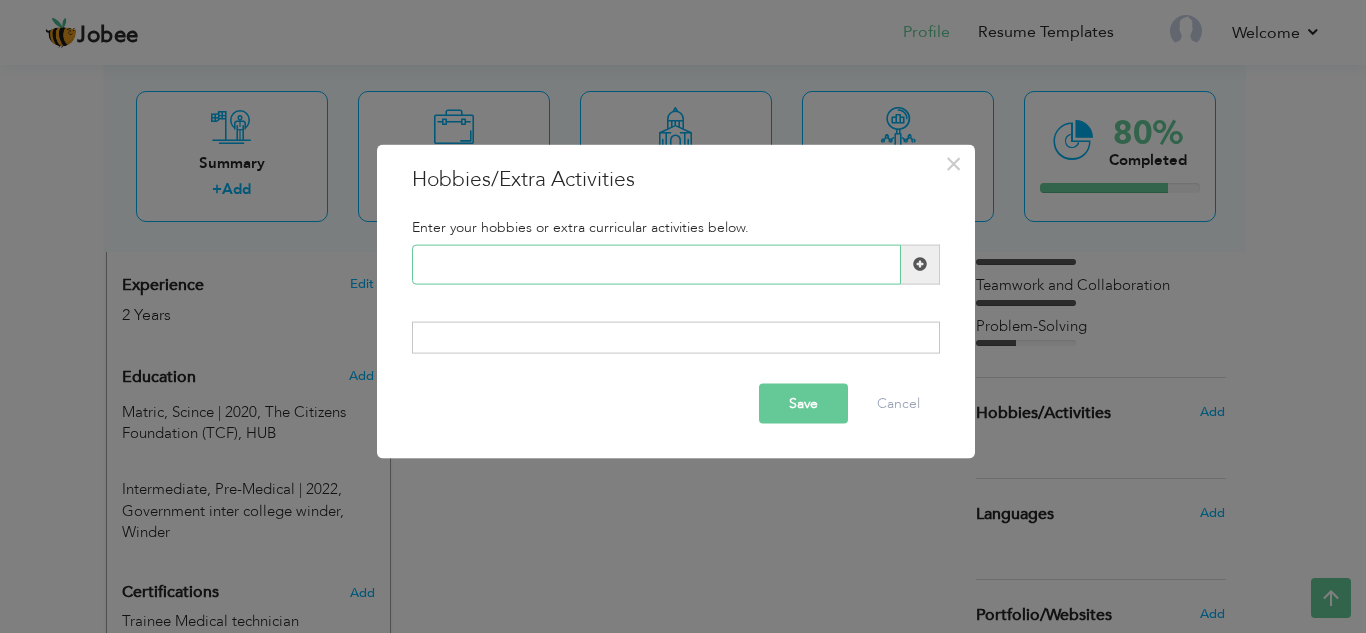 paste on "Exploring new medical res" 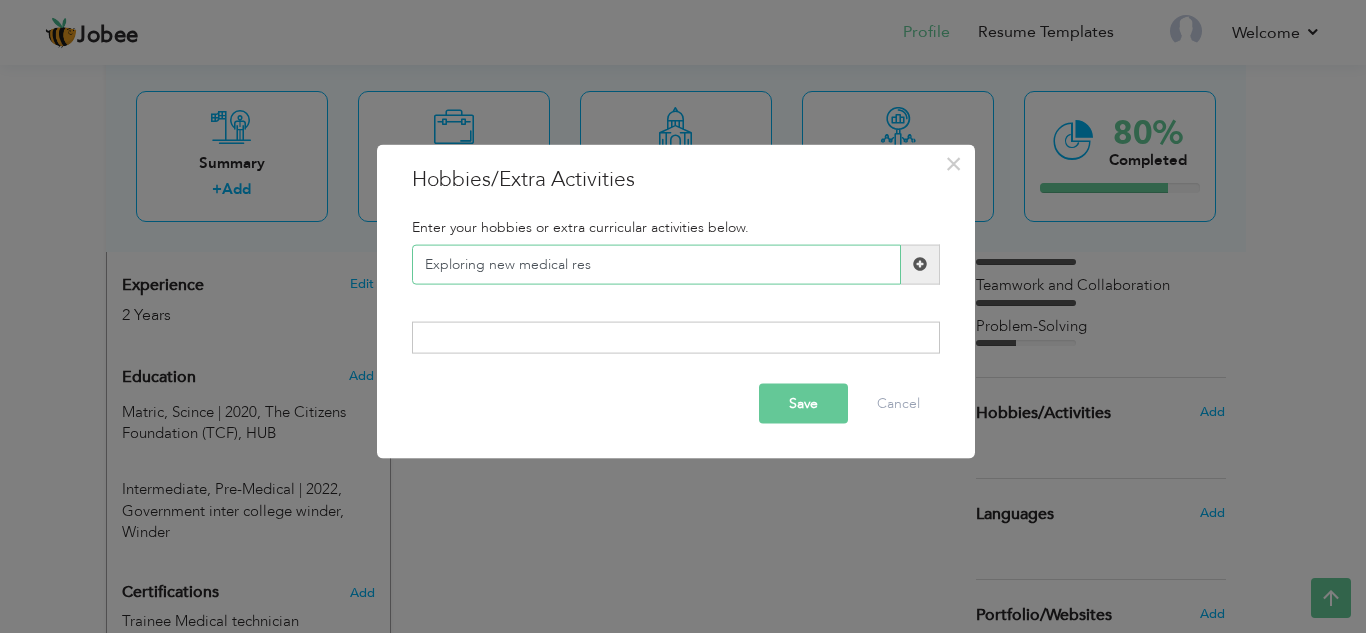 type on "Exploring new medical res" 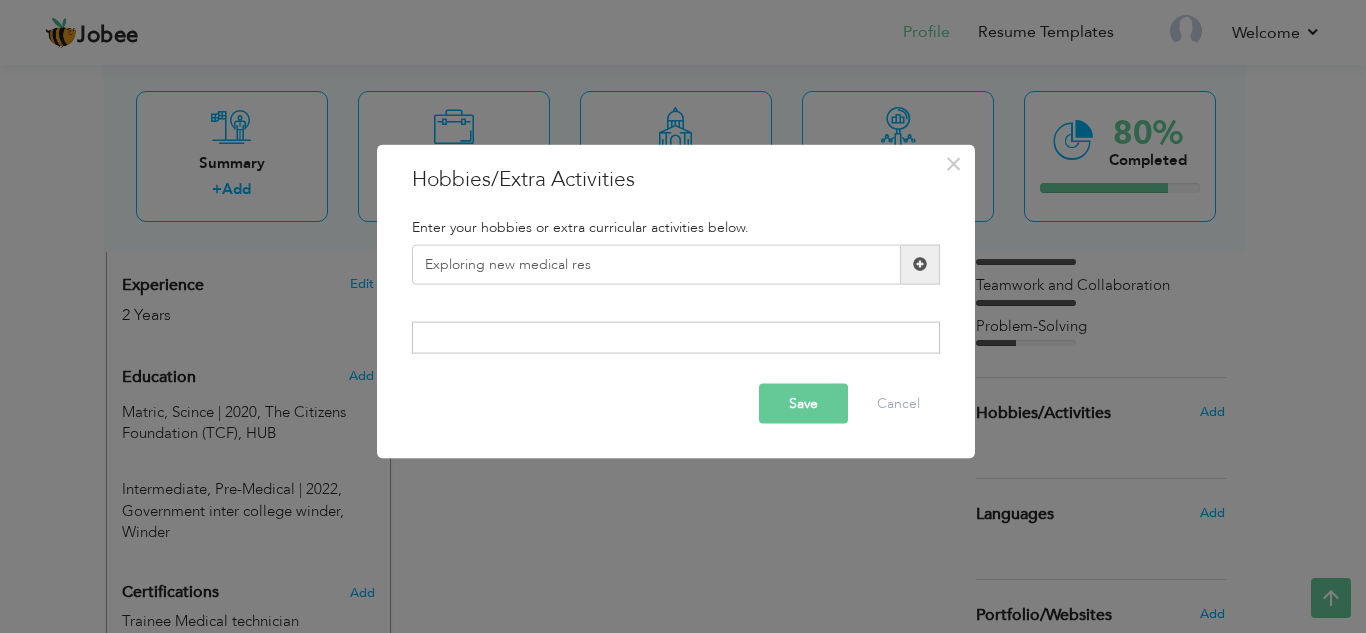 click on "Save" at bounding box center (803, 404) 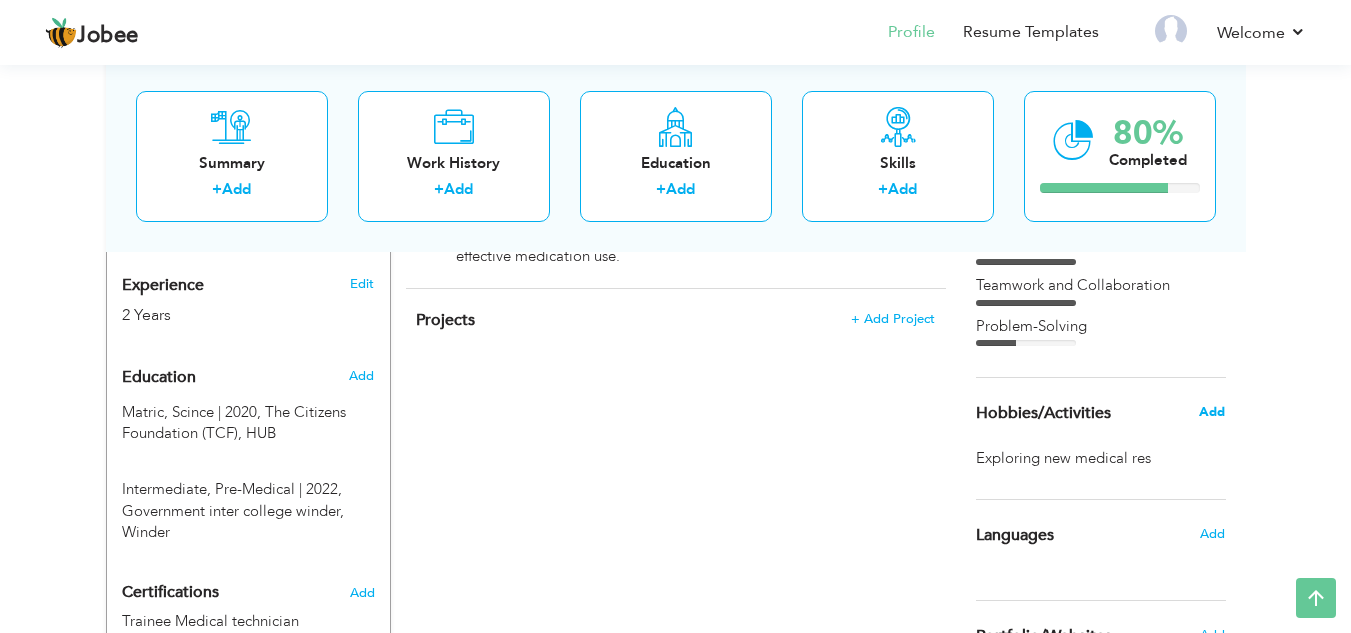 click on "Add" at bounding box center [1212, 412] 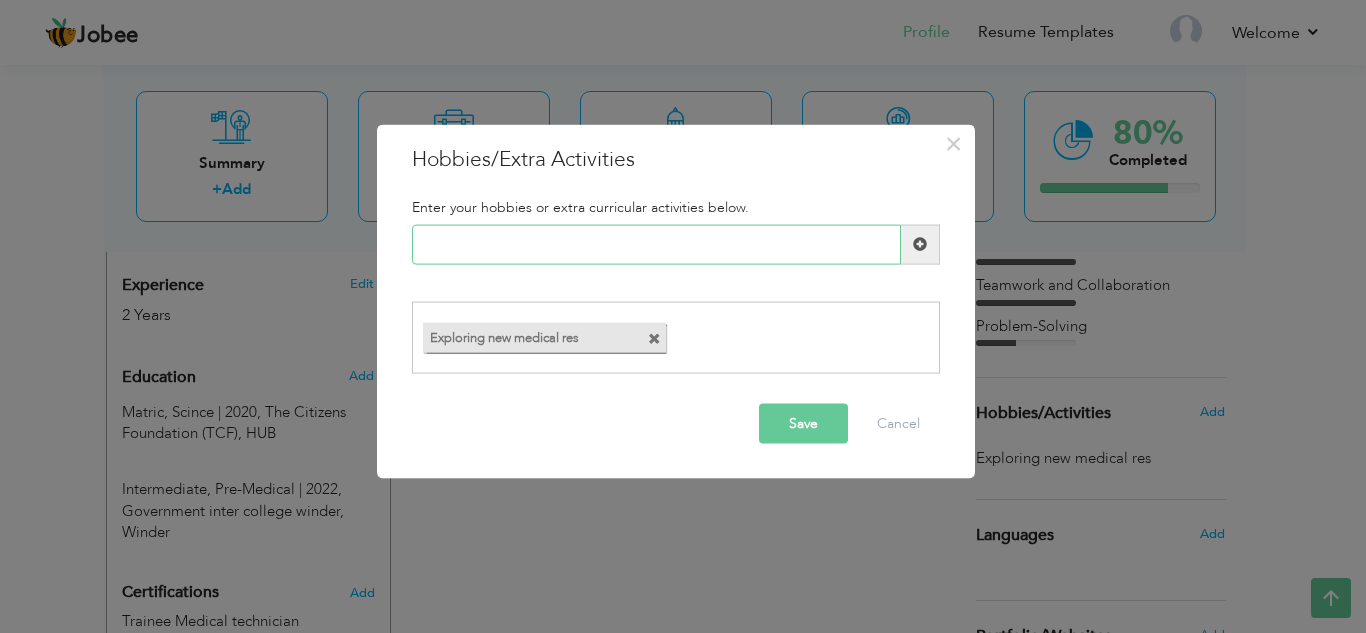 paste on "Watching documentaries on" 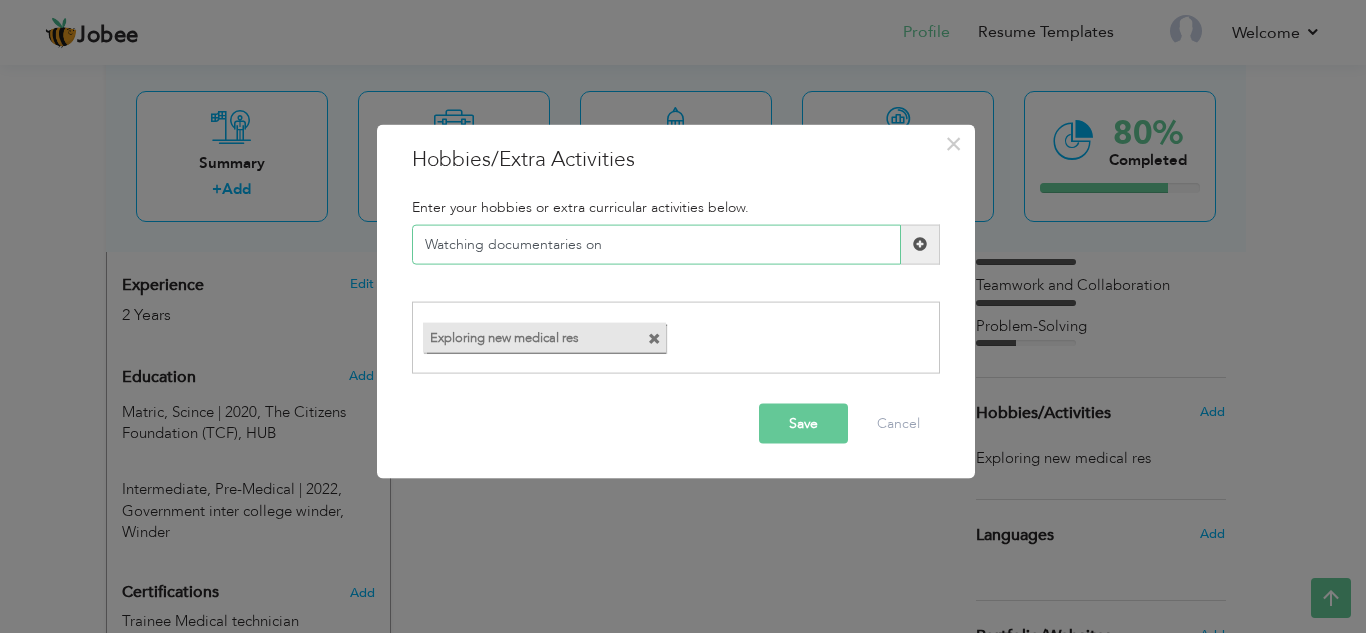 type on "Watching documentaries on" 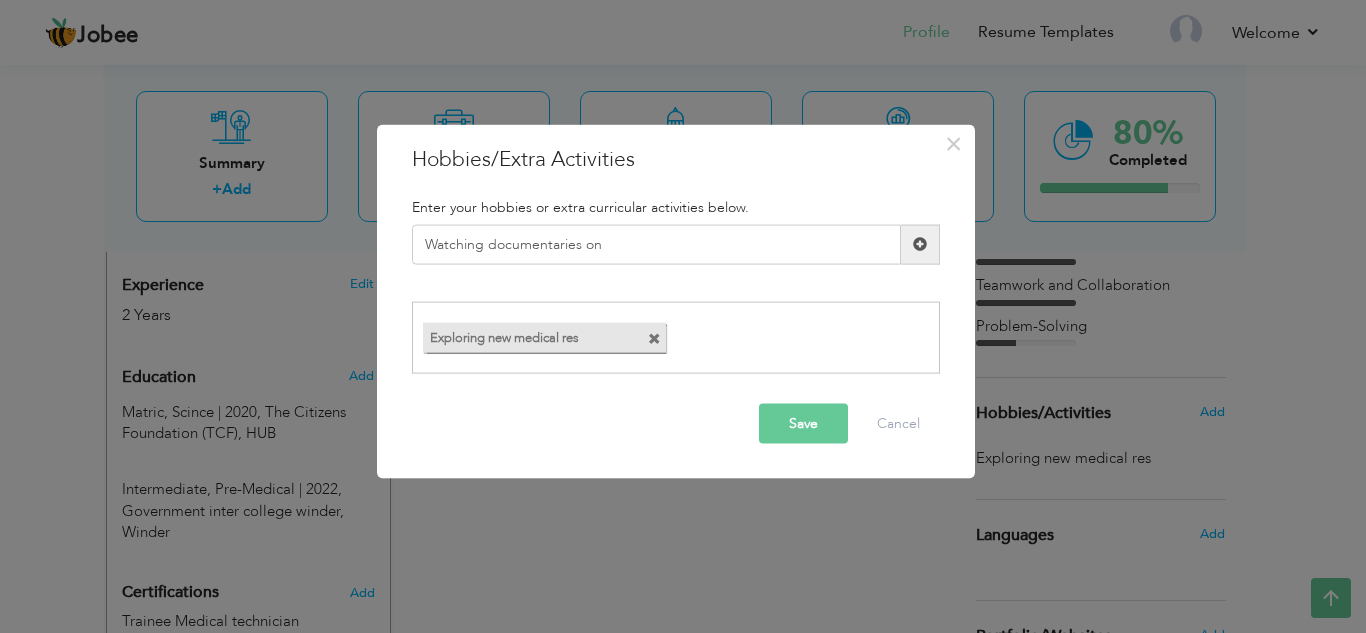 click at bounding box center [920, 244] 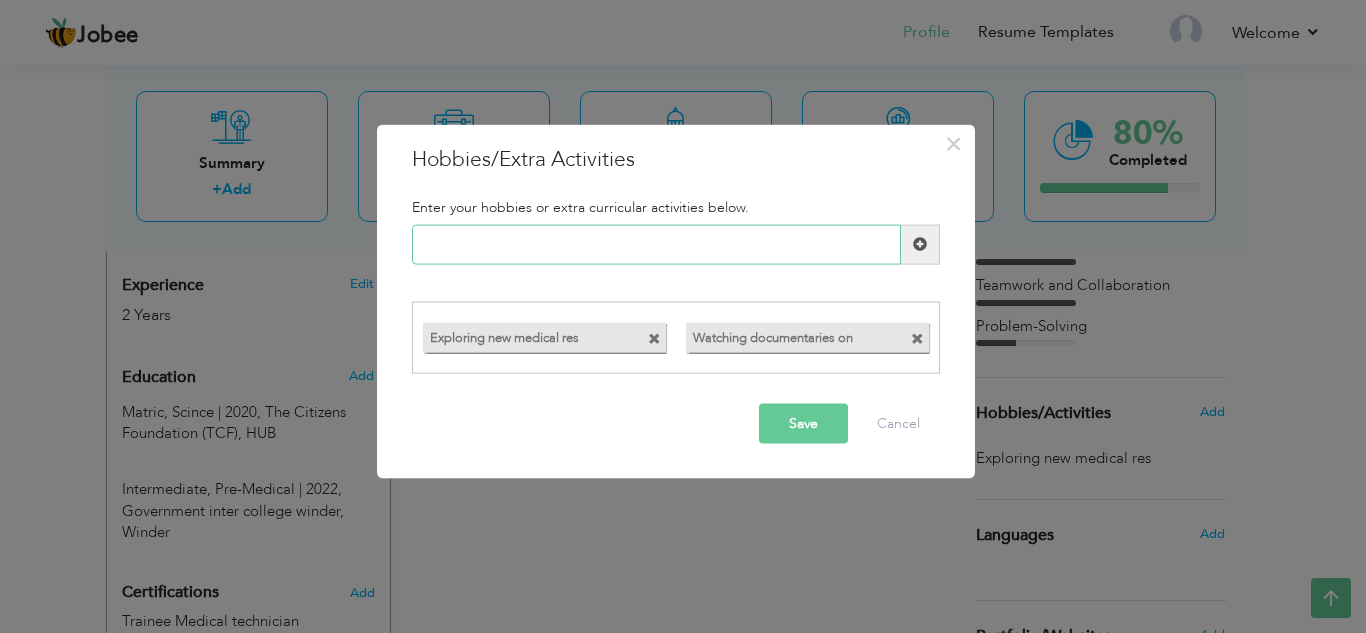 click at bounding box center (656, 244) 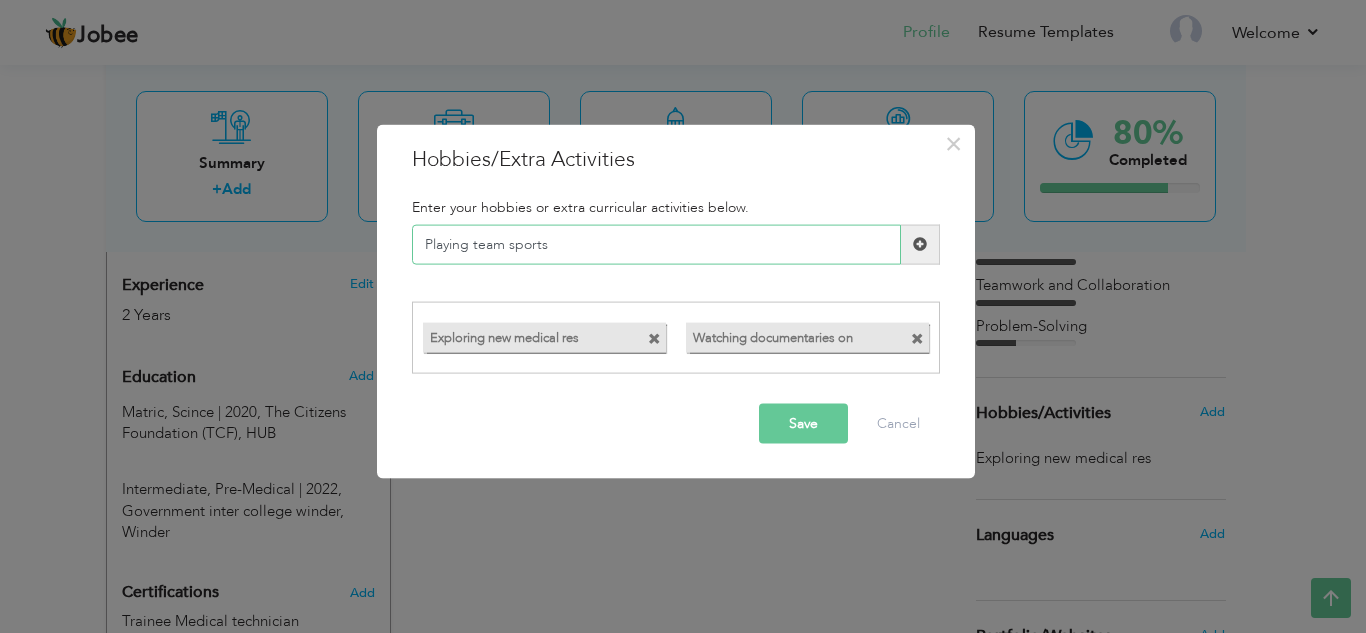 type on "Playing team sports" 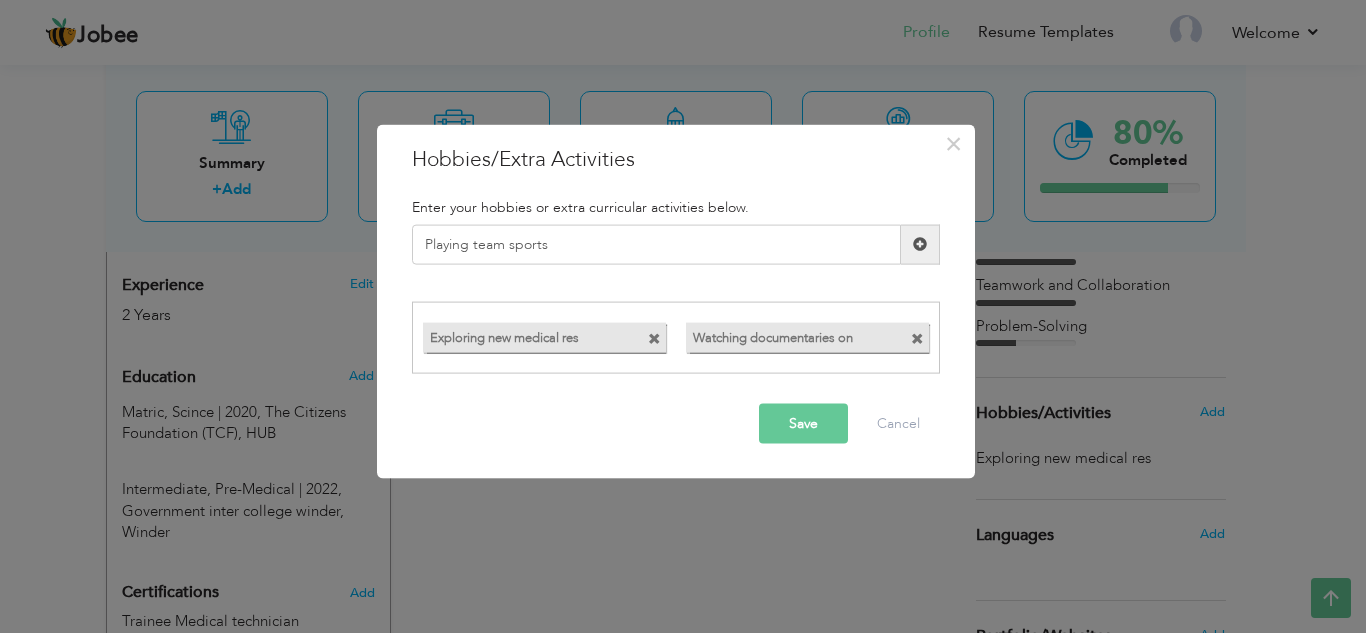 click on "Save" at bounding box center [803, 424] 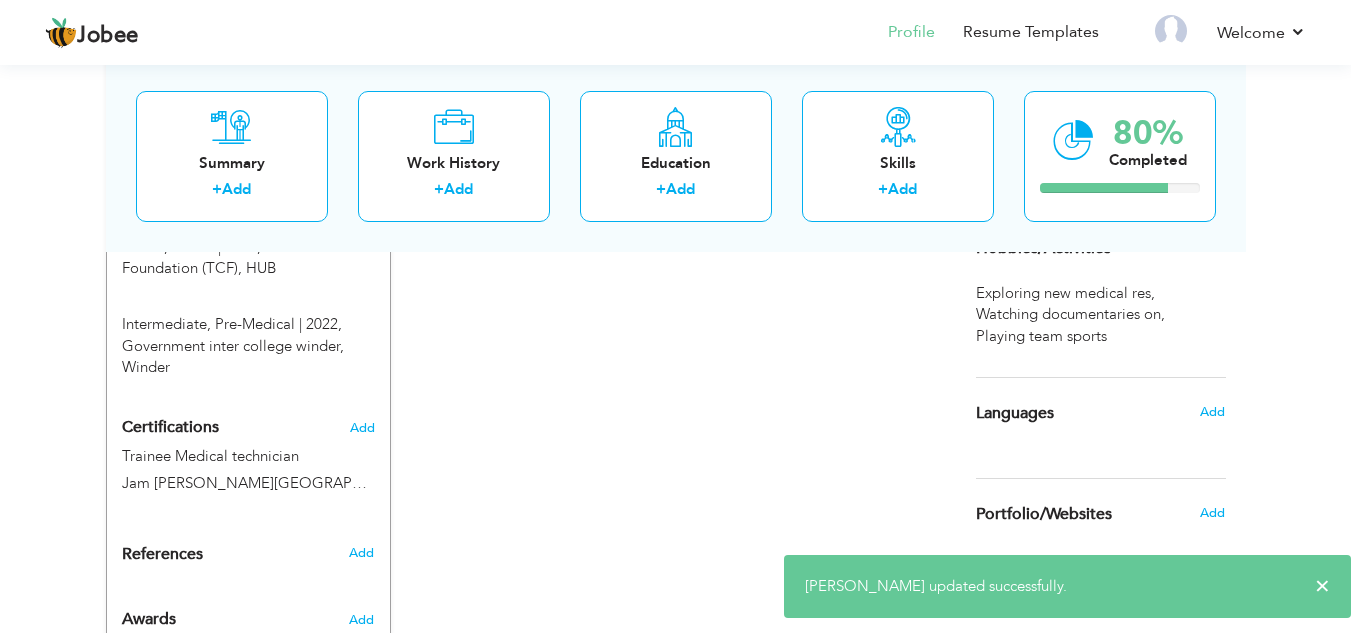 scroll, scrollTop: 900, scrollLeft: 0, axis: vertical 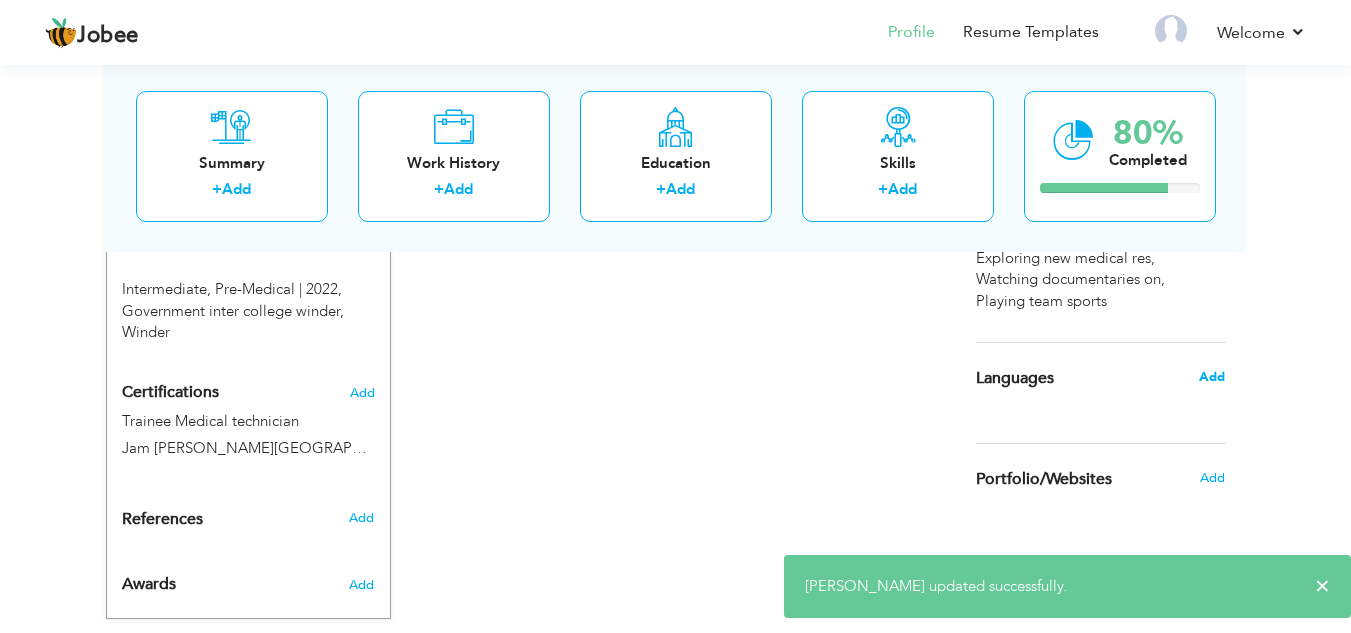 click on "Add" at bounding box center [1212, 377] 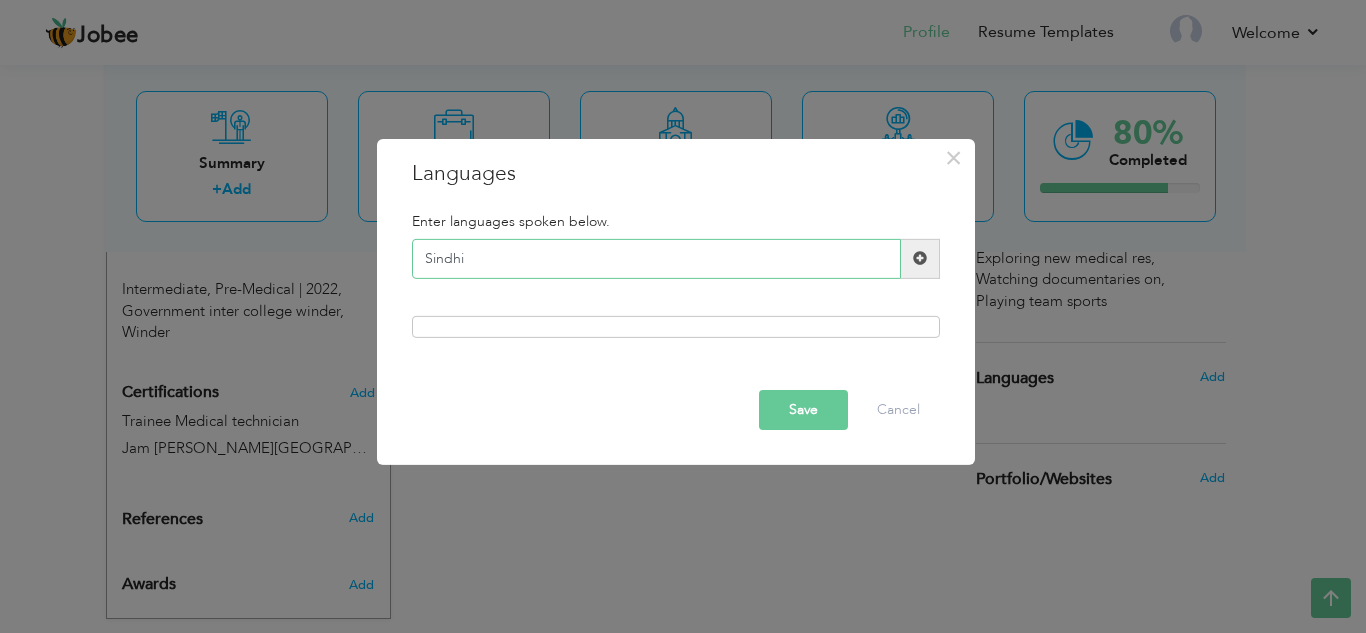 type on "Sindhi" 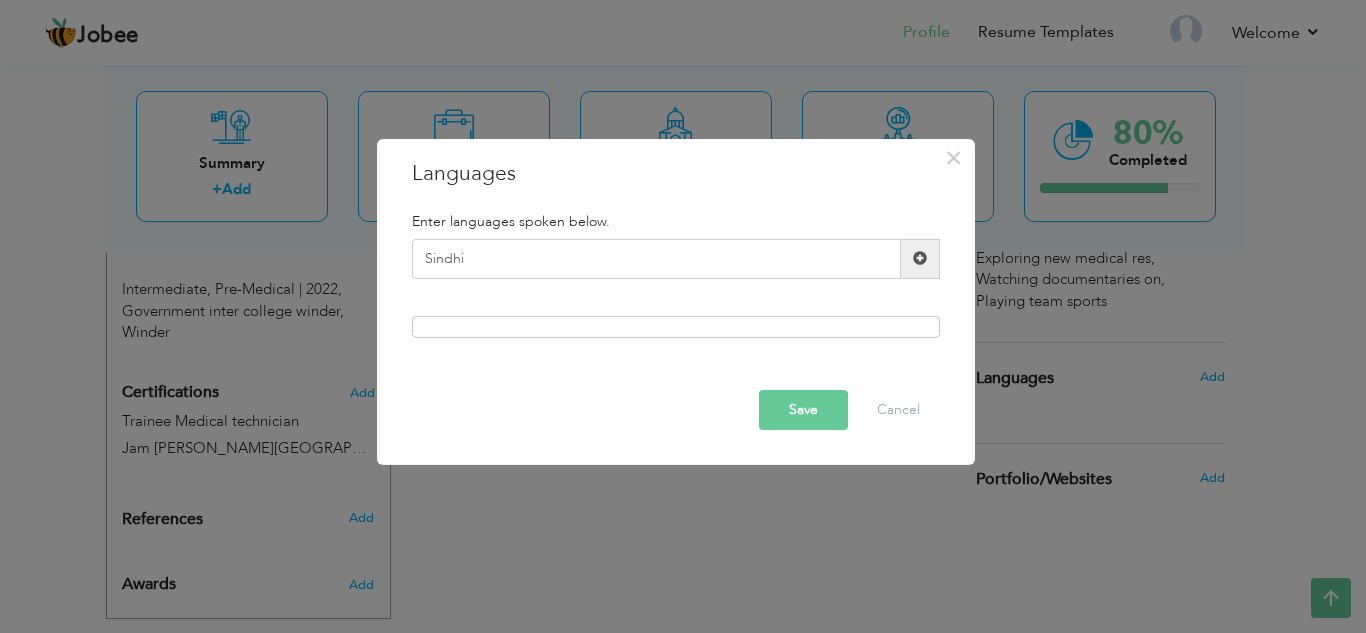 click at bounding box center [920, 258] 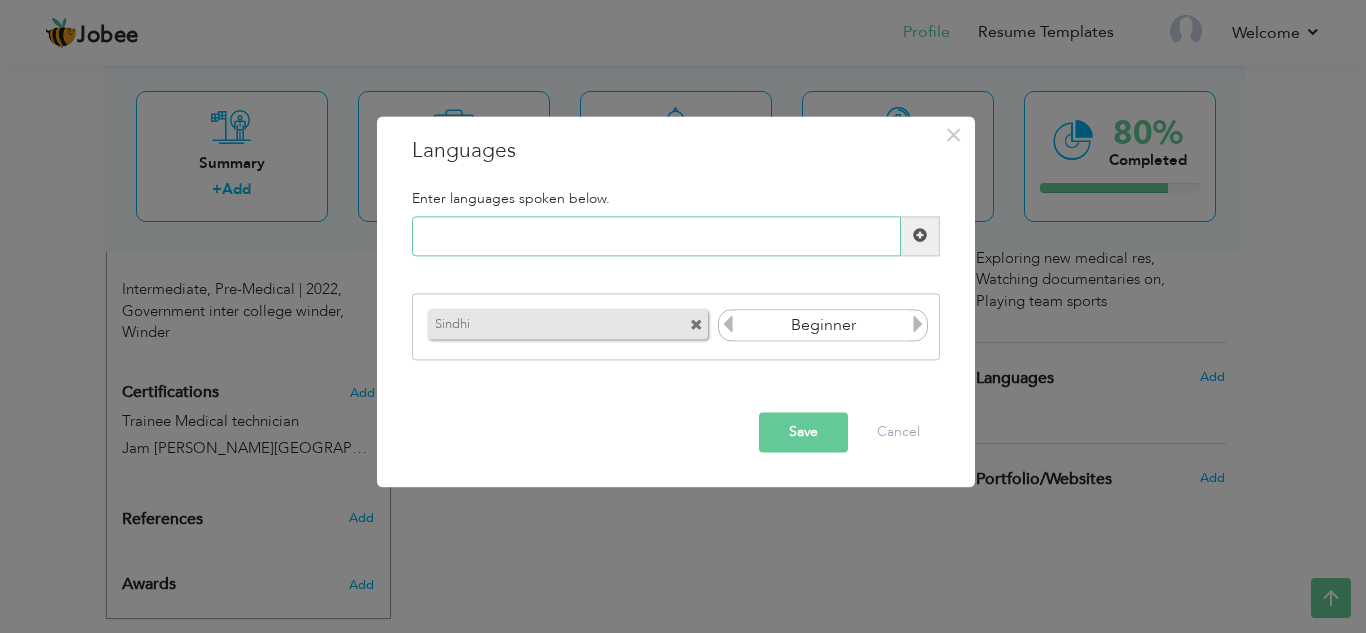 click at bounding box center (656, 236) 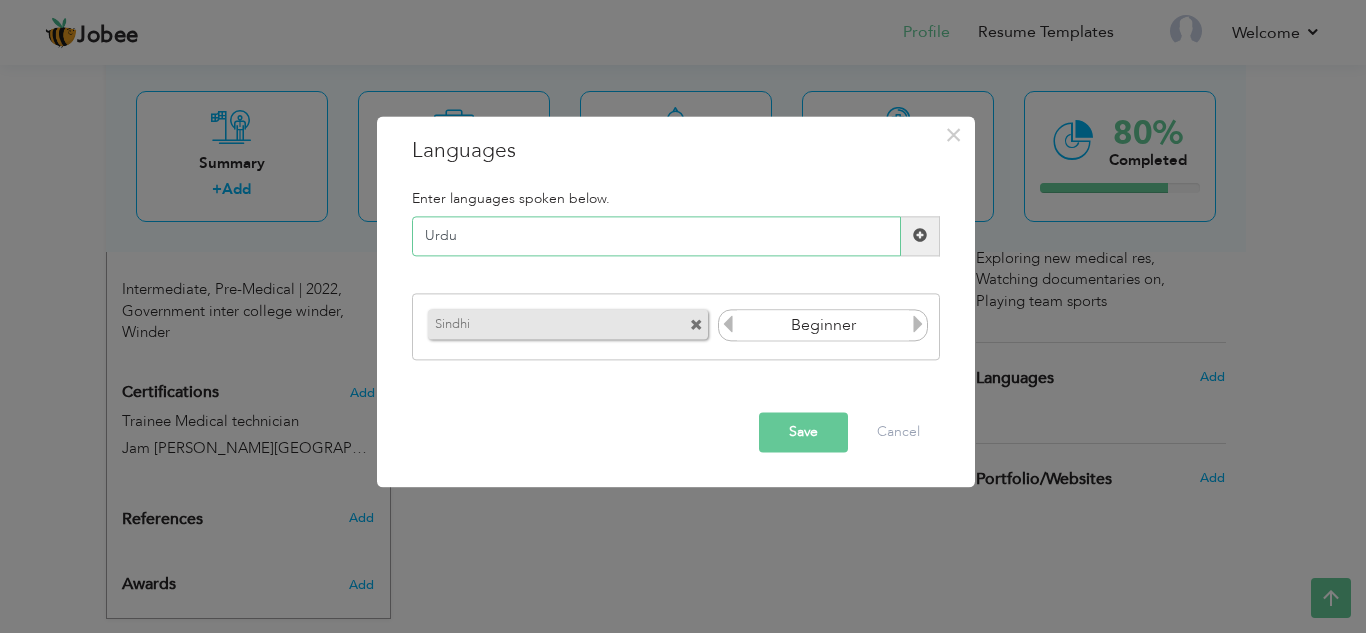 type on "Urdu" 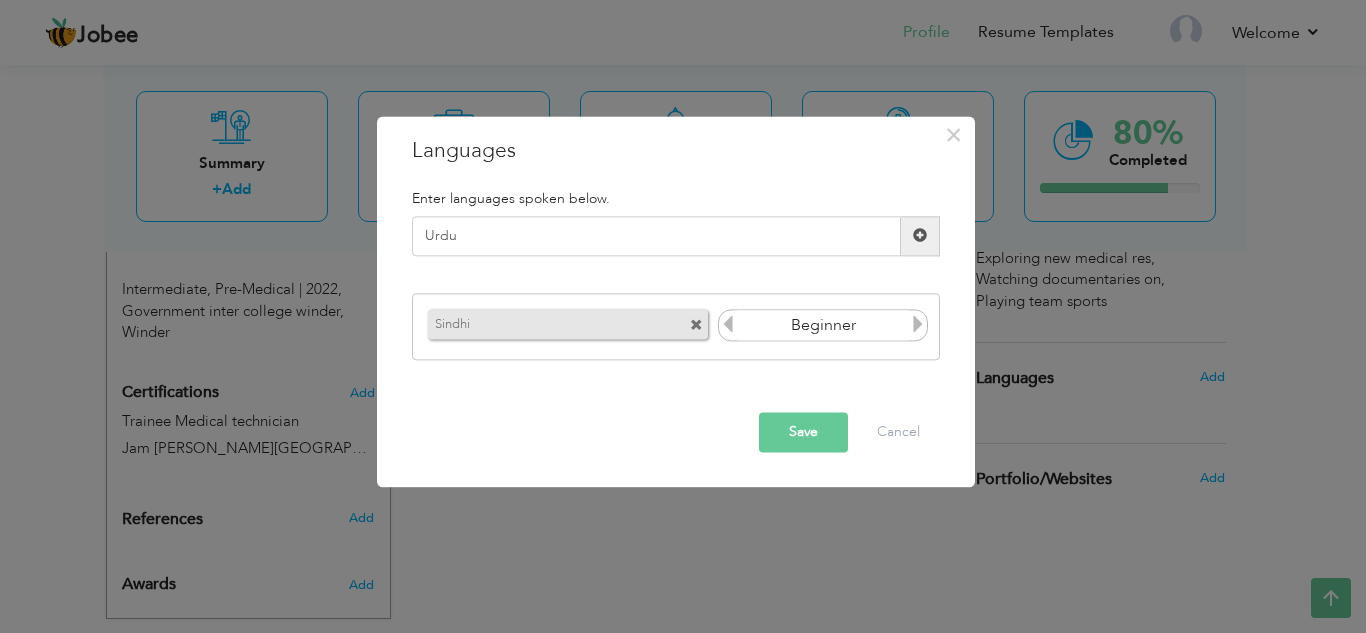 click at bounding box center [920, 236] 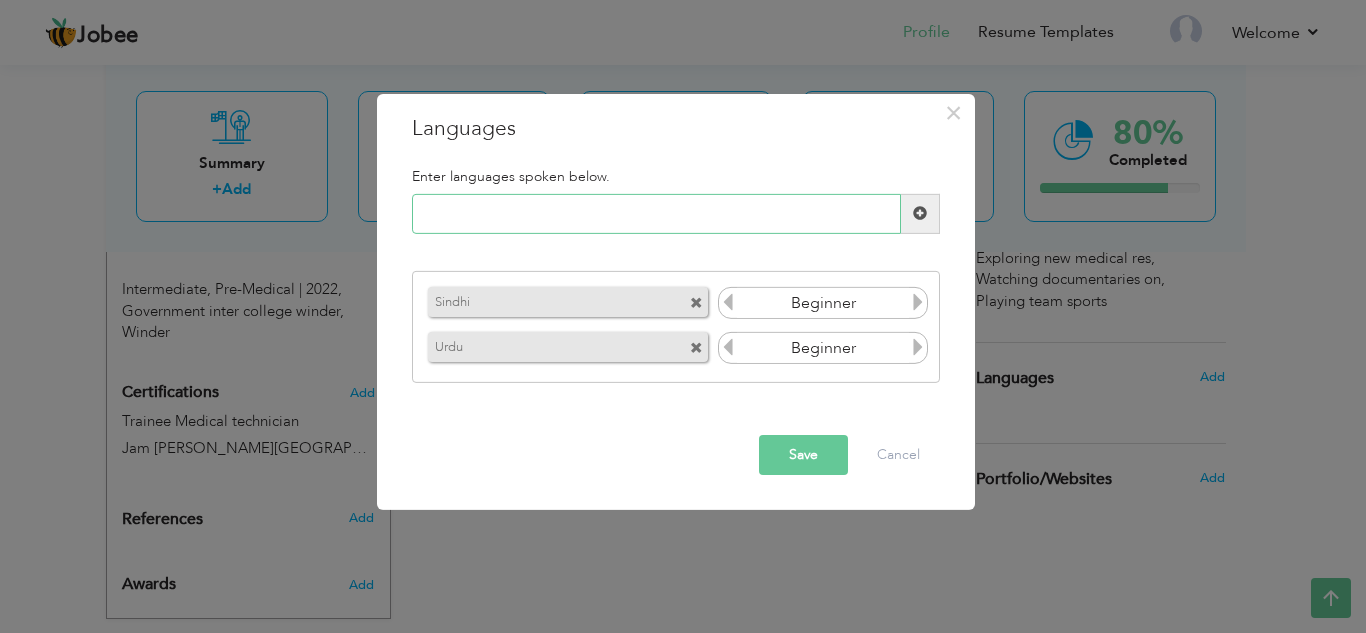 click at bounding box center (656, 214) 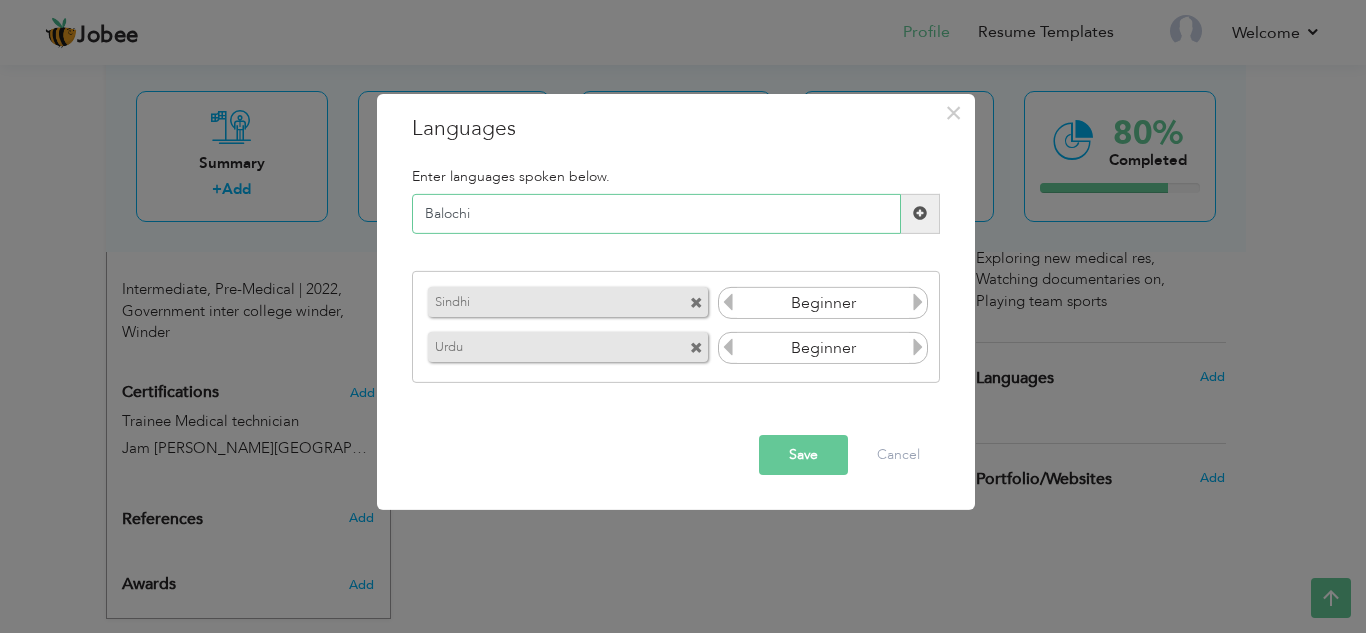 type on "Balochi" 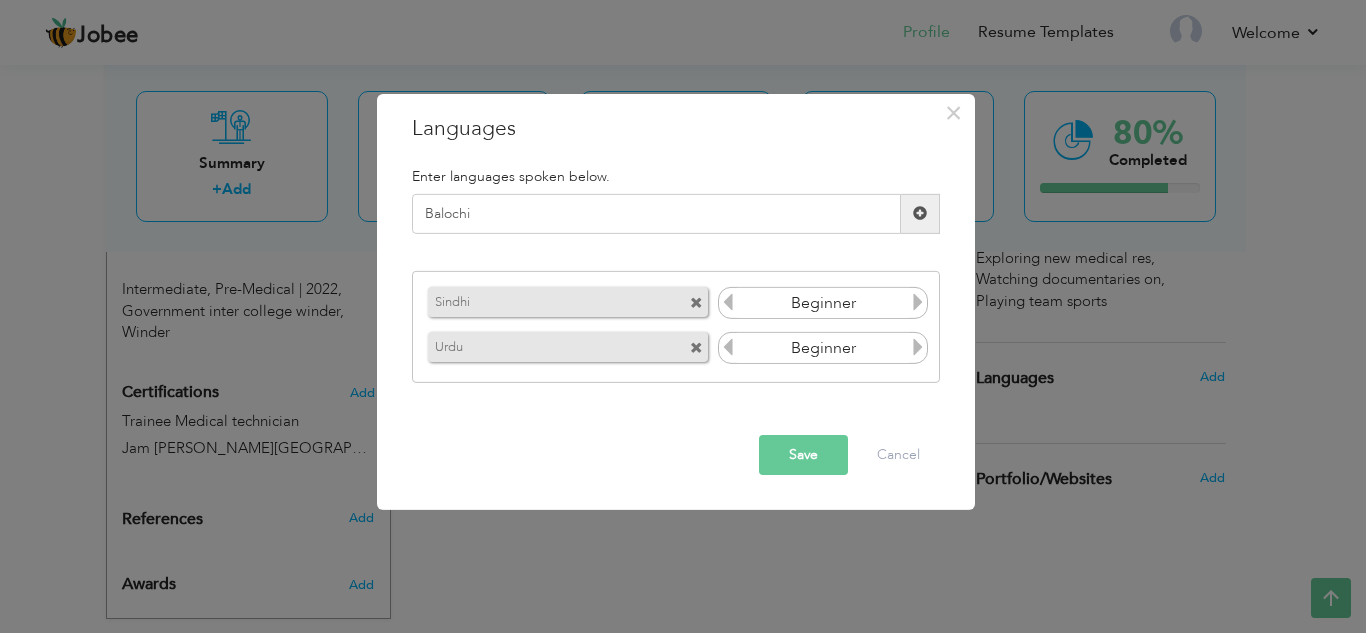 click at bounding box center [920, 213] 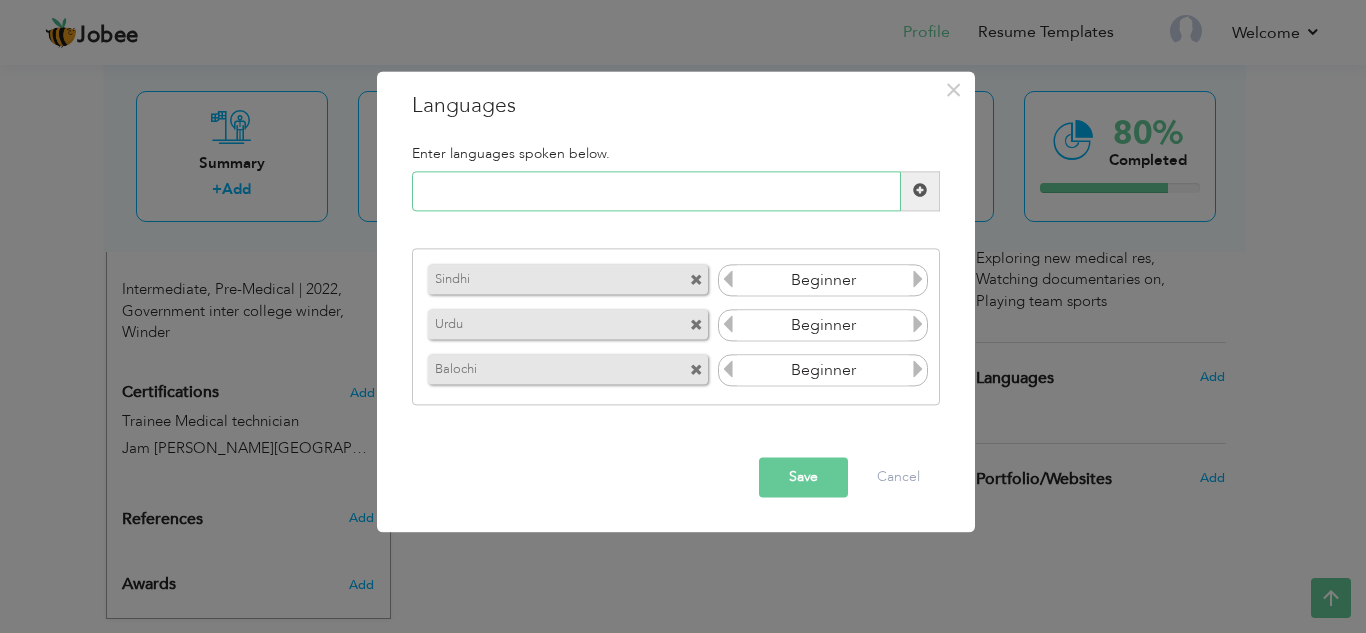 click at bounding box center (656, 191) 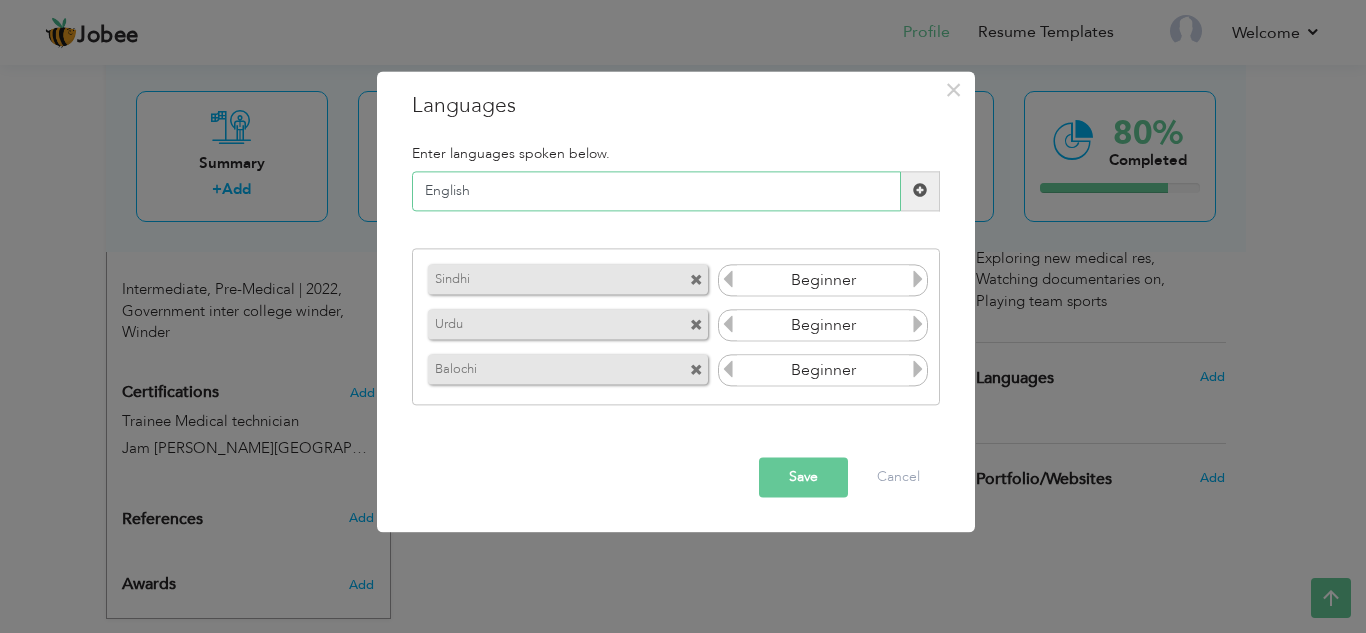 type on "English" 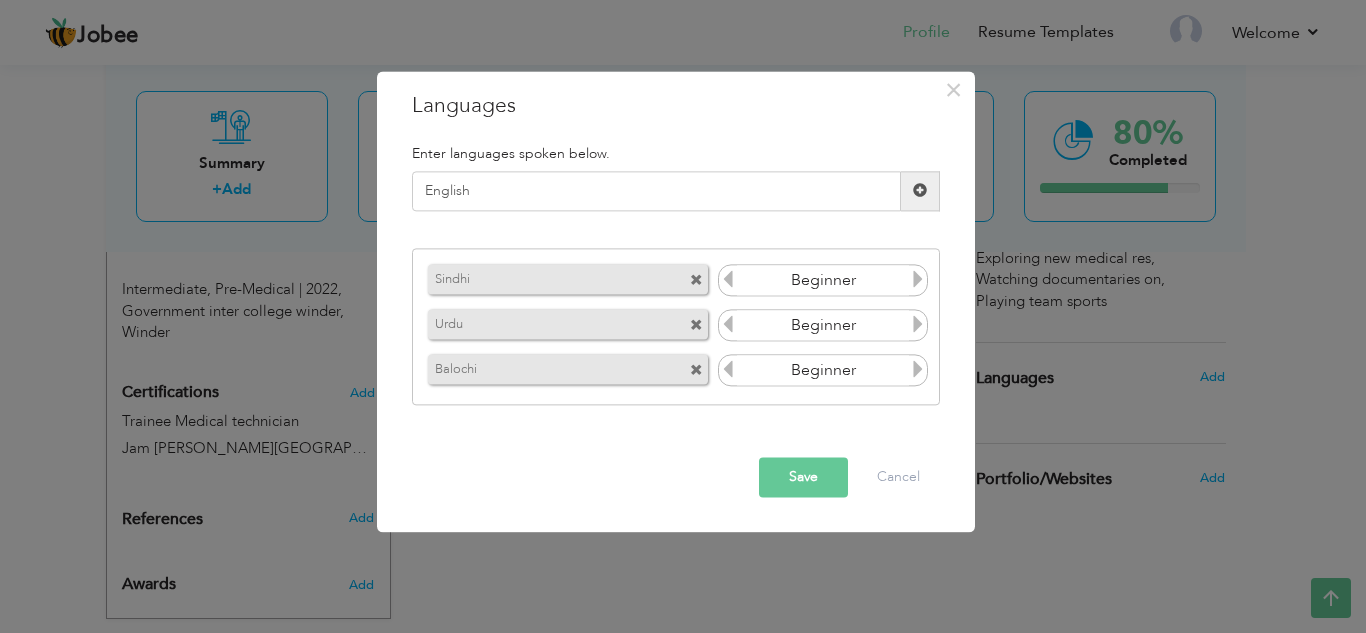 click at bounding box center (920, 191) 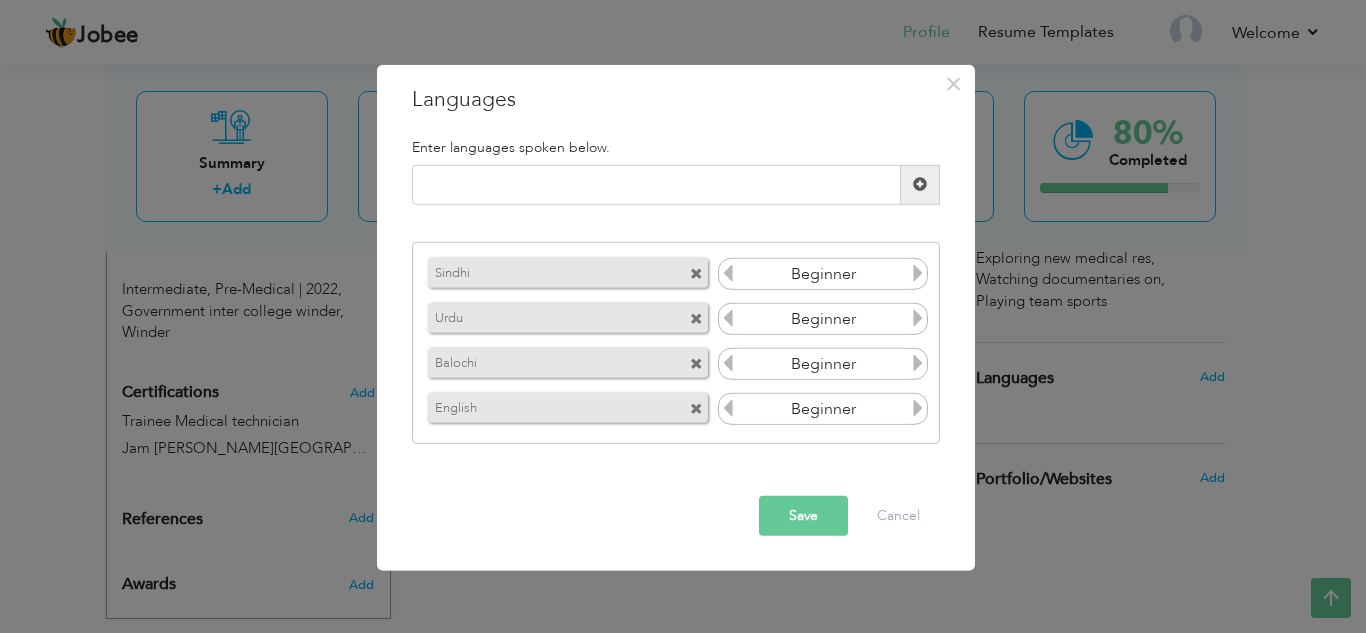 click at bounding box center [918, 273] 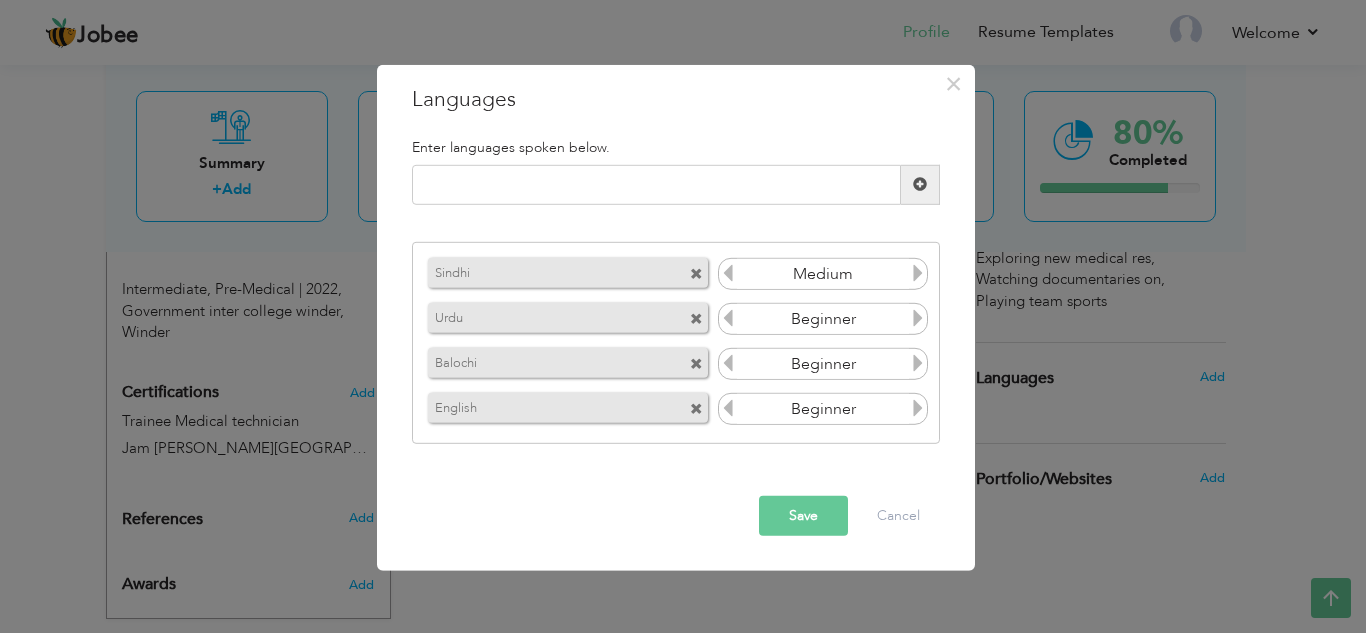 click at bounding box center (918, 273) 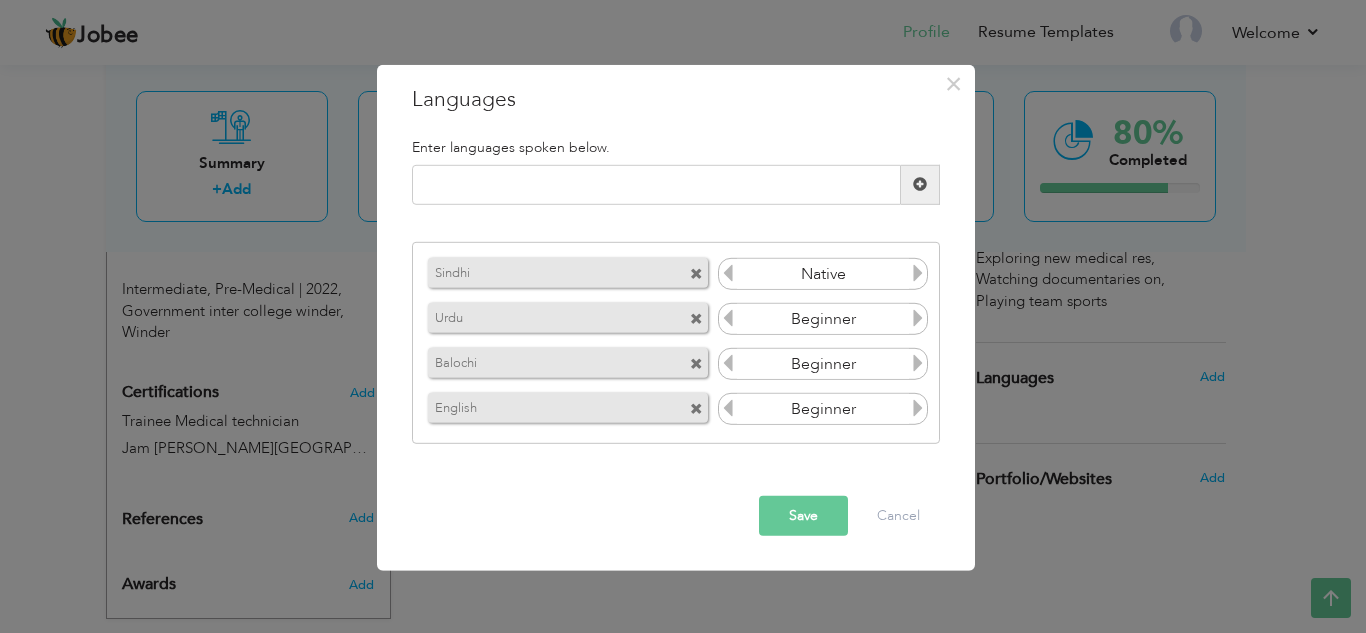 click at bounding box center [918, 273] 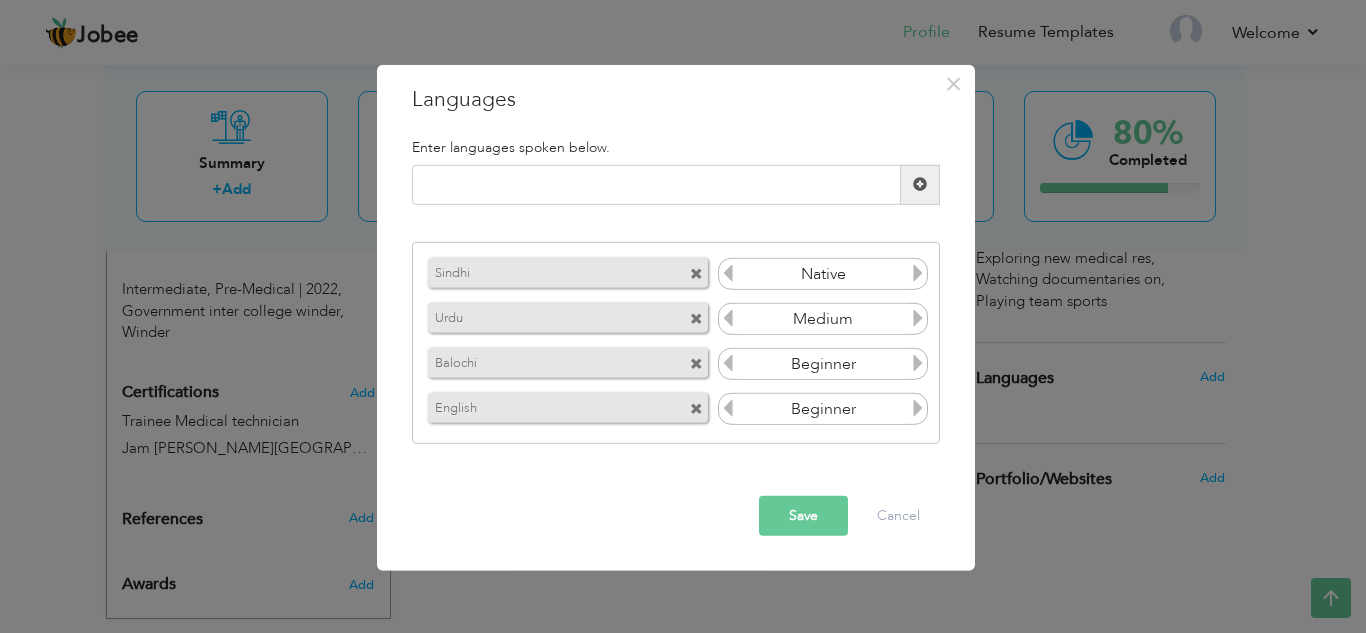 click at bounding box center (918, 318) 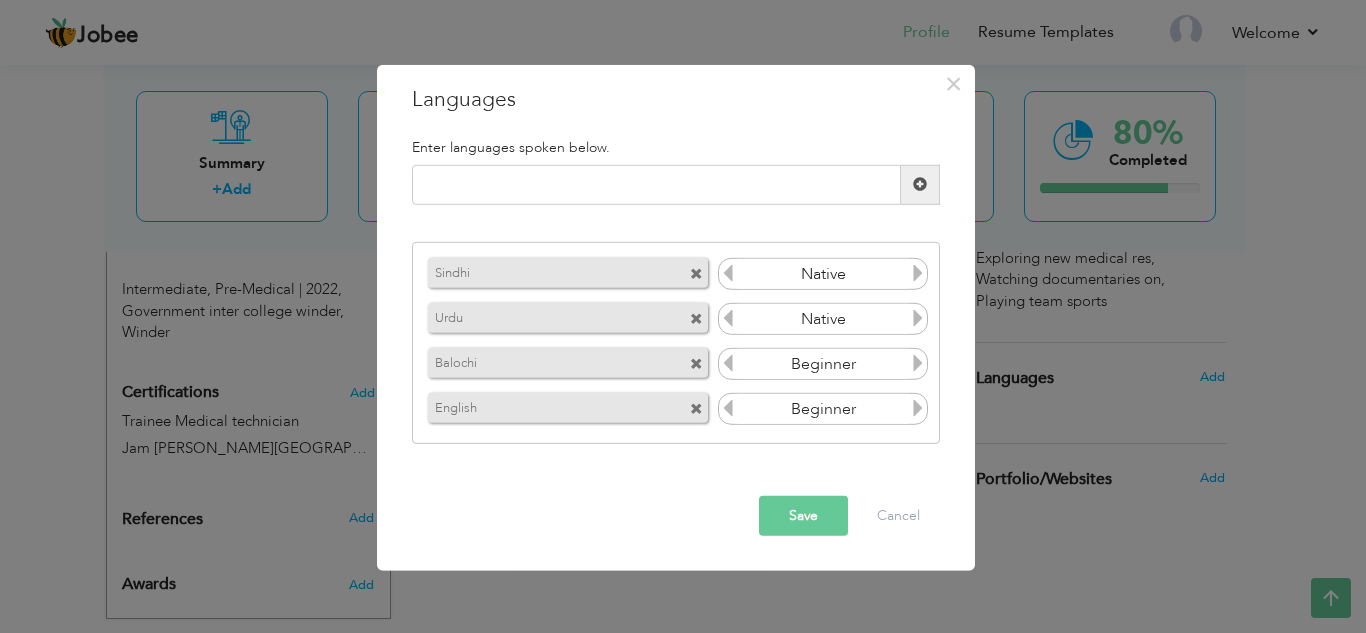 click at bounding box center (918, 318) 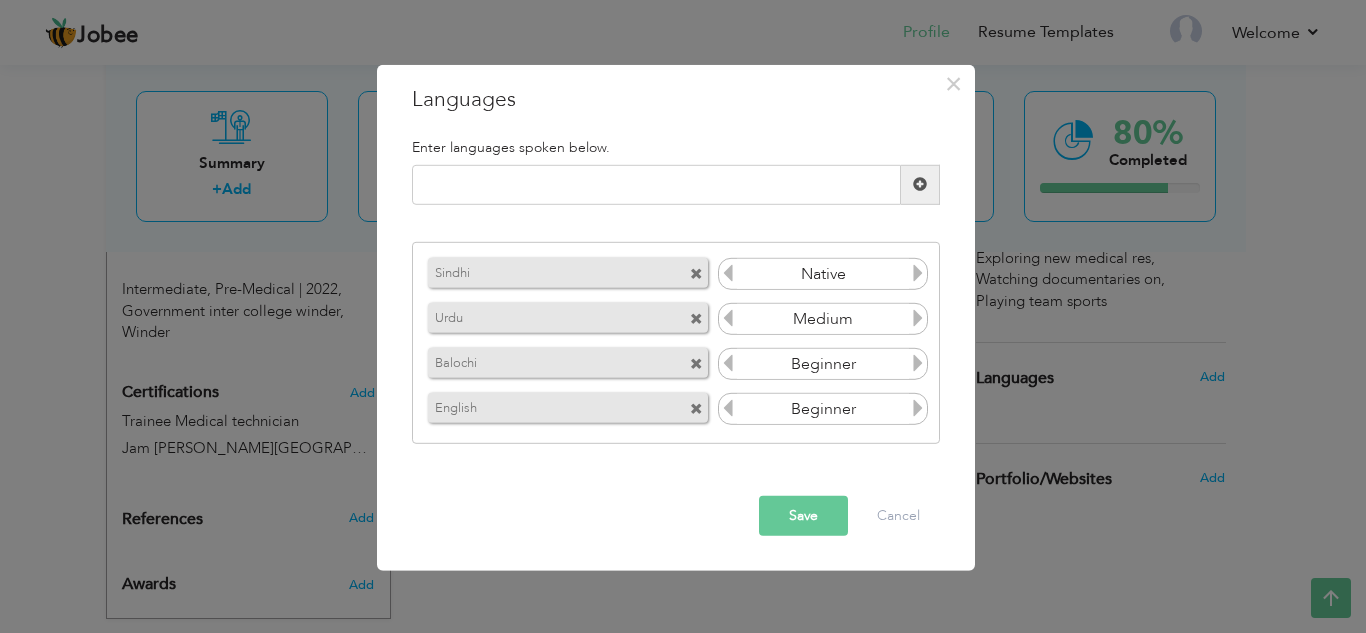 click at bounding box center (918, 363) 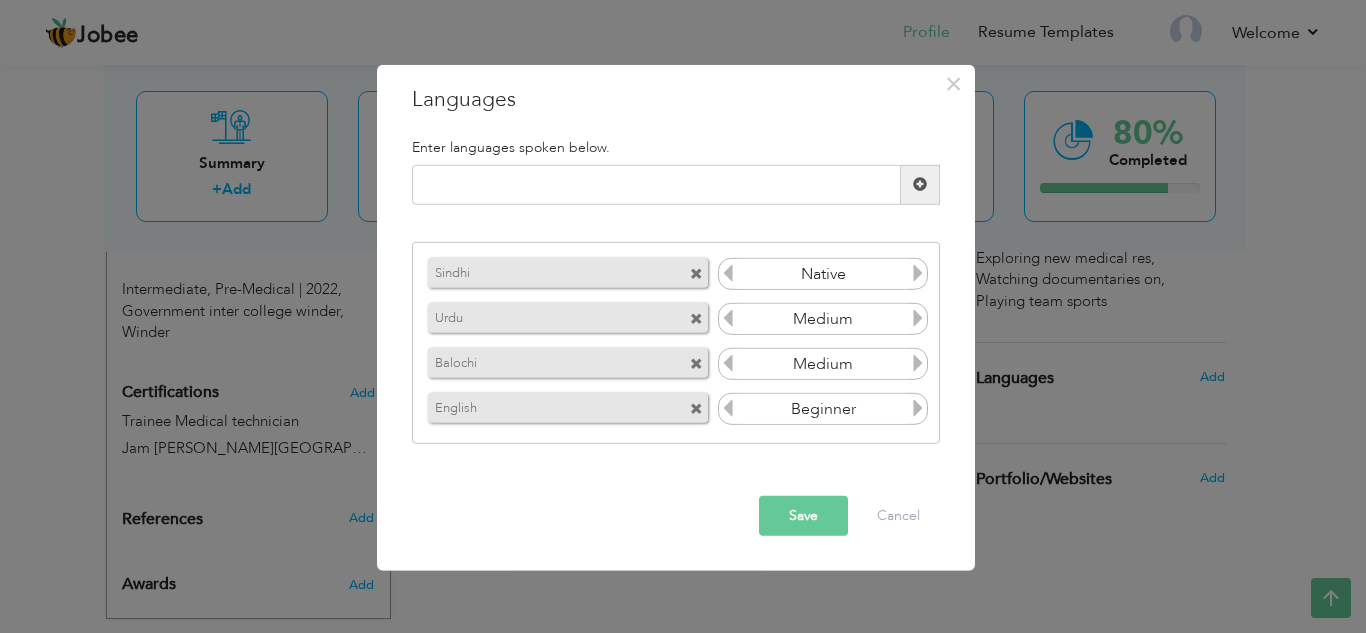 click at bounding box center [918, 408] 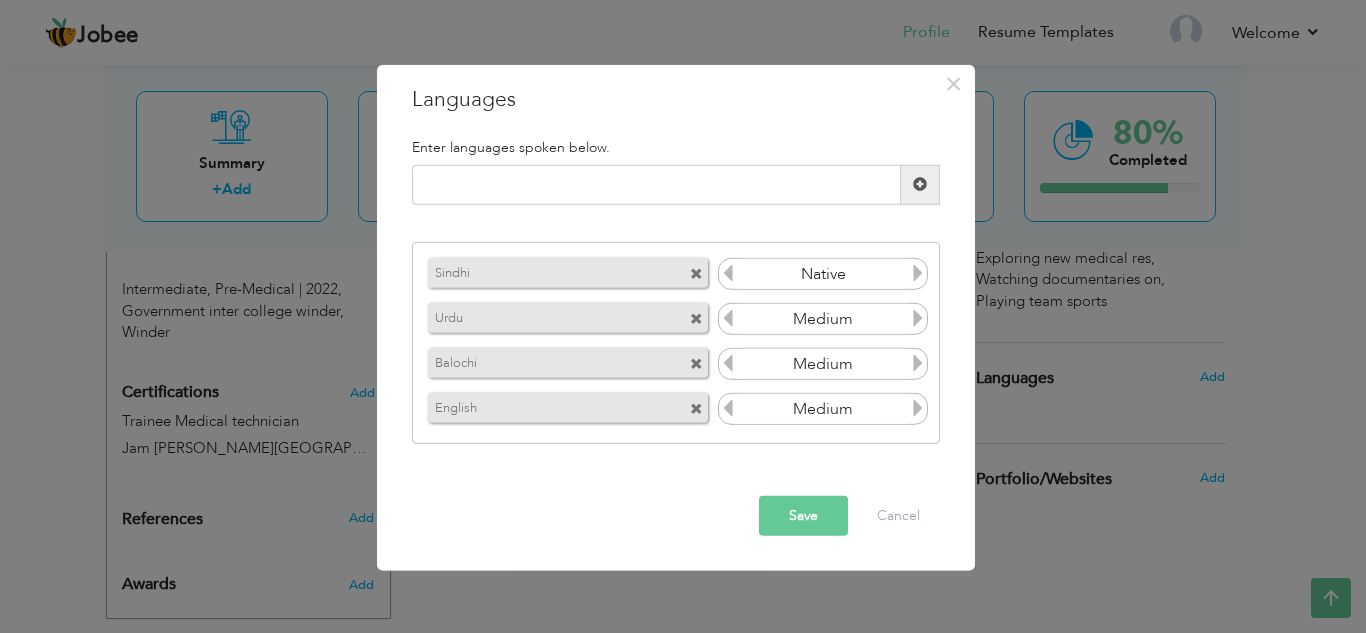 click at bounding box center (918, 408) 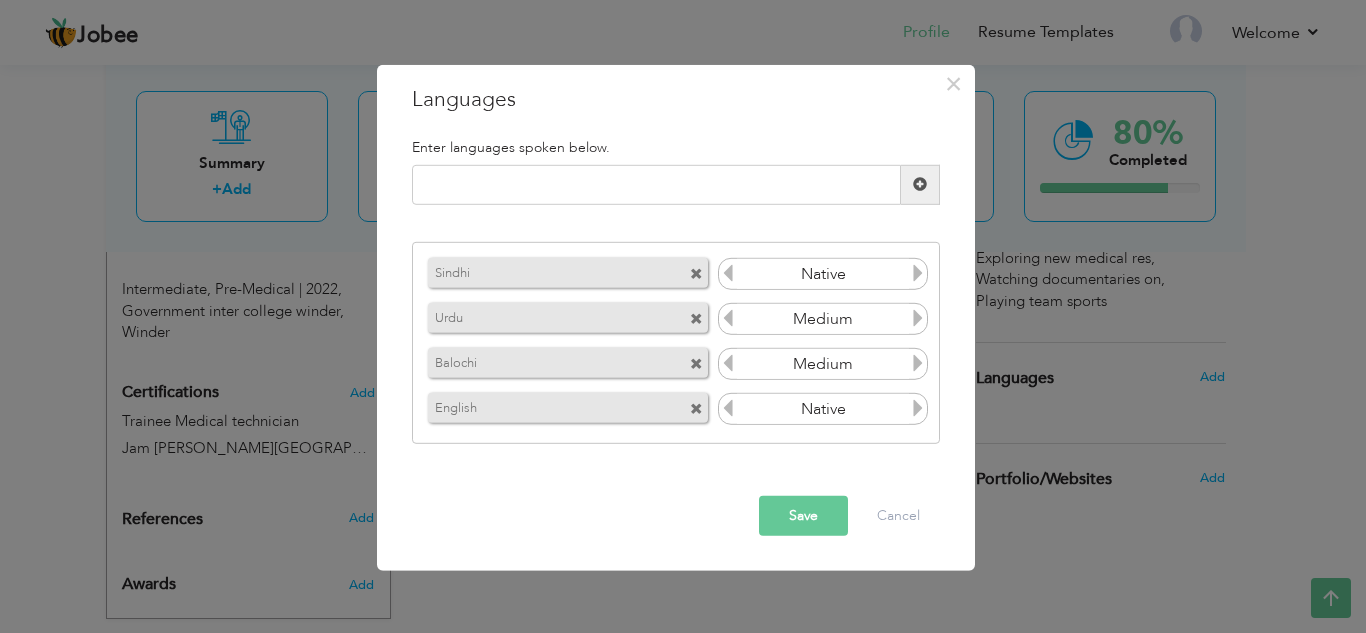 click at bounding box center [728, 408] 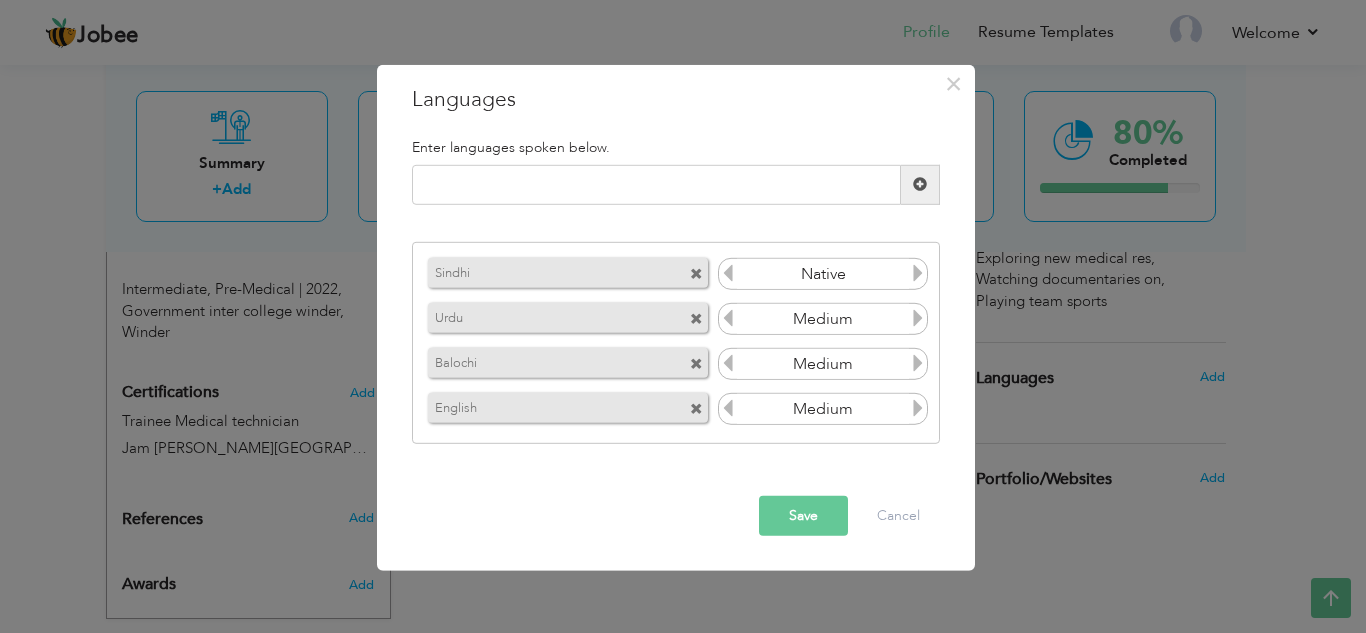 click at bounding box center [918, 318] 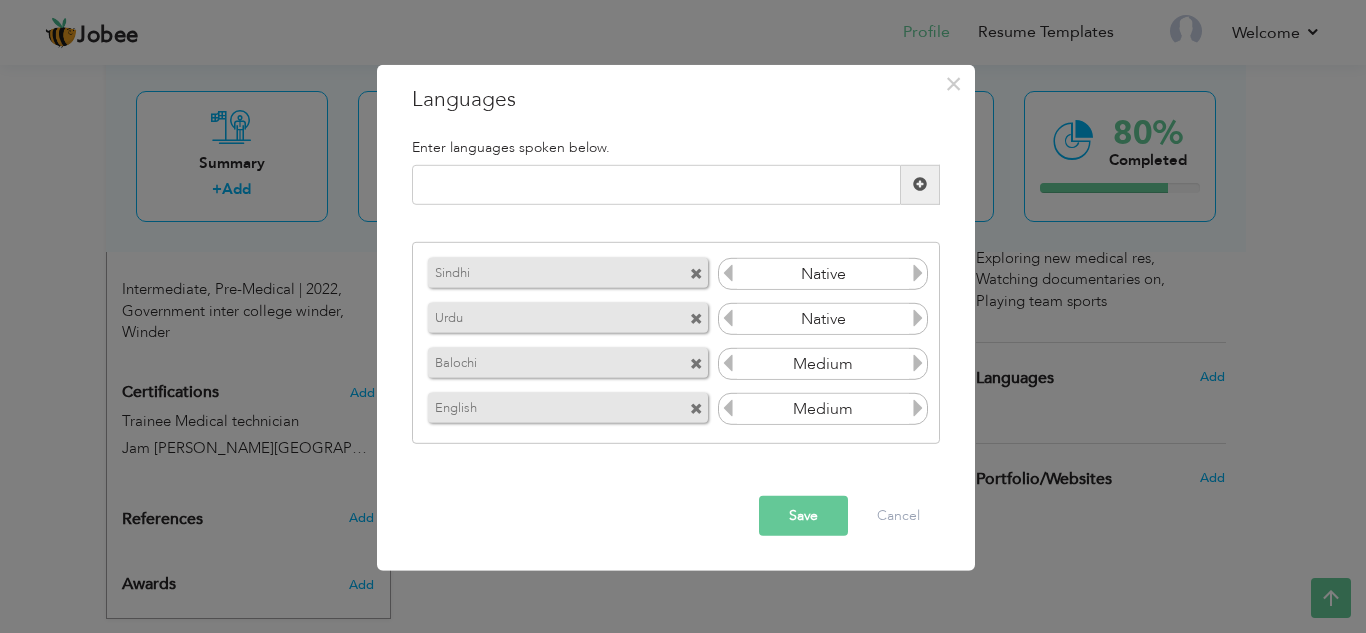 click on "Save" at bounding box center (803, 516) 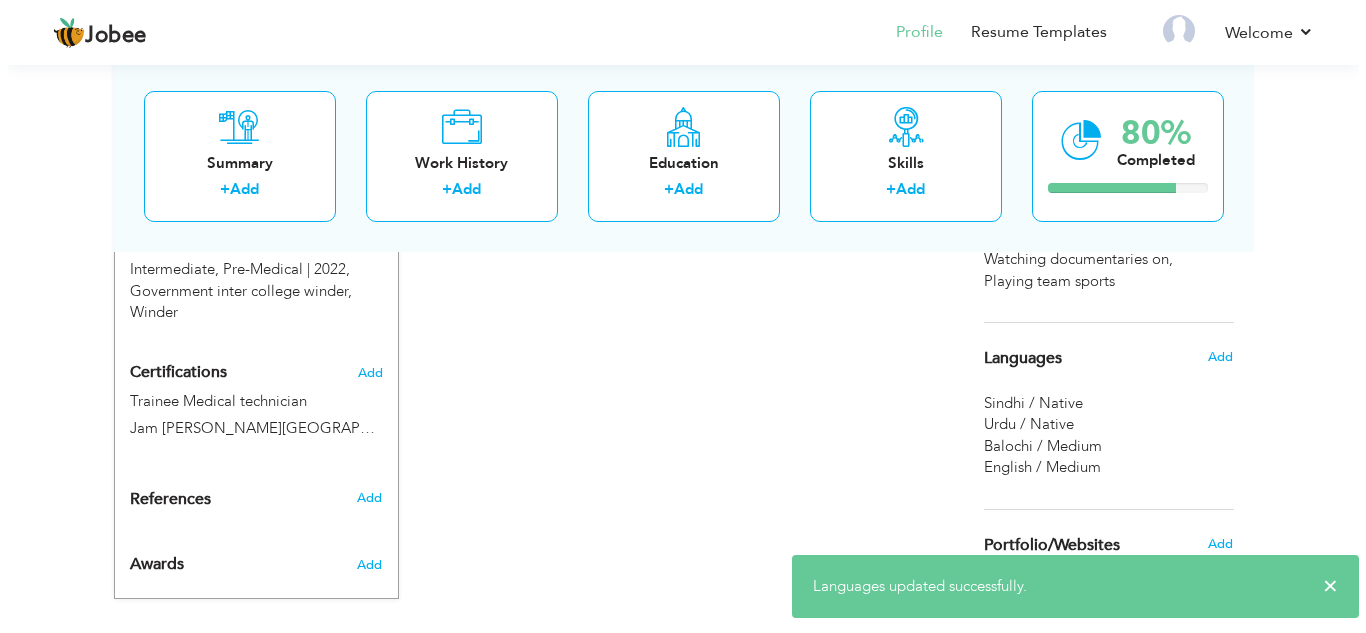 scroll, scrollTop: 951, scrollLeft: 0, axis: vertical 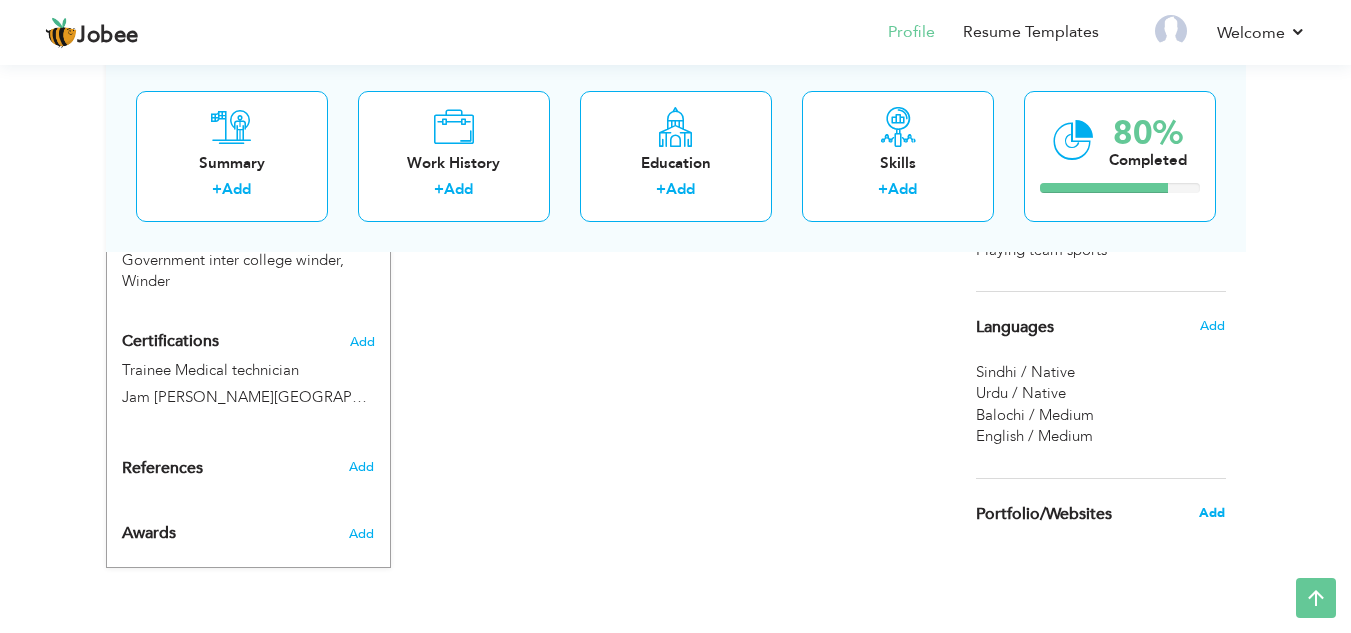 click on "Add" at bounding box center (1212, 513) 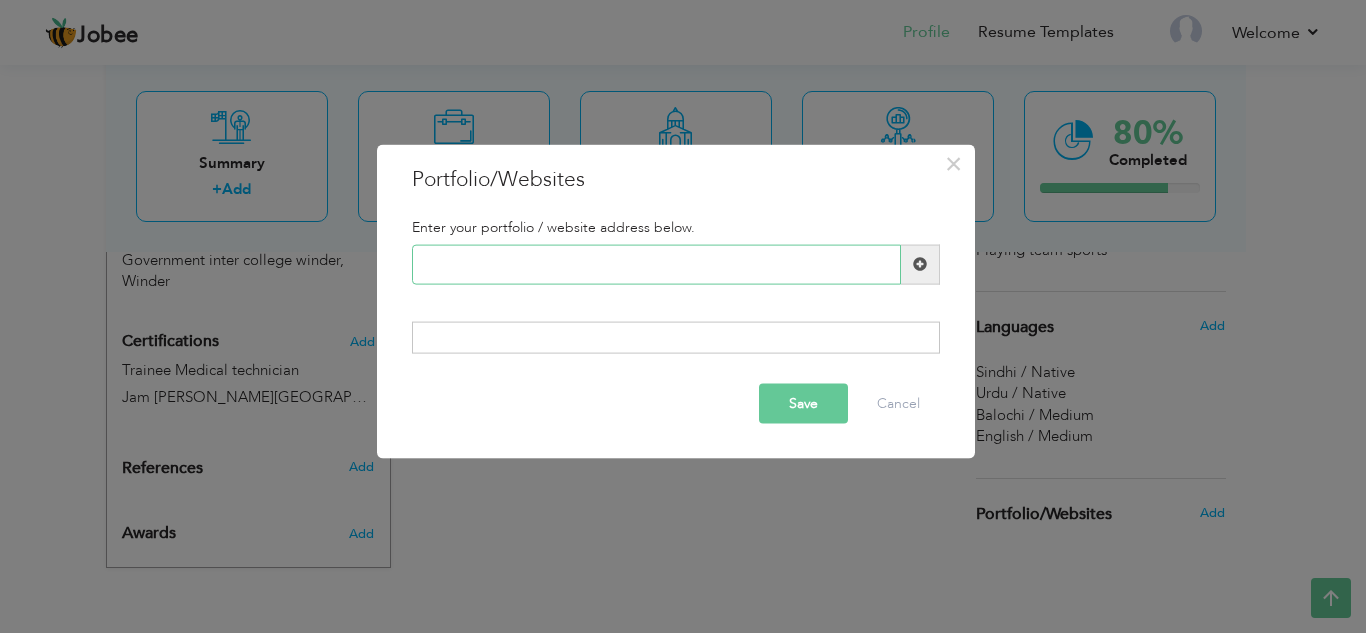 paste on "Completed a 2-year hospital training program at [GEOGRAPHIC_DATA][PERSON_NAME], gaining hands-on experience in [PERSON_NAME], pharmacy, and emergency dep" 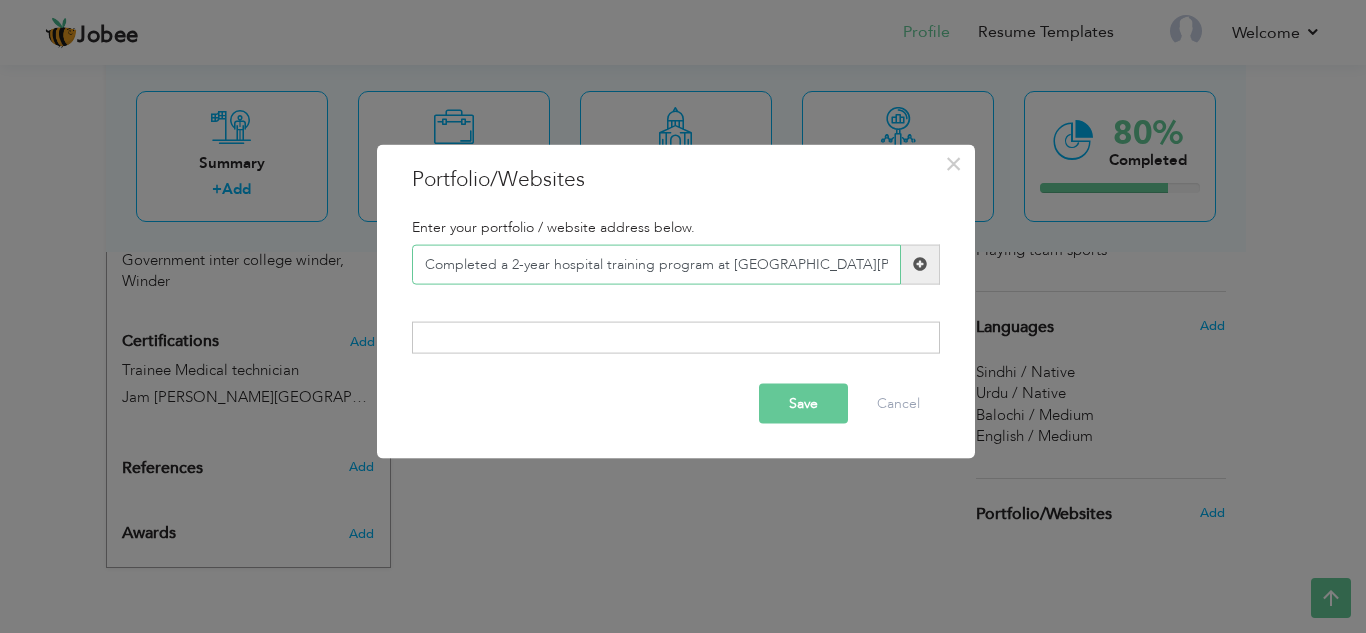 scroll, scrollTop: 0, scrollLeft: 532, axis: horizontal 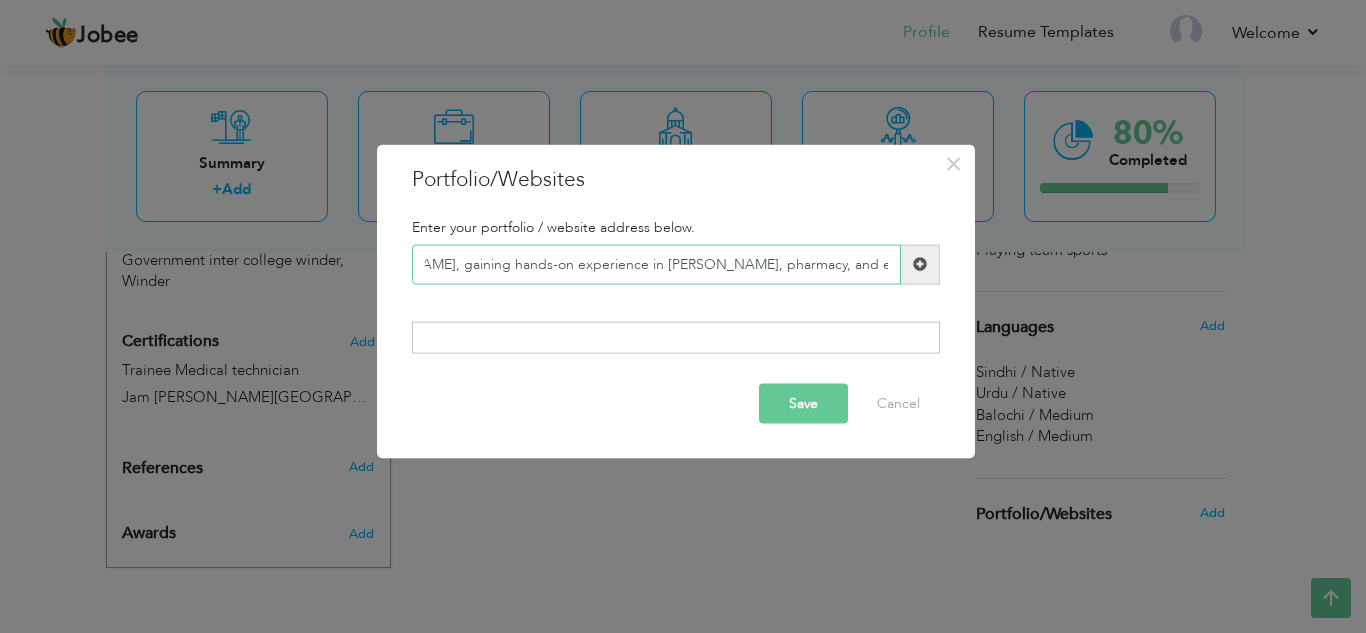type on "Completed a 2-year hospital training program at [GEOGRAPHIC_DATA][PERSON_NAME], gaining hands-on experience in [PERSON_NAME], pharmacy, and emergency dep" 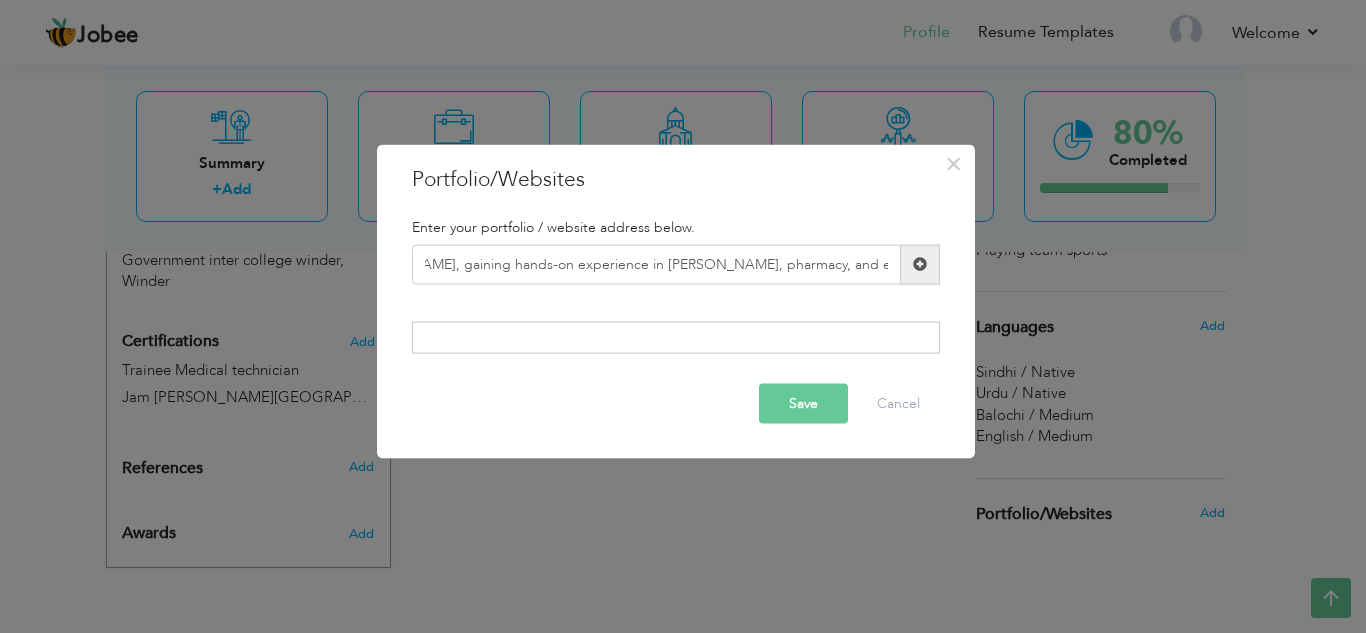 click at bounding box center (920, 264) 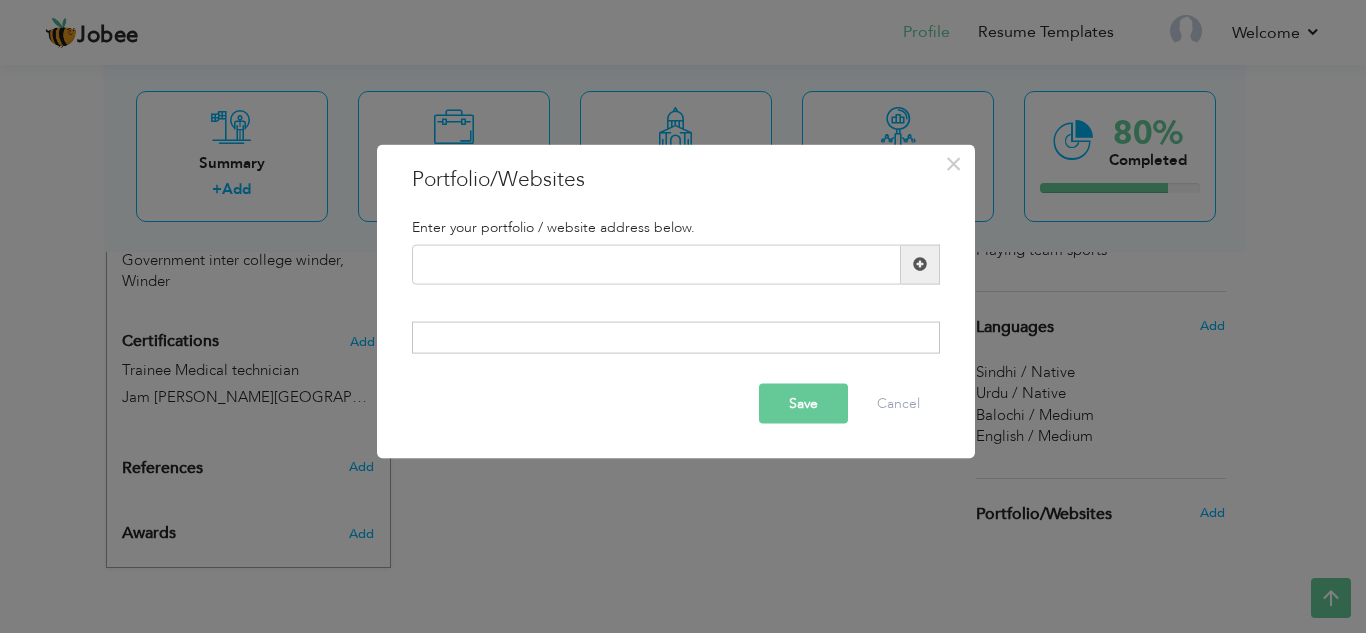 scroll, scrollTop: 0, scrollLeft: 0, axis: both 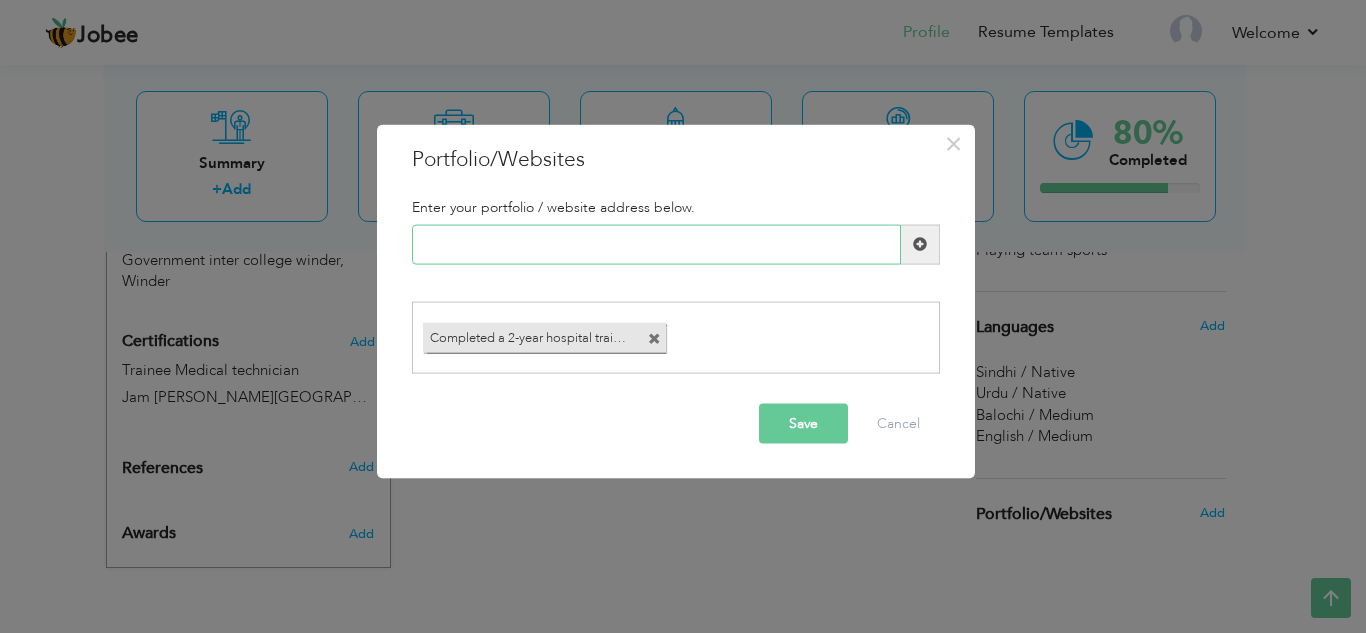 click at bounding box center (656, 244) 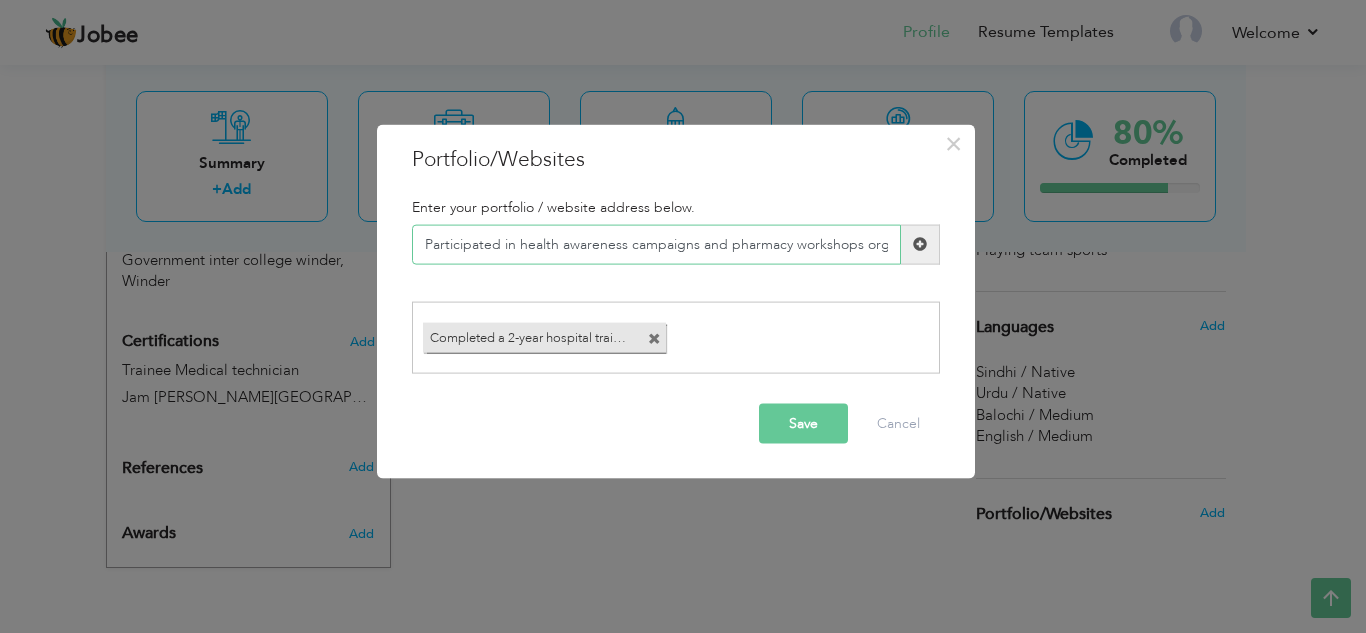 scroll, scrollTop: 0, scrollLeft: 178, axis: horizontal 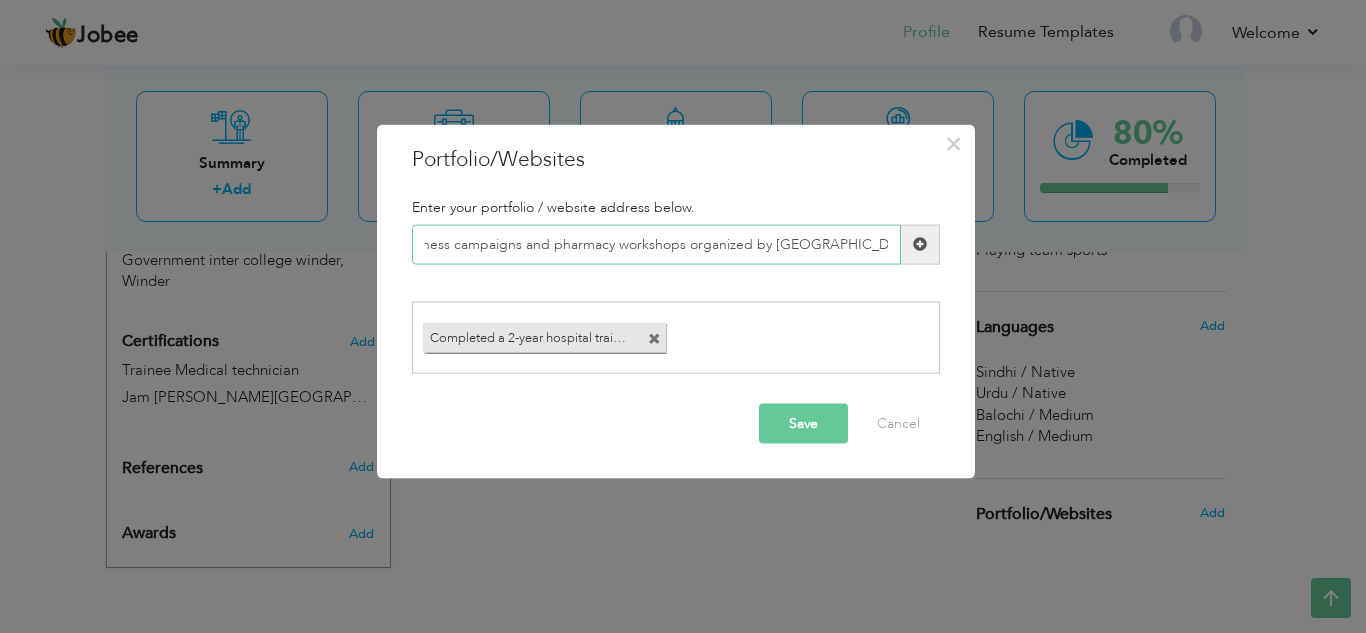type on "Participated in health awareness campaigns and pharmacy workshops organized by Ziauddin University." 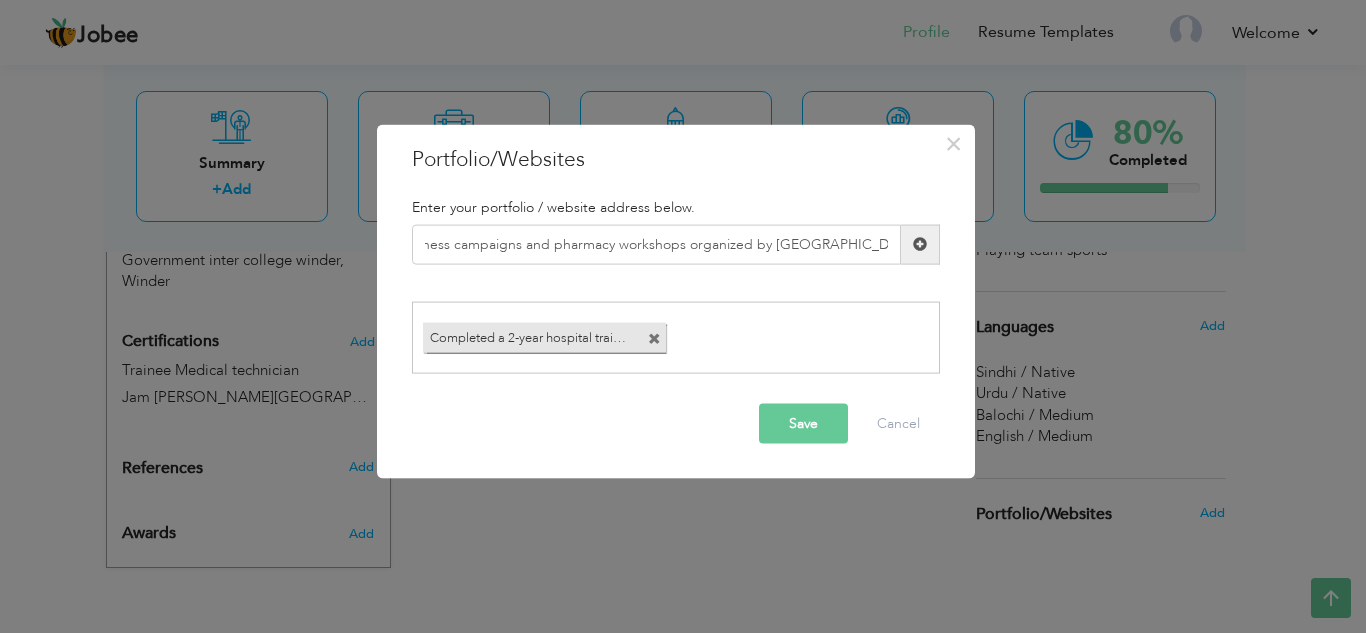 click on "Save" at bounding box center [803, 424] 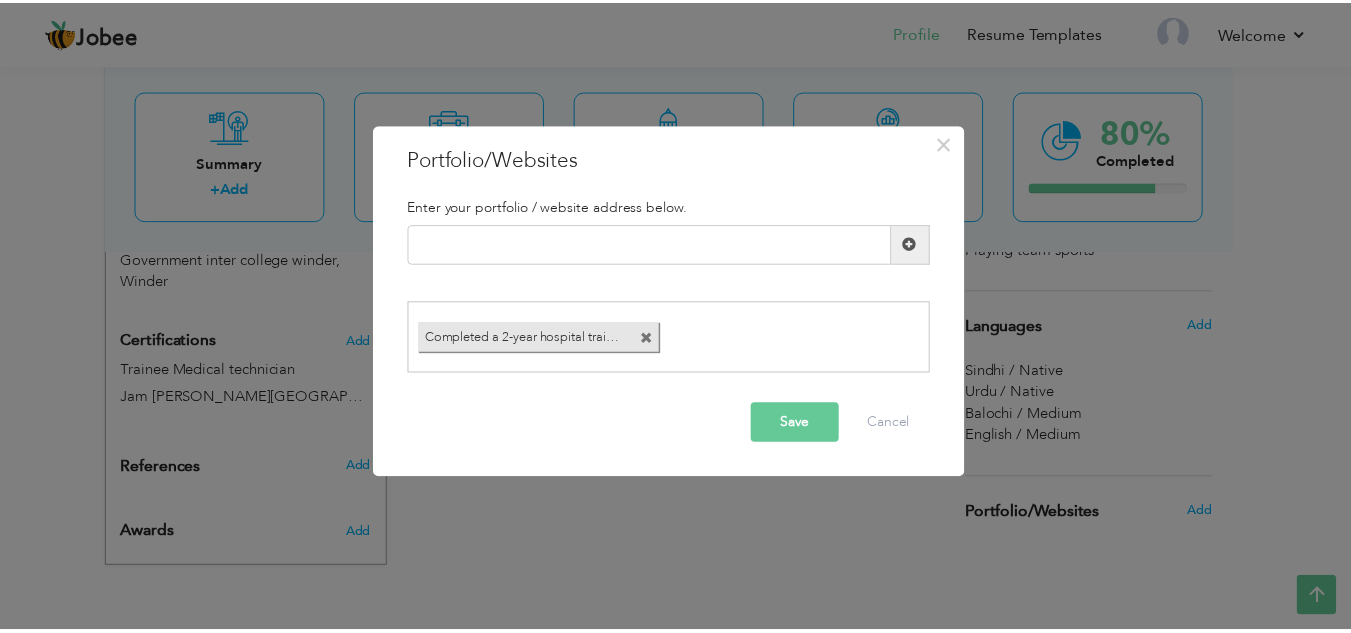 scroll, scrollTop: 0, scrollLeft: 0, axis: both 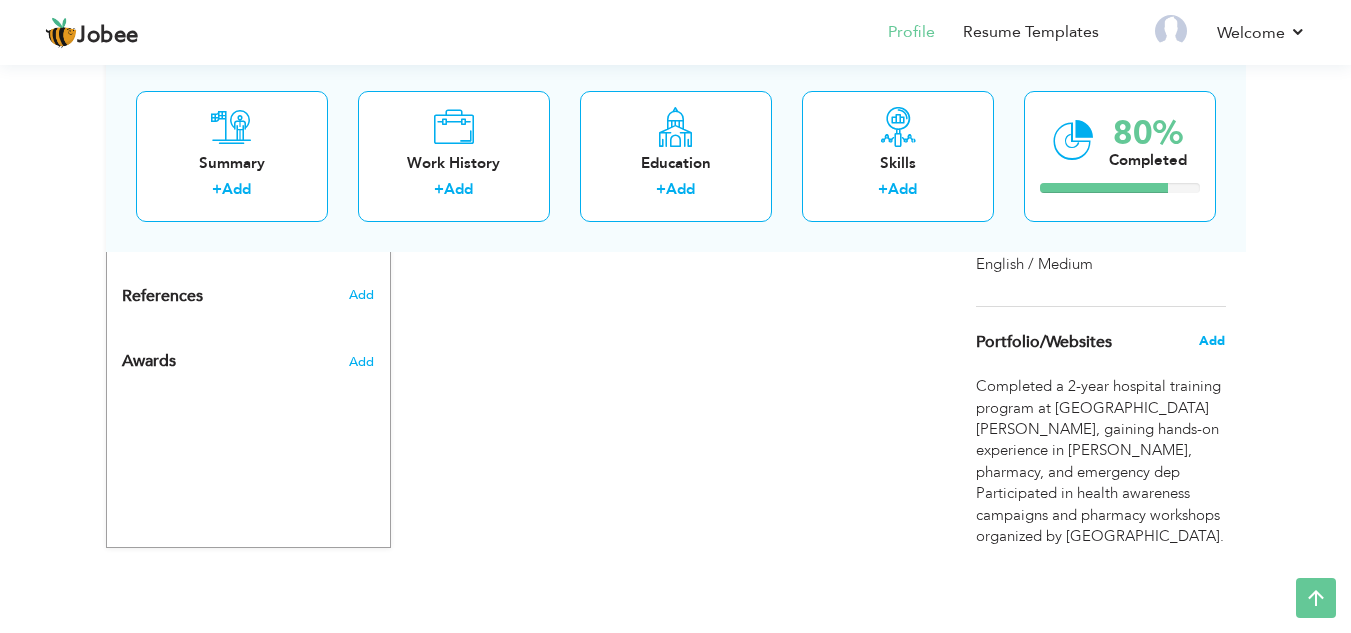 click on "Add" at bounding box center (1212, 341) 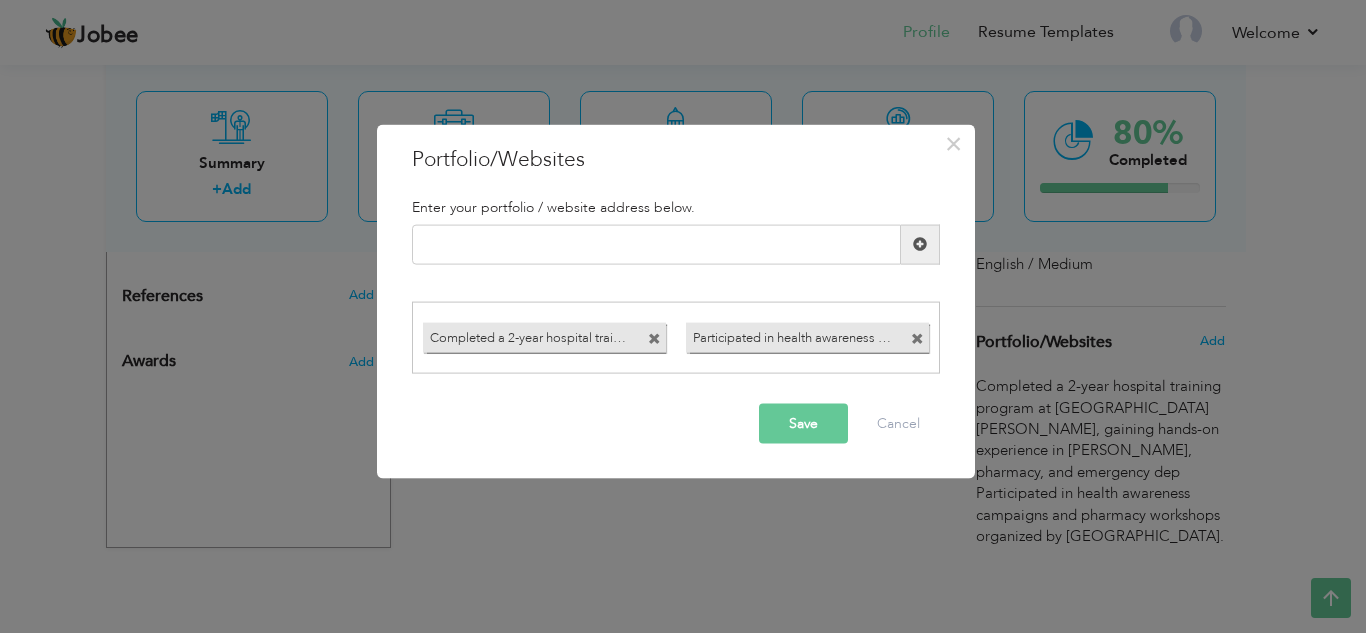 click at bounding box center [654, 339] 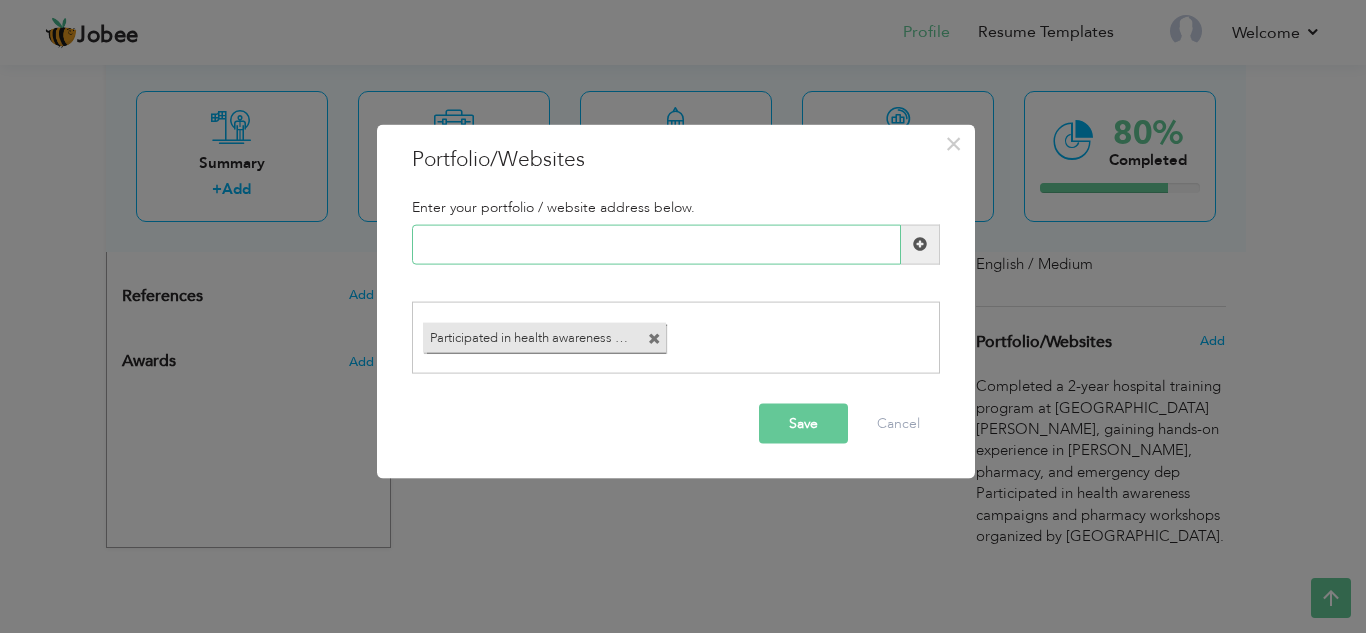 click at bounding box center (656, 244) 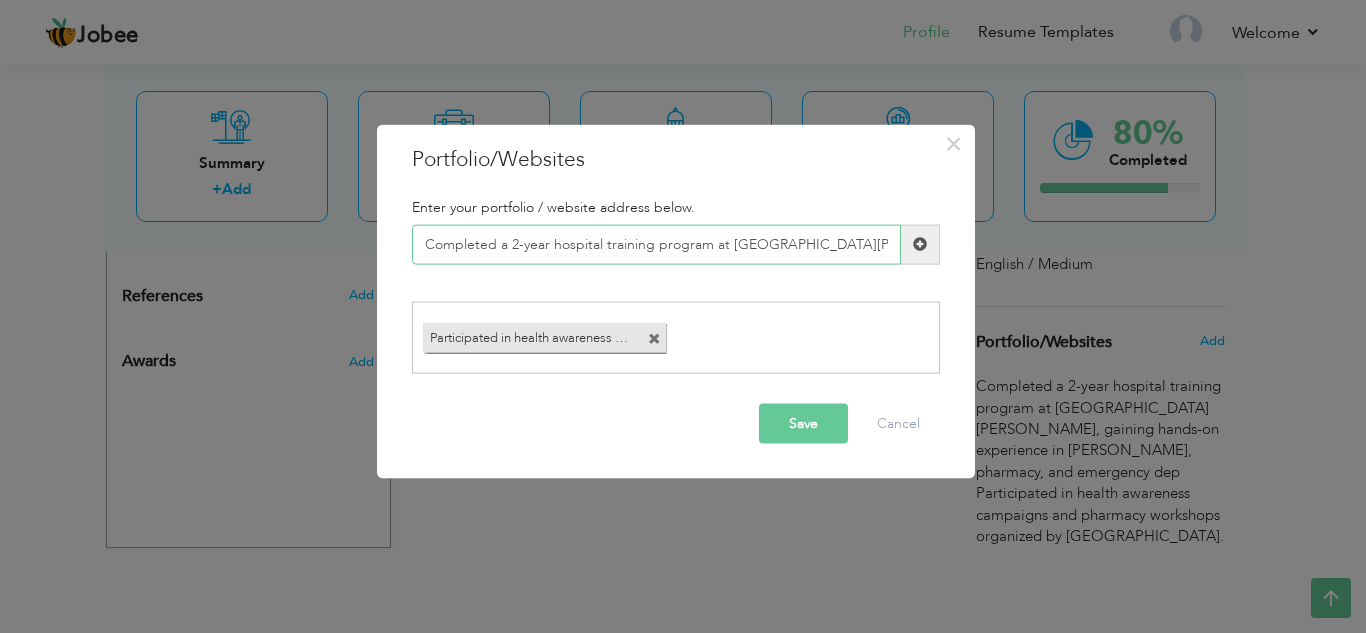scroll, scrollTop: 0, scrollLeft: 532, axis: horizontal 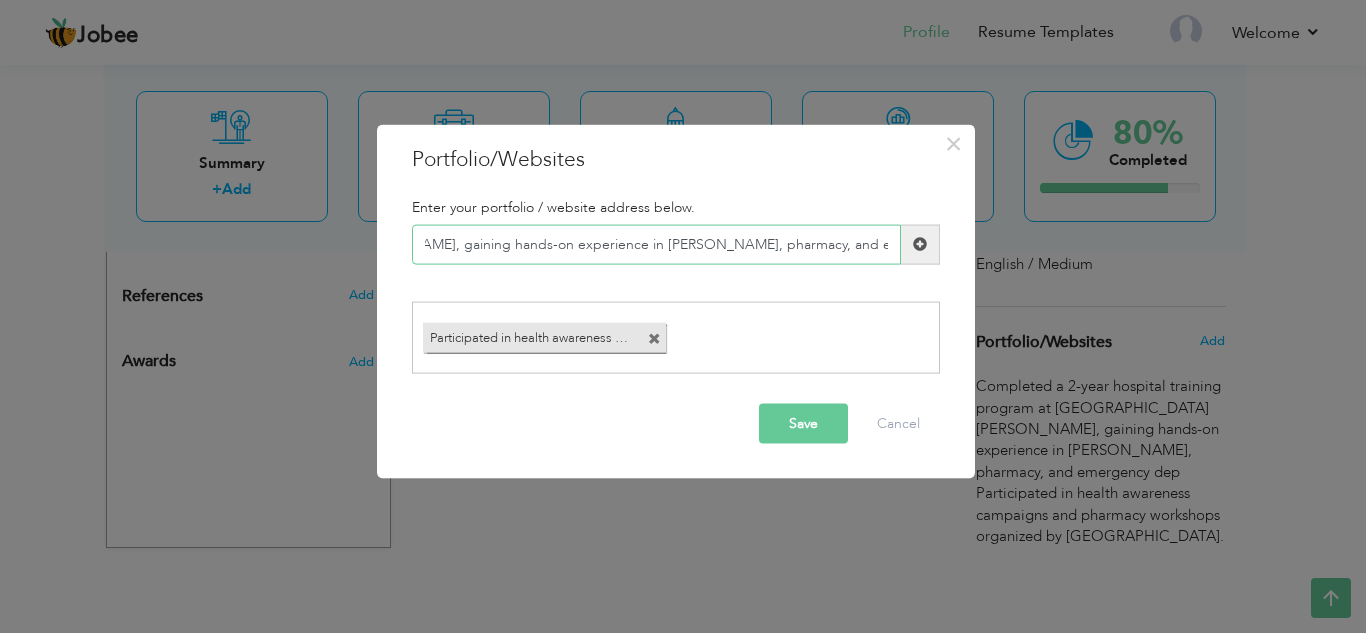 type on "Completed a 2-year hospital training program at [GEOGRAPHIC_DATA][PERSON_NAME], gaining hands-on experience in [PERSON_NAME], pharmacy, and emergency dep" 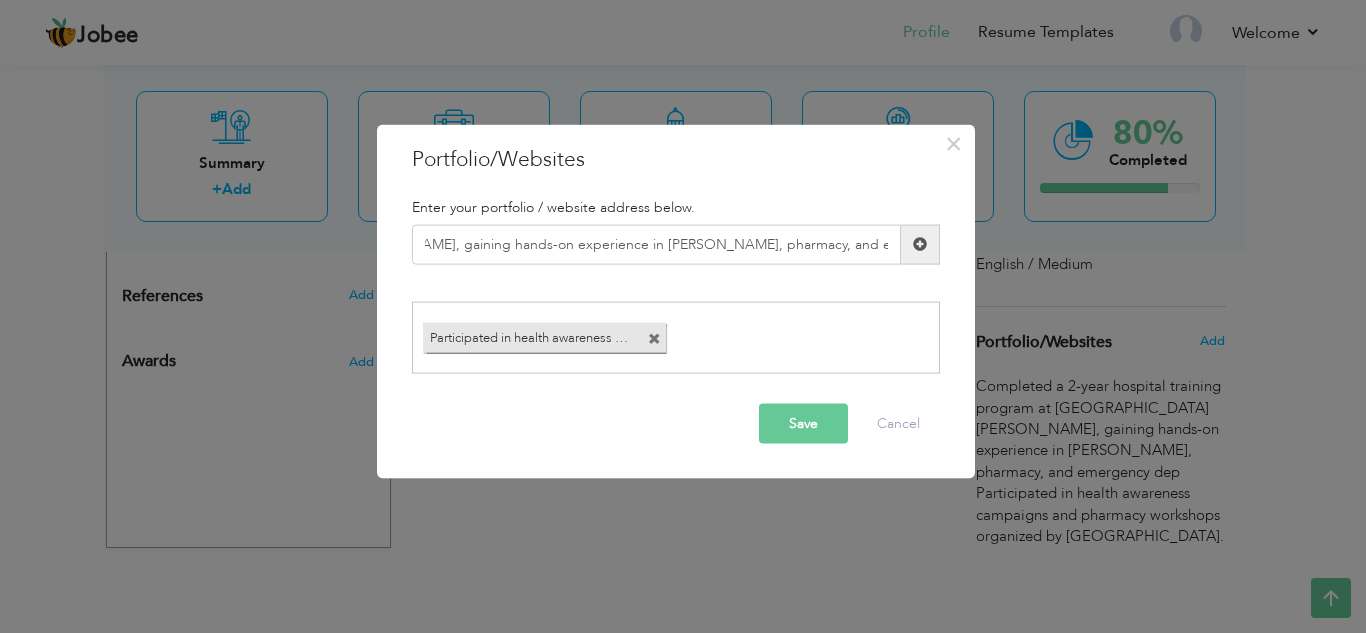 click on "Save" at bounding box center (803, 424) 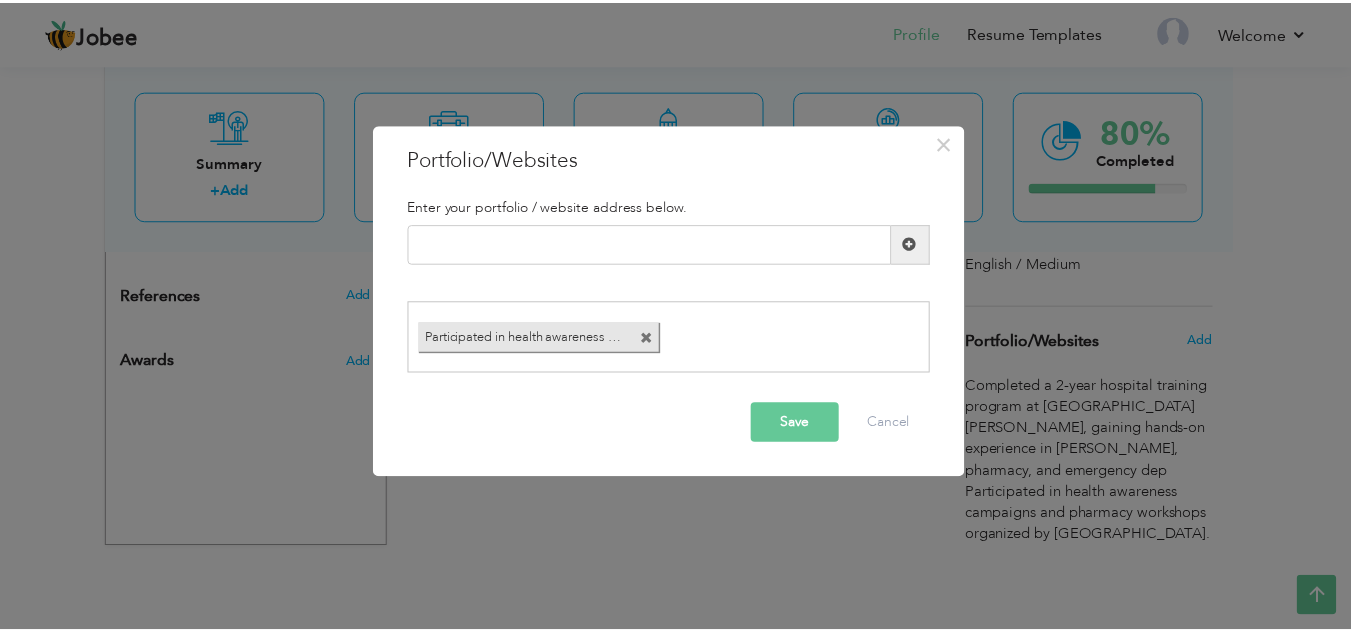scroll, scrollTop: 0, scrollLeft: 0, axis: both 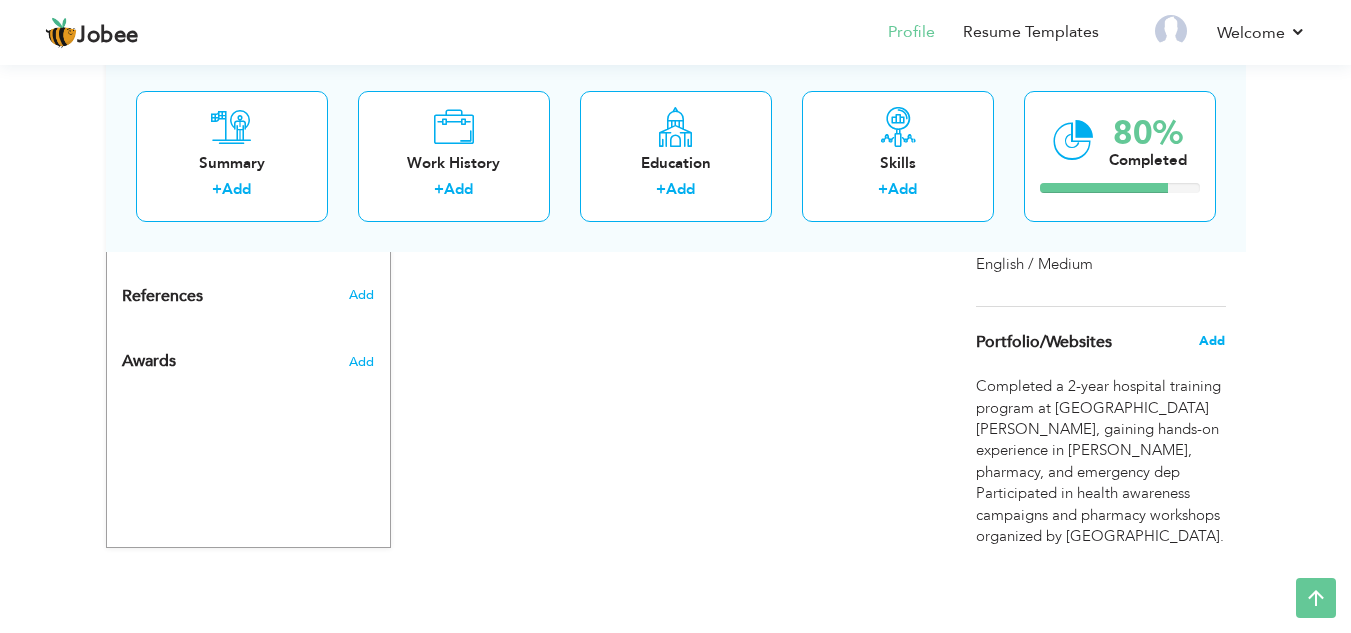 click on "Add" at bounding box center (1212, 341) 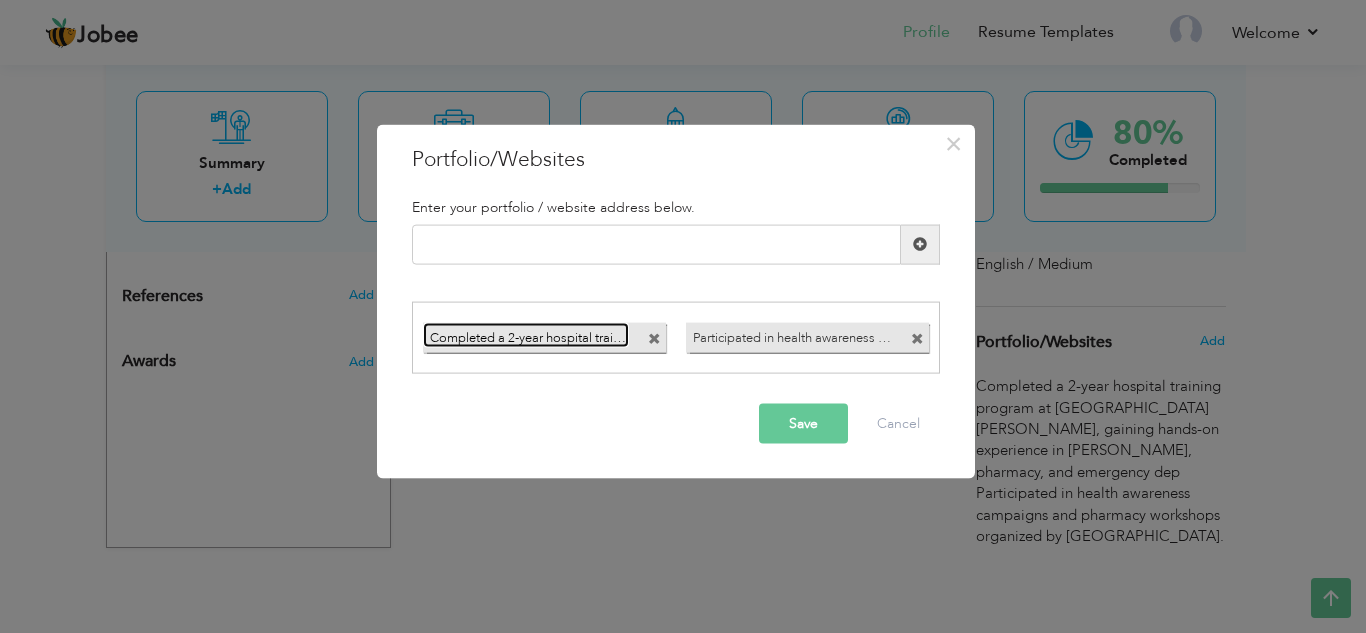 click on "Completed a 2-year hospital training program at [GEOGRAPHIC_DATA][PERSON_NAME], gaining hands-on experience in [PERSON_NAME], pharmacy, and emergency dep" at bounding box center [526, 335] 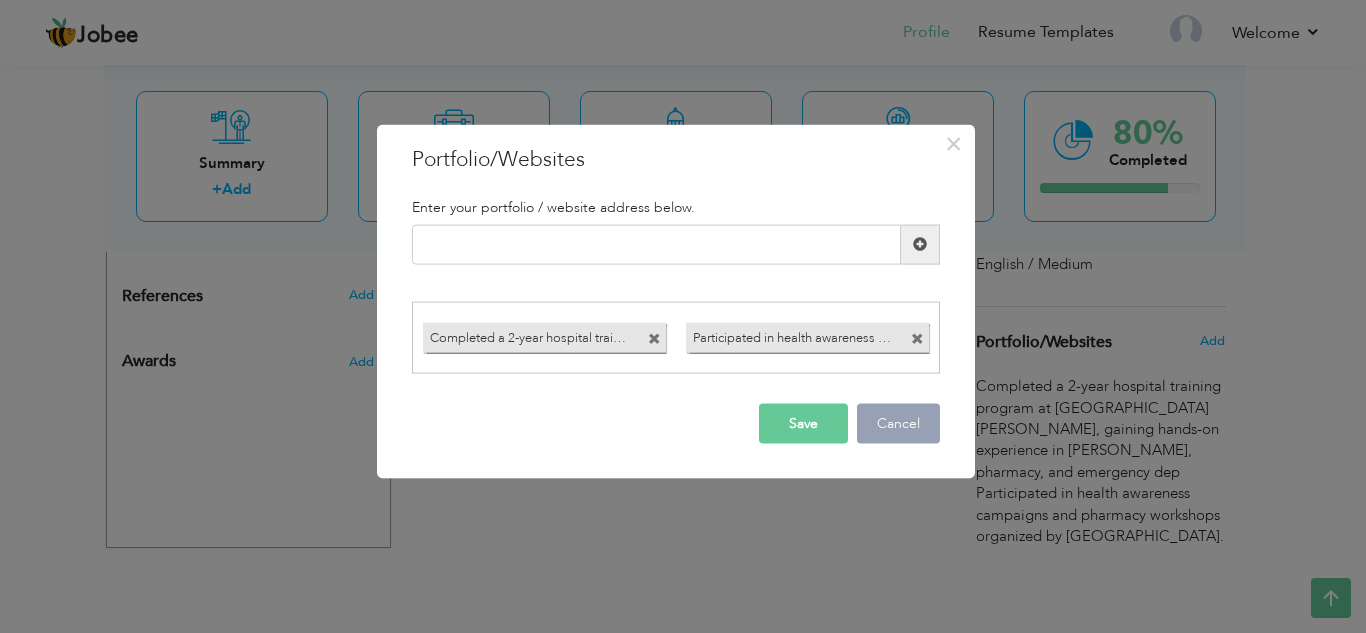 click on "Cancel" at bounding box center [898, 424] 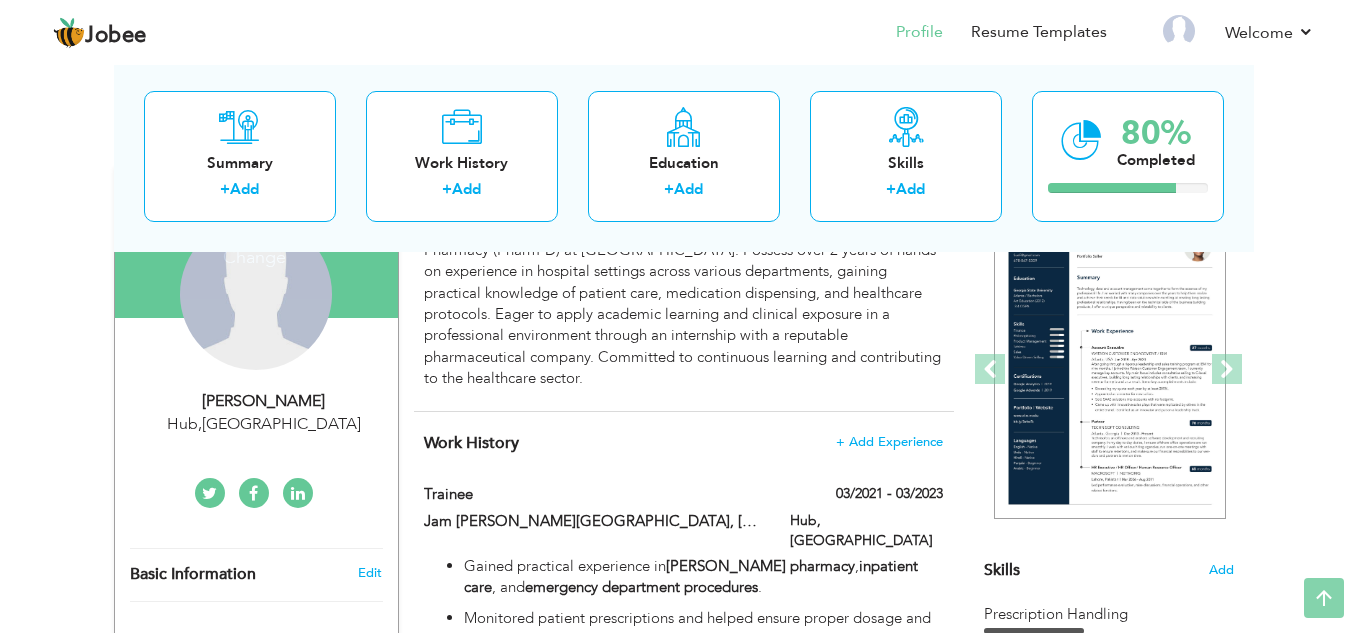 scroll, scrollTop: 23, scrollLeft: 0, axis: vertical 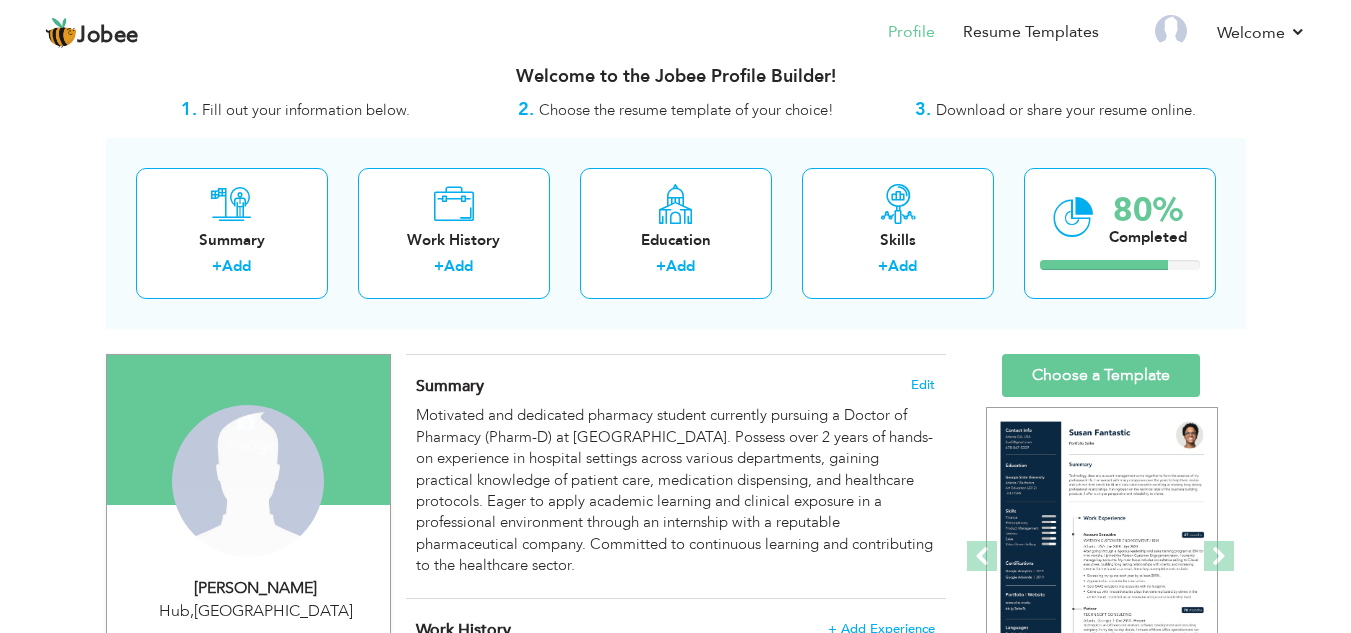 click on "Change
Remove" at bounding box center (248, 481) 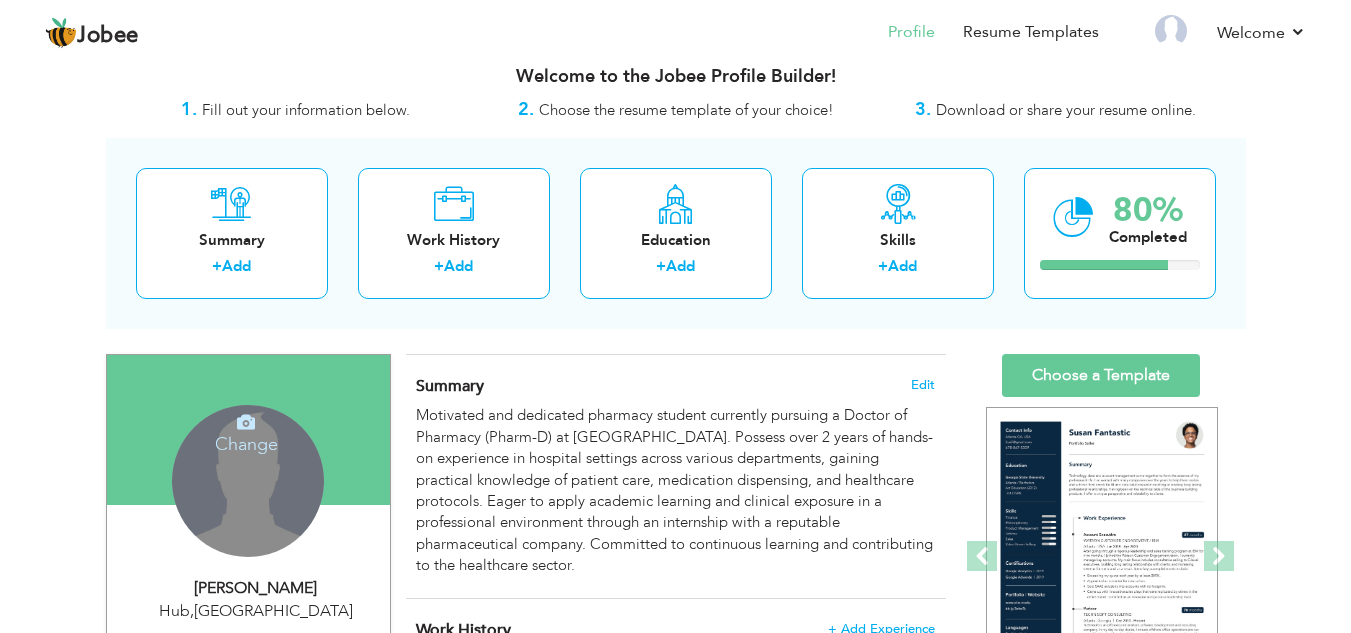 click on "Change" at bounding box center (246, 431) 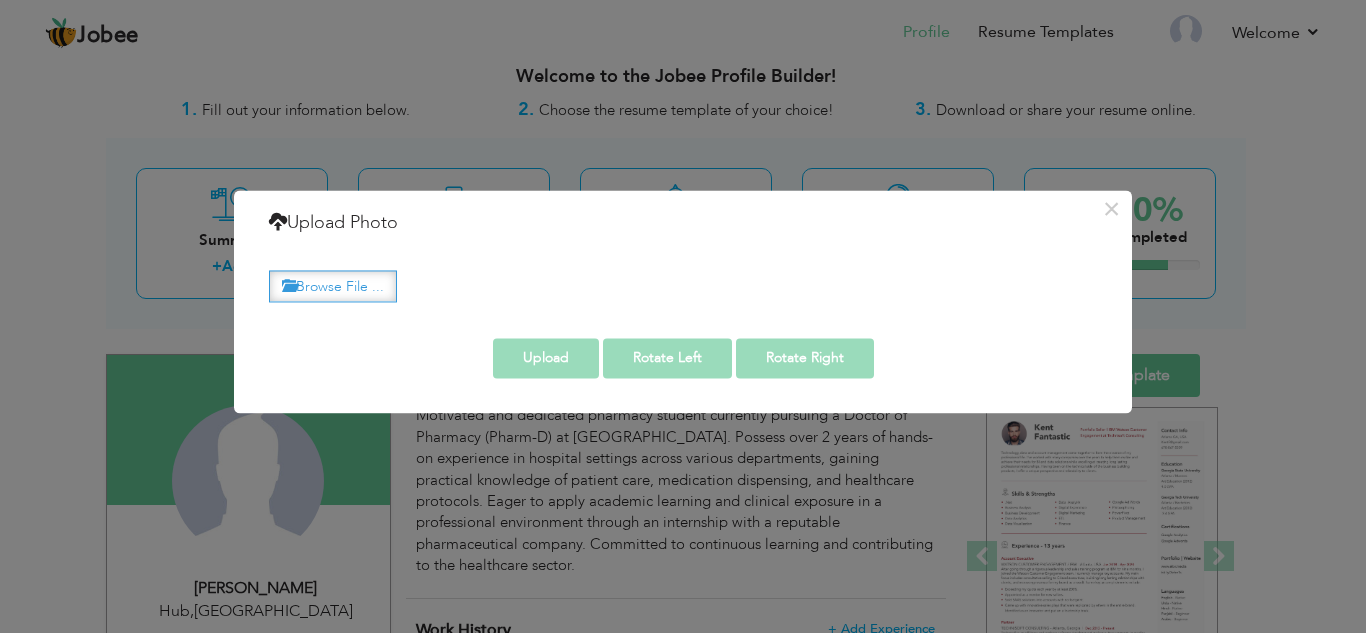 click on "Browse File ..." at bounding box center (333, 286) 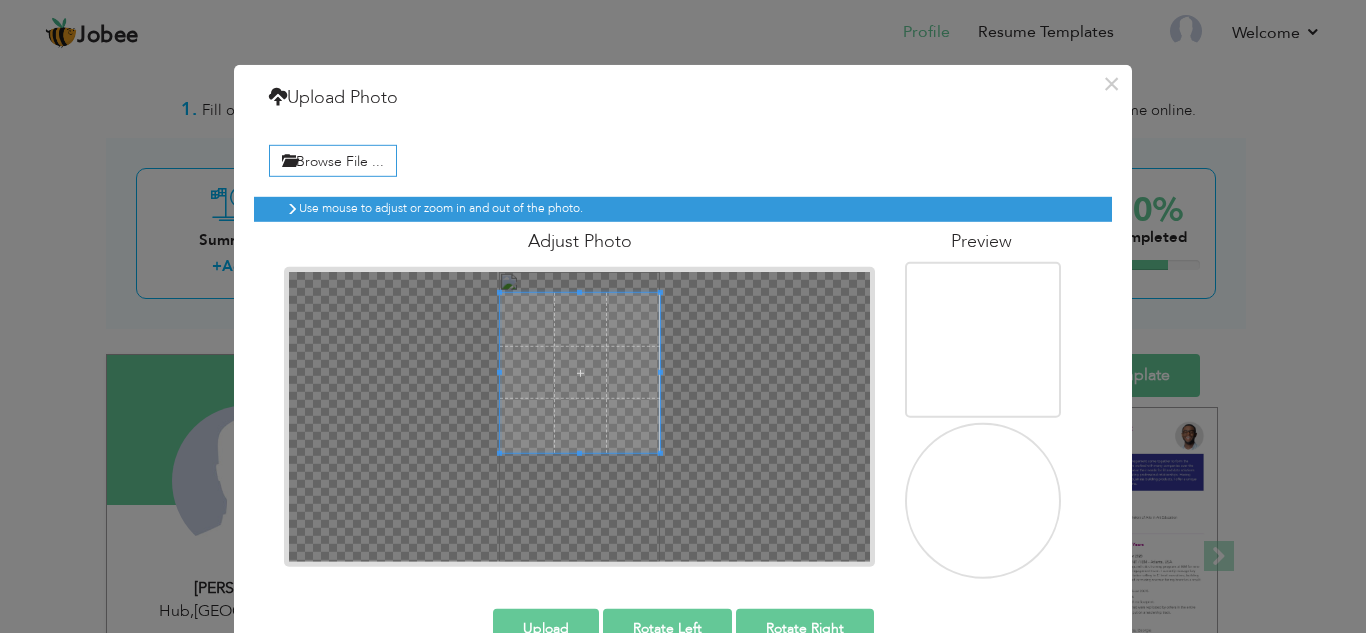 click at bounding box center [580, 372] 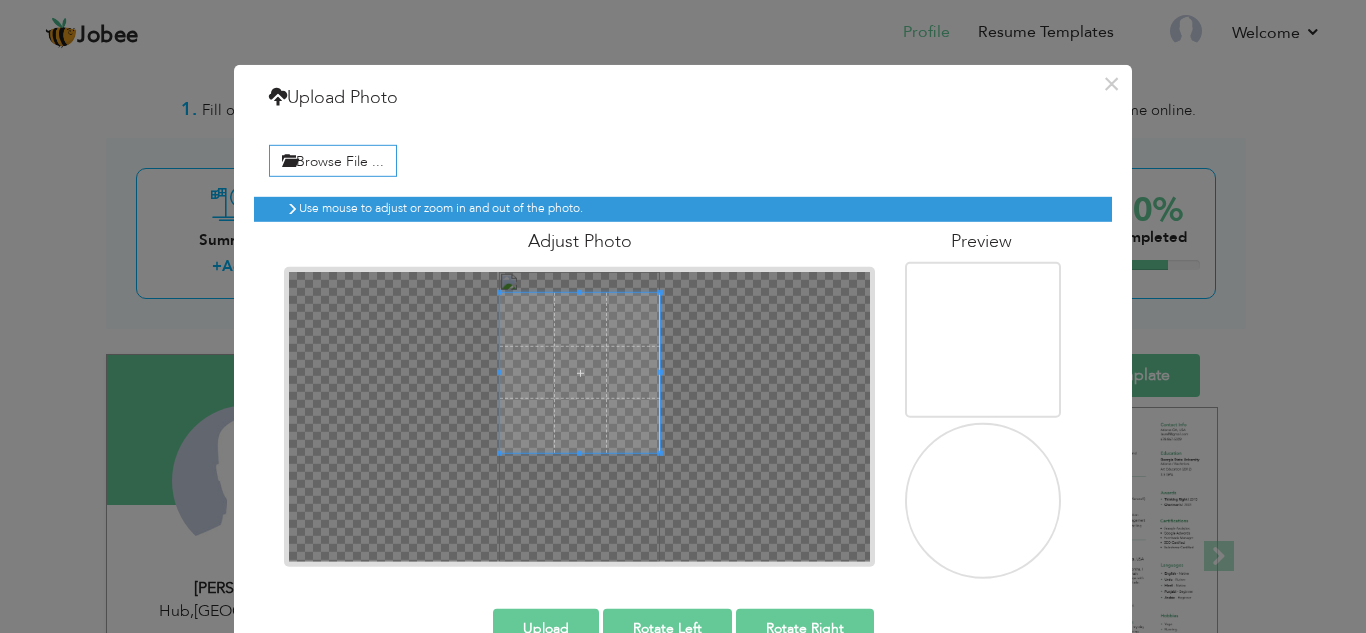 click at bounding box center (580, 372) 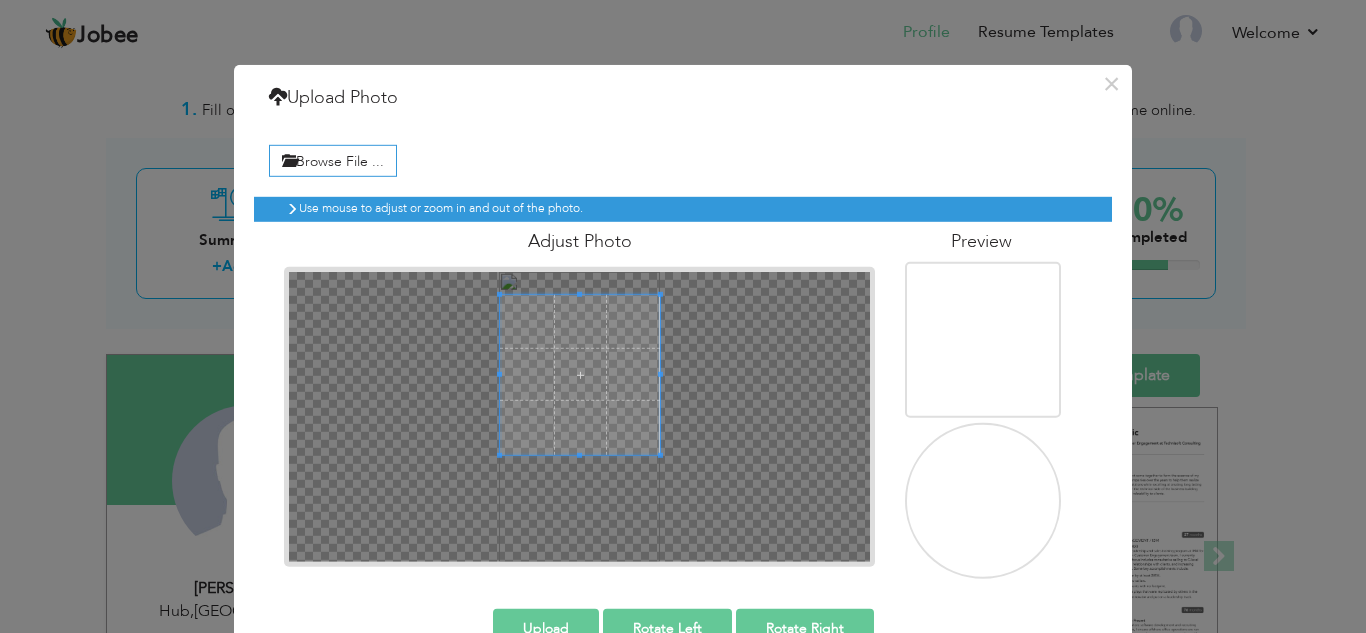 click at bounding box center (580, 374) 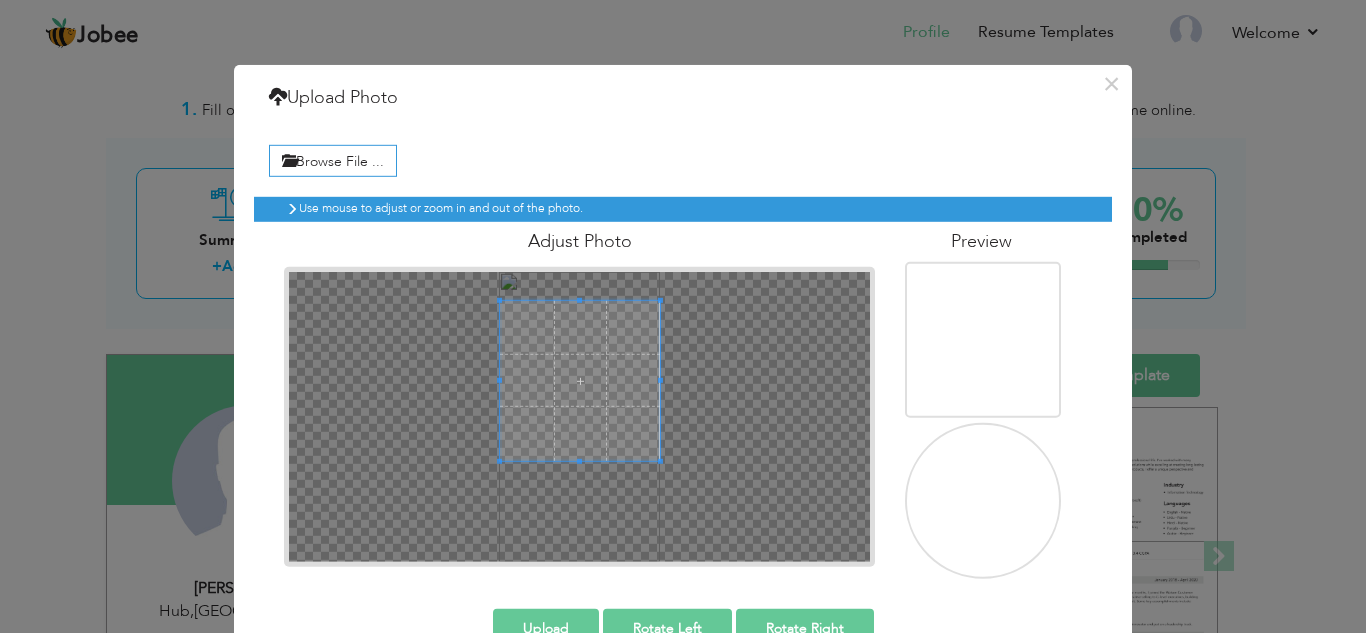 click at bounding box center (580, 380) 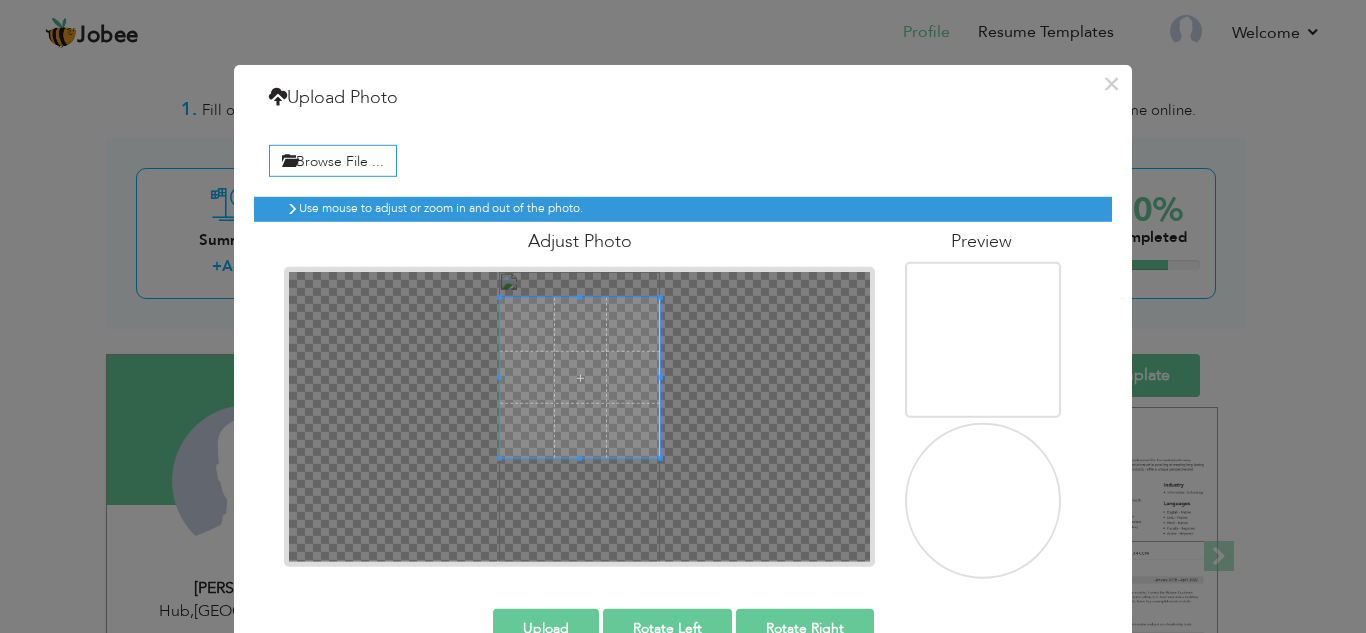 click at bounding box center (580, 377) 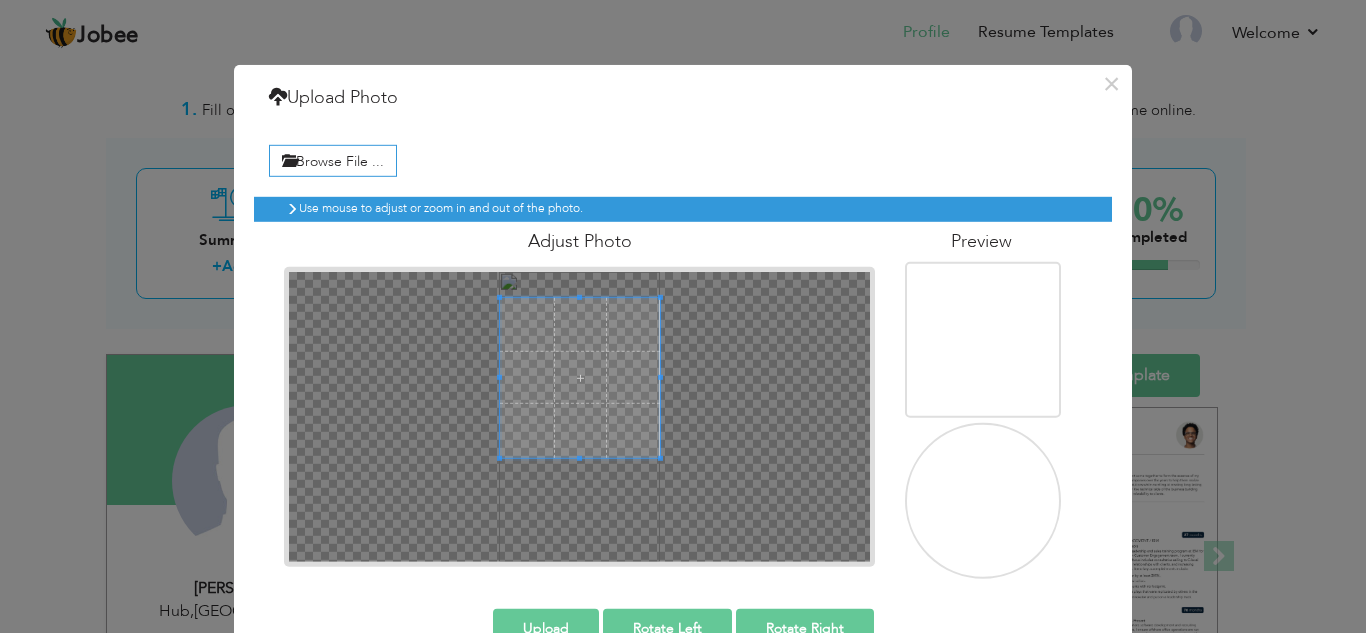 click at bounding box center (580, 377) 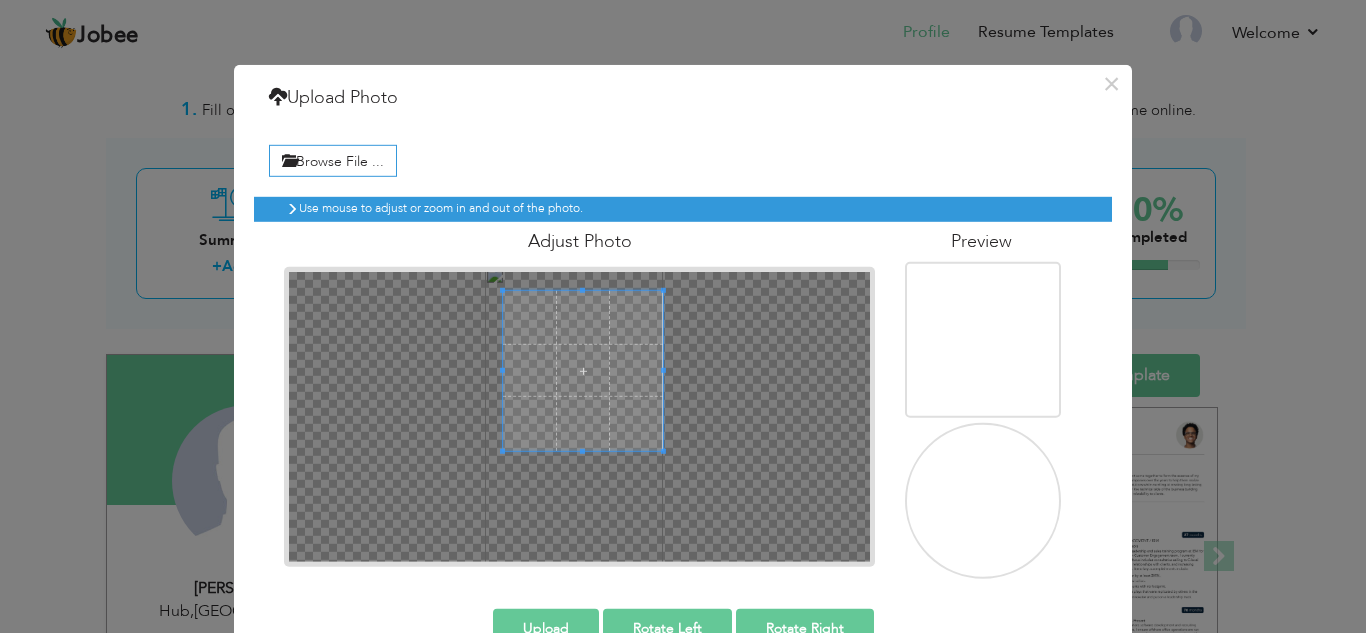 click at bounding box center (583, 370) 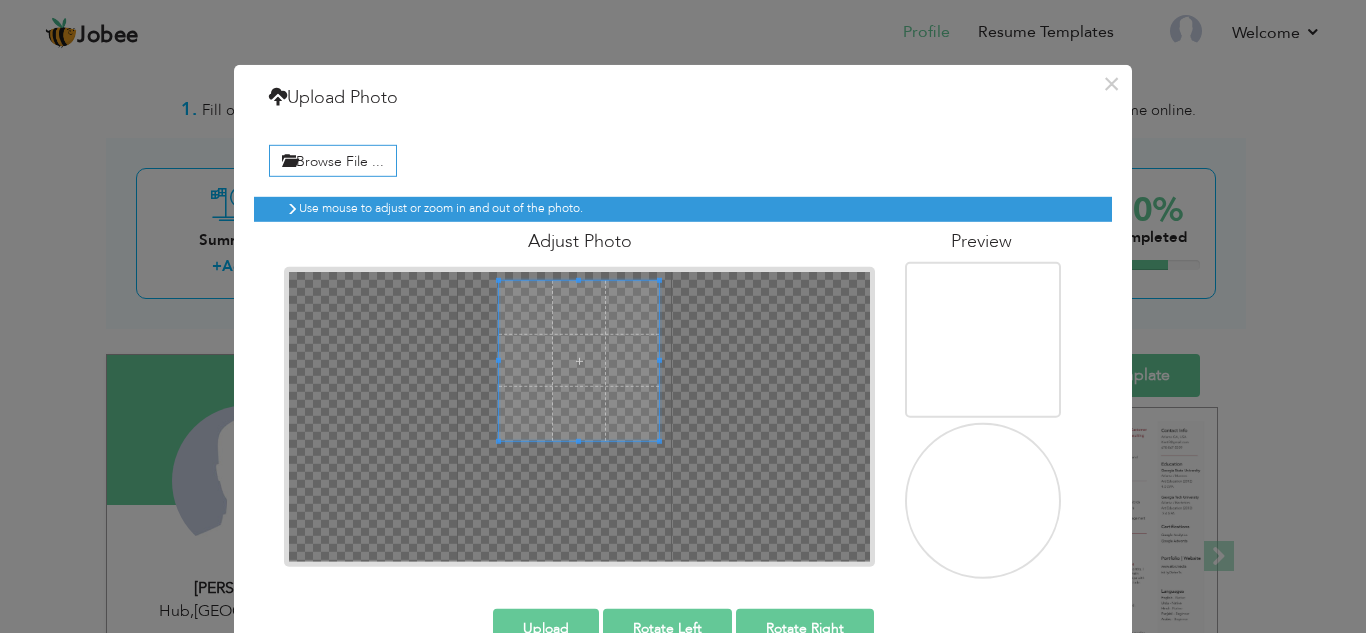 click at bounding box center (579, 360) 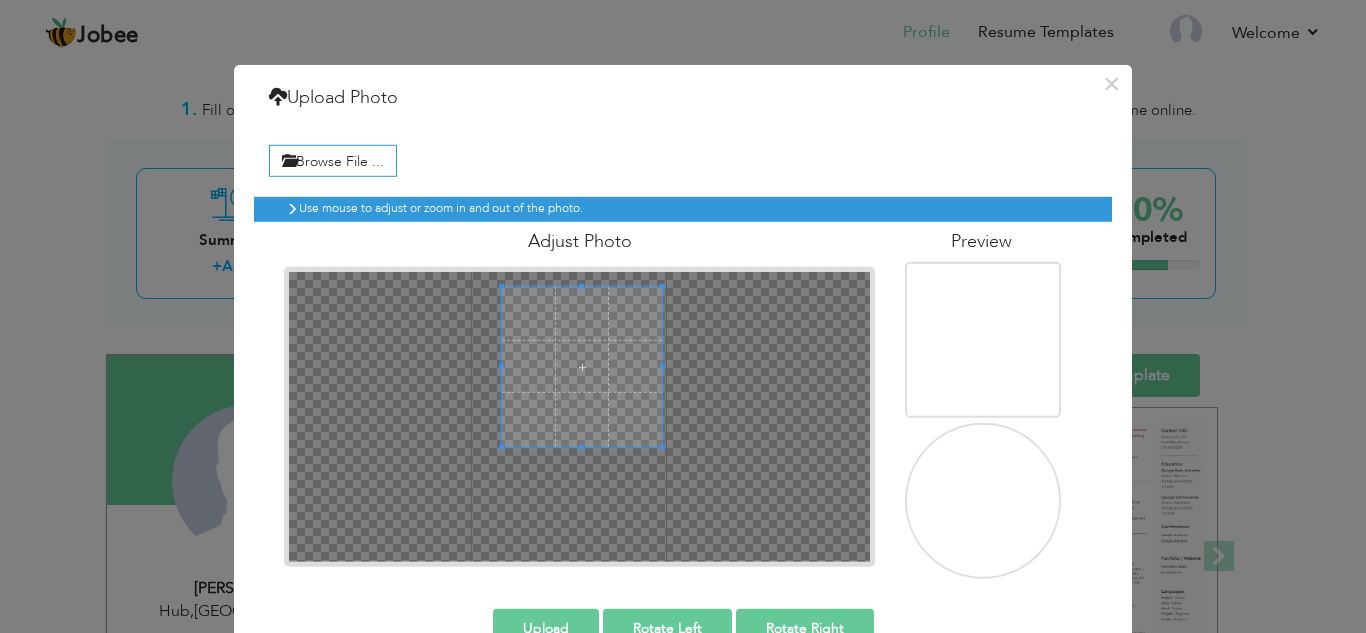 click at bounding box center (582, 366) 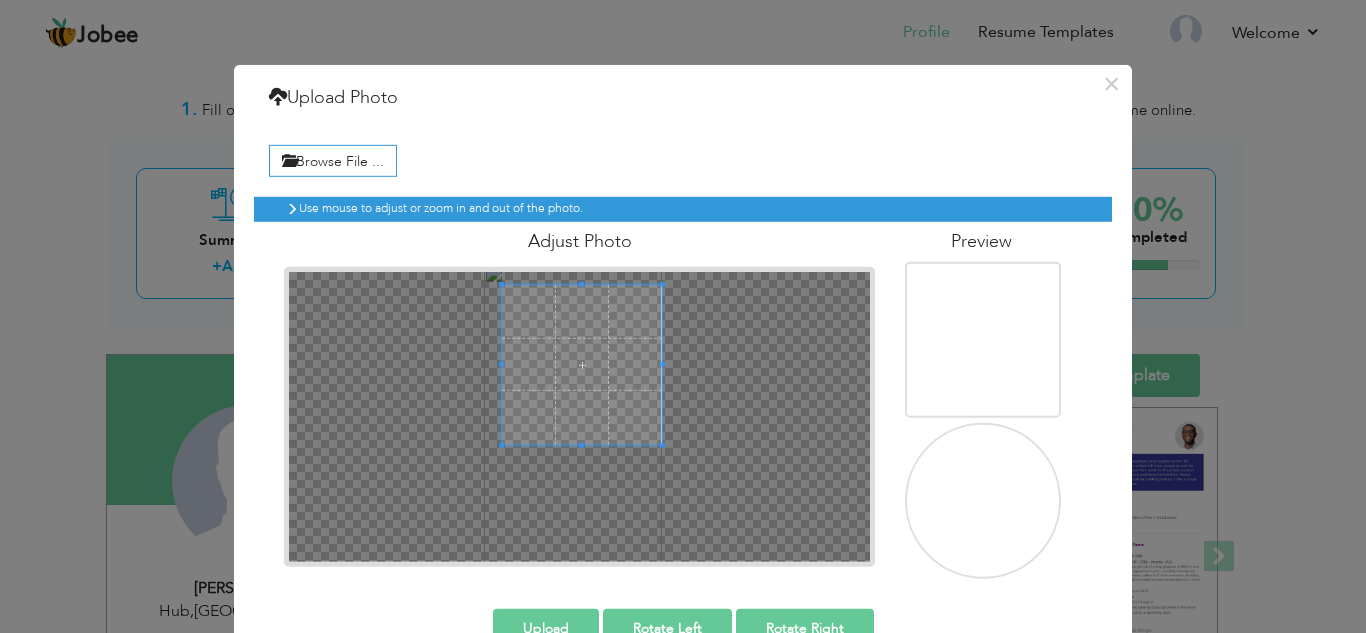 click at bounding box center [582, 364] 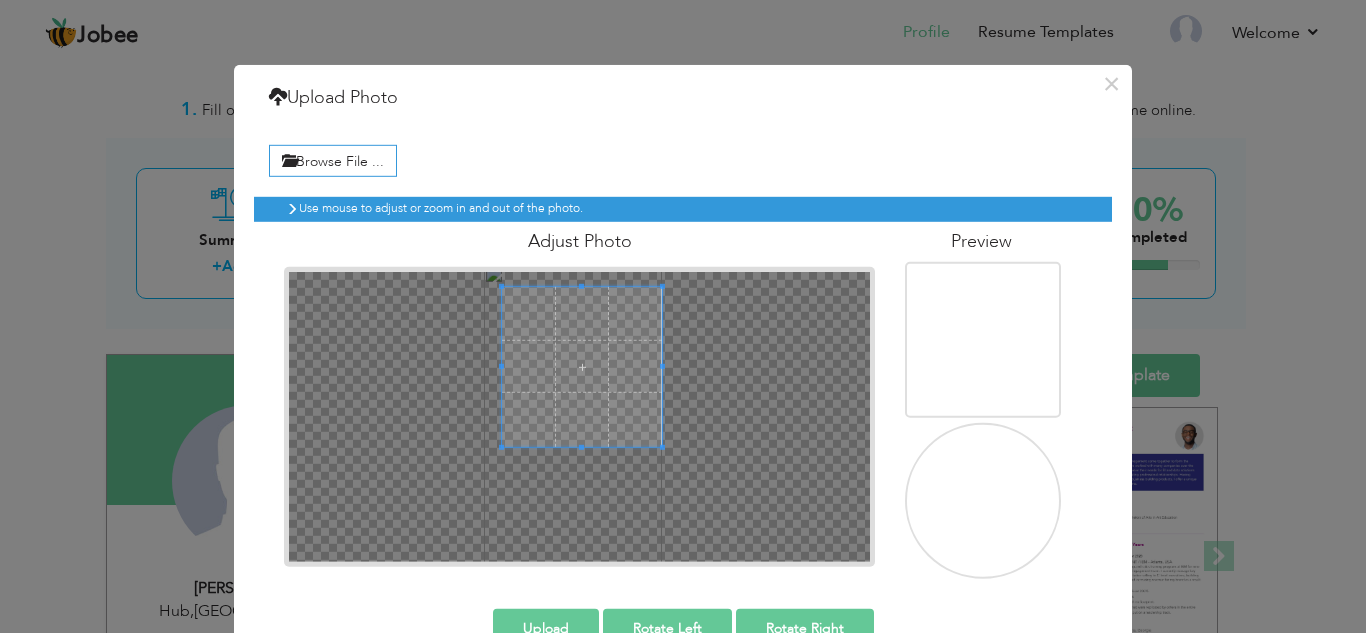 click at bounding box center [582, 366] 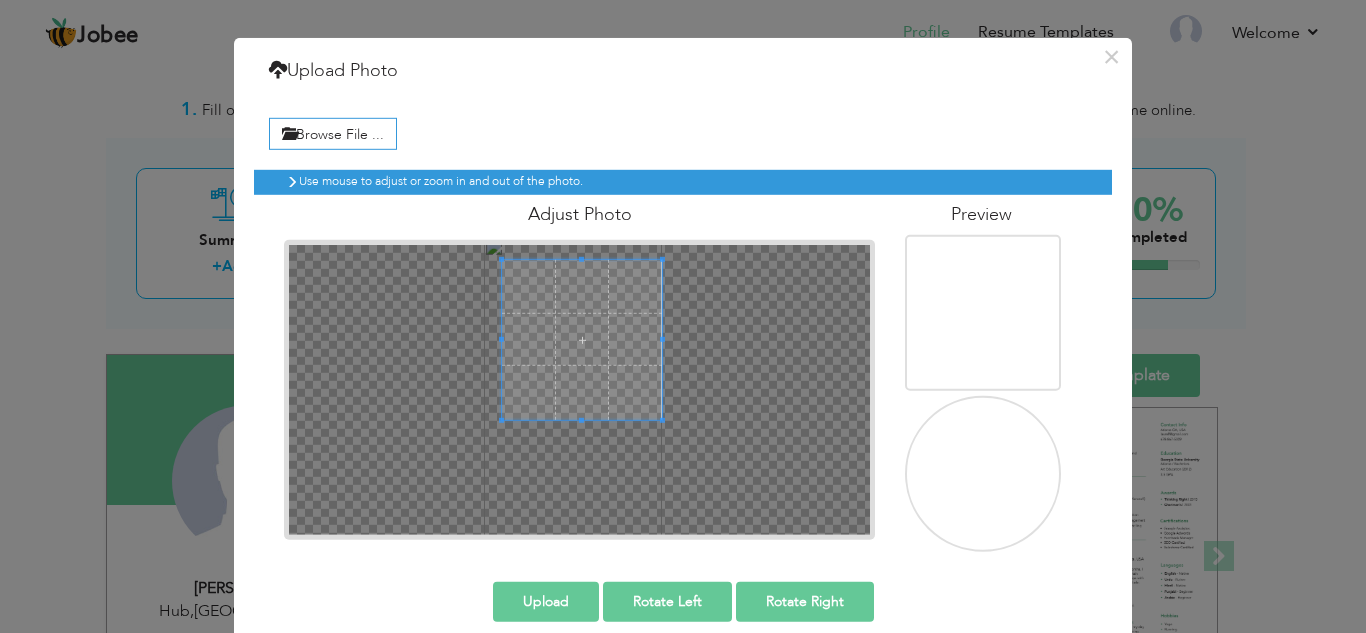 scroll, scrollTop: 50, scrollLeft: 0, axis: vertical 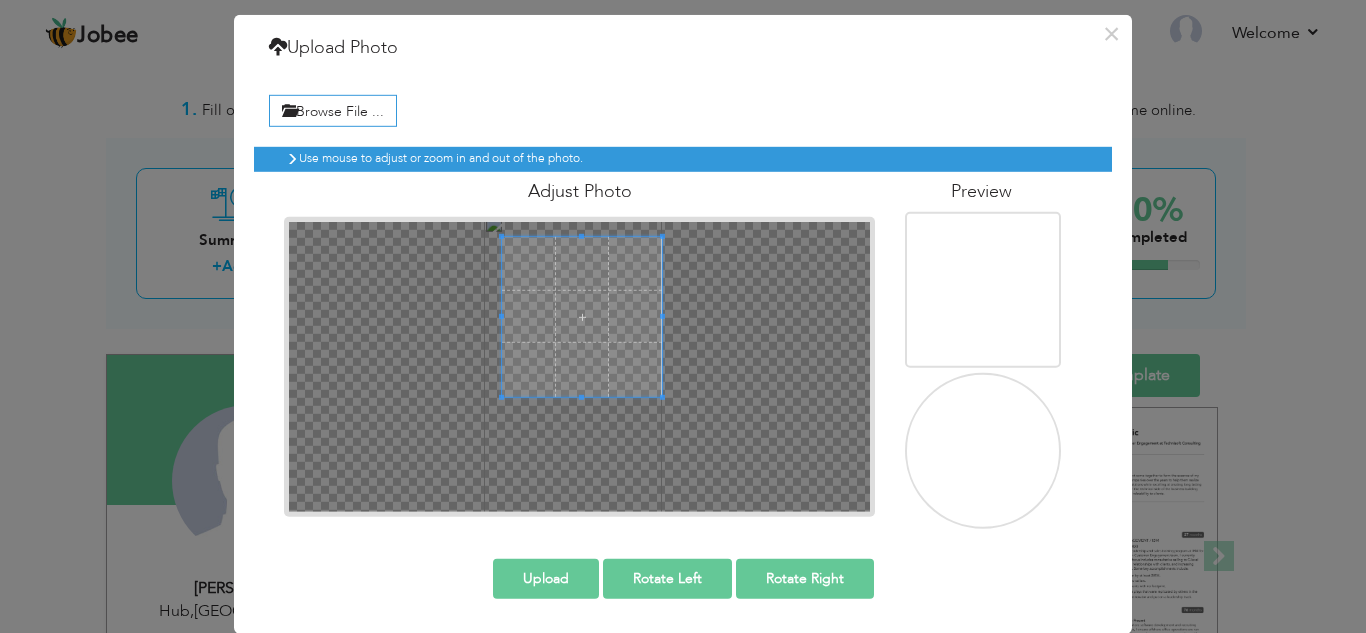 click on "Upload" at bounding box center (546, 578) 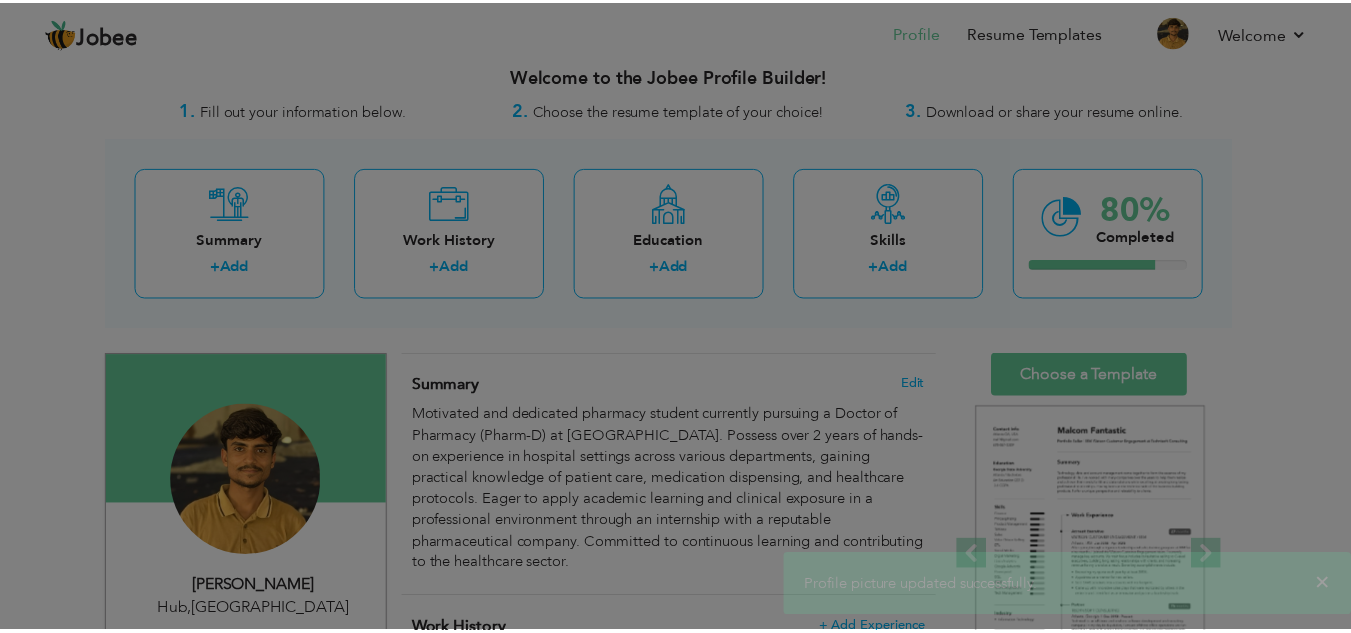 scroll, scrollTop: 0, scrollLeft: 0, axis: both 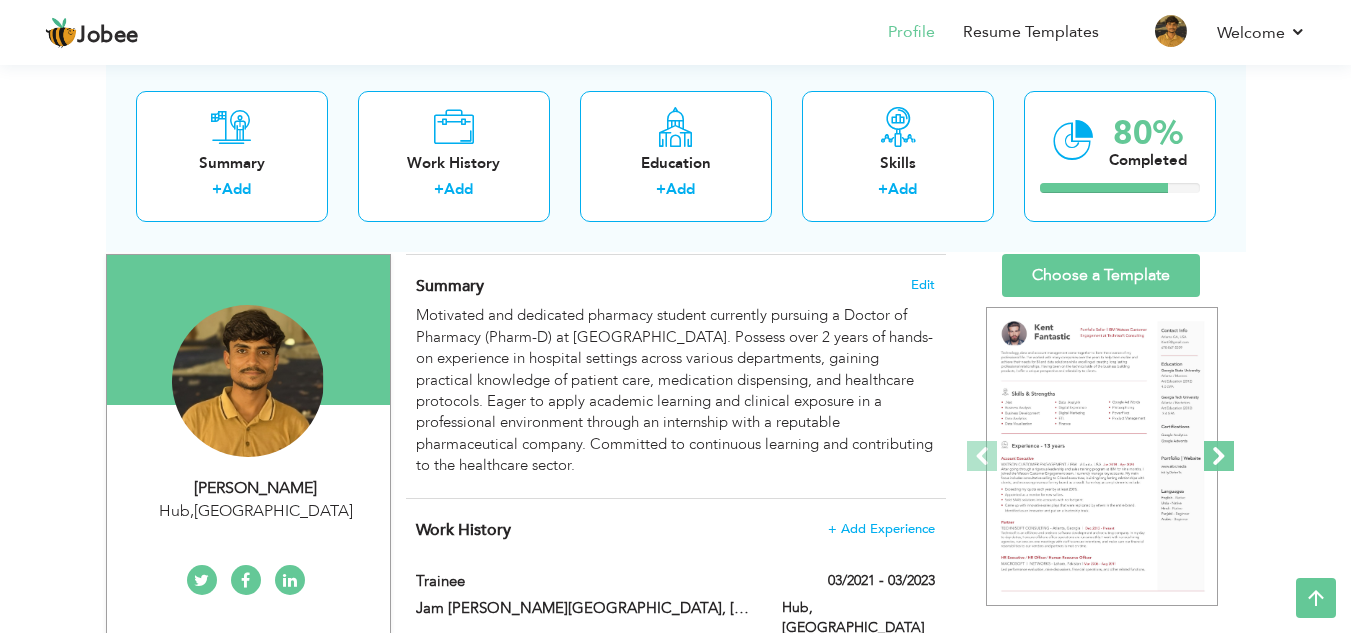 click at bounding box center [1219, 456] 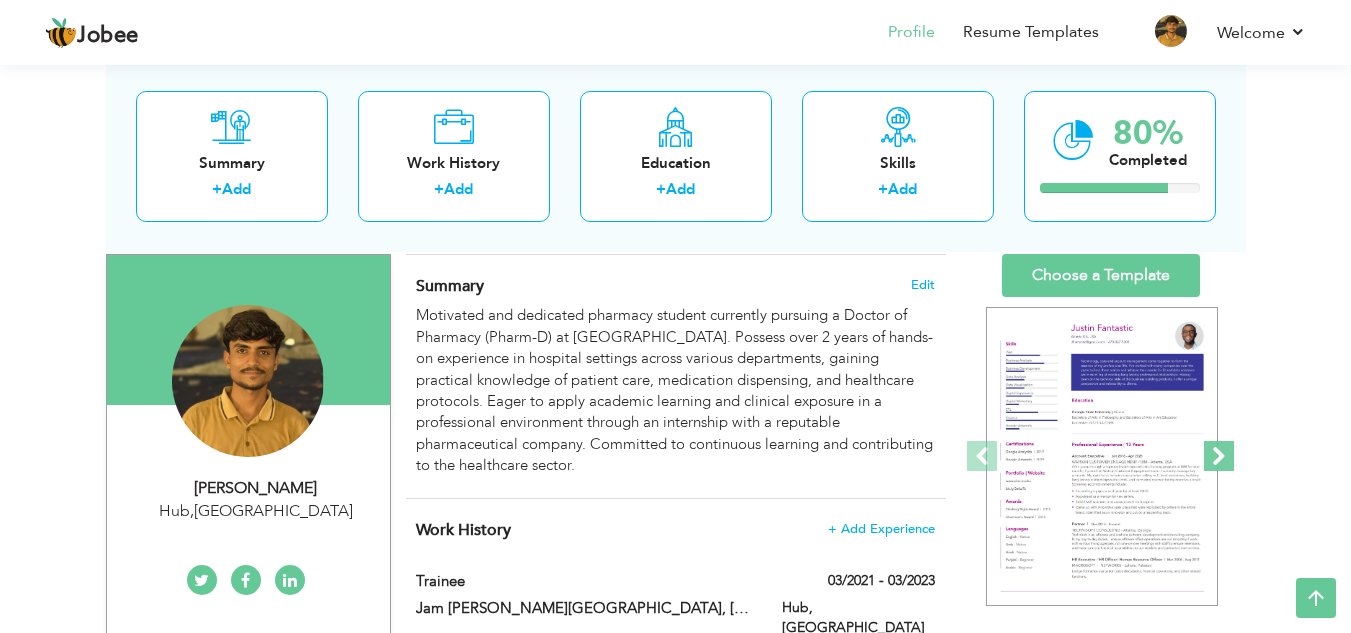 click at bounding box center (1219, 456) 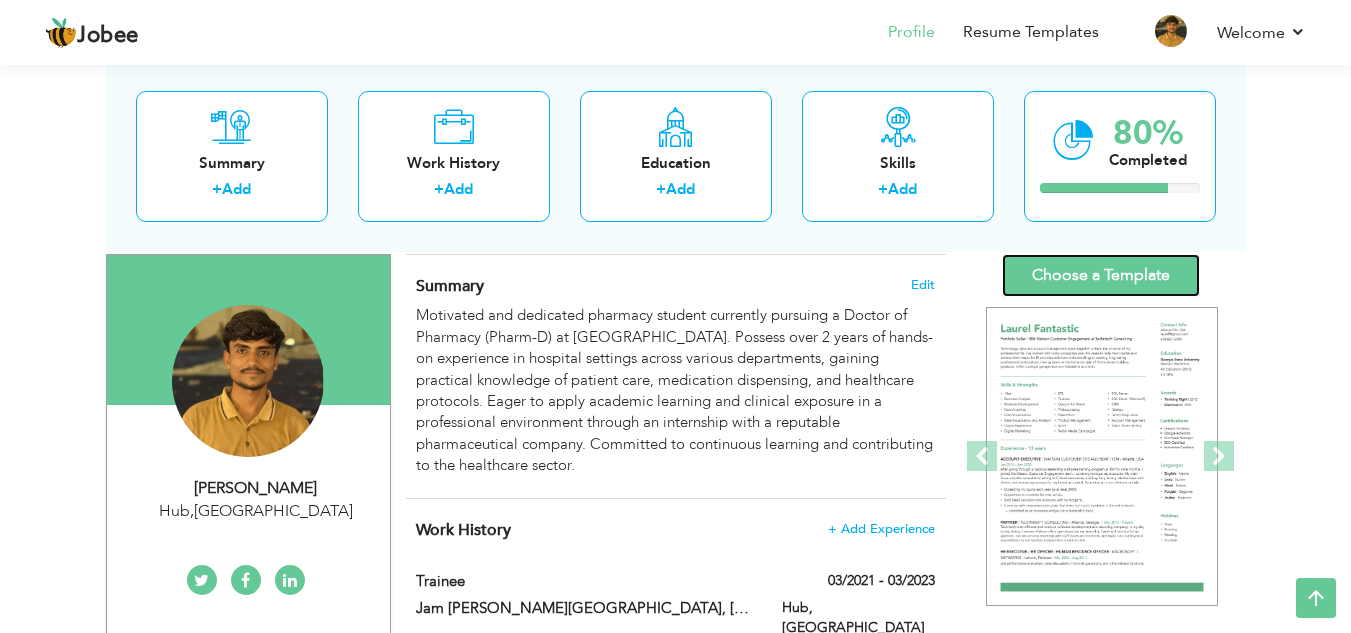 click on "Choose a Template" at bounding box center (1101, 275) 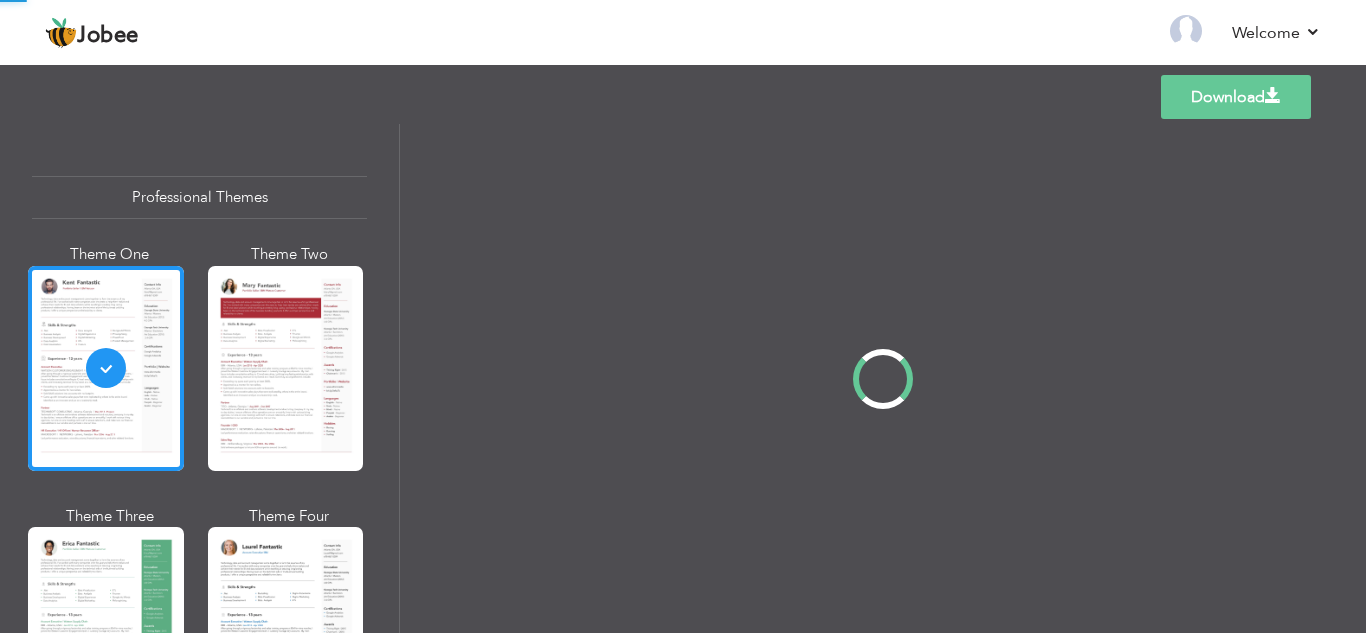 scroll, scrollTop: 0, scrollLeft: 0, axis: both 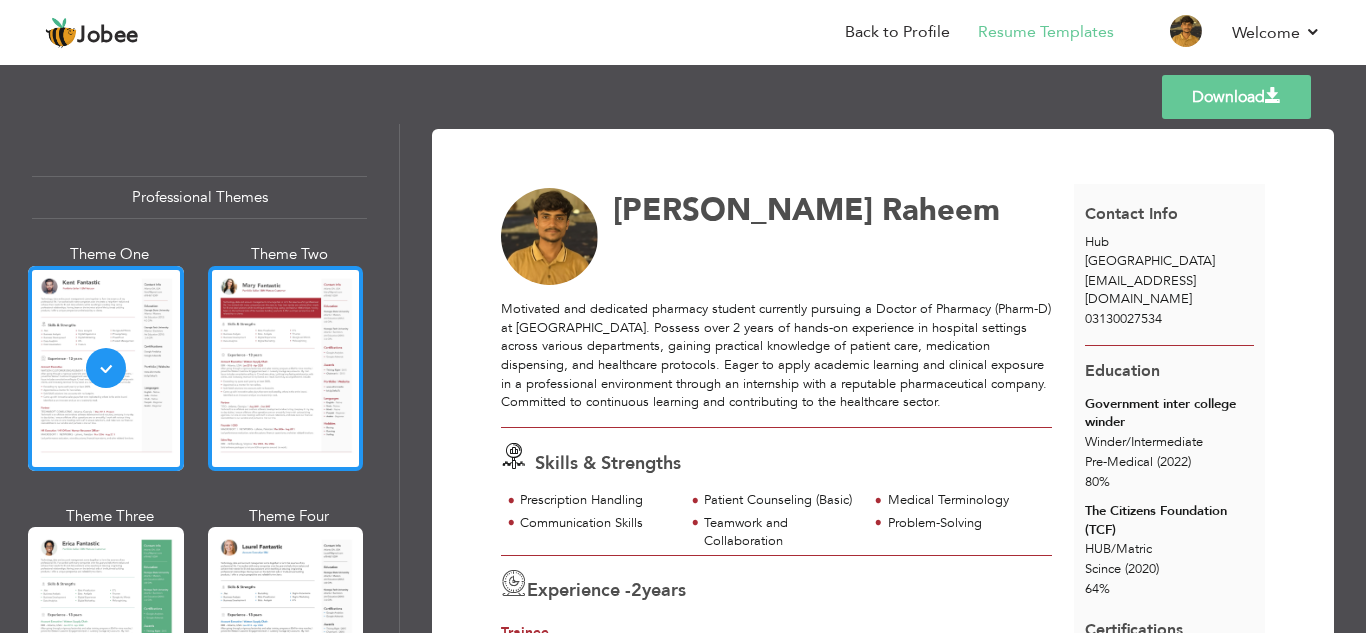 click at bounding box center [286, 368] 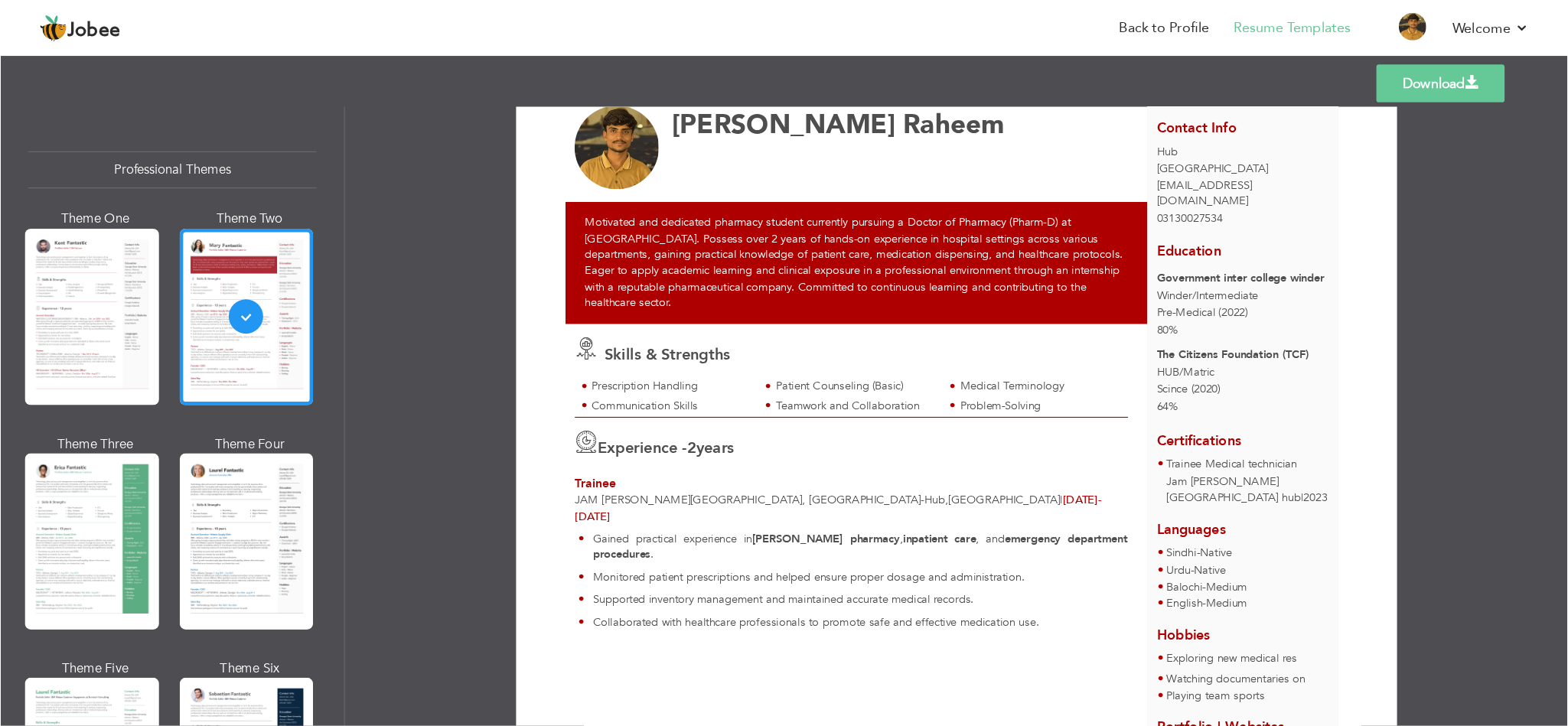 scroll, scrollTop: 0, scrollLeft: 0, axis: both 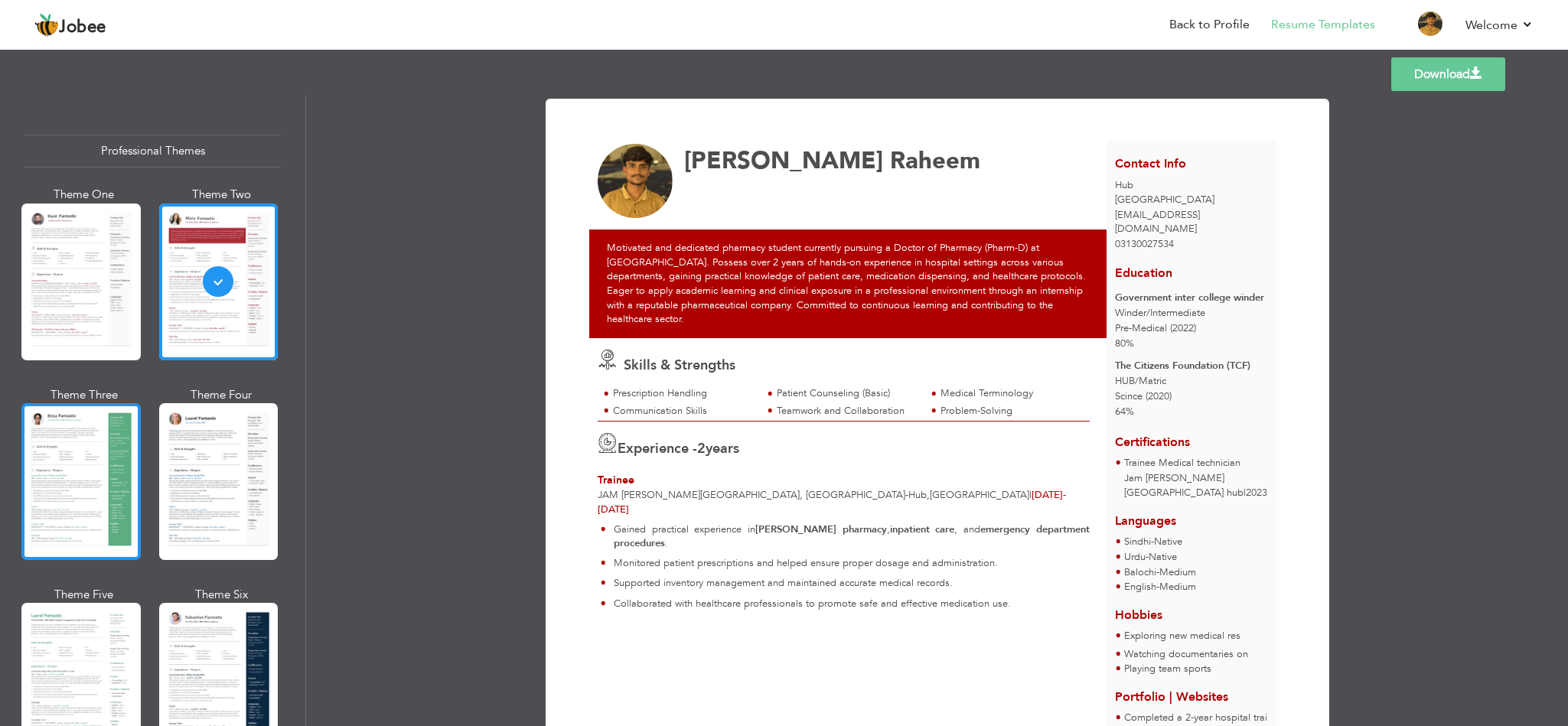 click at bounding box center [81, 481] 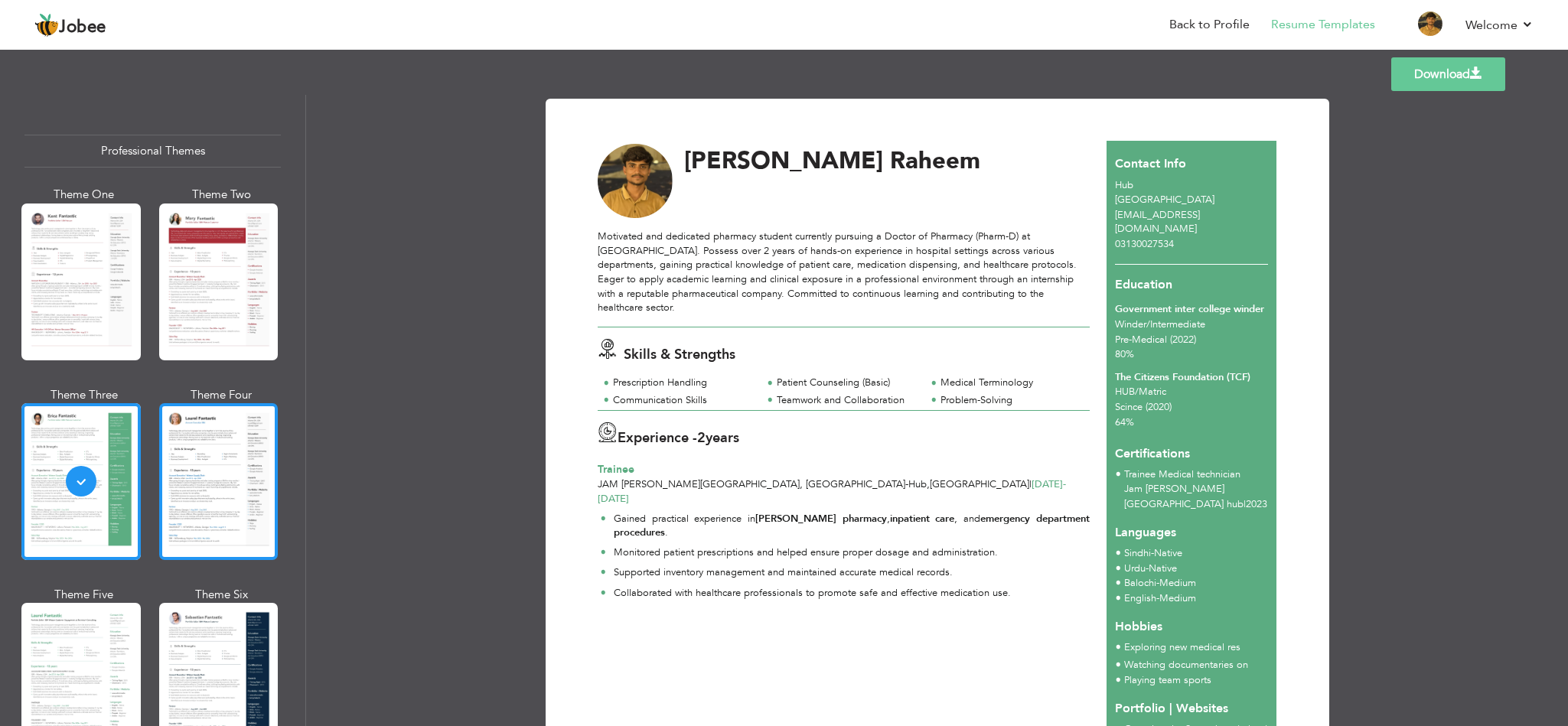click at bounding box center [219, 481] 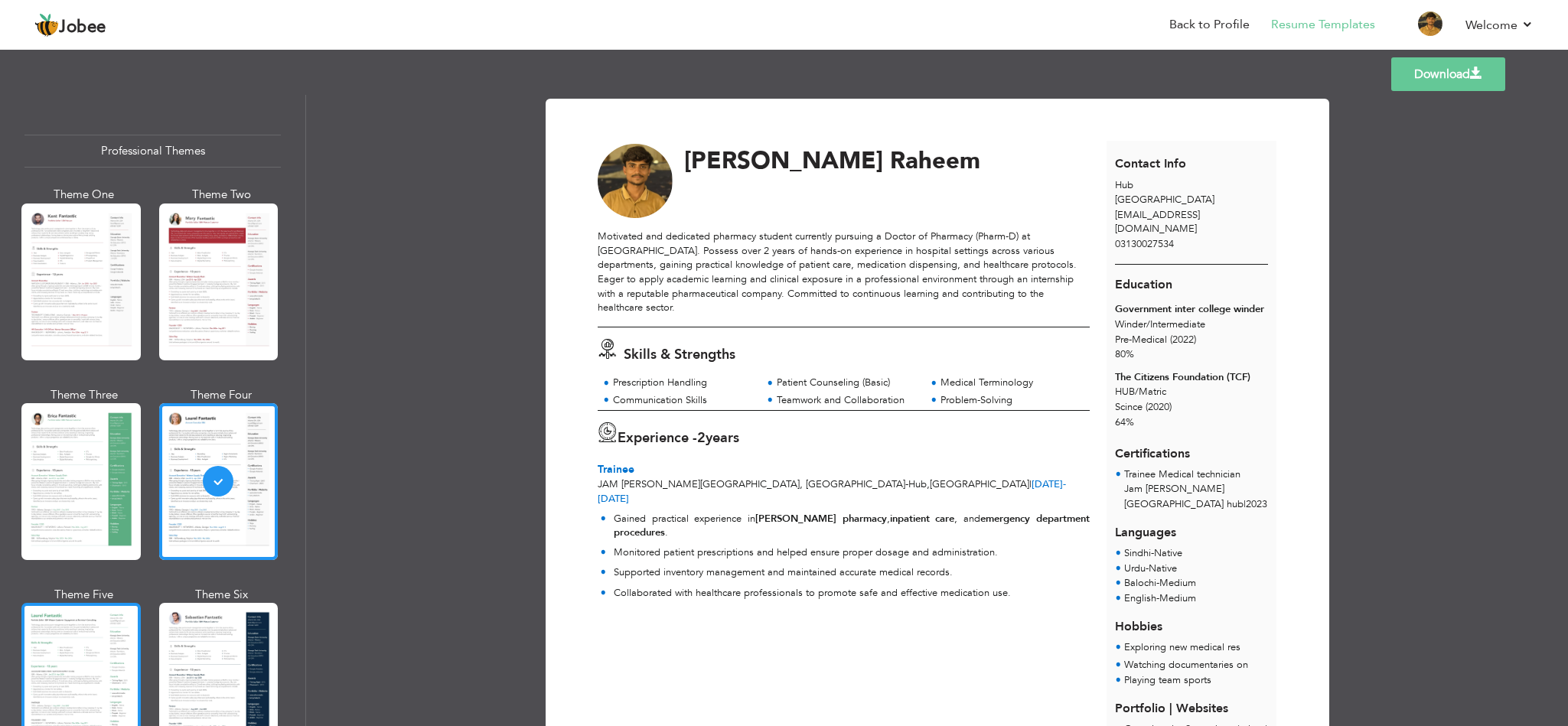 click at bounding box center (81, 681) 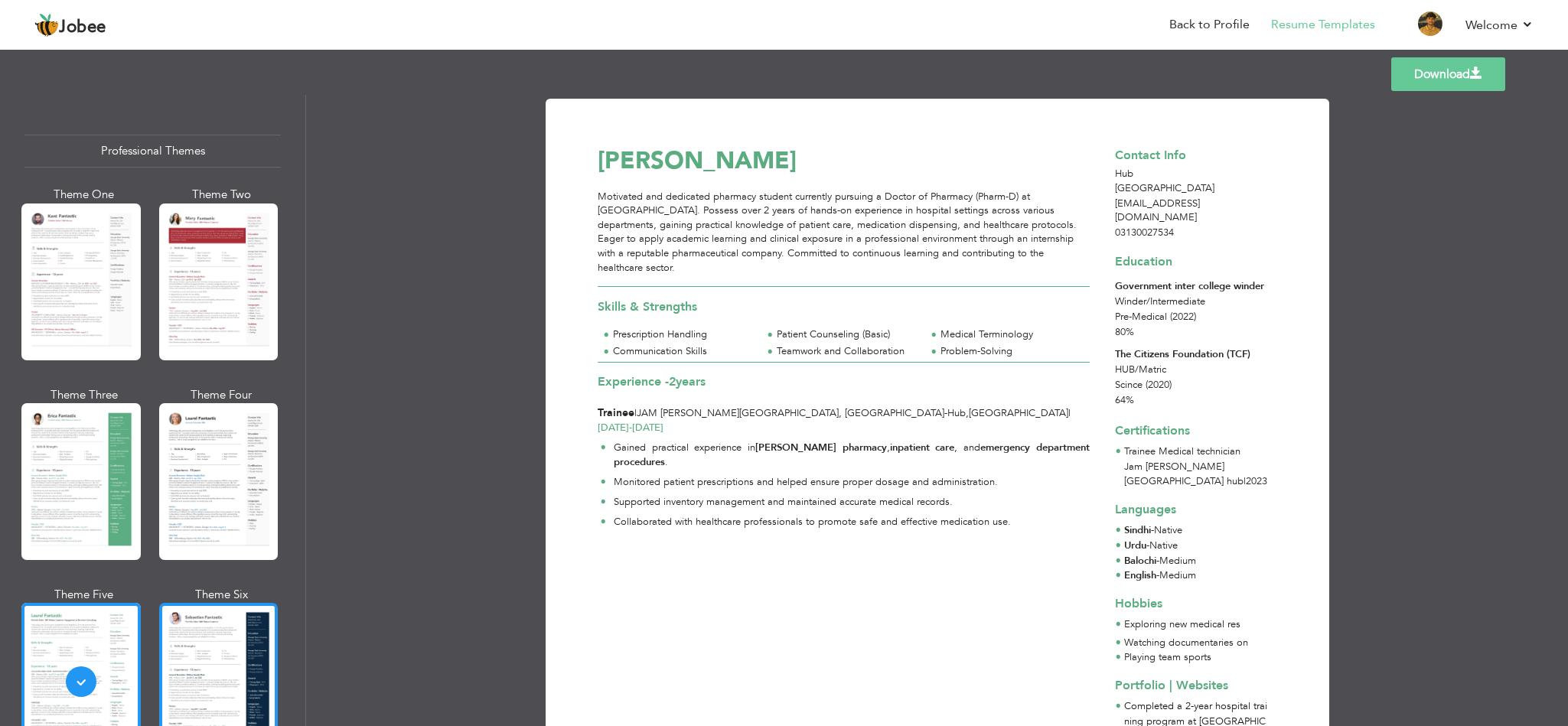 click at bounding box center [219, 681] 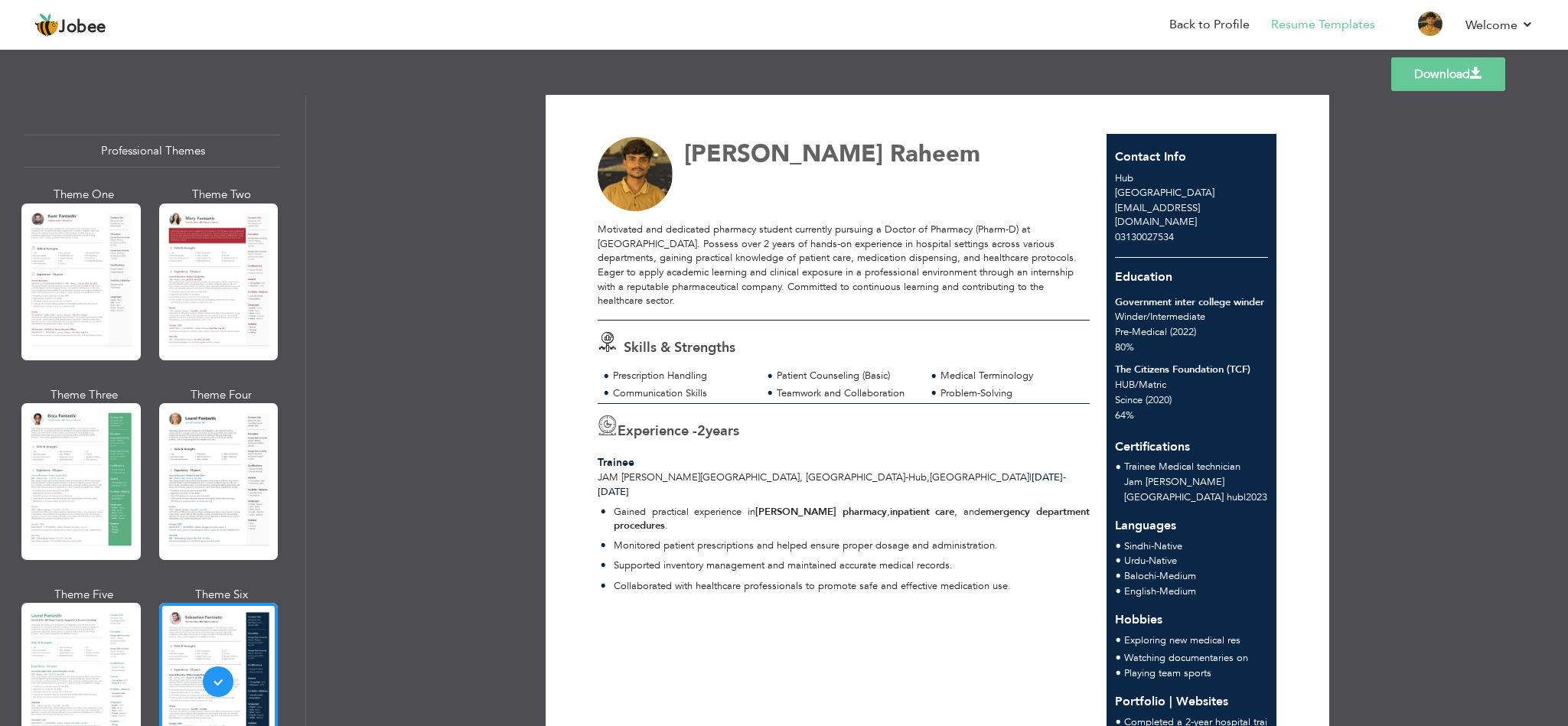 scroll, scrollTop: 0, scrollLeft: 0, axis: both 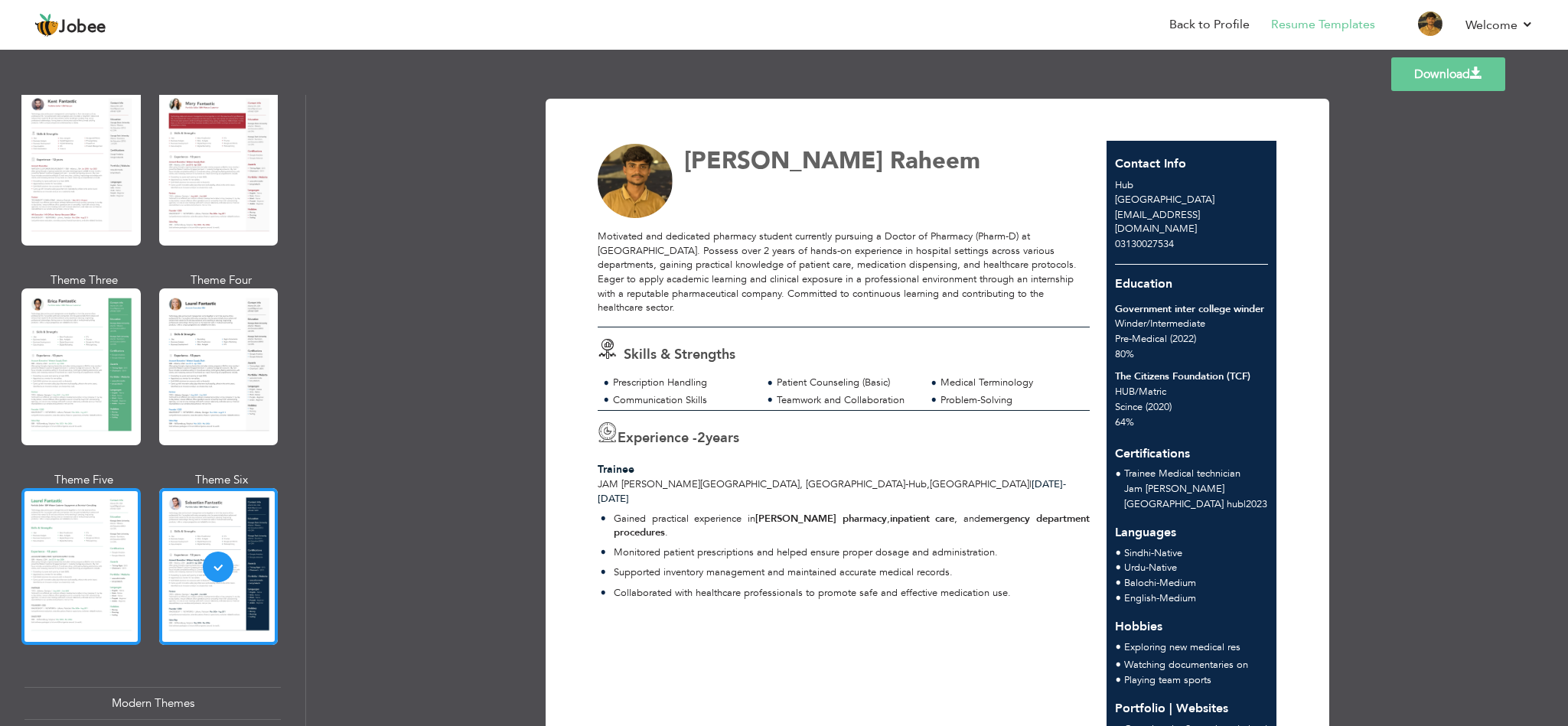 click at bounding box center [81, 566] 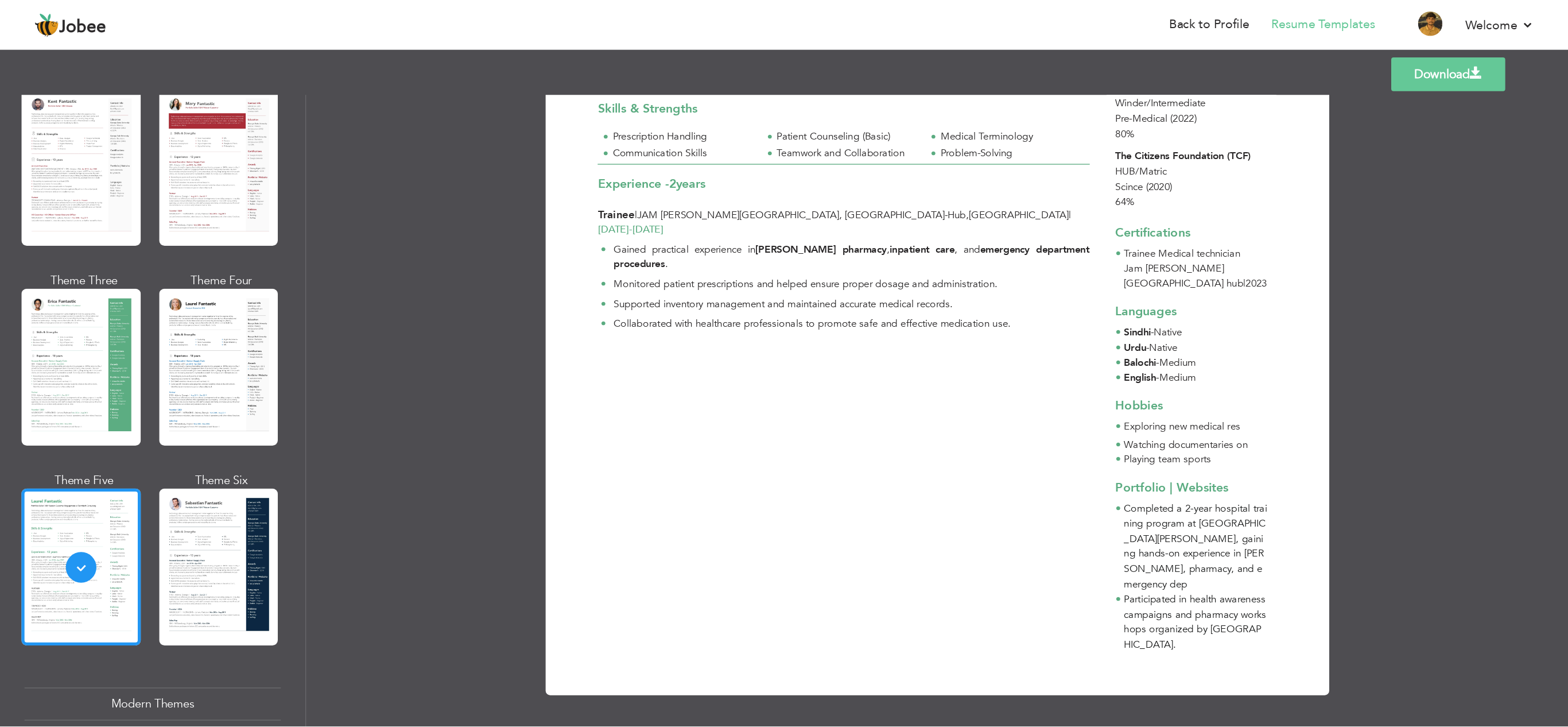 scroll, scrollTop: 0, scrollLeft: 0, axis: both 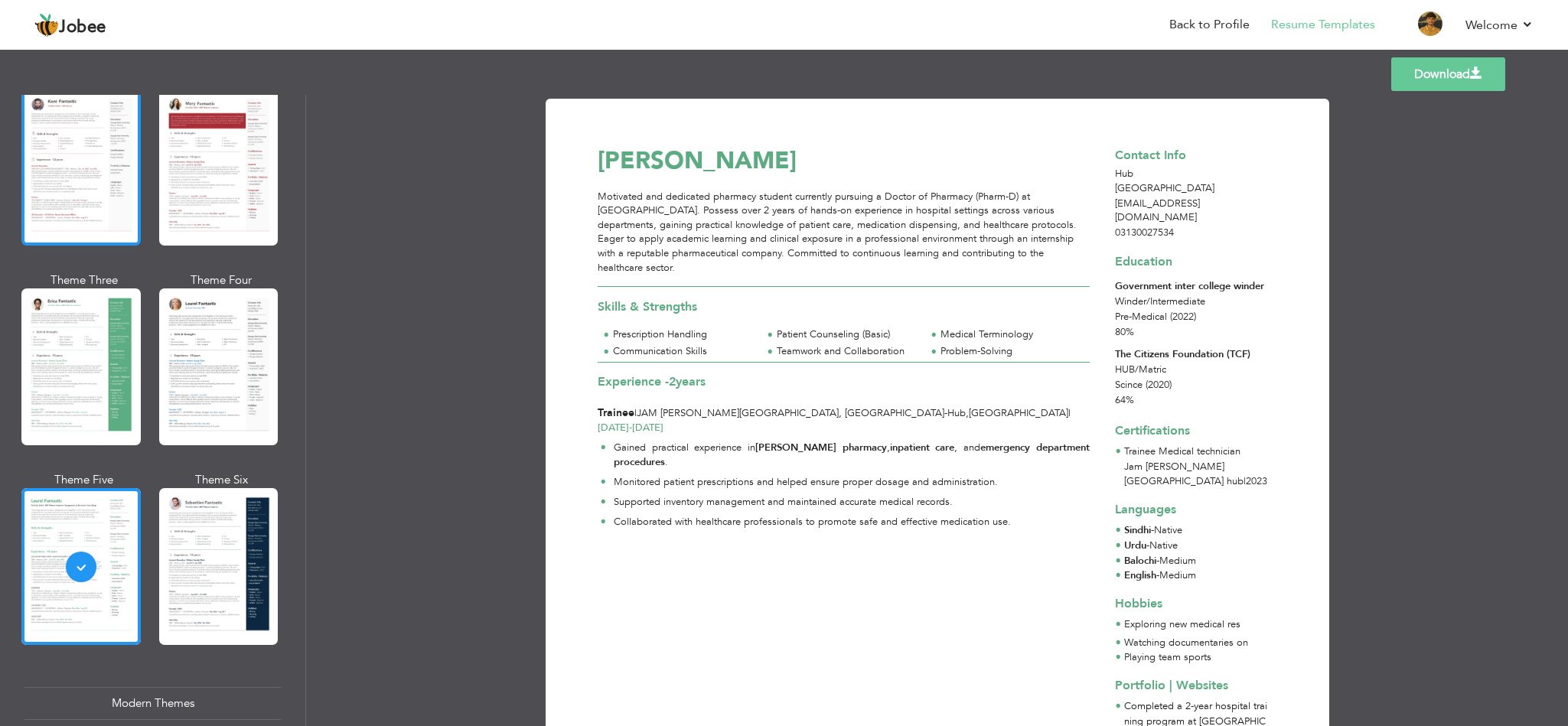 click at bounding box center (81, 167) 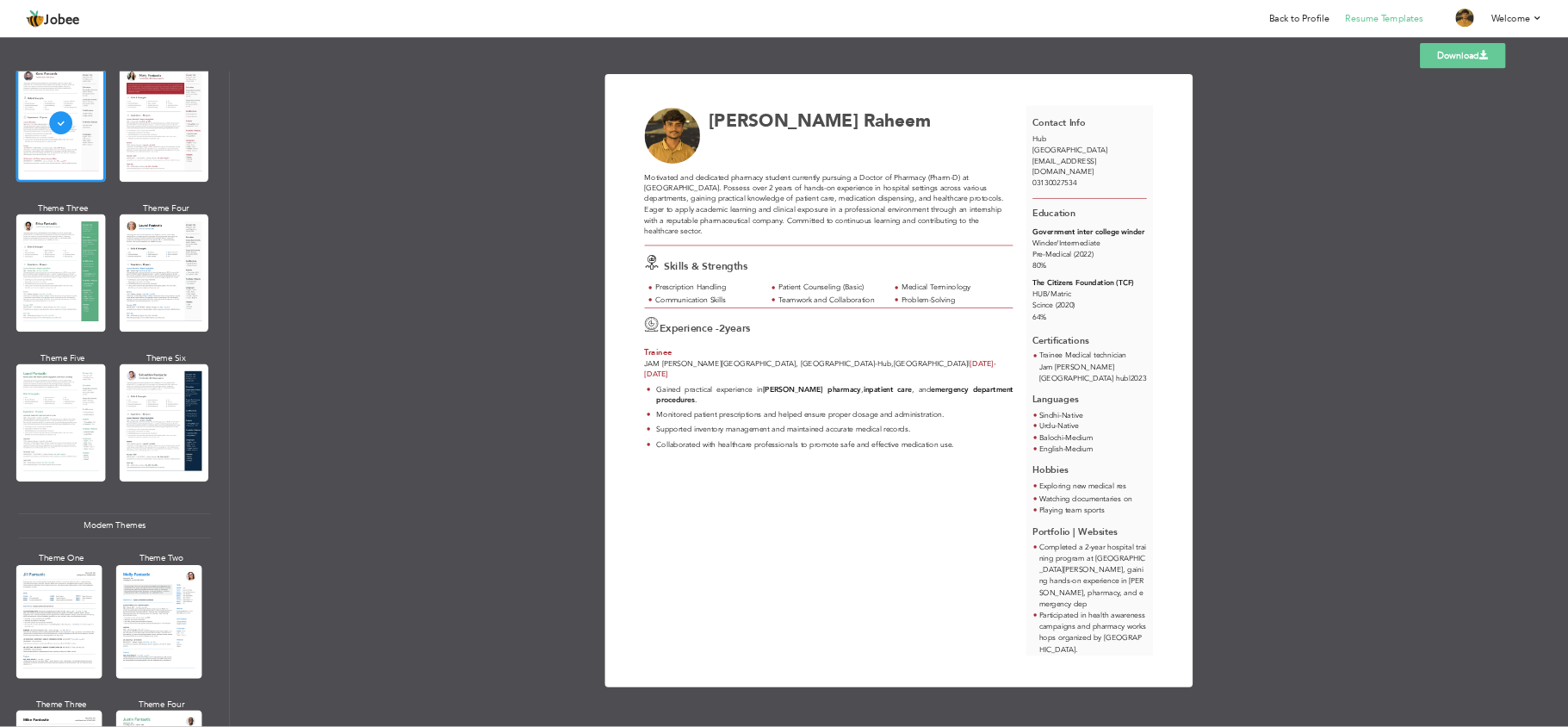 scroll, scrollTop: 133, scrollLeft: 0, axis: vertical 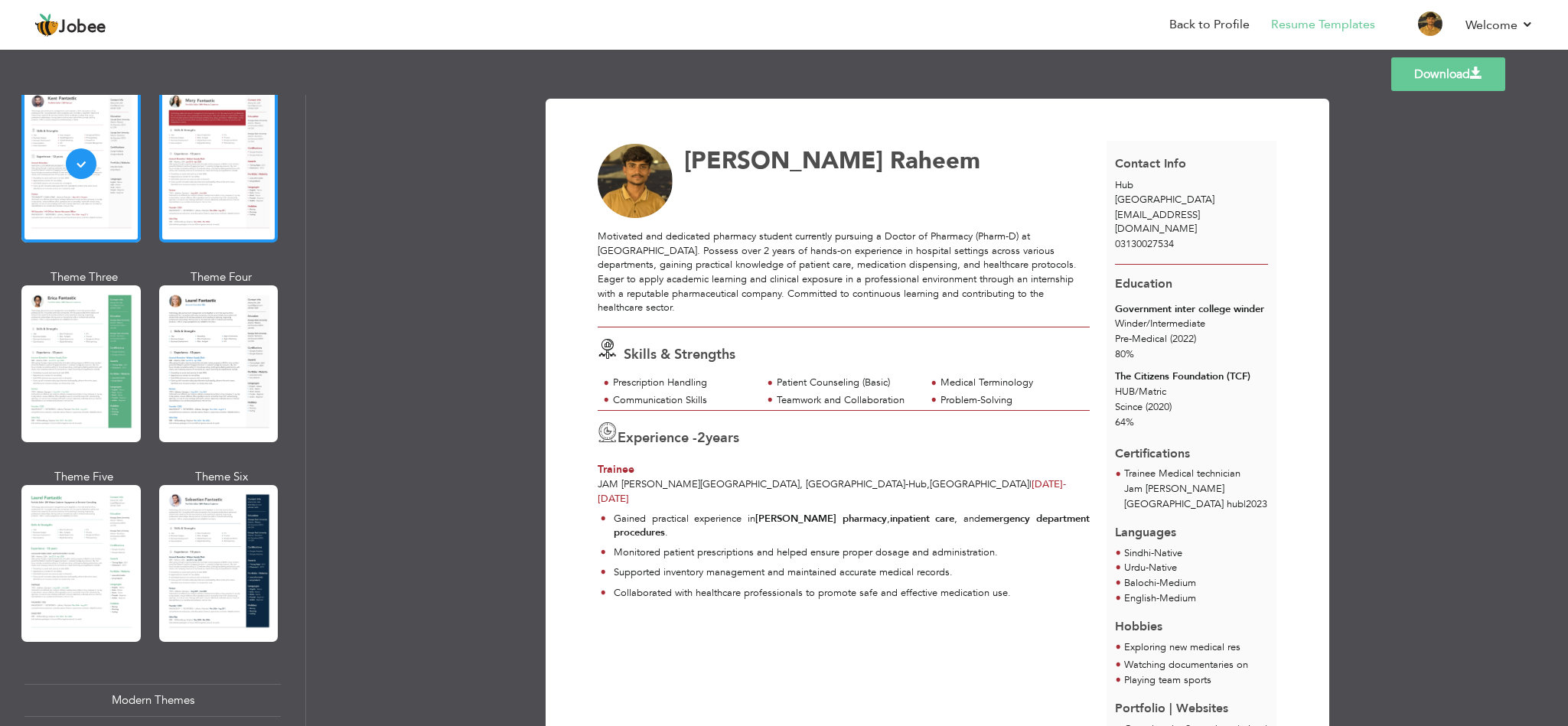 click at bounding box center (219, 164) 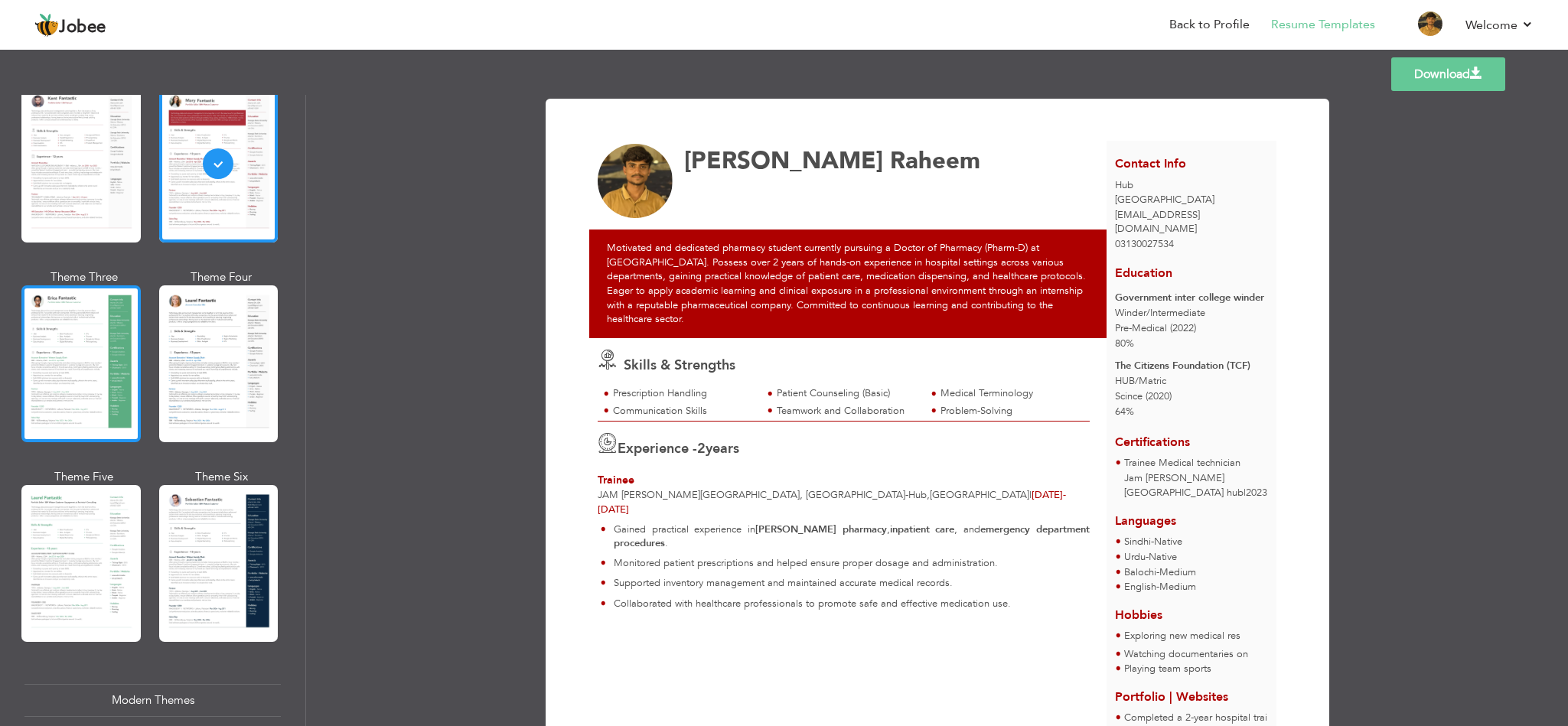 click at bounding box center (81, 363) 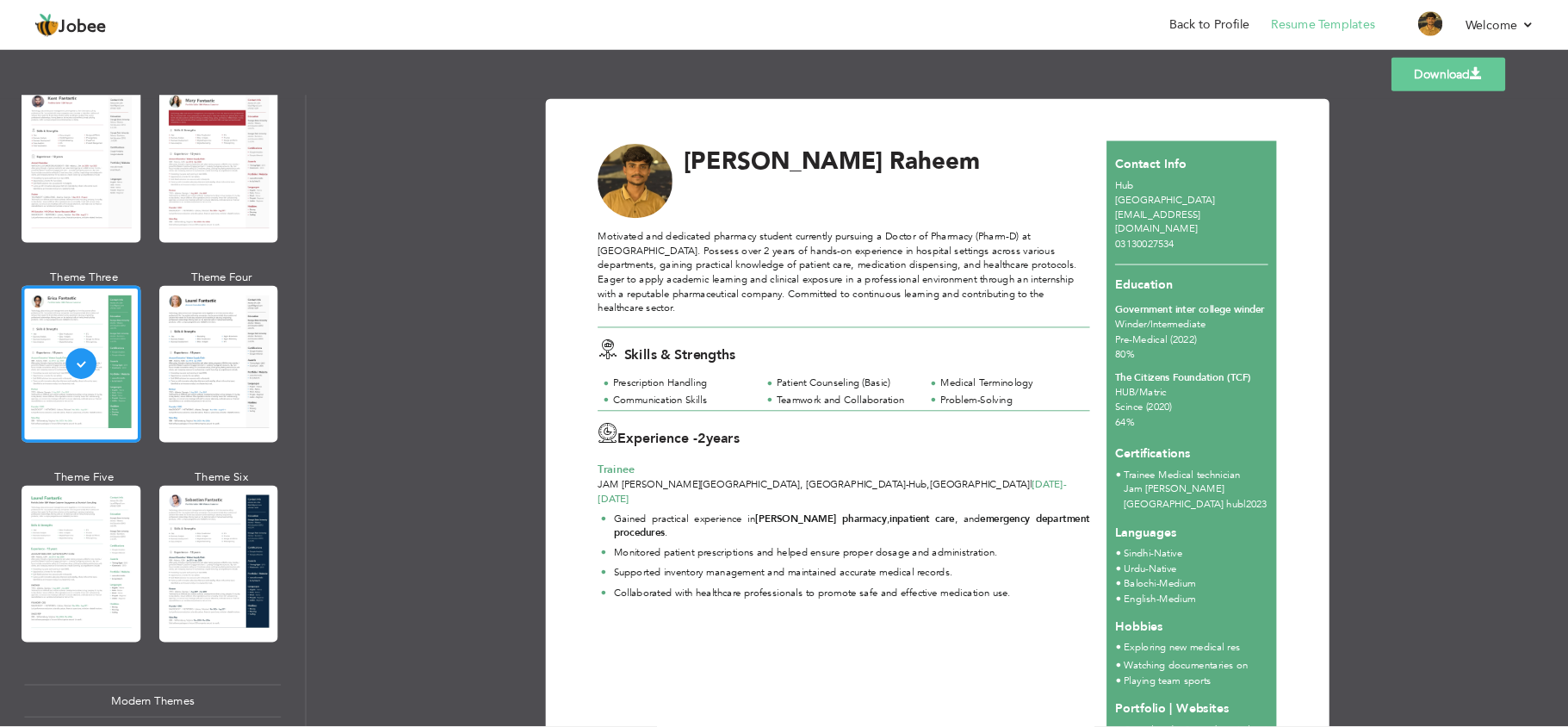 scroll, scrollTop: 133, scrollLeft: 0, axis: vertical 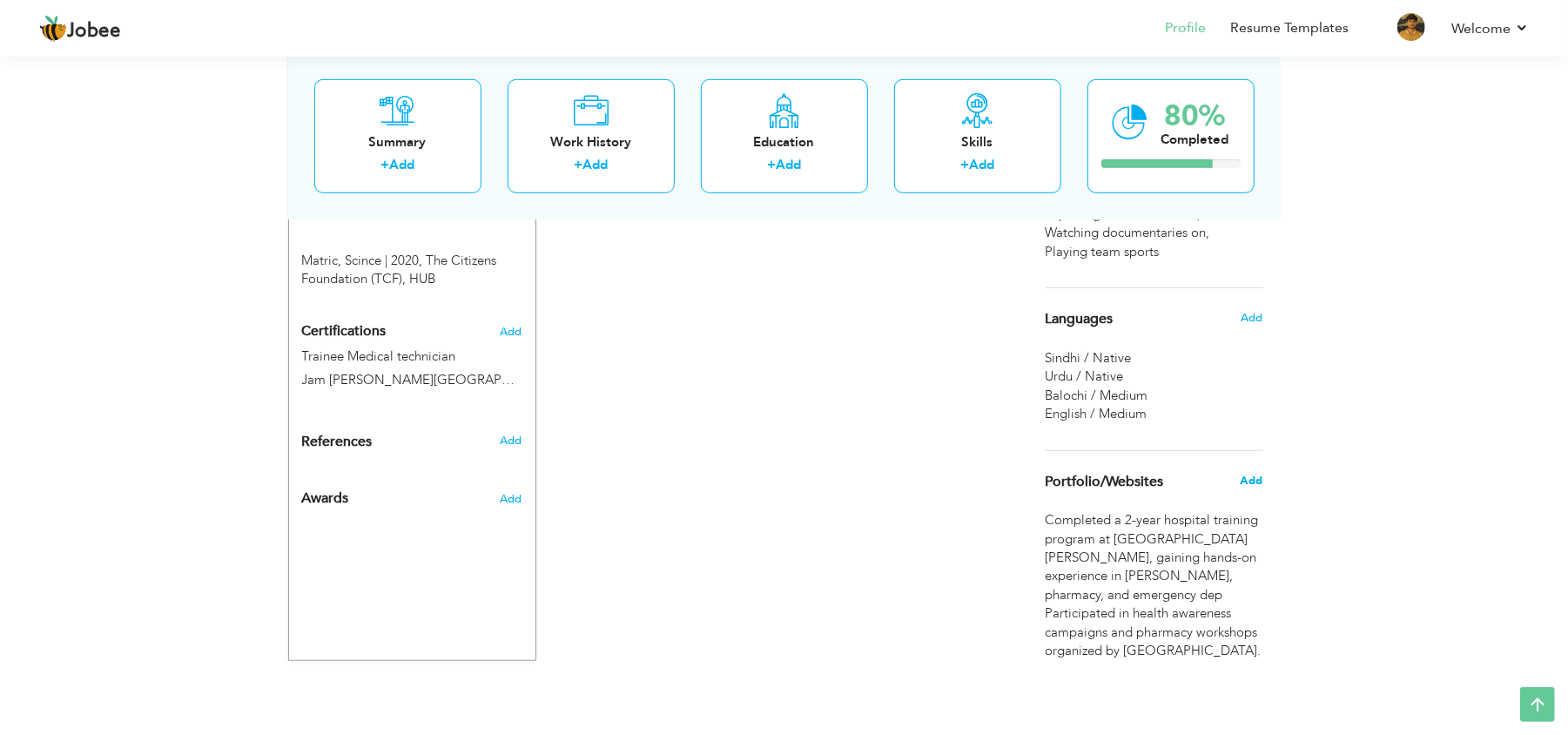 click on "Add" at bounding box center (1251, 481) 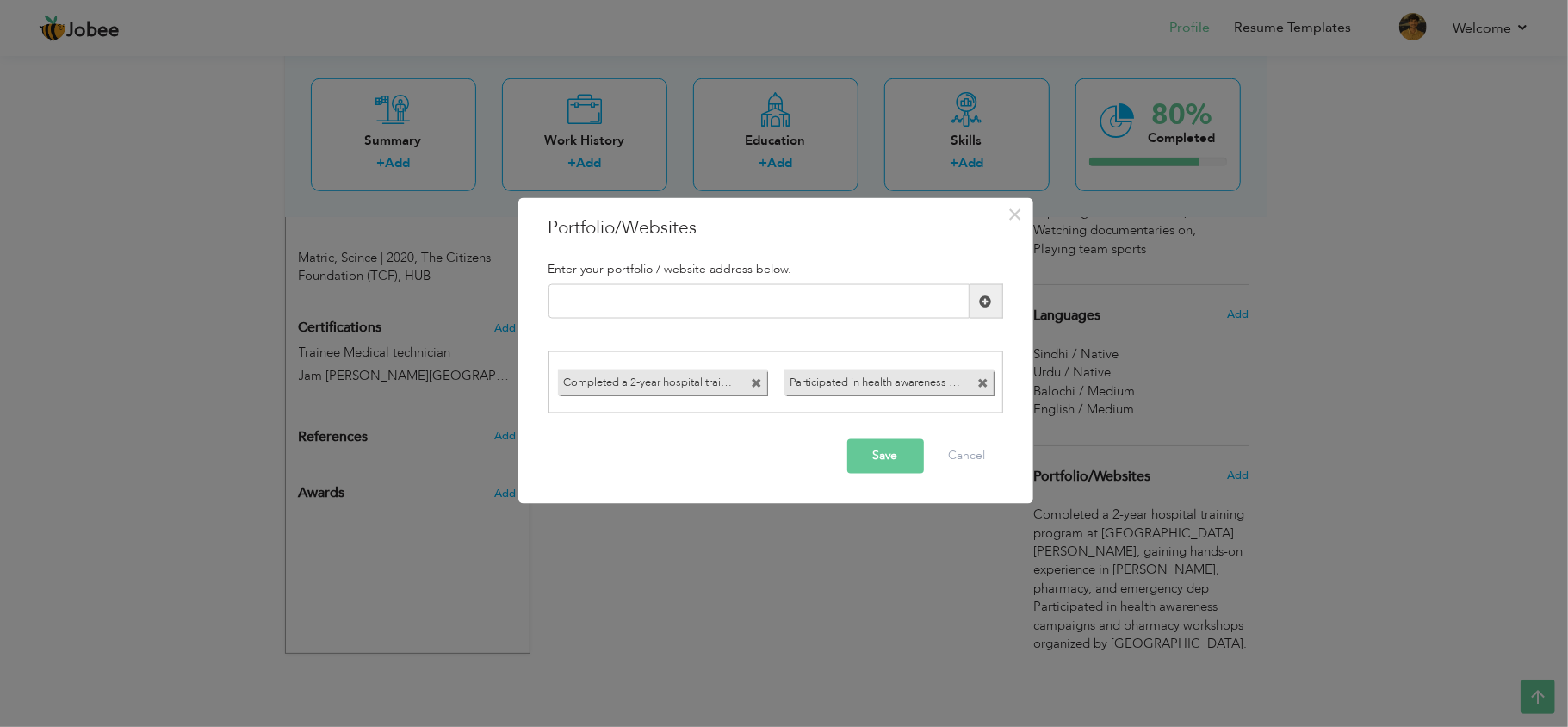 drag, startPoint x: 983, startPoint y: 383, endPoint x: 848, endPoint y: 434, distance: 144.31 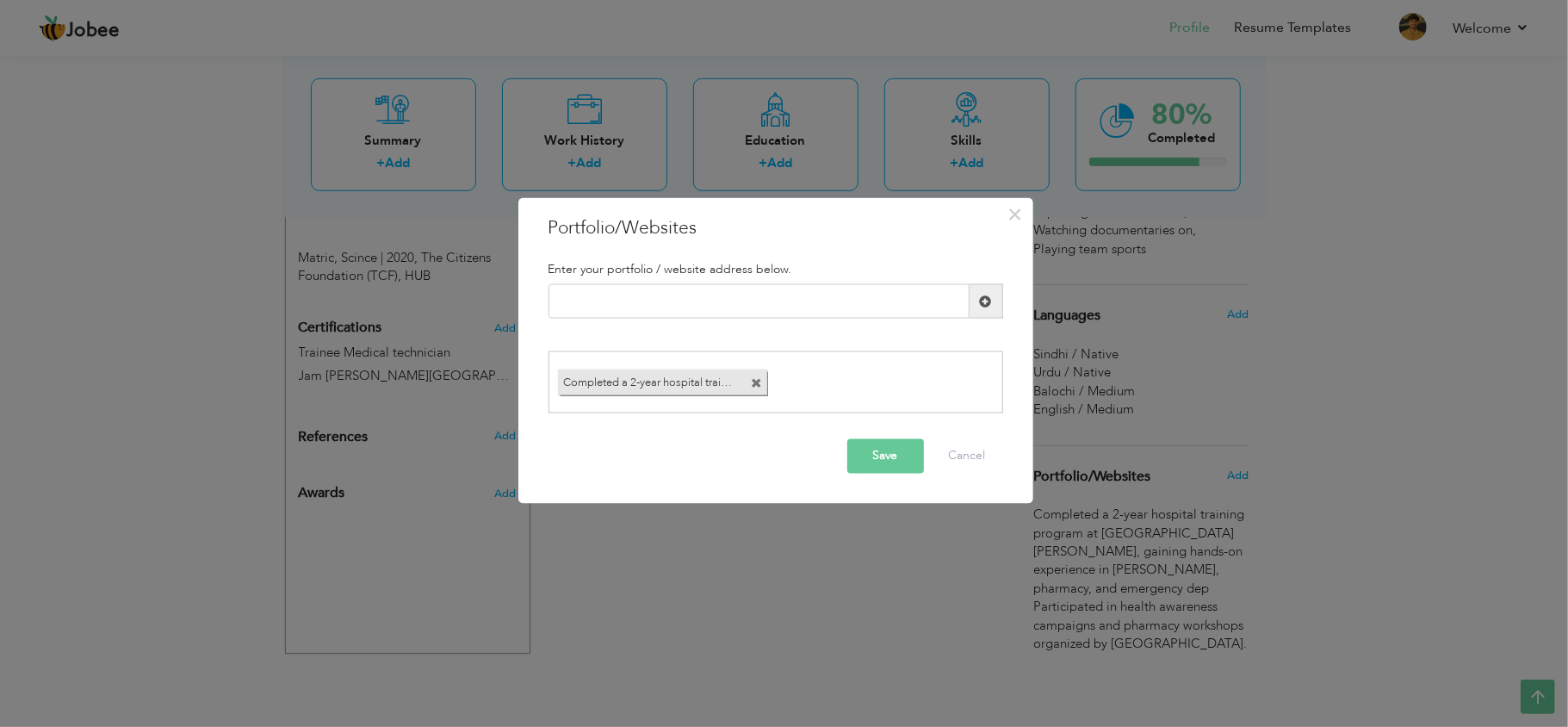 click on "Save" at bounding box center (885, 456) 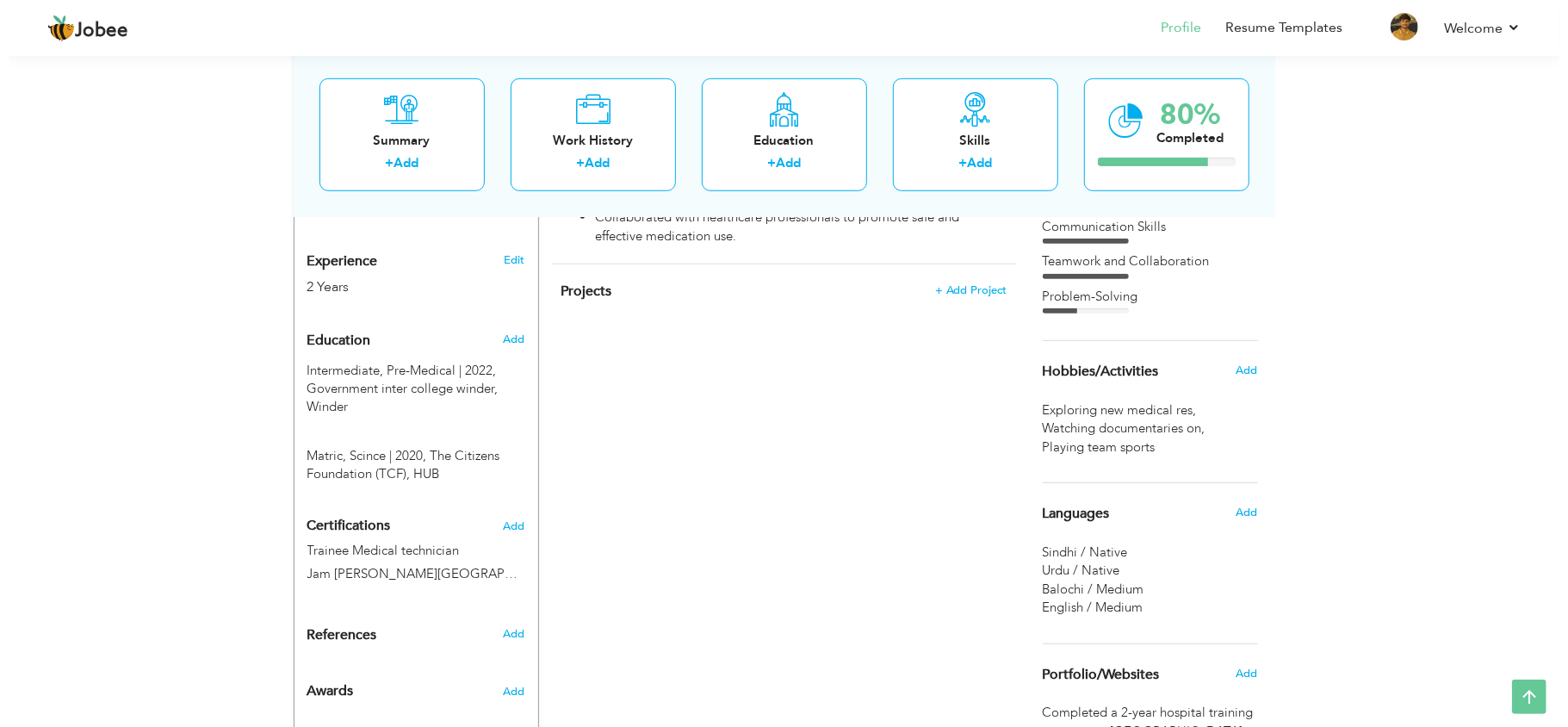 scroll, scrollTop: 531, scrollLeft: 0, axis: vertical 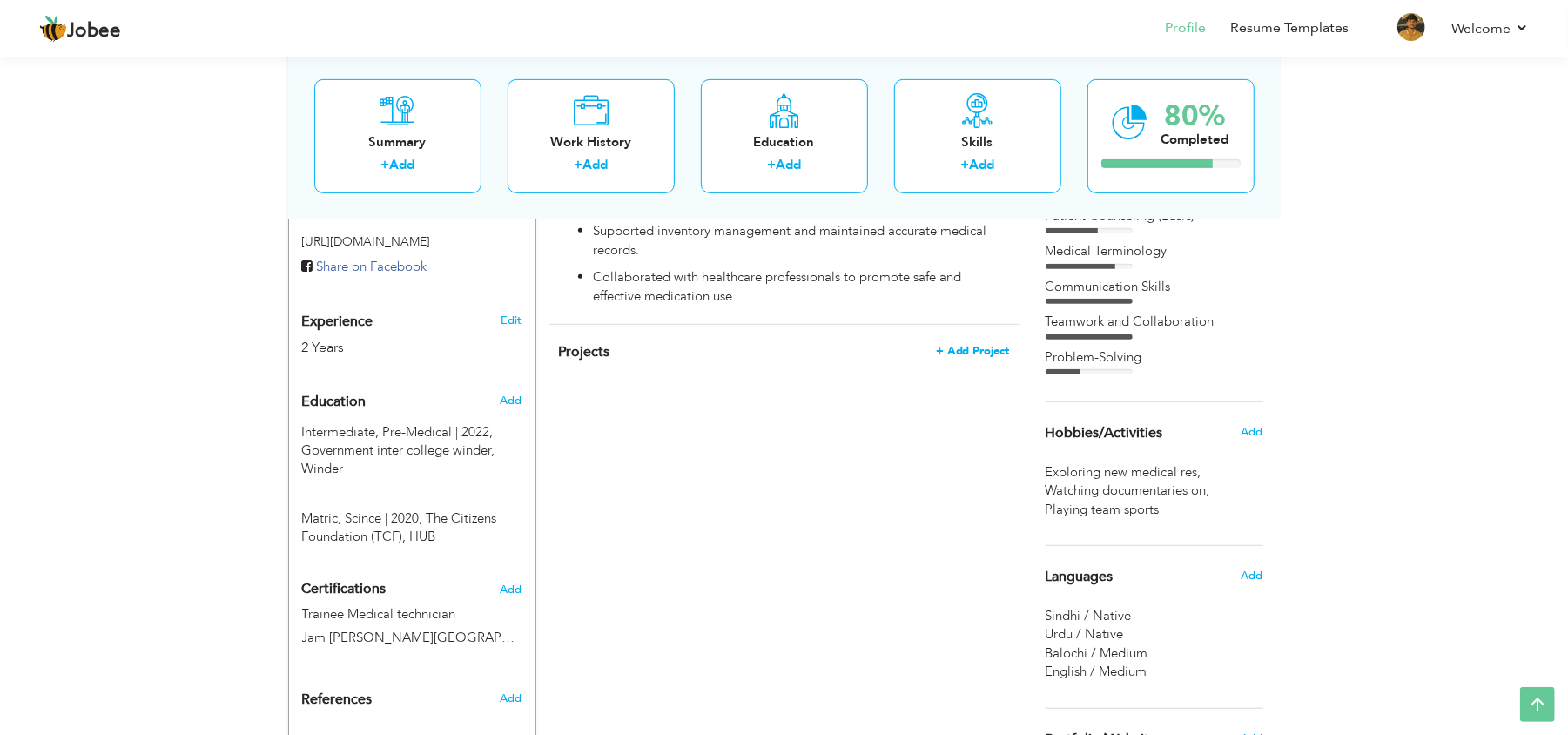 click on "+ Add Project" at bounding box center [972, 351] 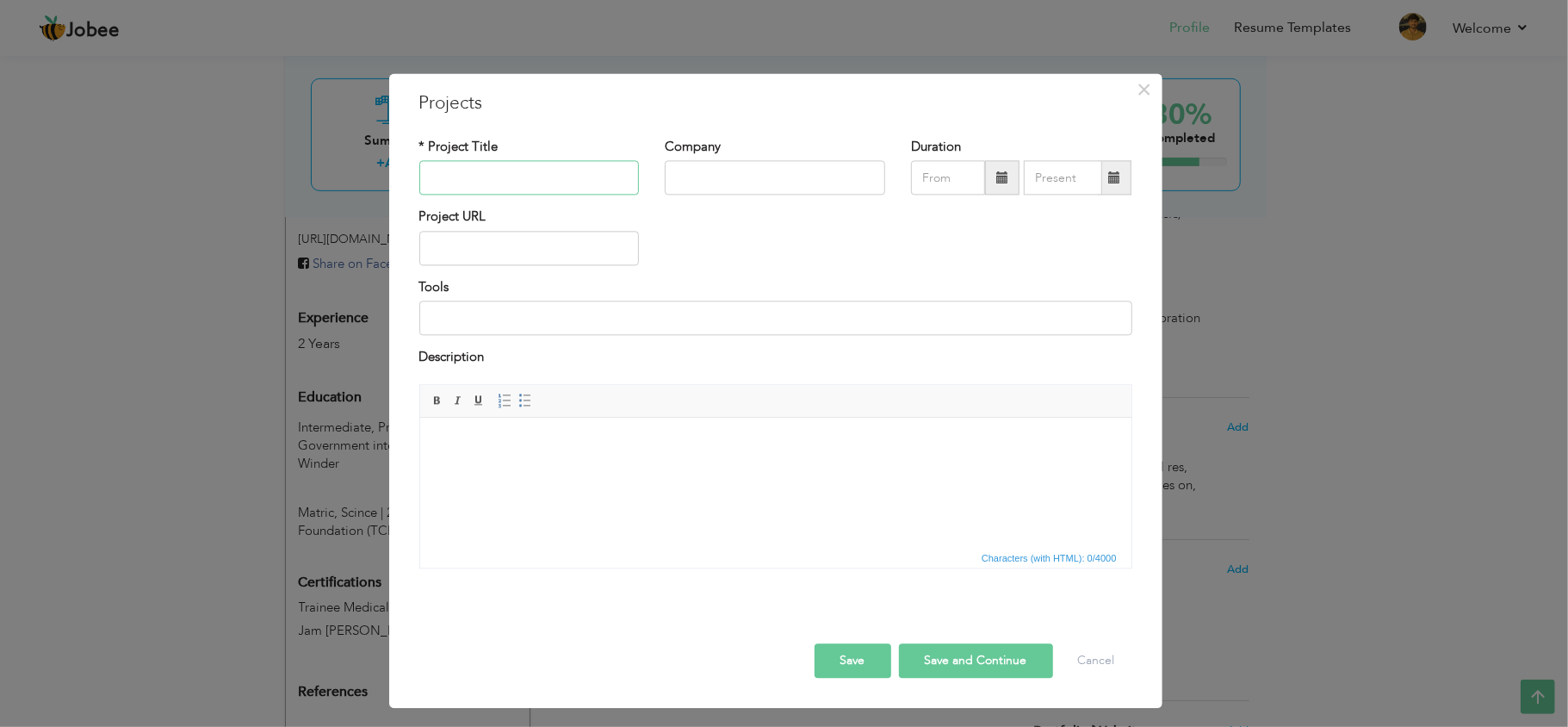 paste on "Assignment on Anti-Tuberculosis Drugs" 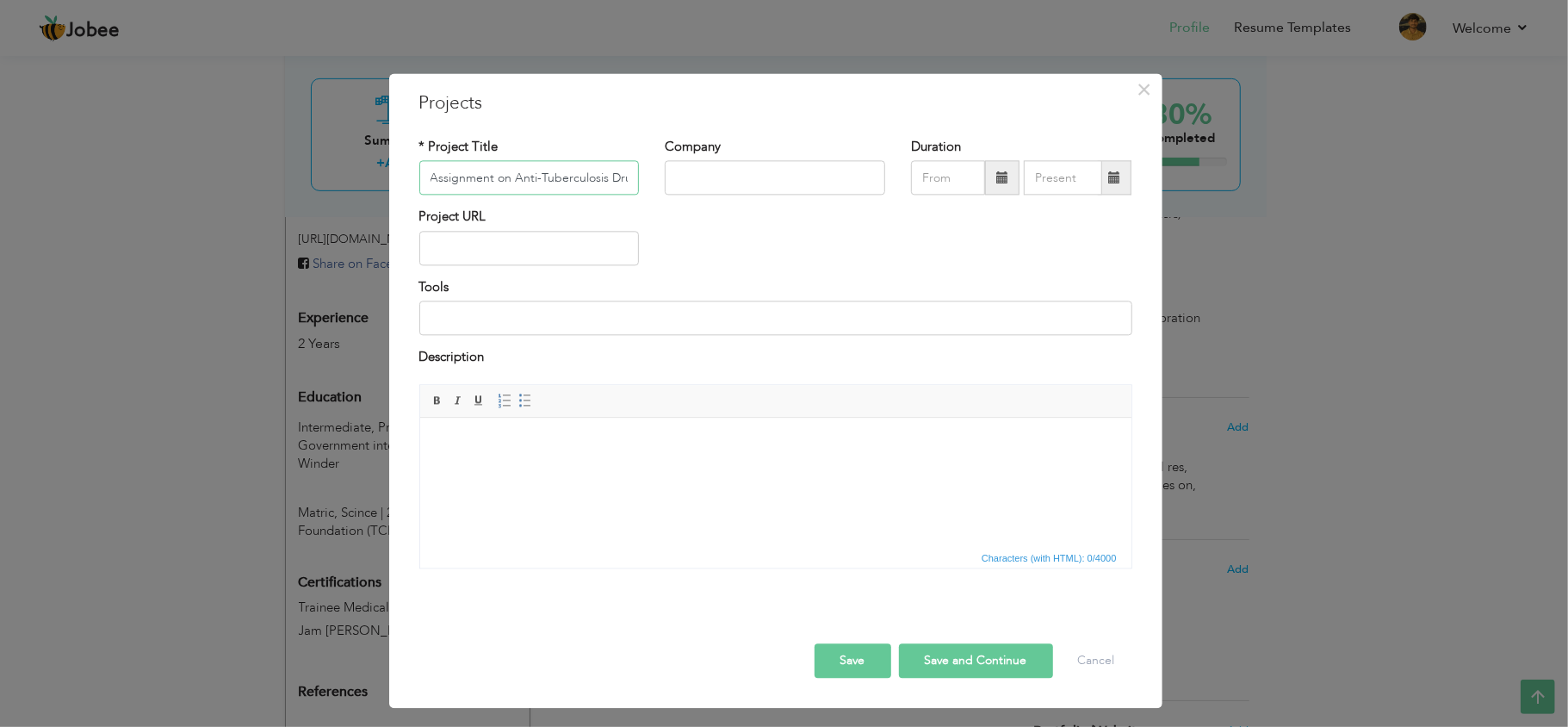 scroll, scrollTop: 0, scrollLeft: 12, axis: horizontal 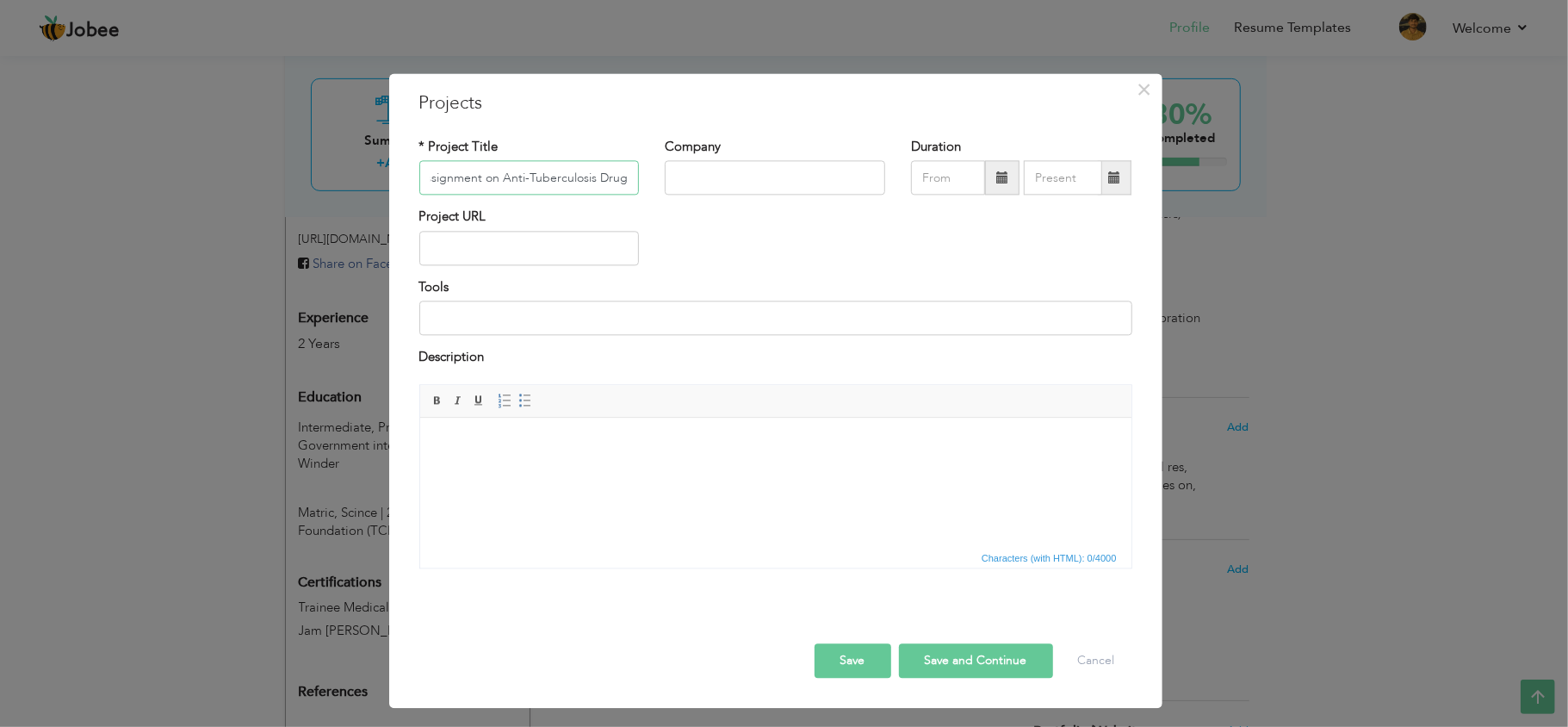 type on "Assignment on Anti-Tuberculosis Drugs" 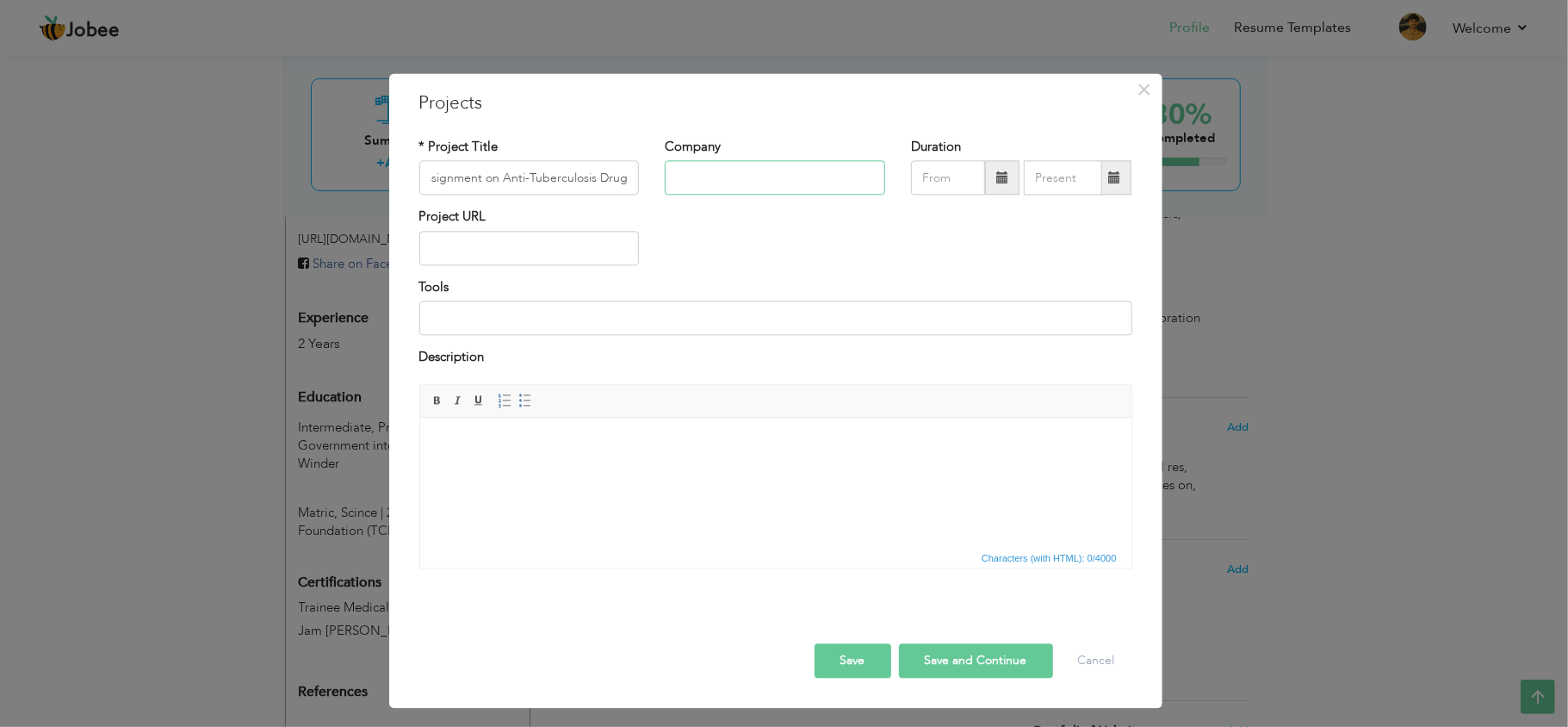 click at bounding box center [775, 178] 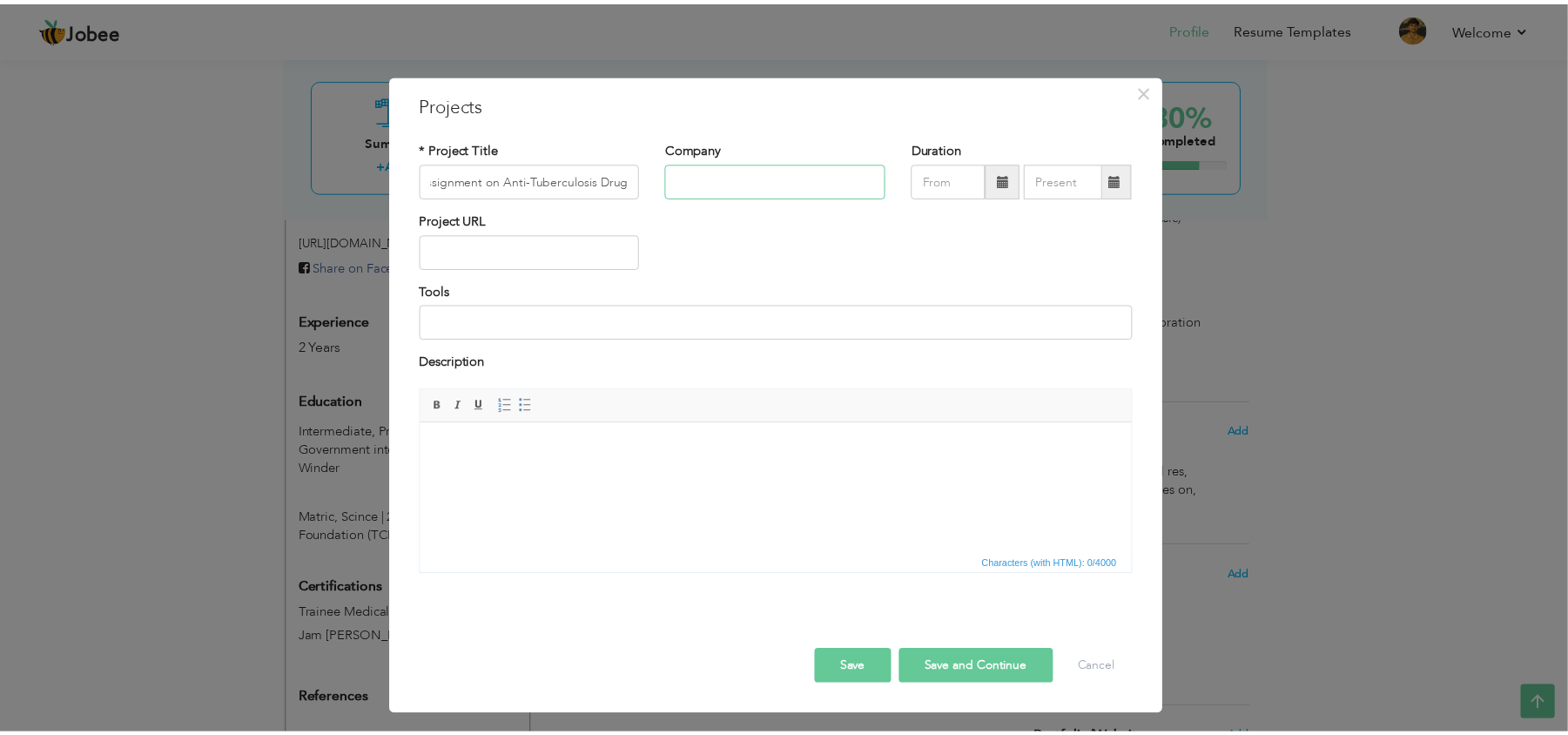 scroll, scrollTop: 0, scrollLeft: 0, axis: both 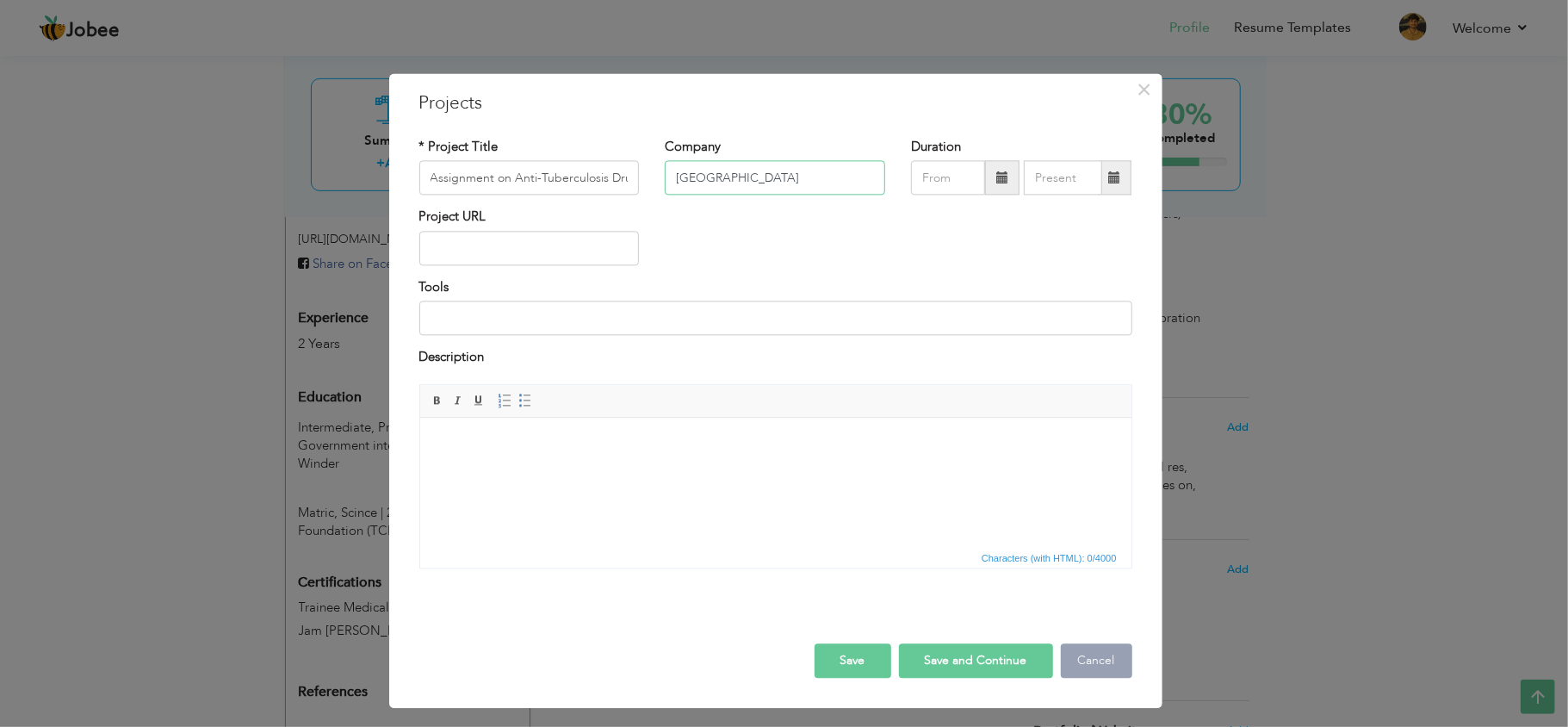 type on "[GEOGRAPHIC_DATA]" 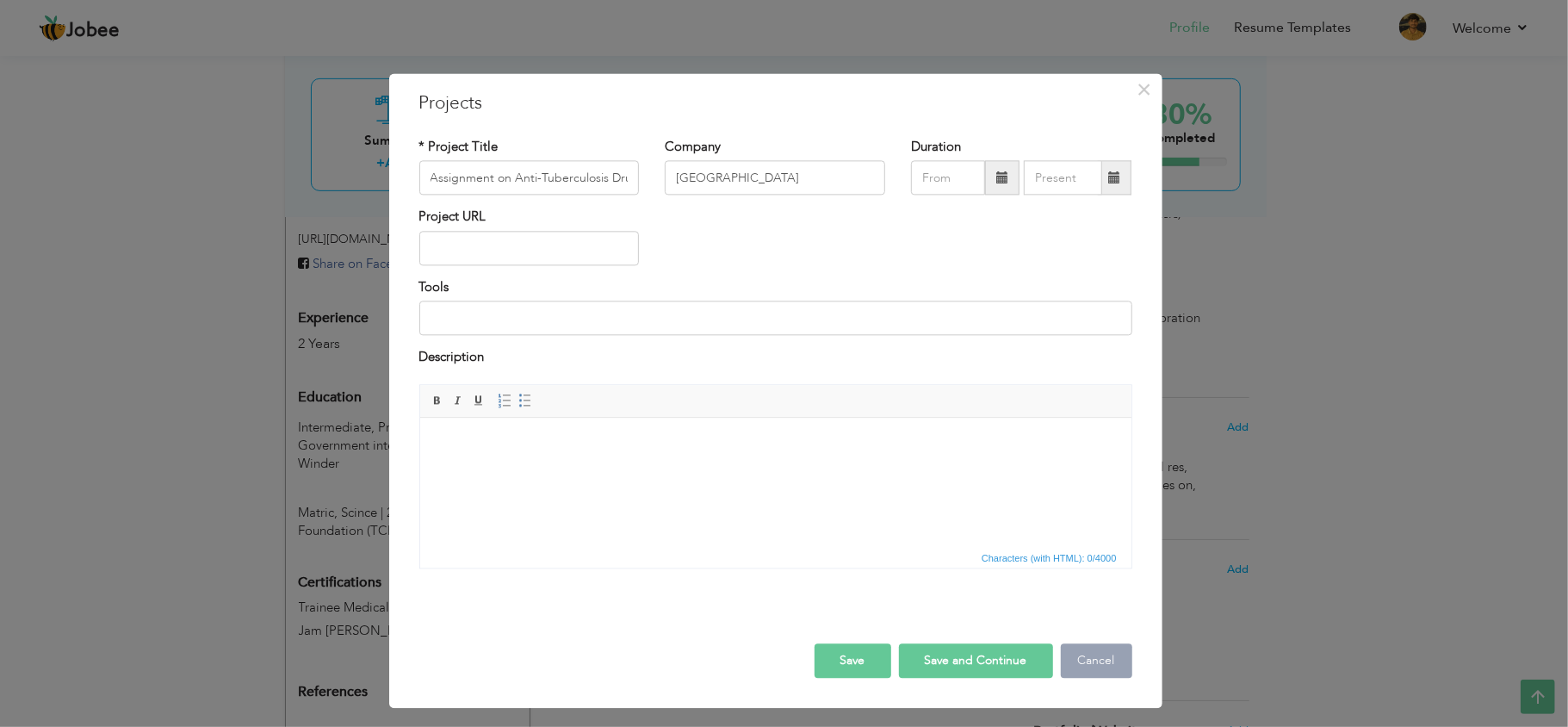click on "Cancel" at bounding box center (1096, 661) 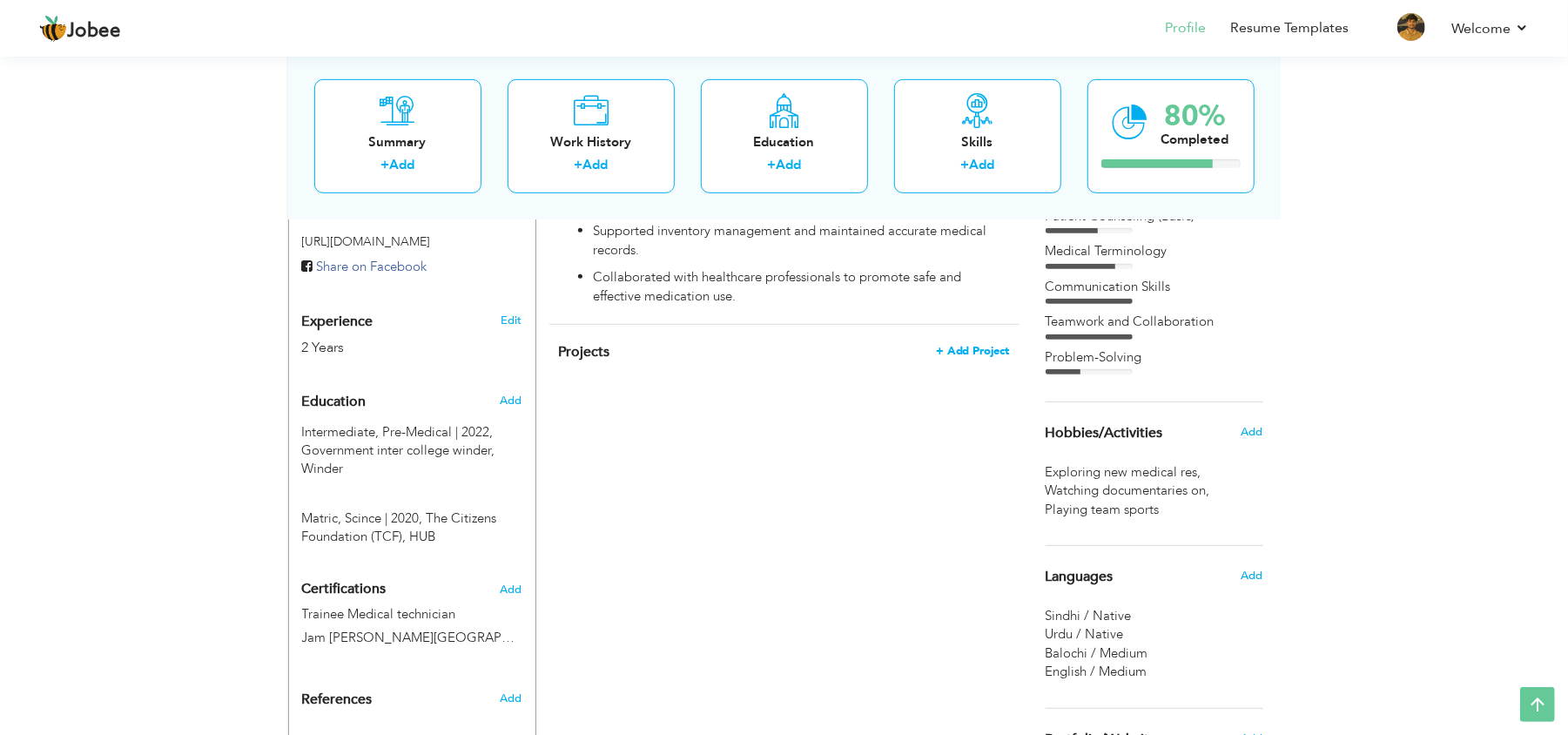 click on "+ Add Project" at bounding box center [972, 351] 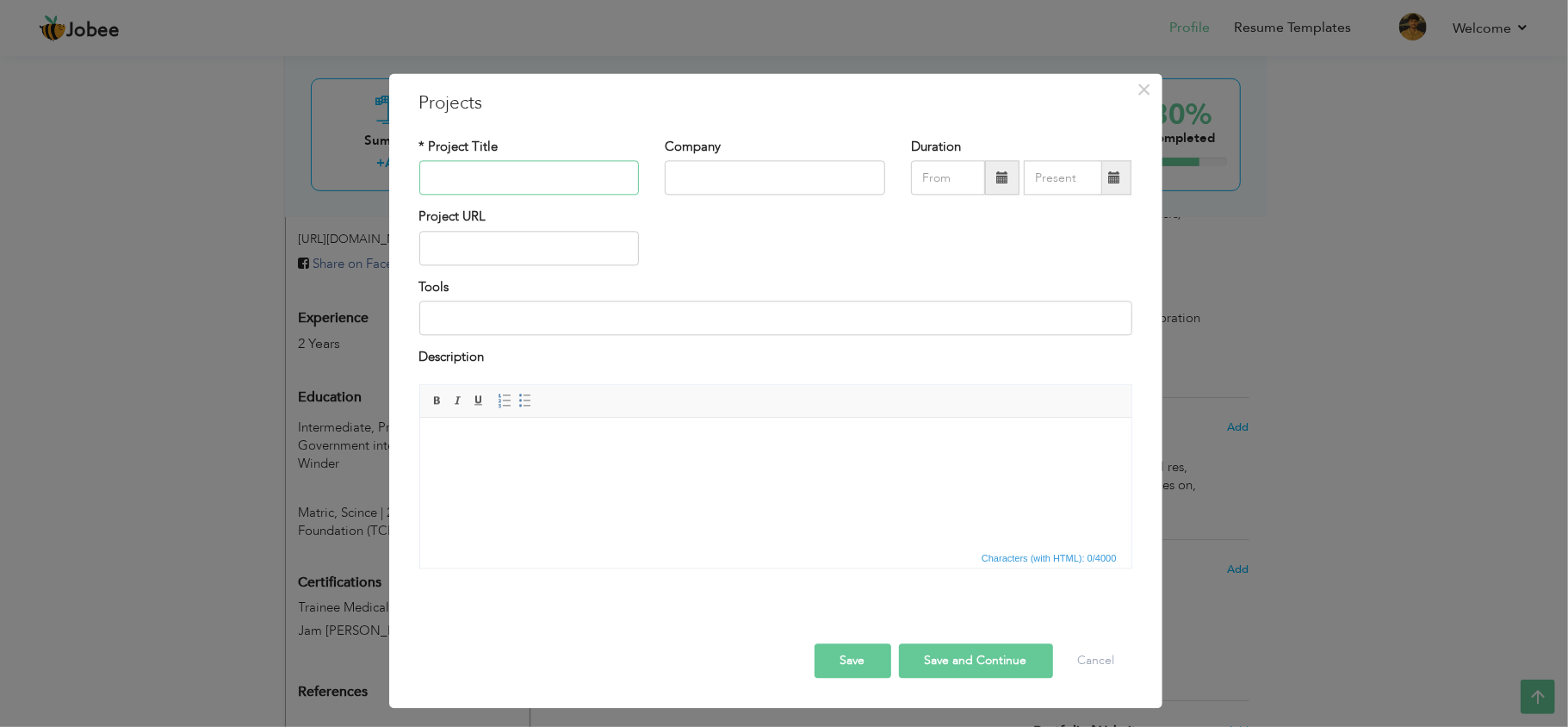 paste on "Study on Anti-Tuberculosis Drugs" 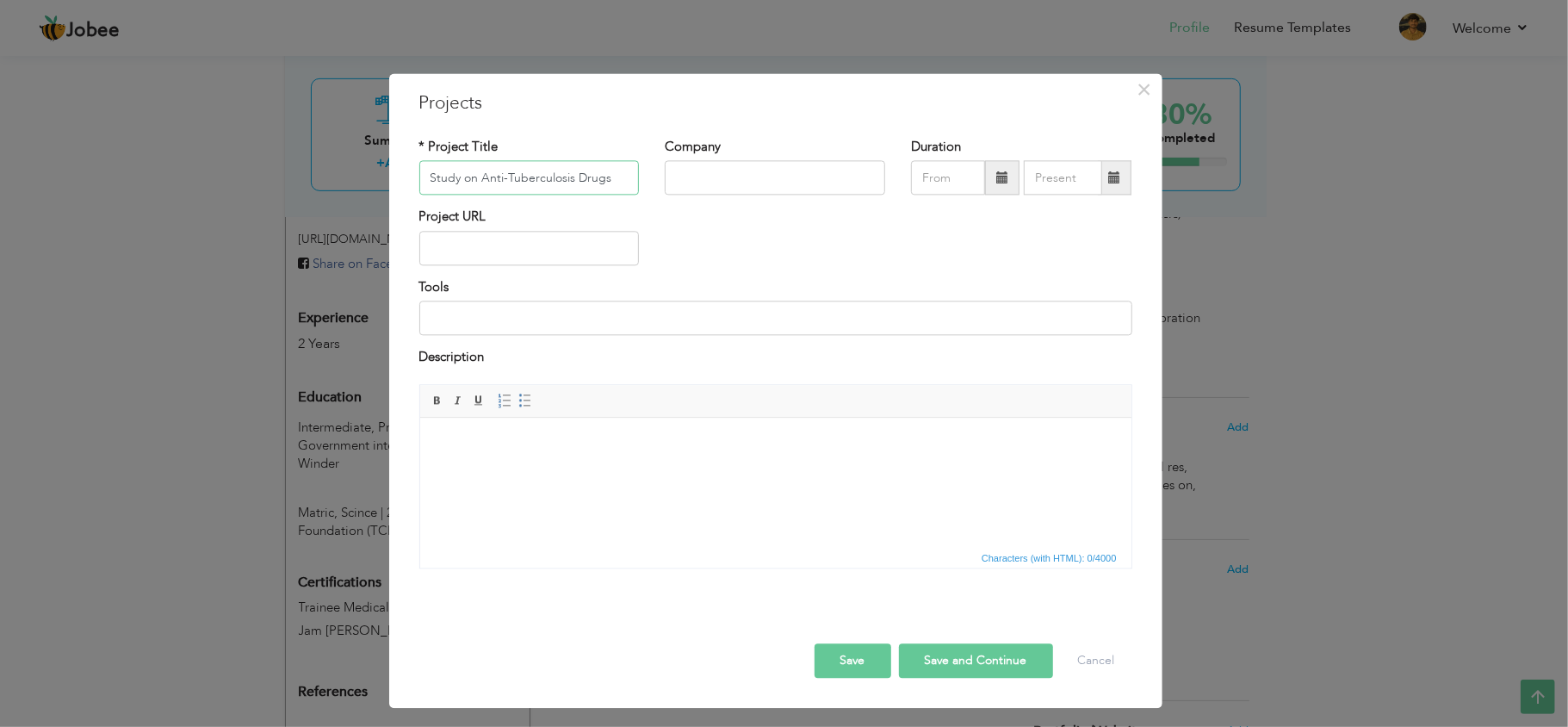 type on "Study on Anti-Tuberculosis Drugs" 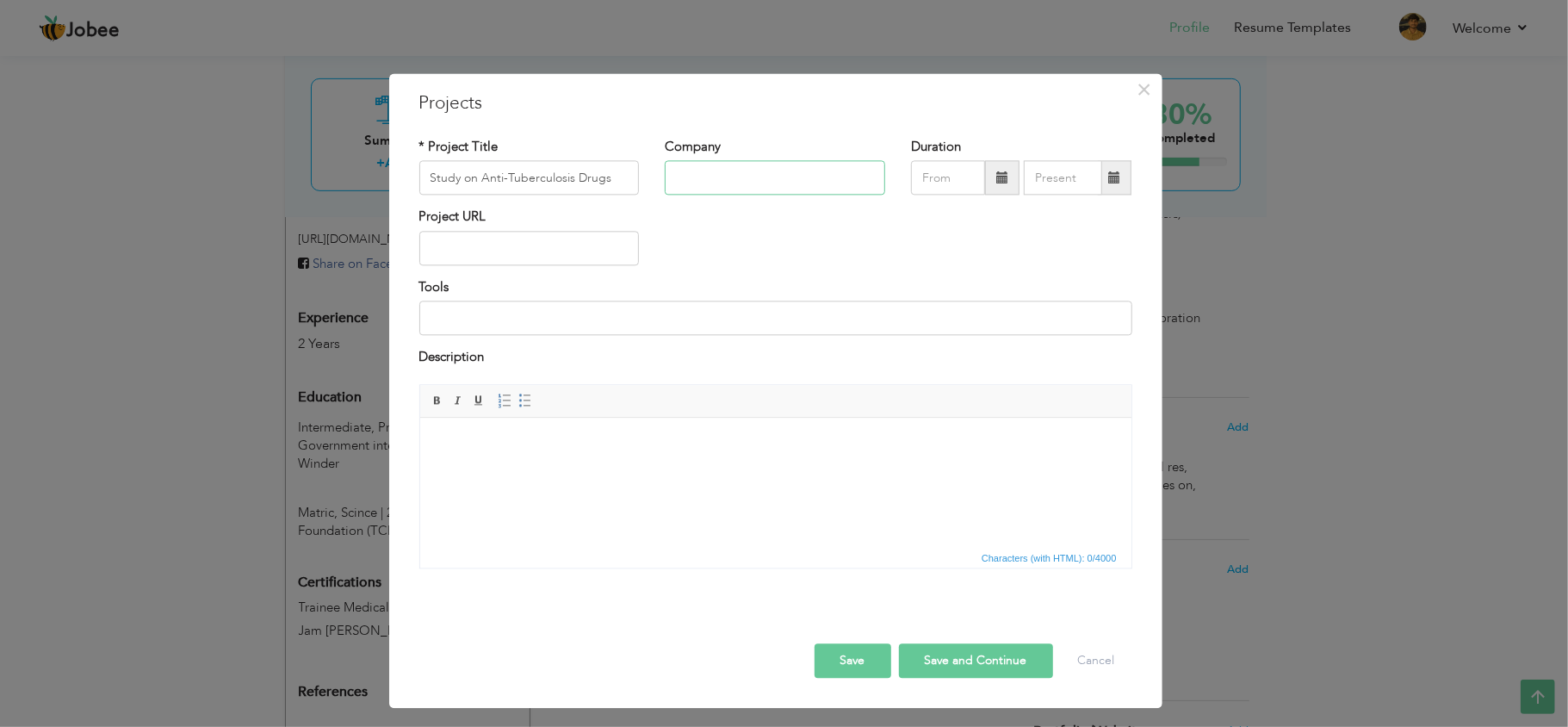 click at bounding box center (775, 178) 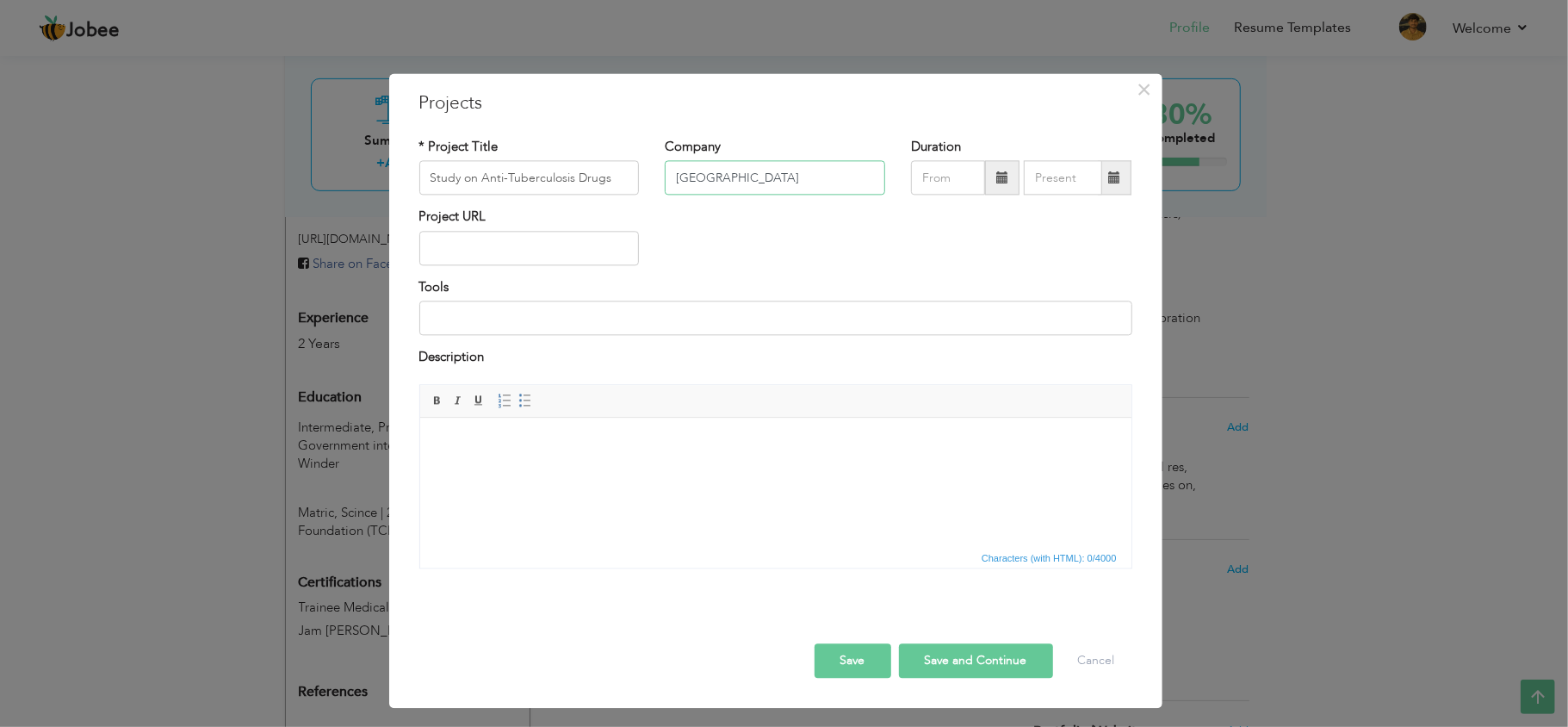 type on "[GEOGRAPHIC_DATA]" 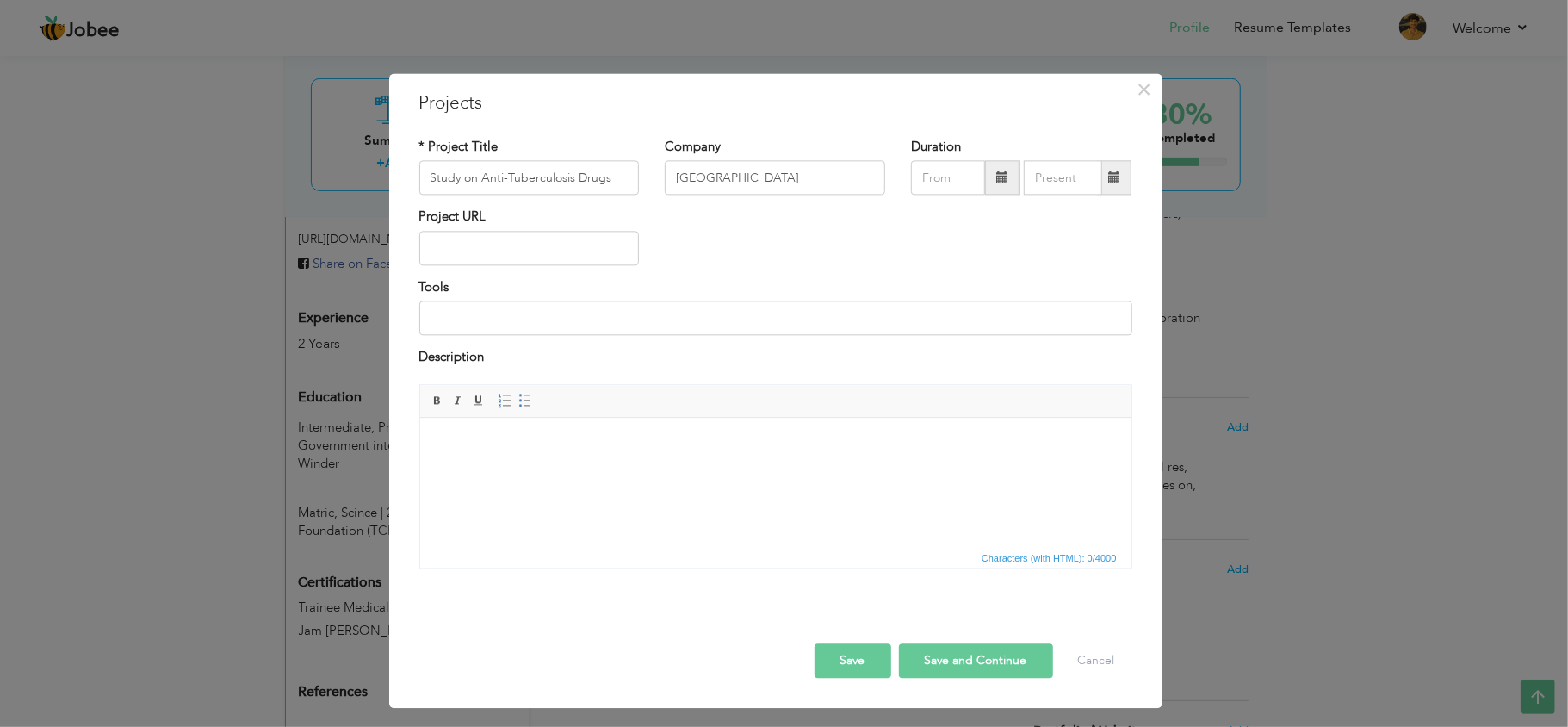 click at bounding box center [1002, 177] 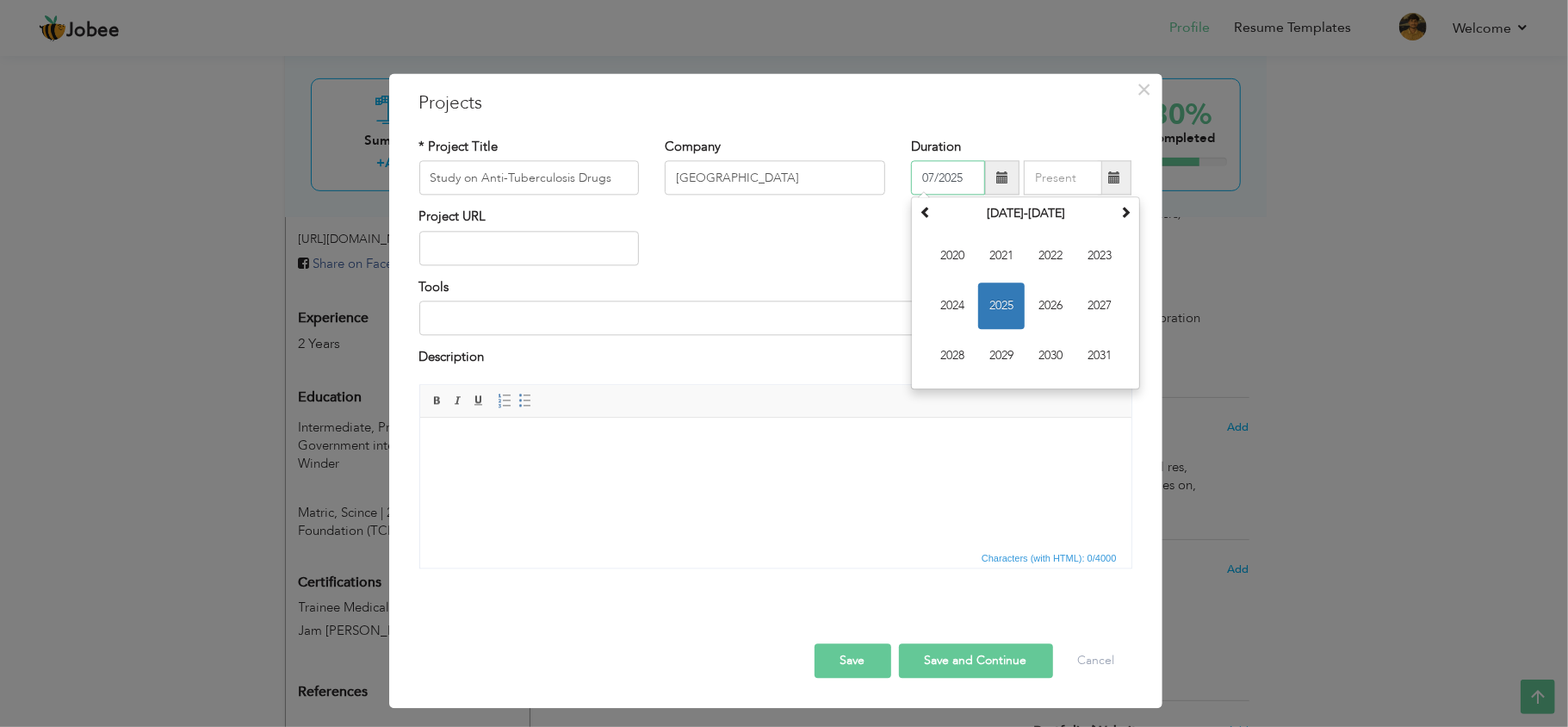click on "2025" at bounding box center (1001, 307) 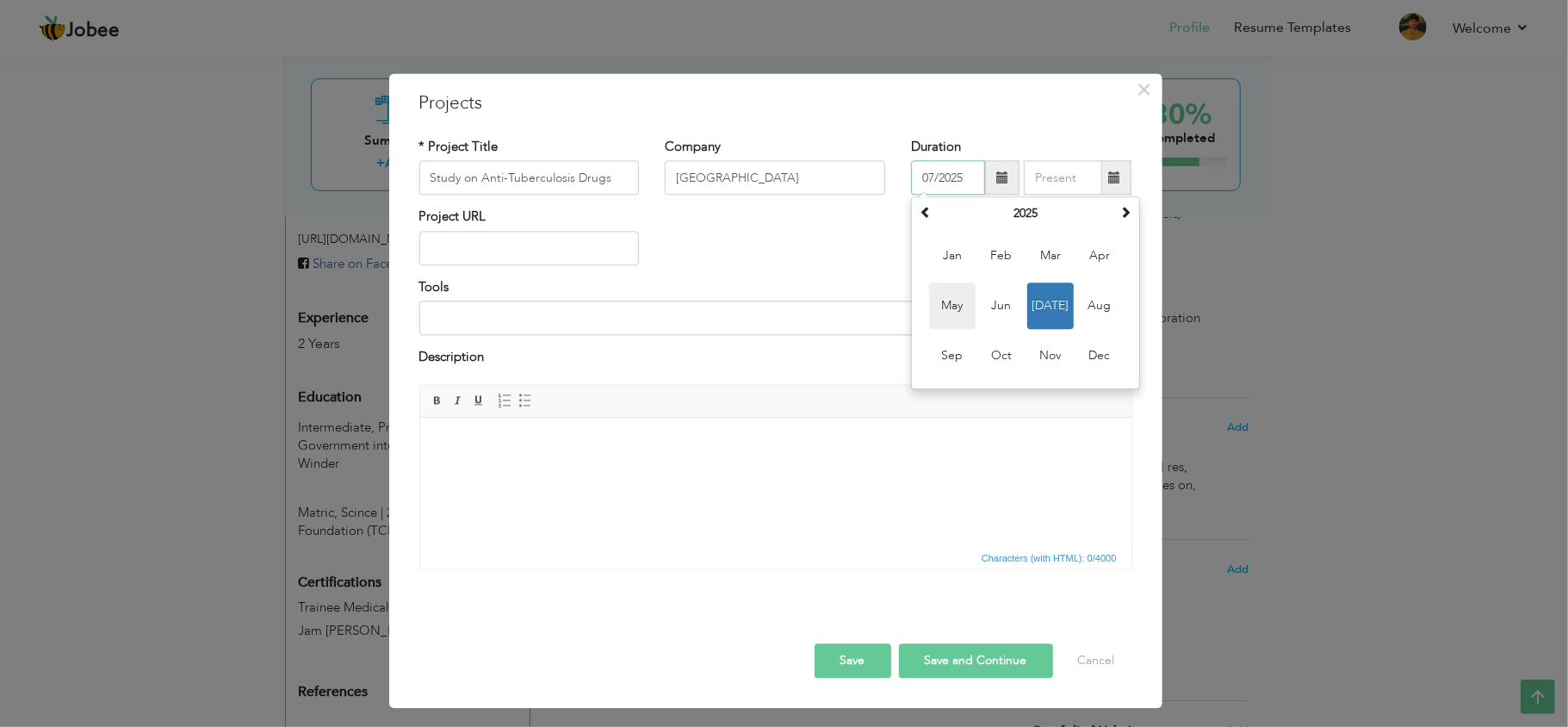 click on "May" at bounding box center [952, 307] 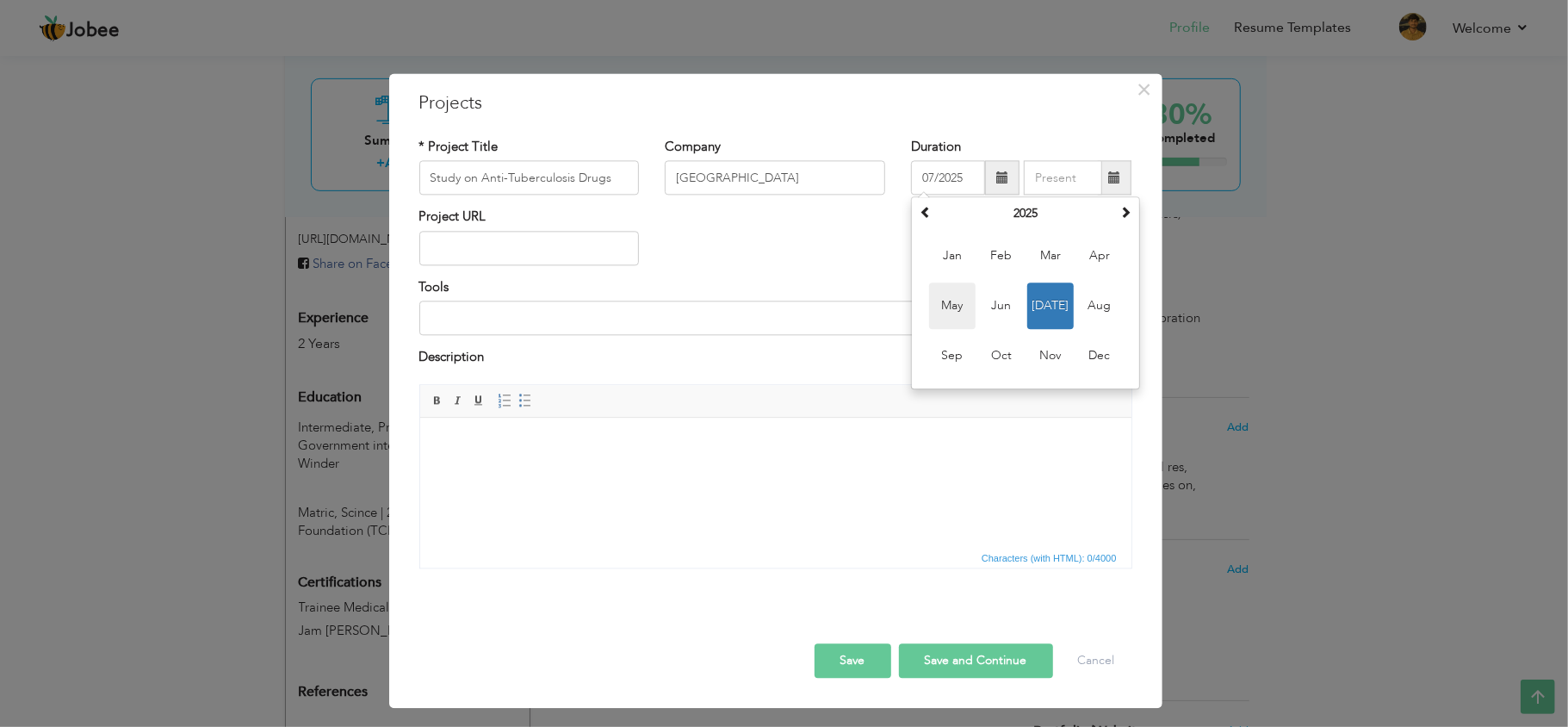 type on "05/2025" 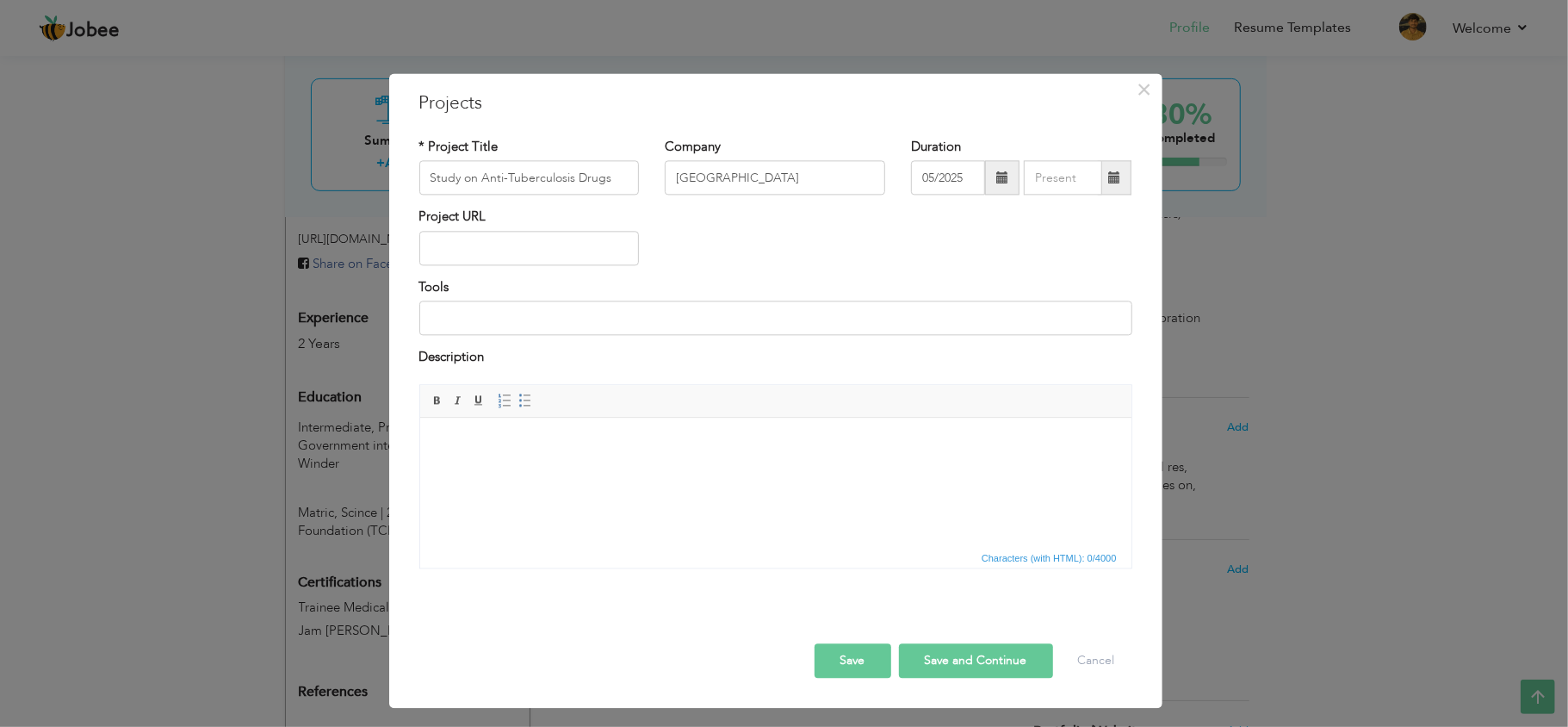 click at bounding box center (1114, 177) 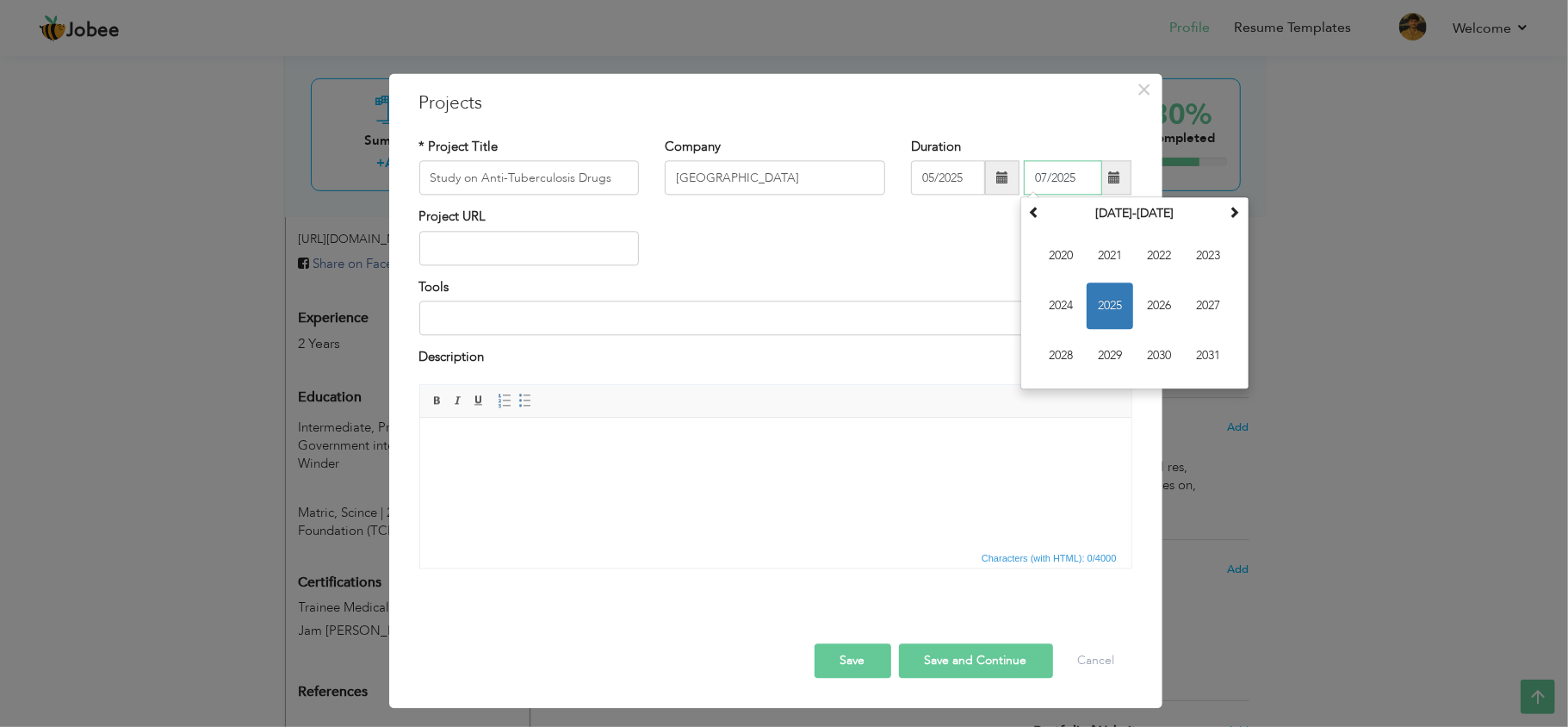 click on "2025" at bounding box center [1110, 307] 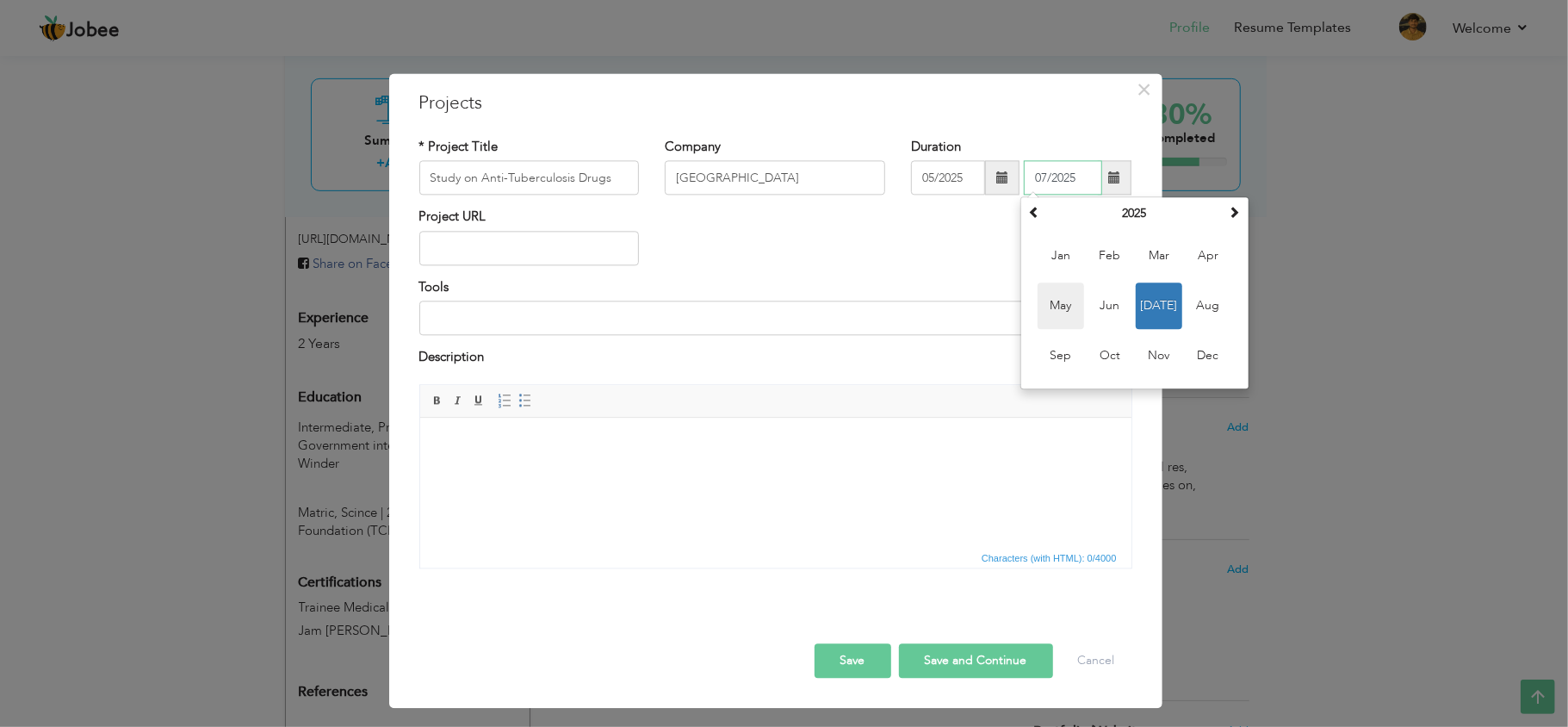 click on "May" at bounding box center (1061, 307) 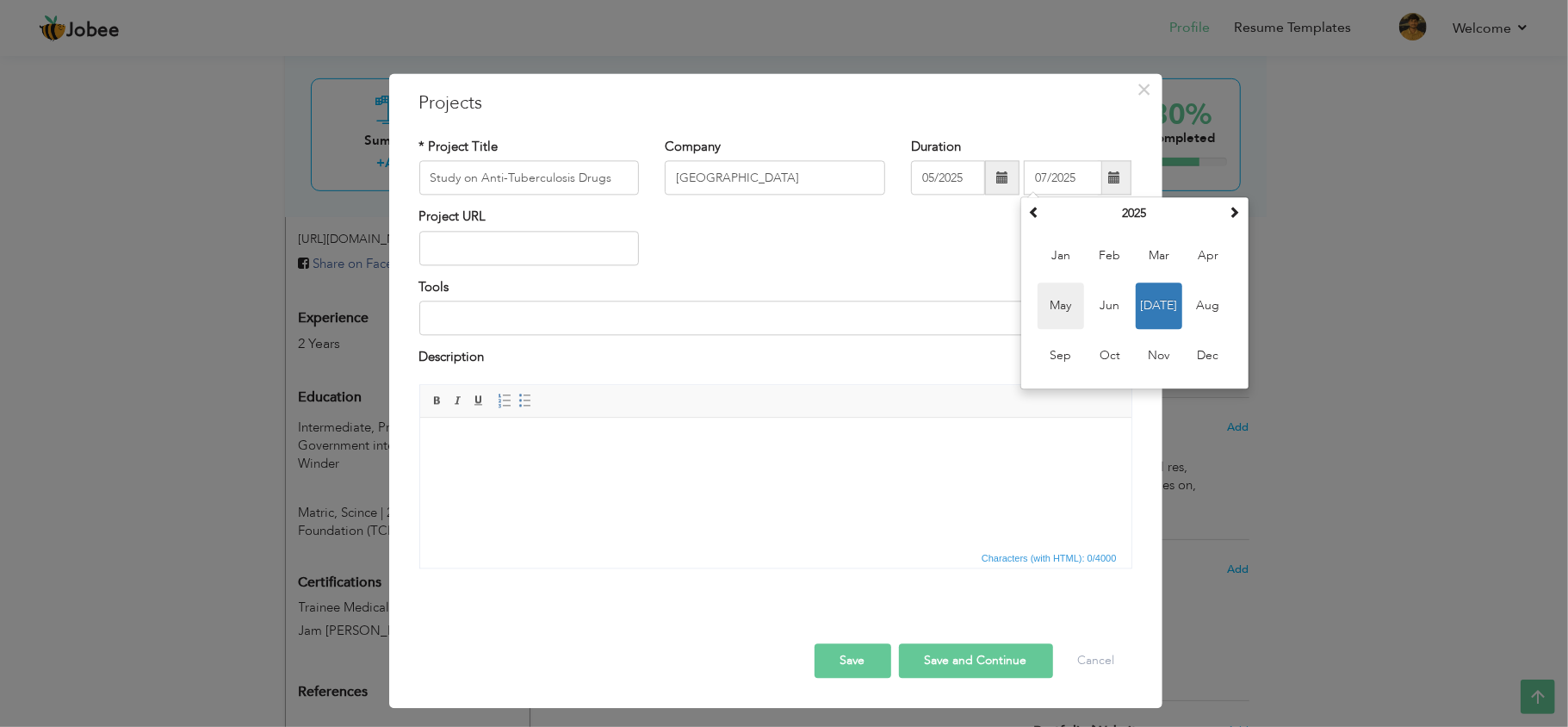 type on "05/2025" 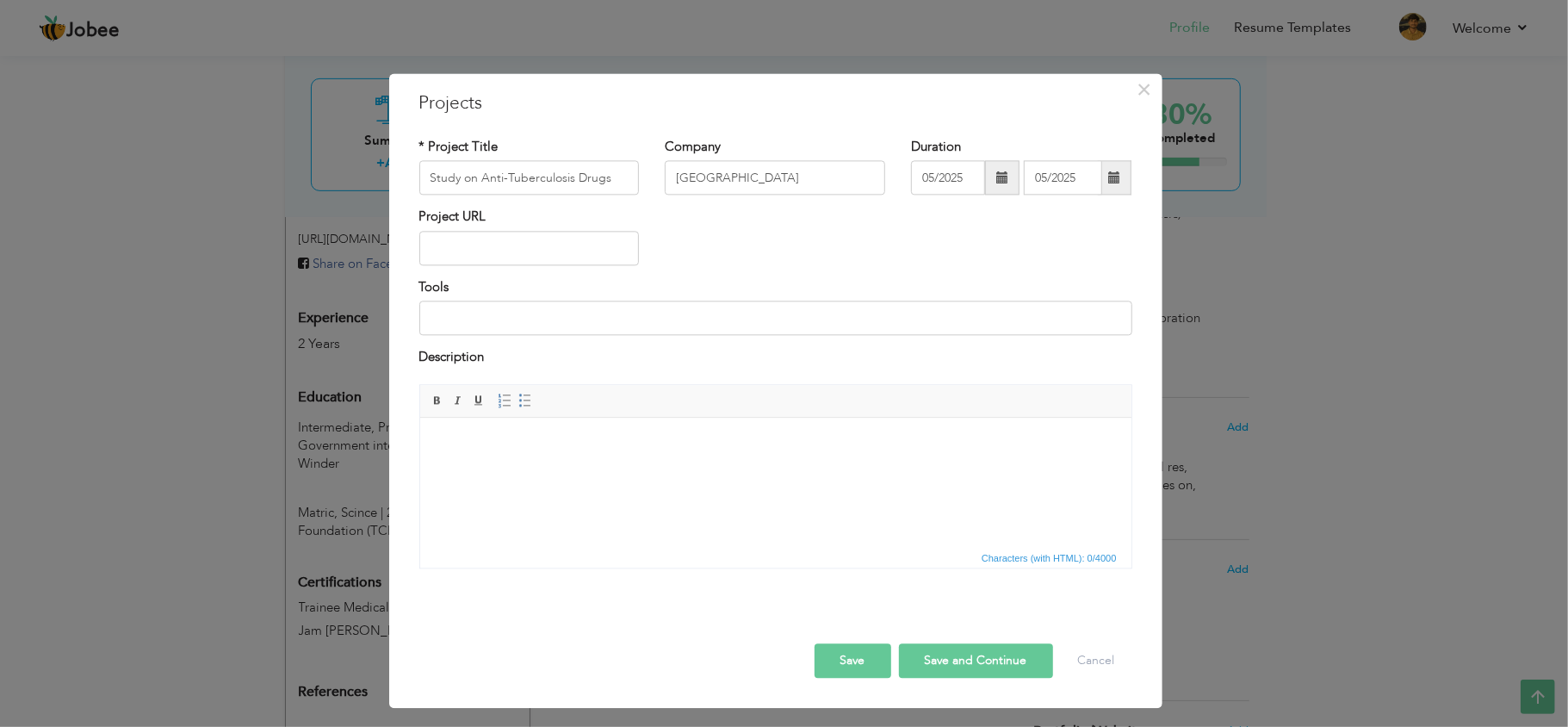 click at bounding box center (775, 444) 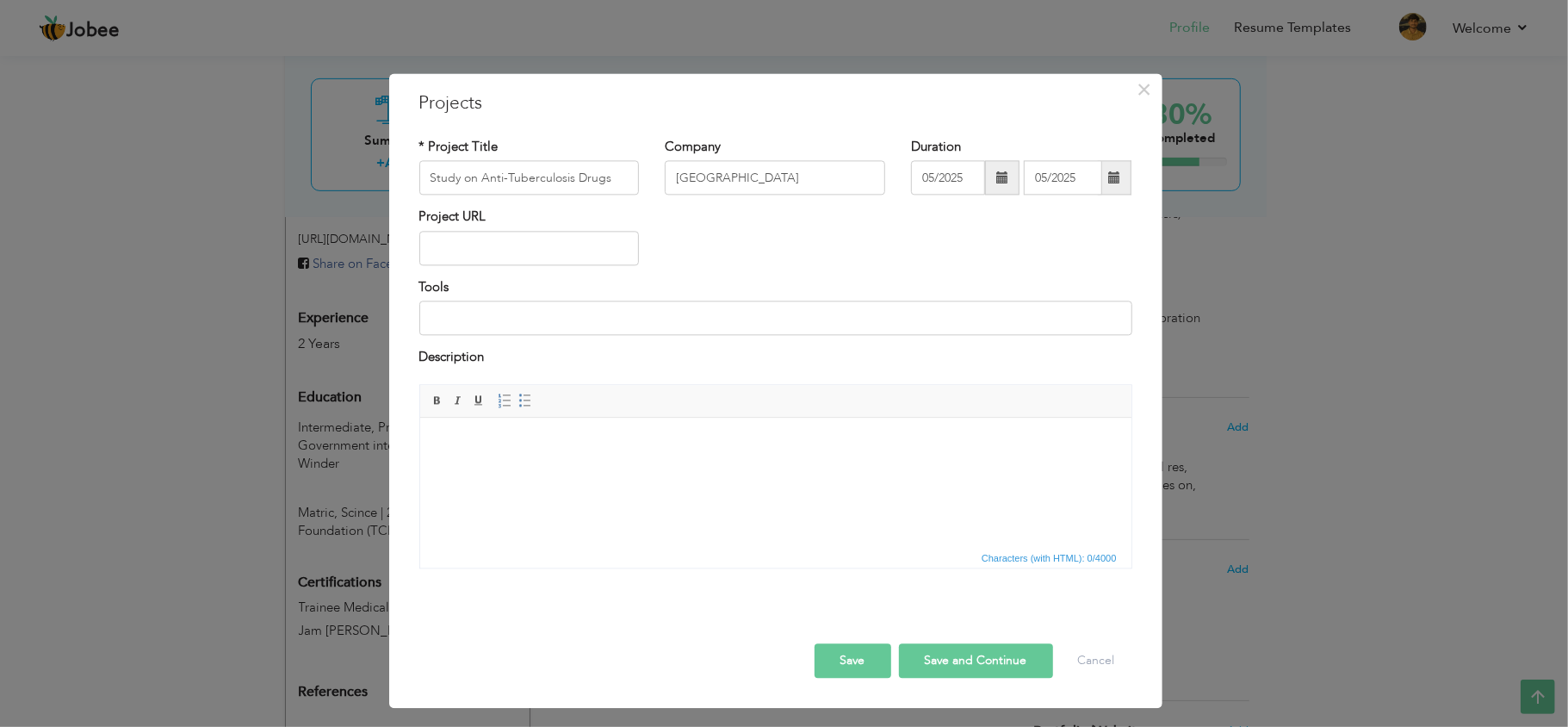 click at bounding box center (775, 444) 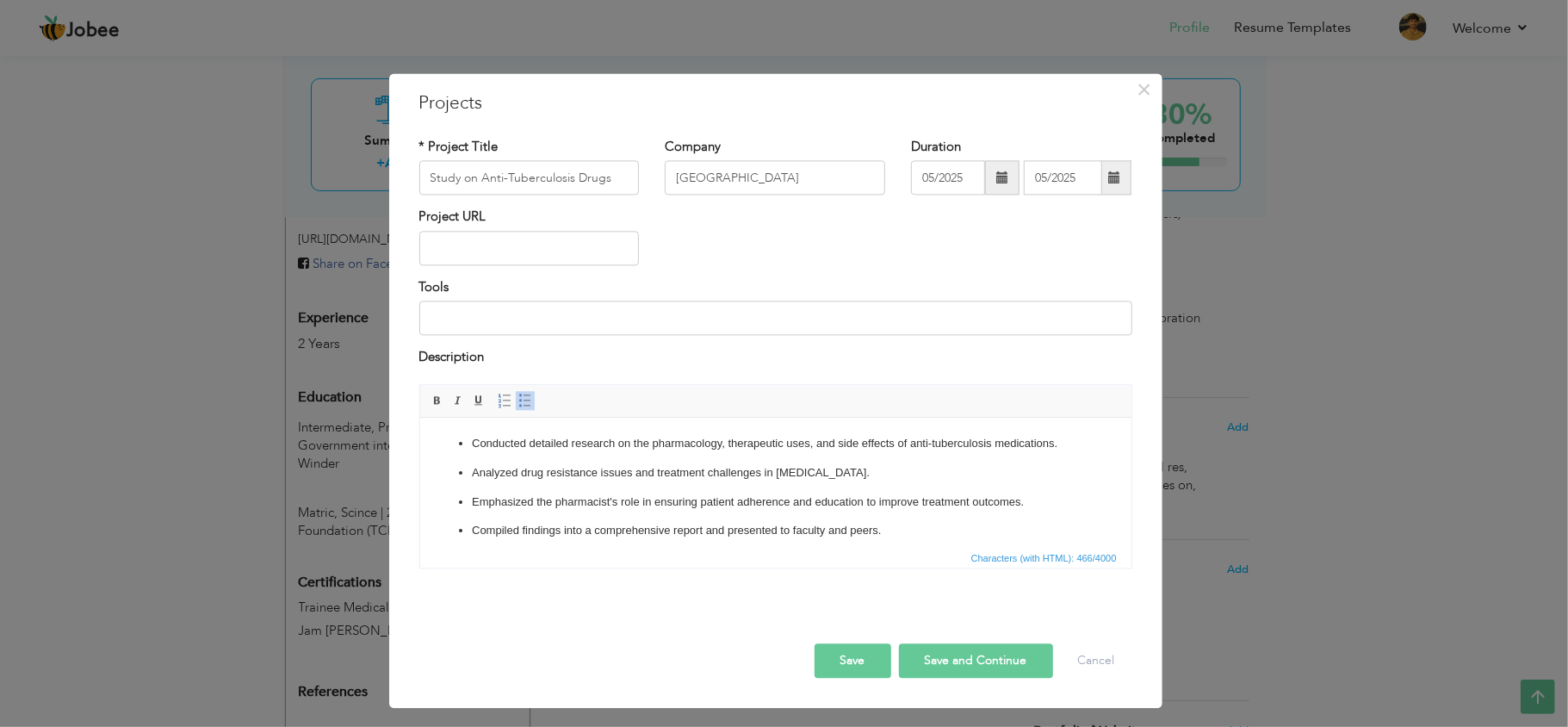 click on "Save" at bounding box center [852, 661] 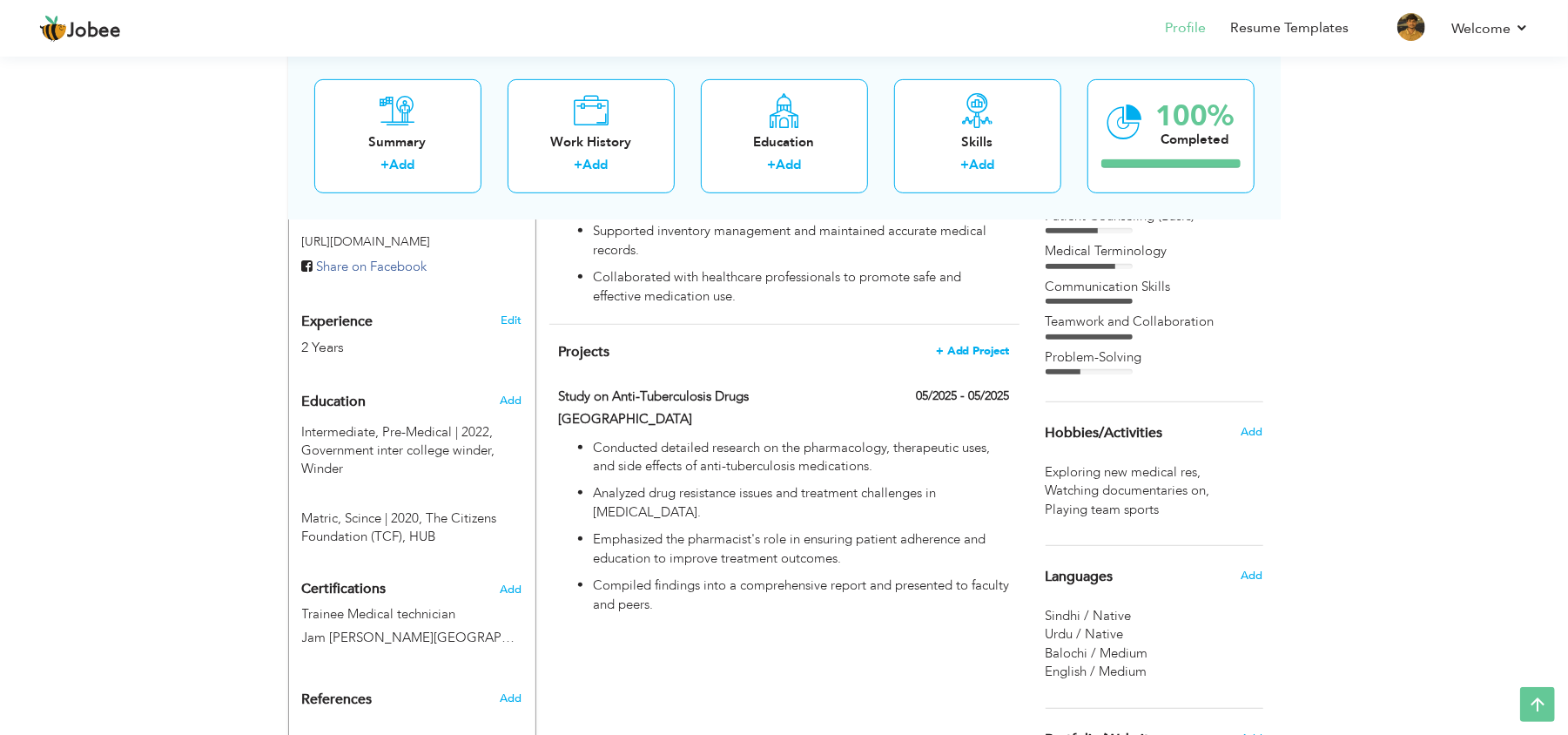 click on "+ Add Project" at bounding box center (972, 351) 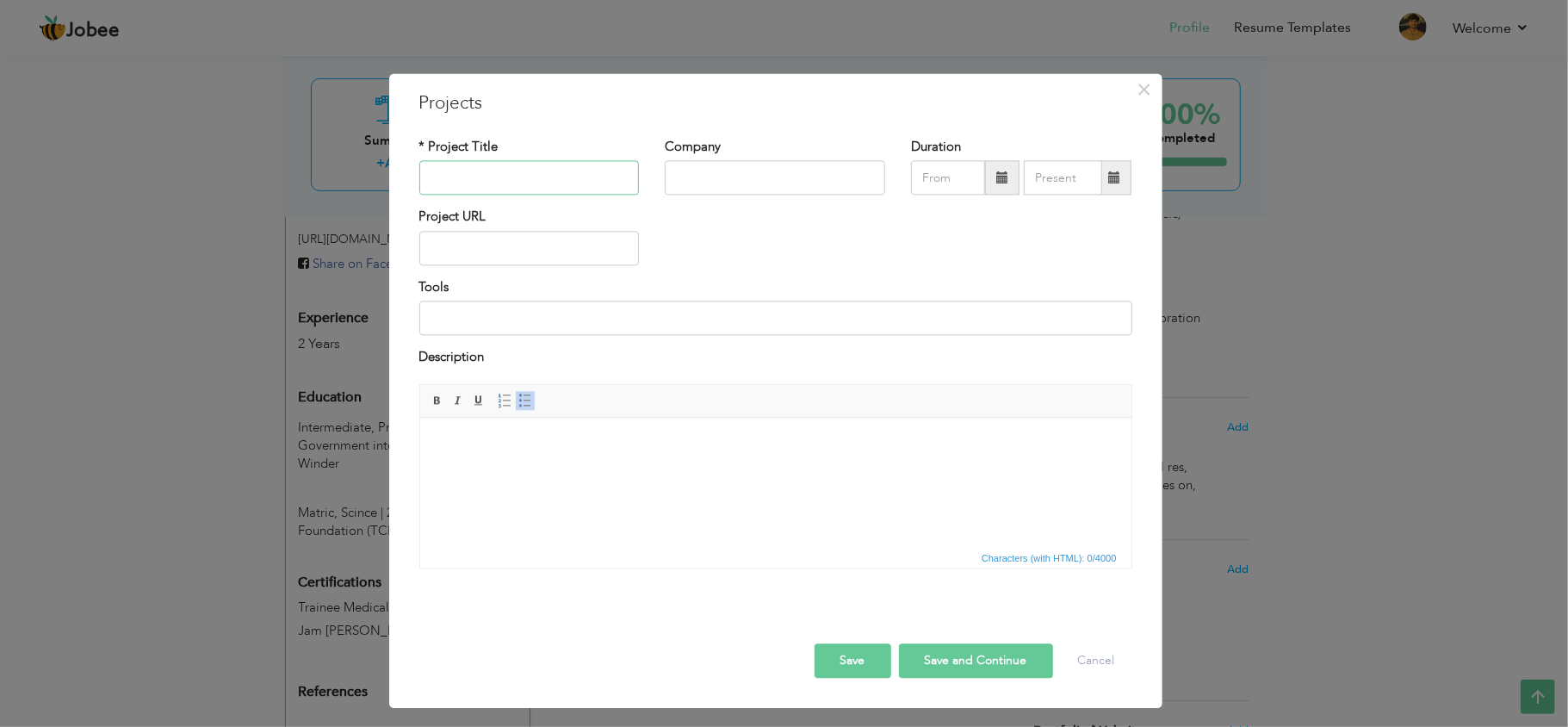 click at bounding box center [530, 178] 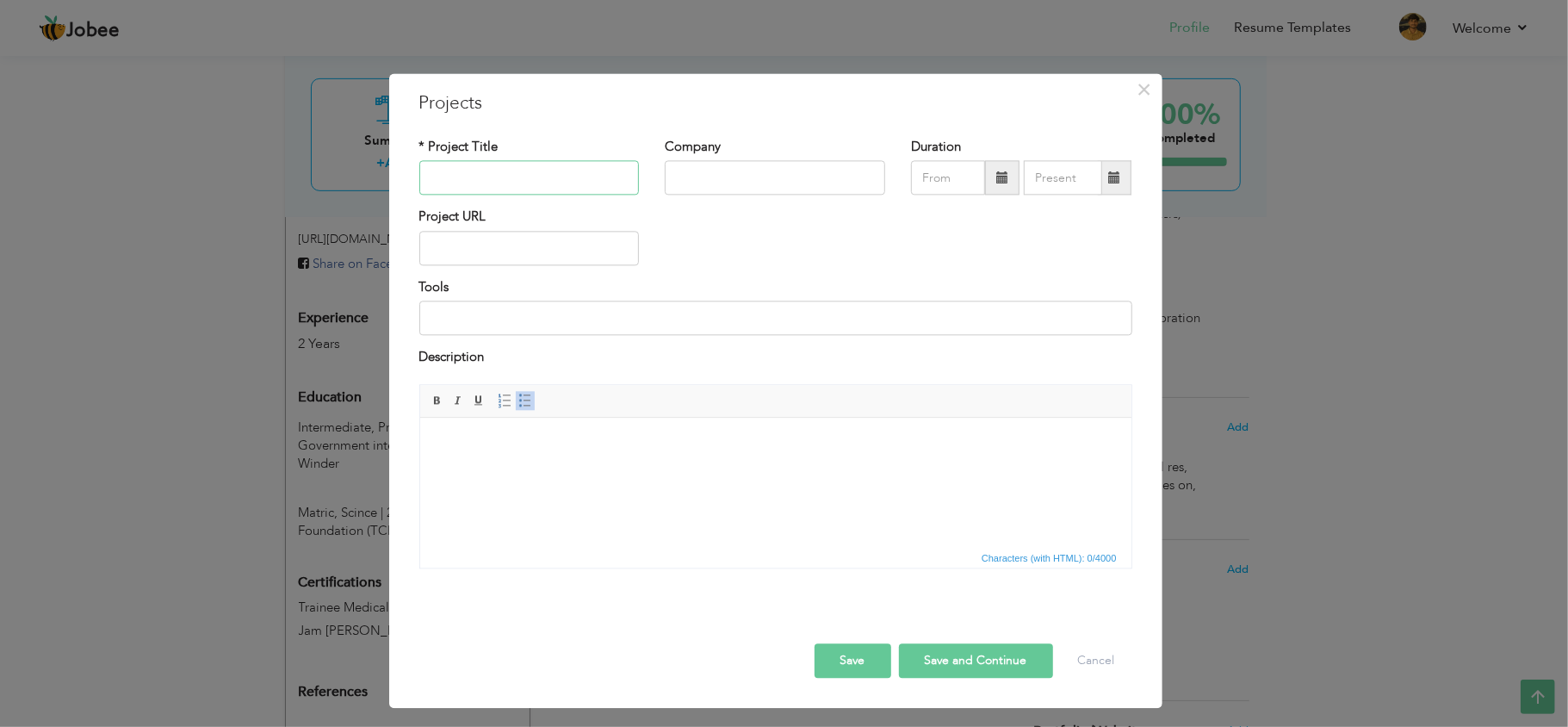 paste on "[MEDICAL_DATA] Awareness Session" 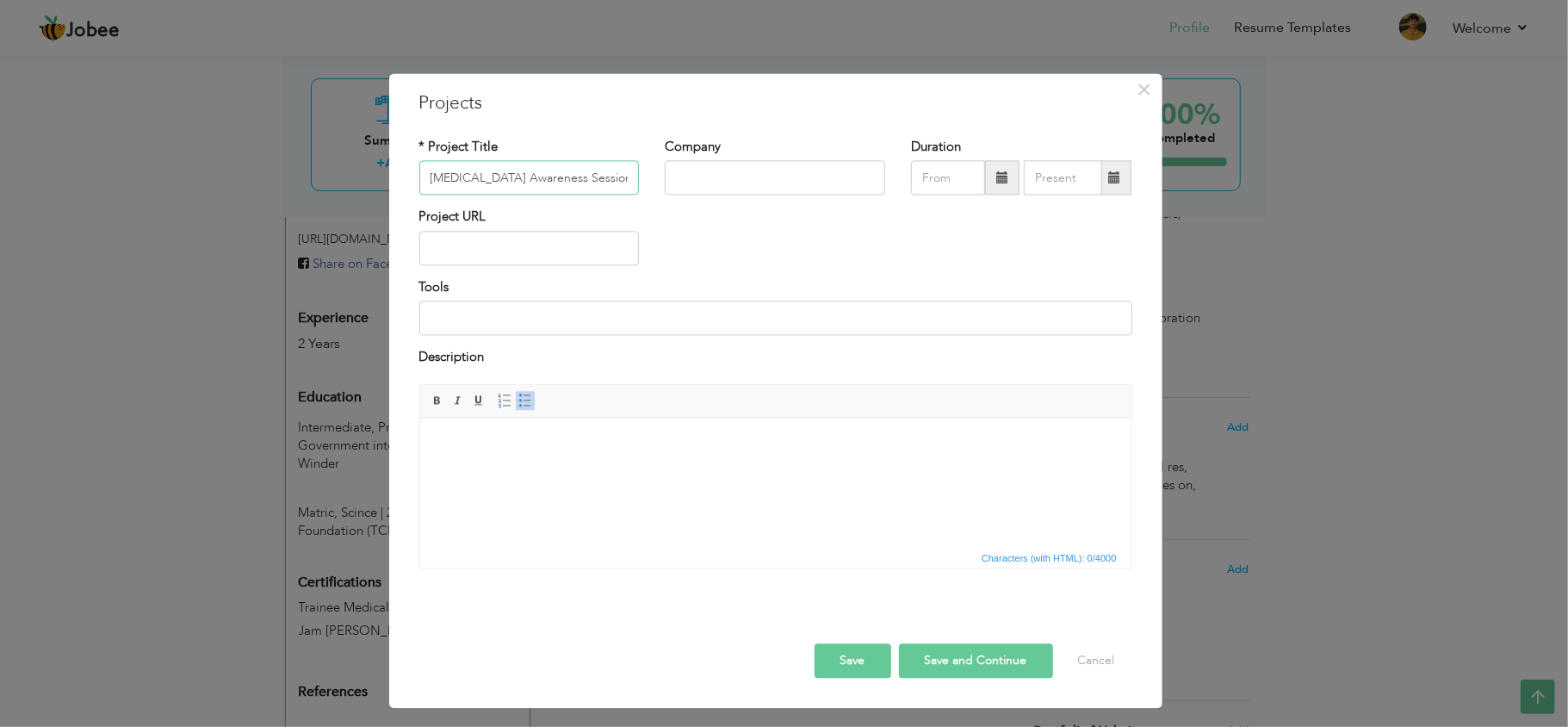 type on "[MEDICAL_DATA] Awareness Session" 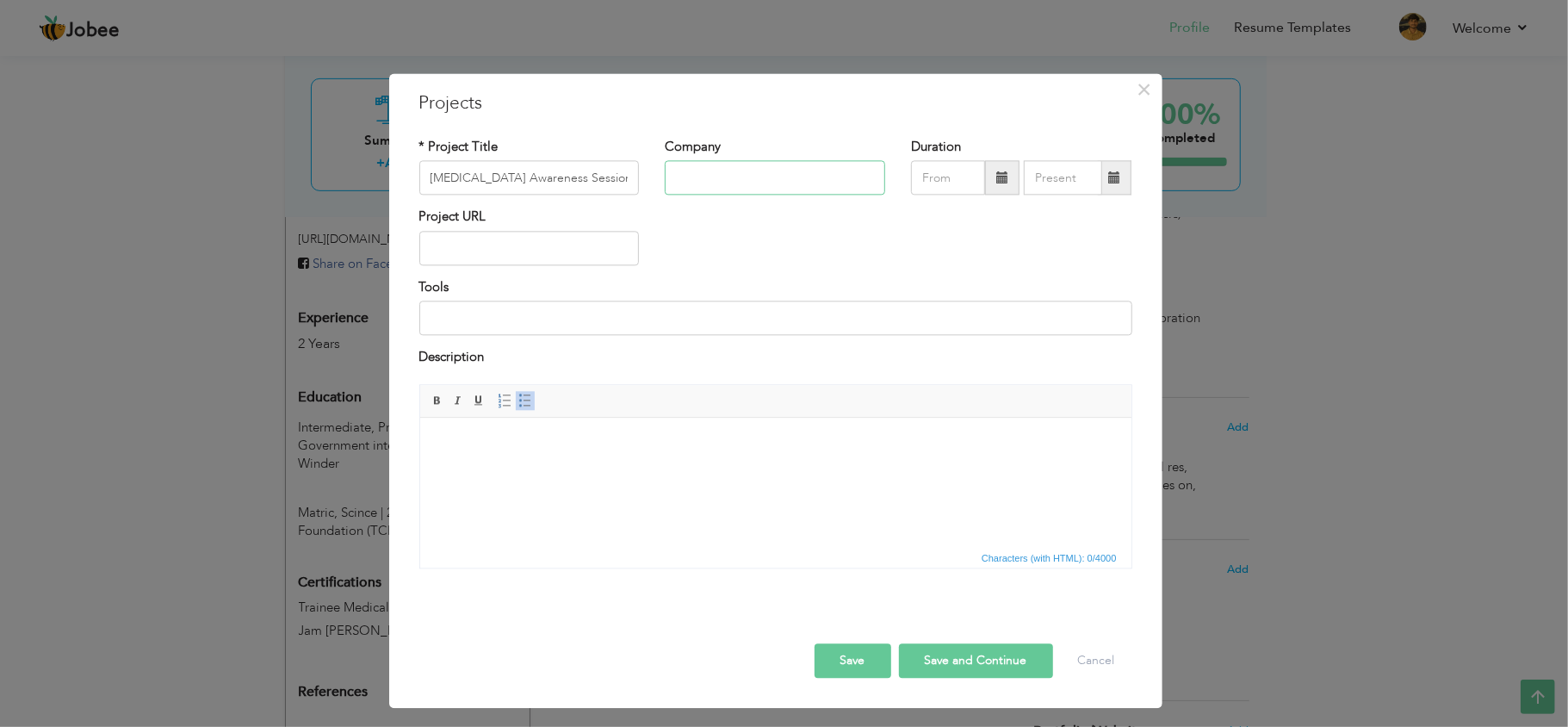 click at bounding box center (775, 178) 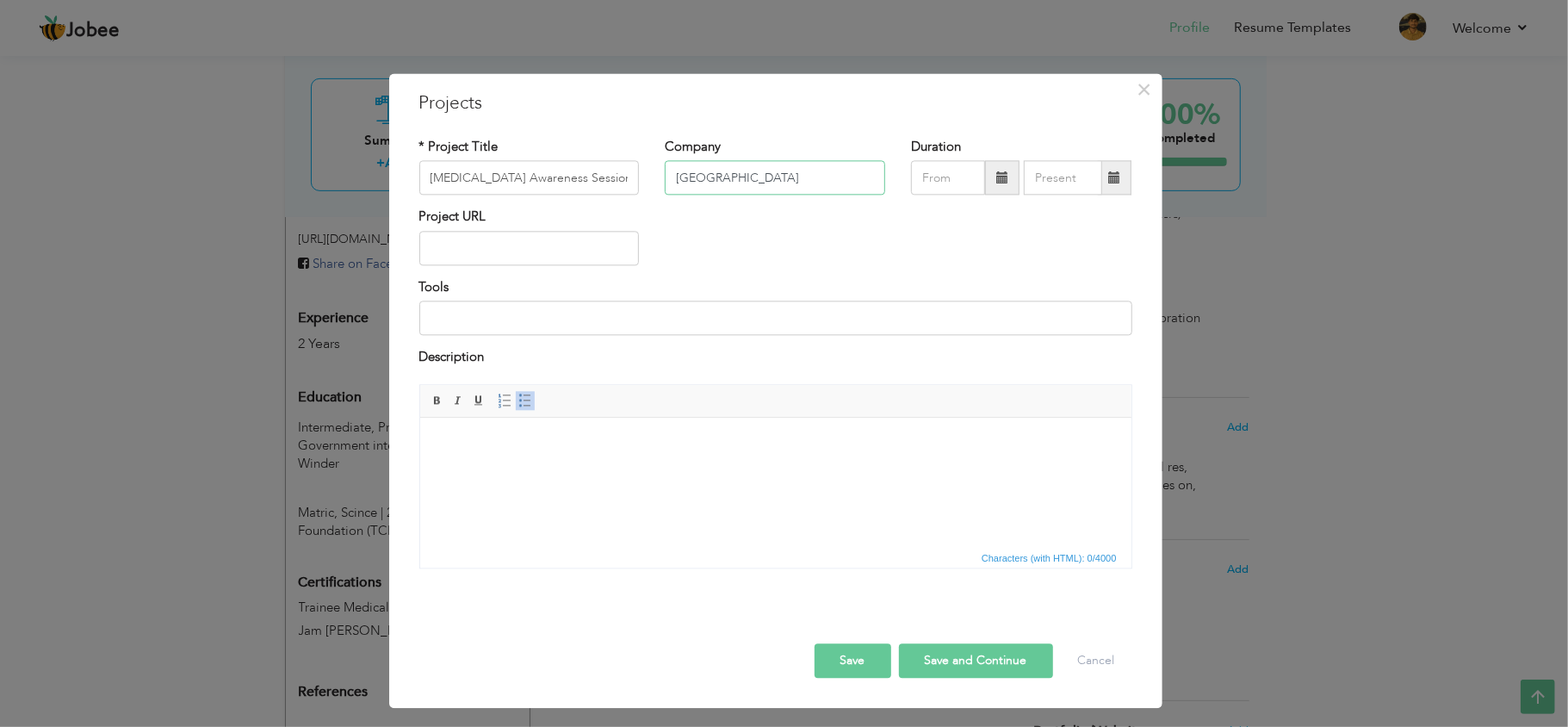 type on "[GEOGRAPHIC_DATA]" 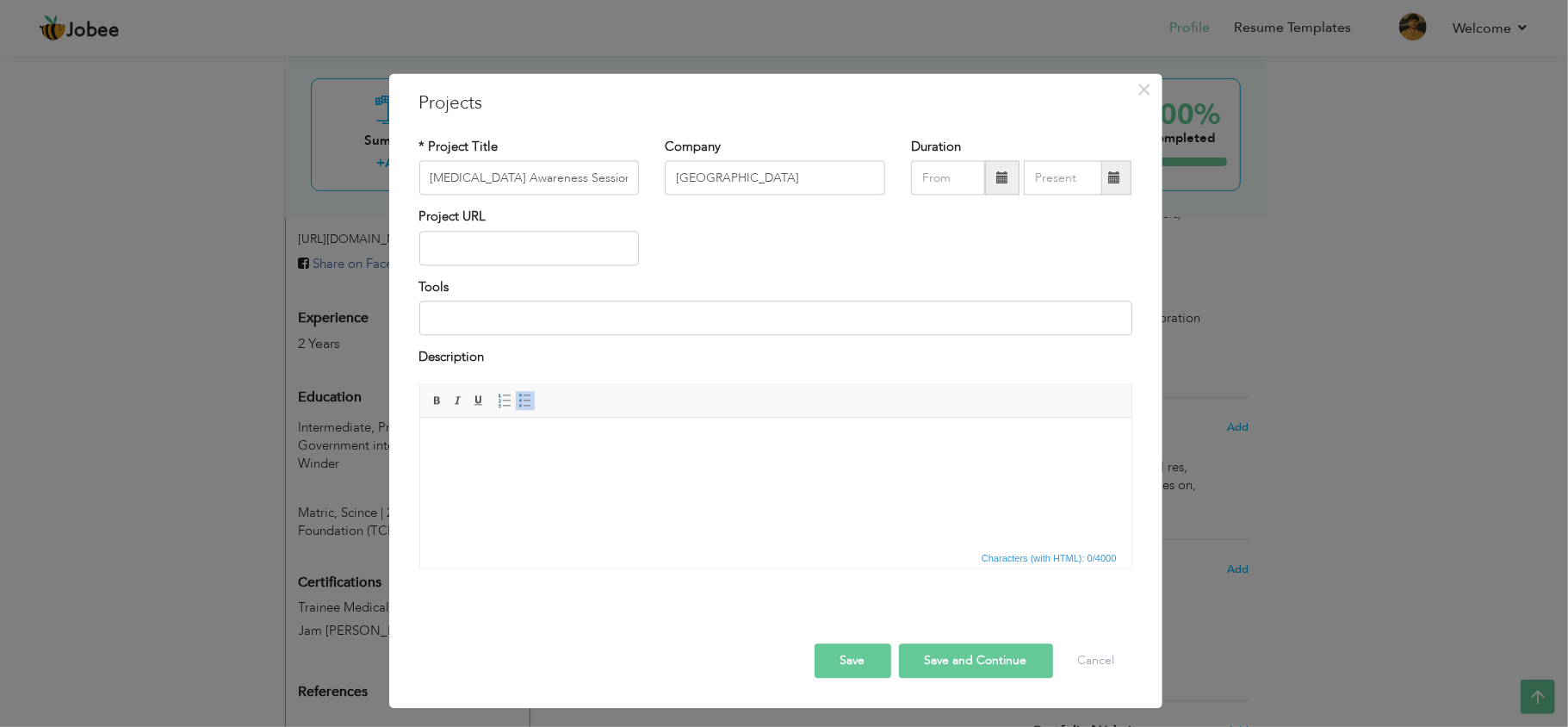 click at bounding box center (1002, 177) 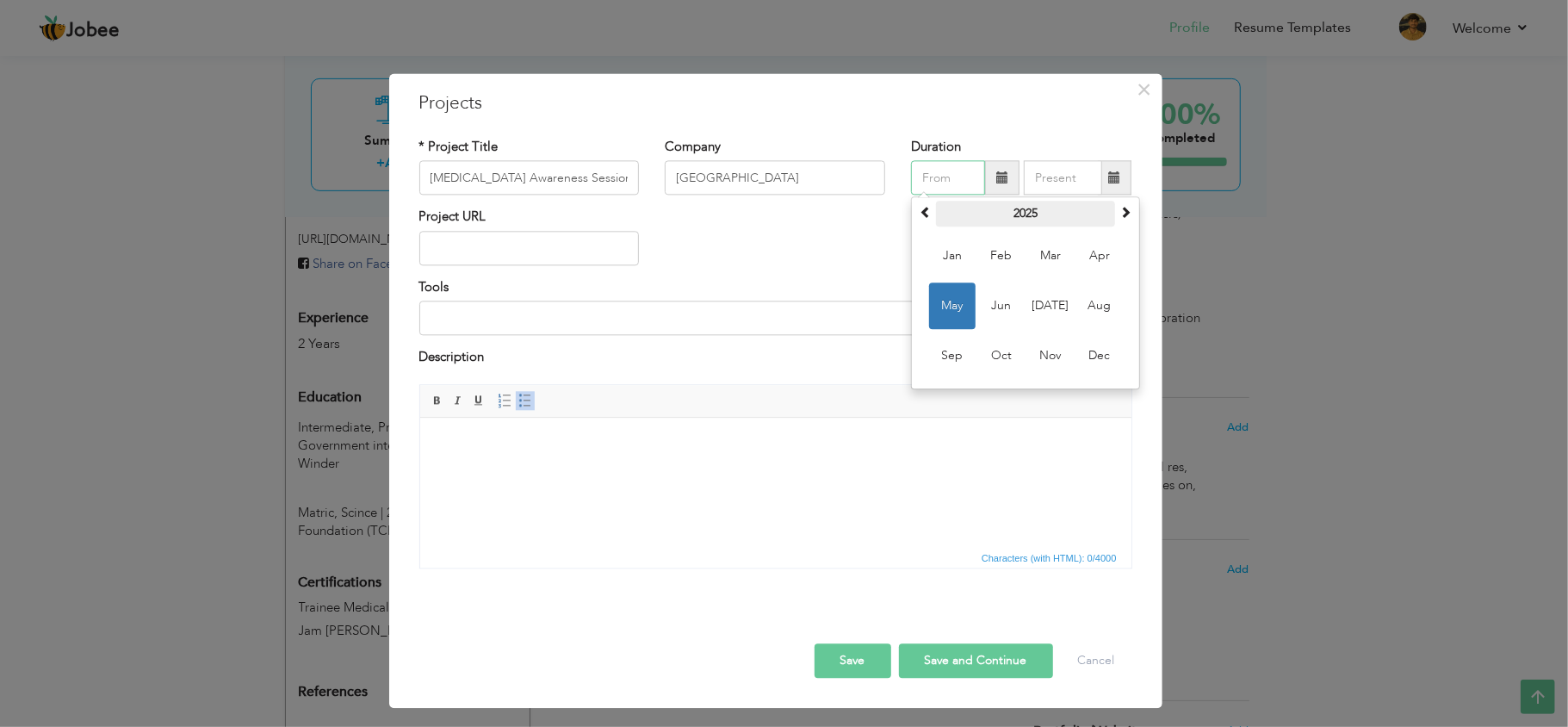 click on "2025" at bounding box center (1026, 214) 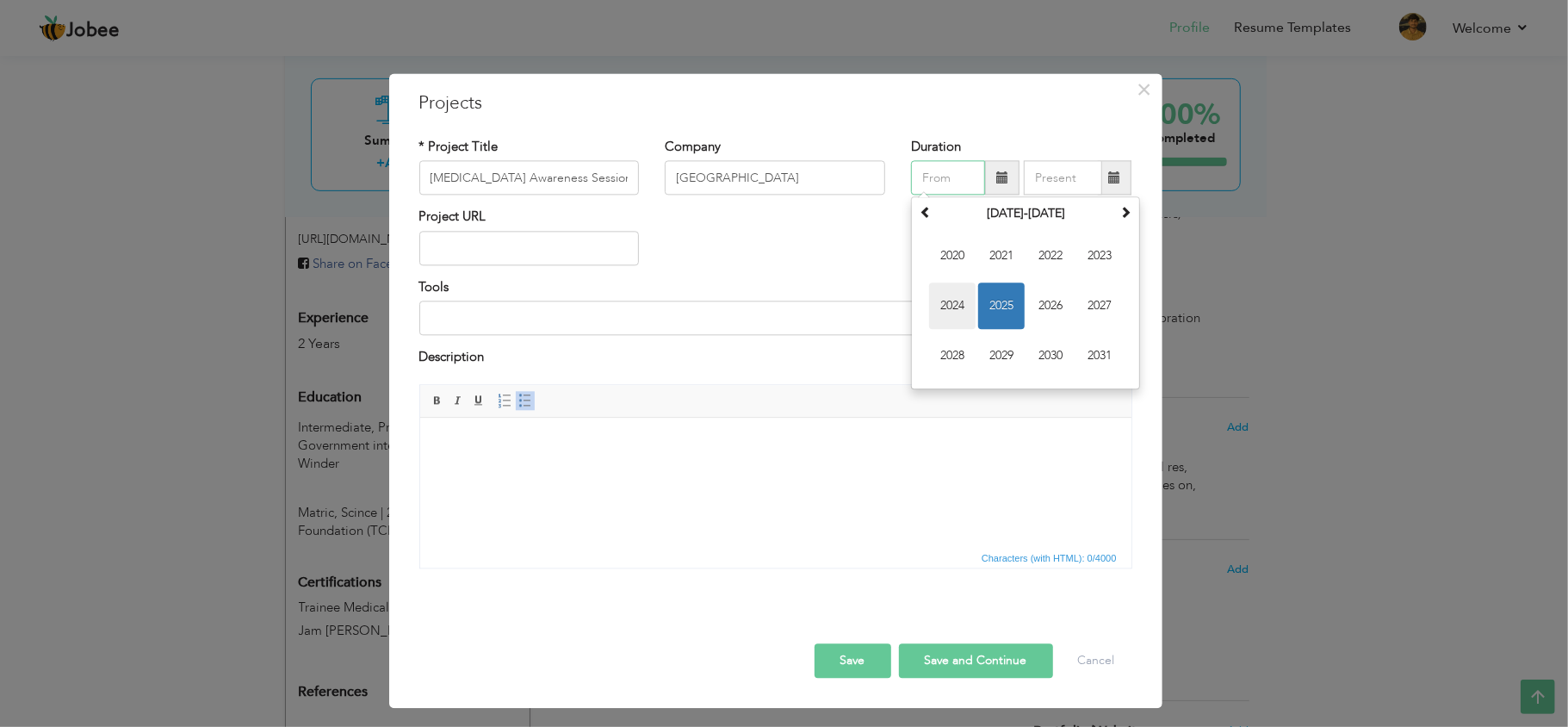 click on "2024" at bounding box center (952, 307) 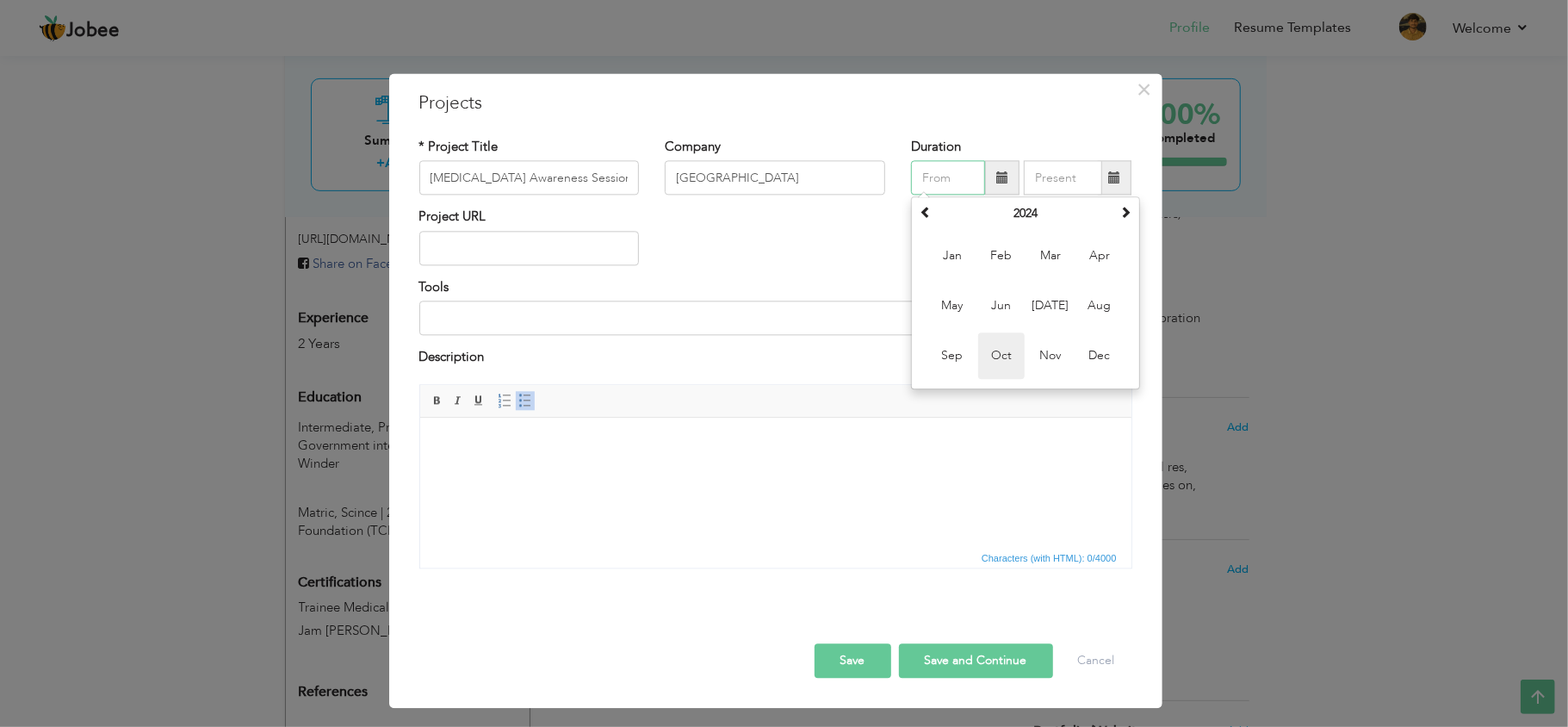 click on "Oct" at bounding box center [1001, 357] 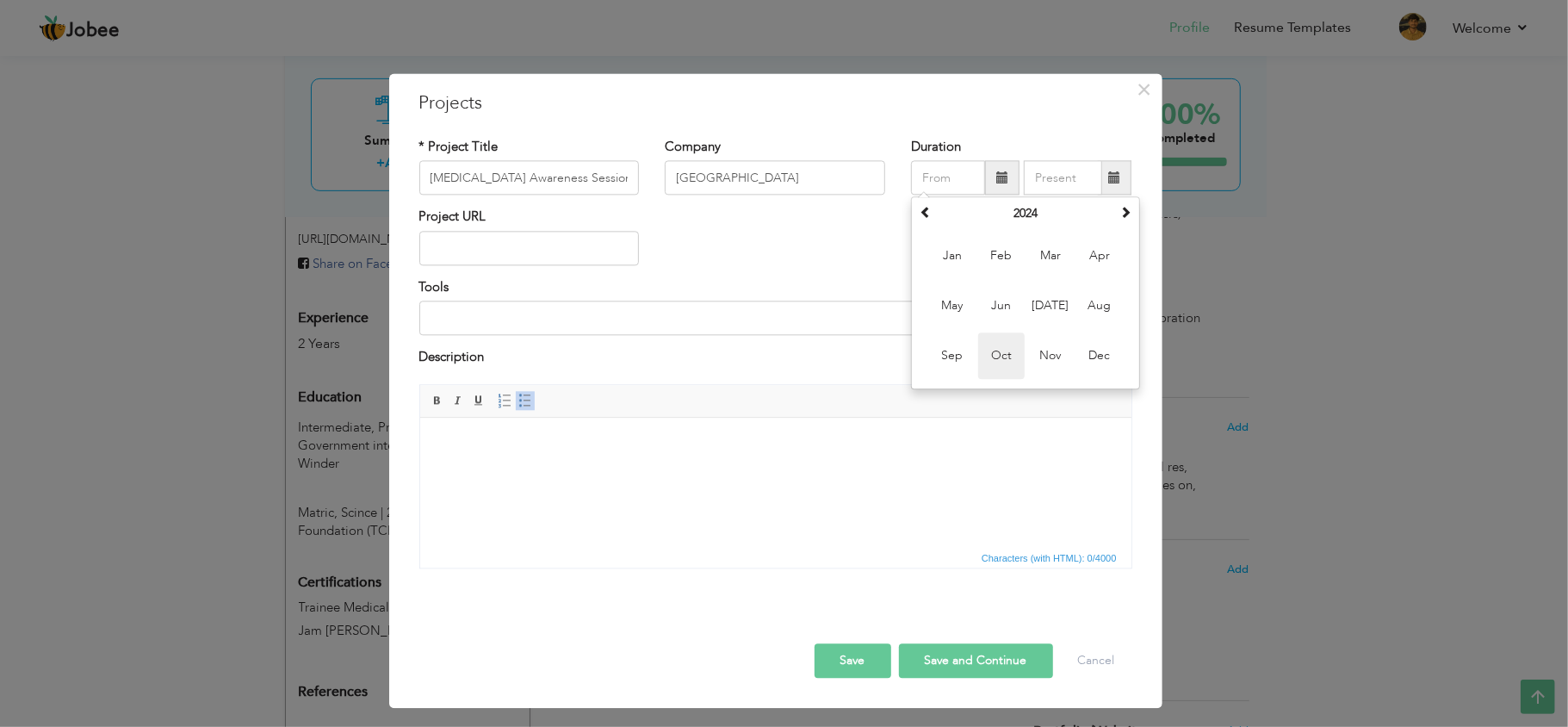 type on "10/2024" 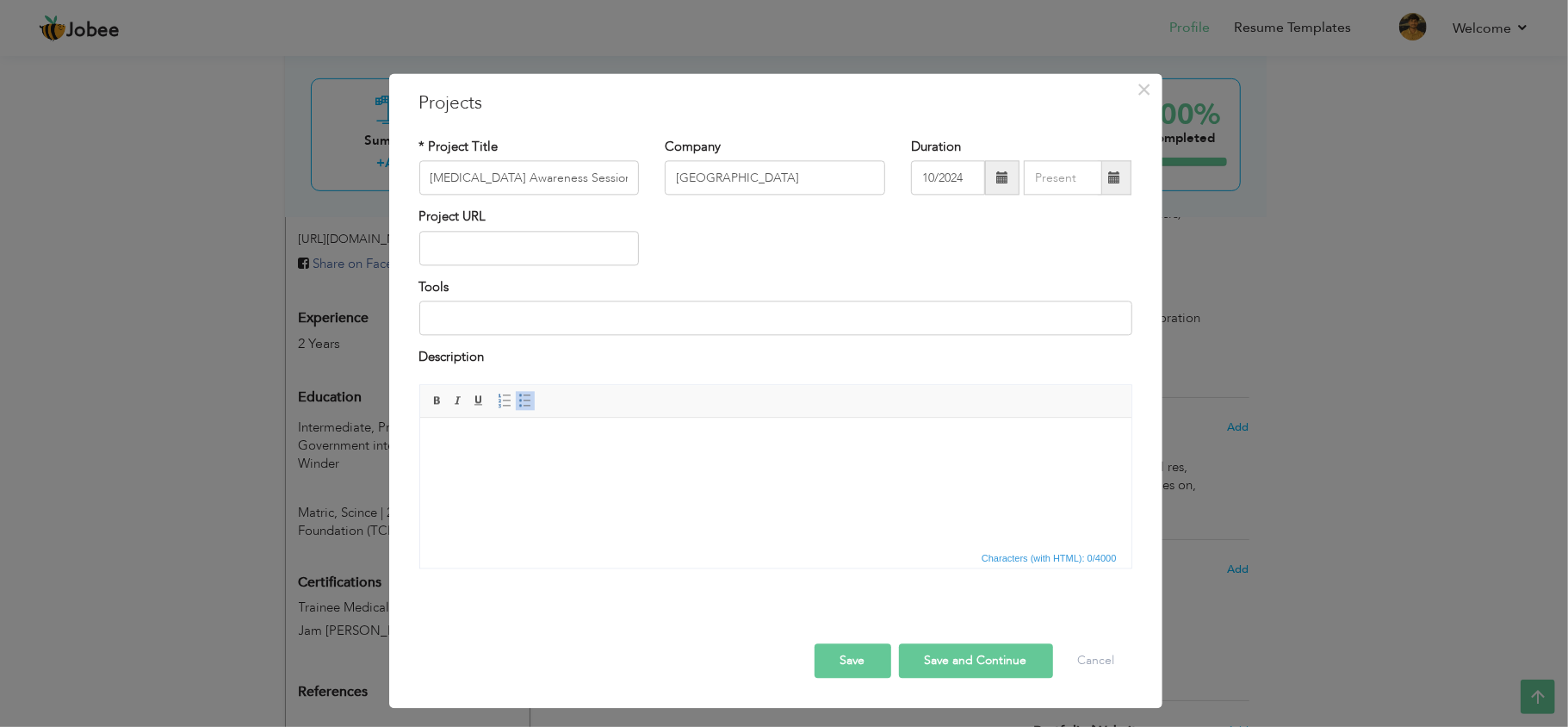 click at bounding box center (1114, 178) 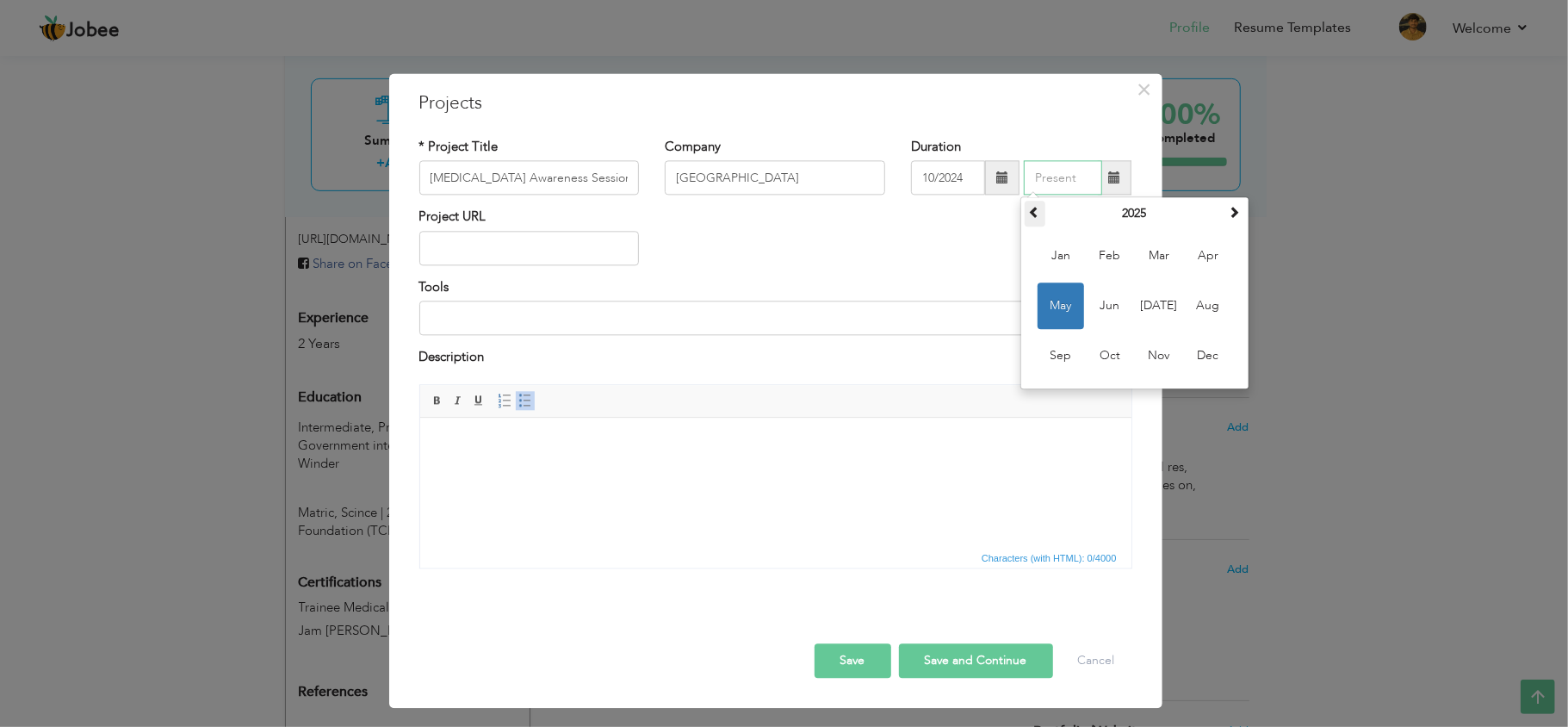 click at bounding box center (1035, 213) 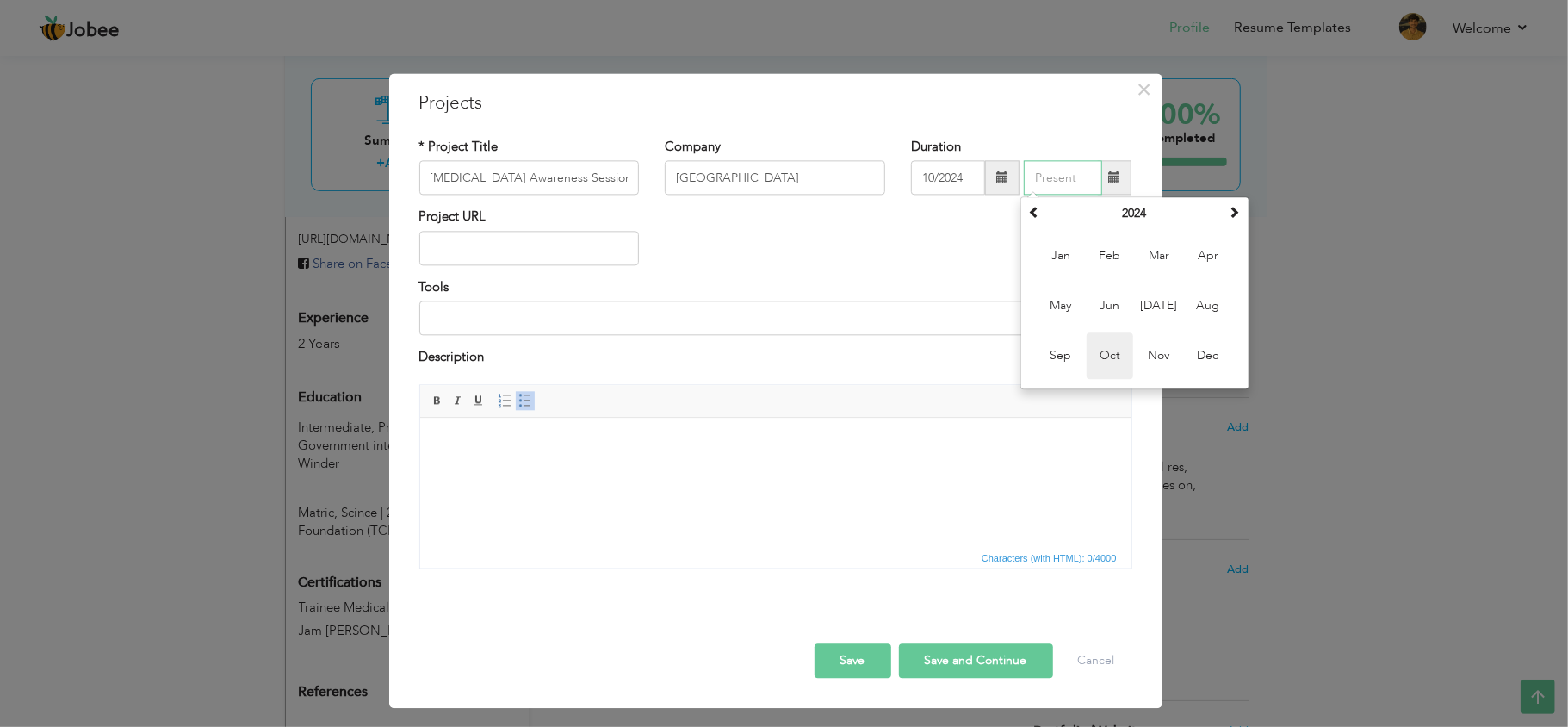 click on "Oct" at bounding box center (1110, 357) 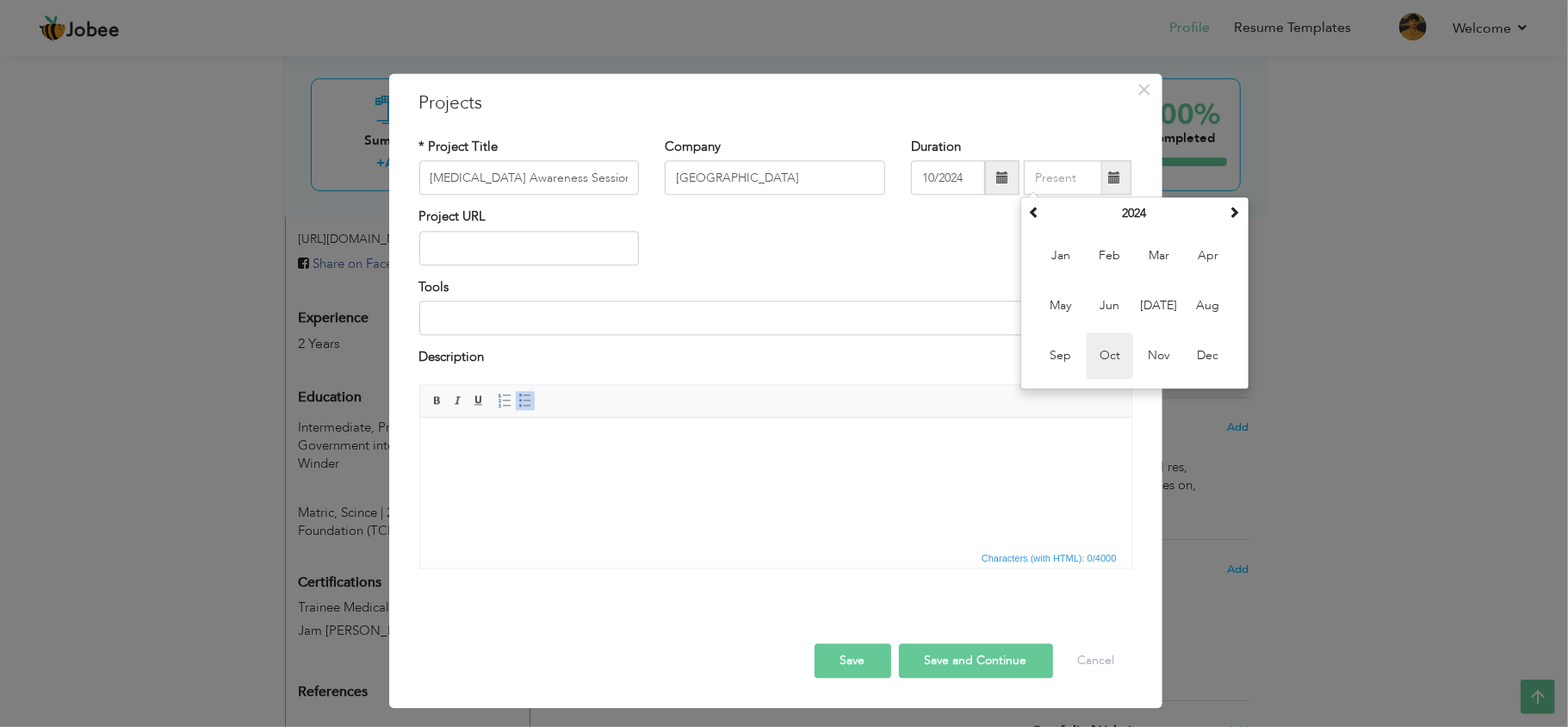 type on "10/2024" 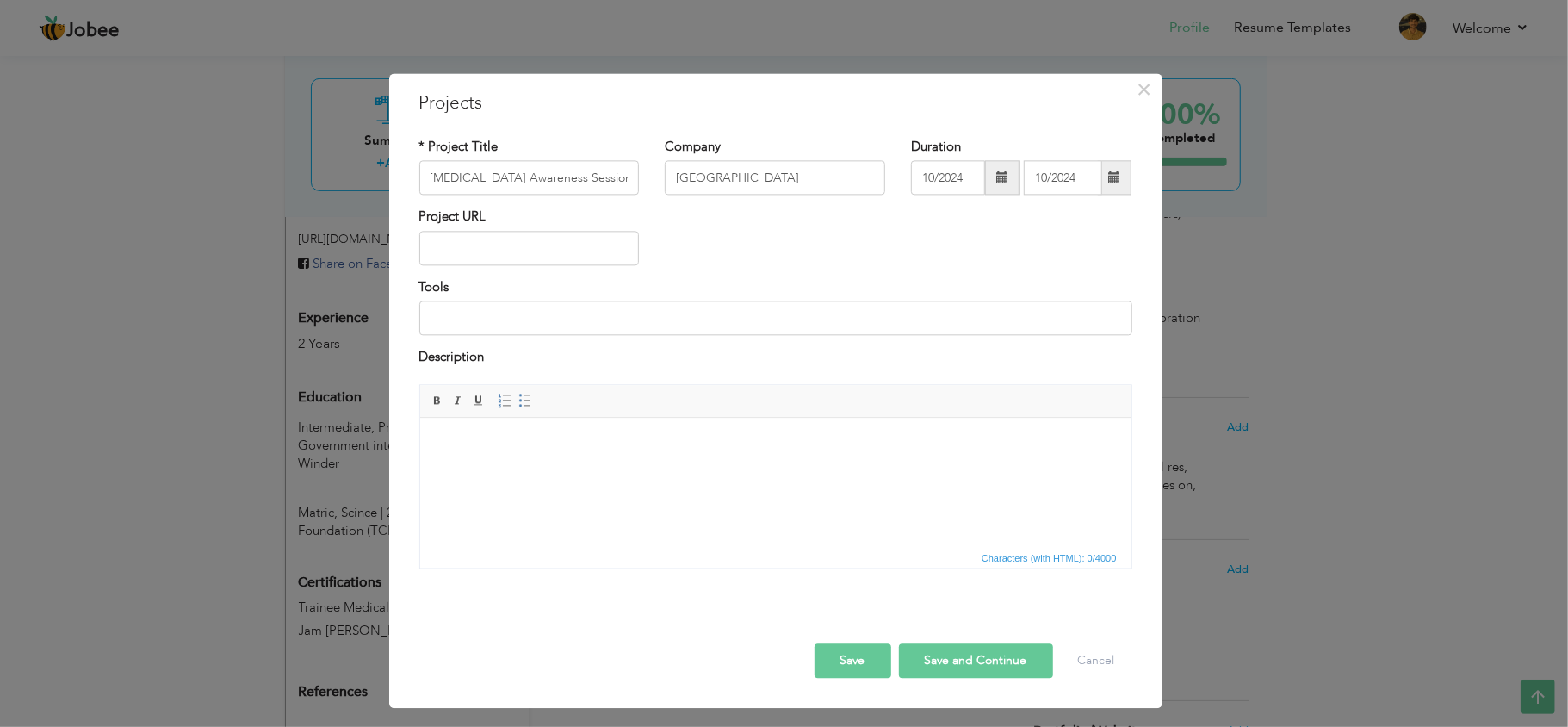 click at bounding box center [775, 444] 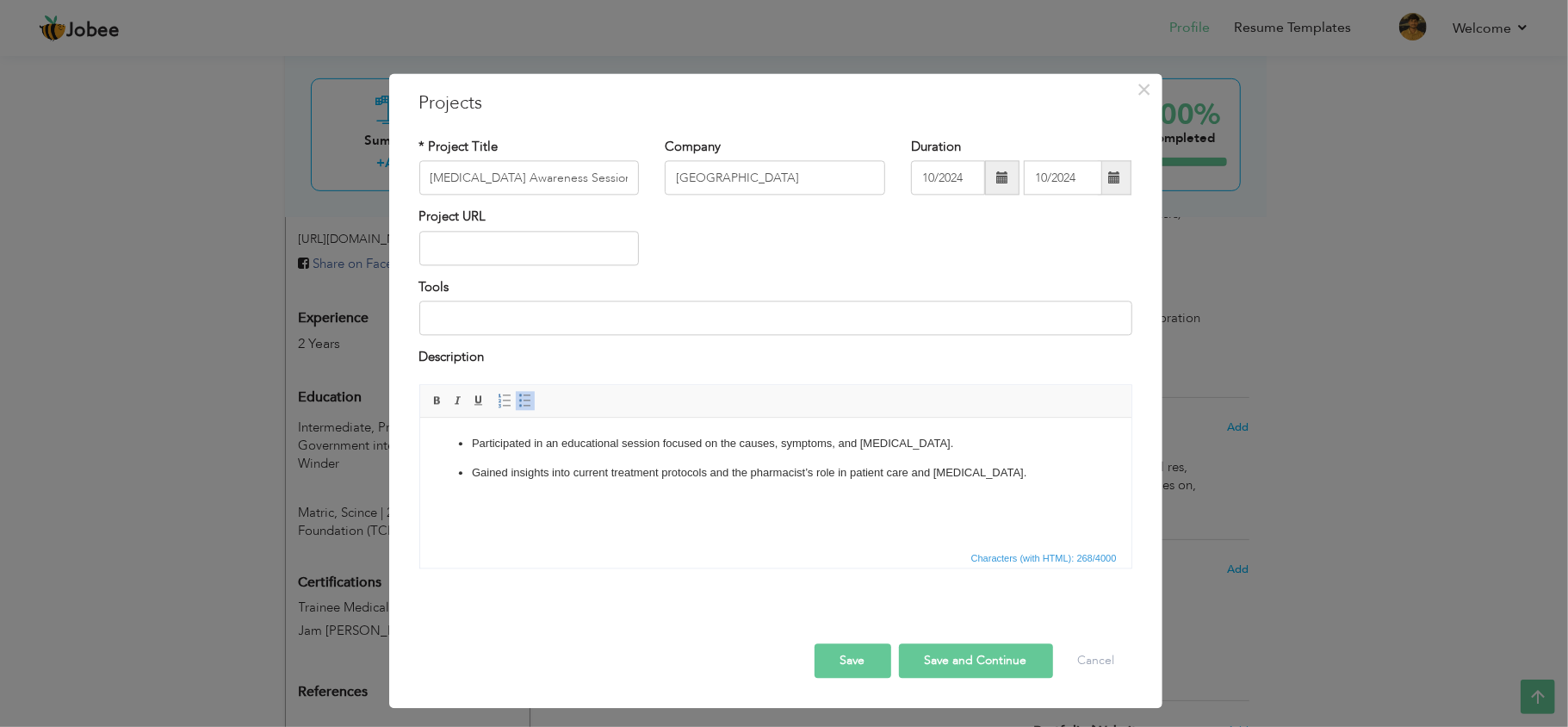 click on "Save and Continue" at bounding box center (976, 661) 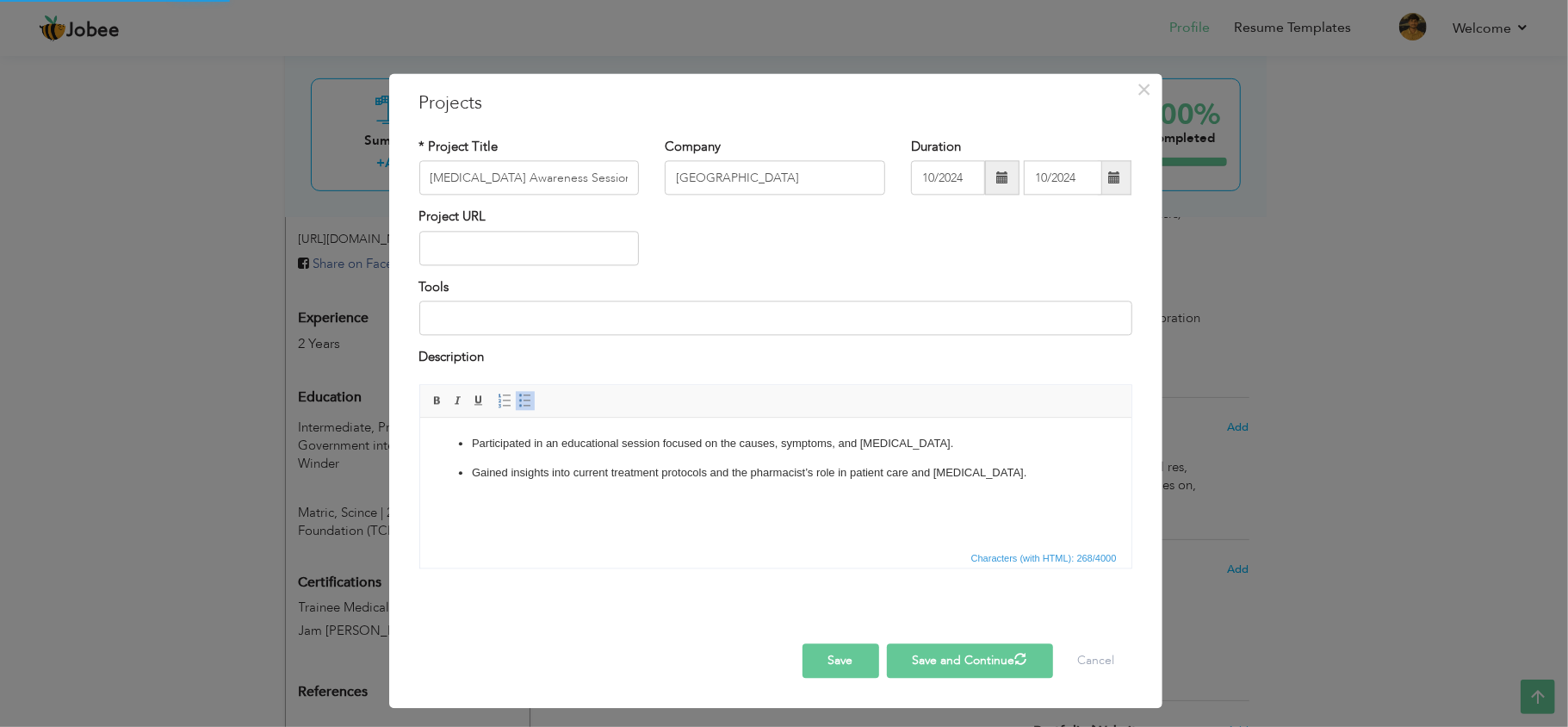 type 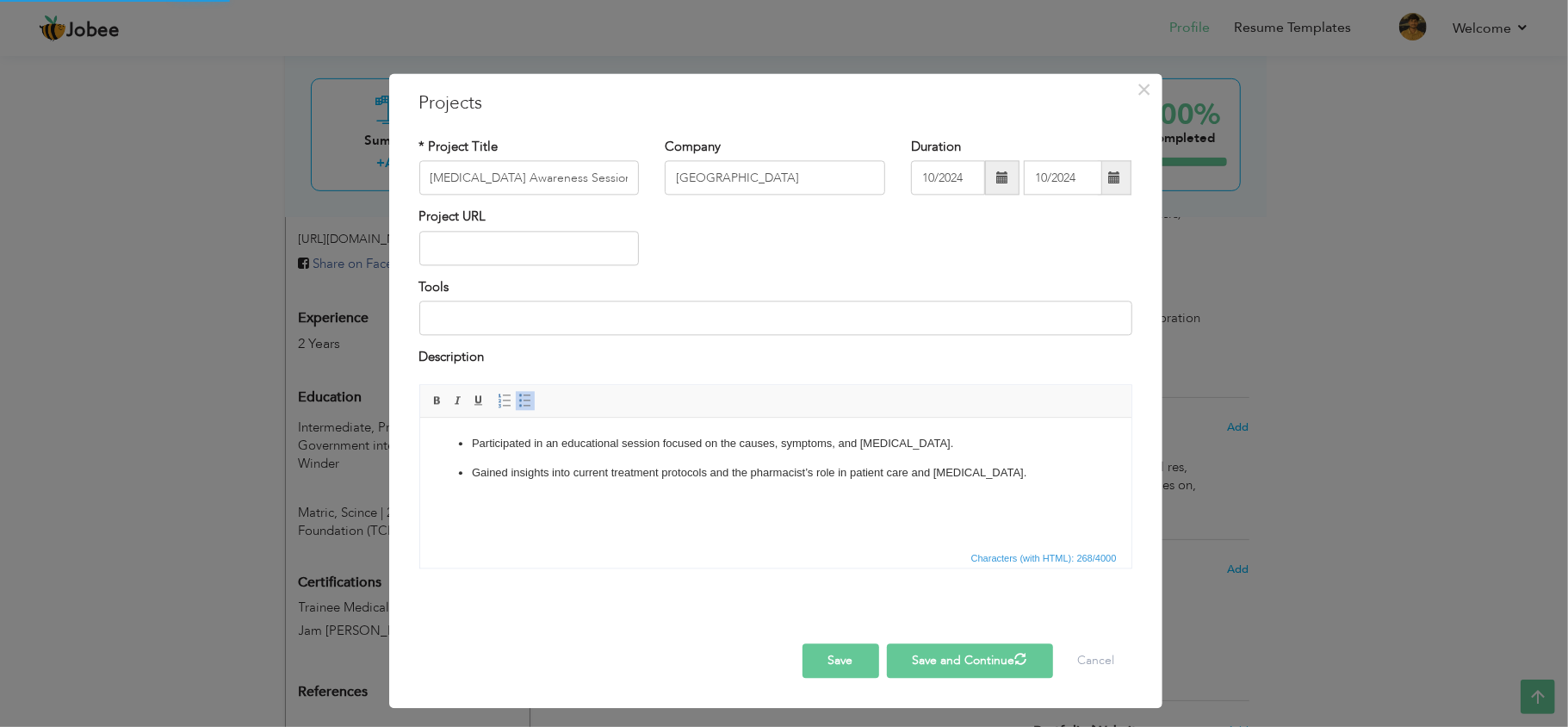 type 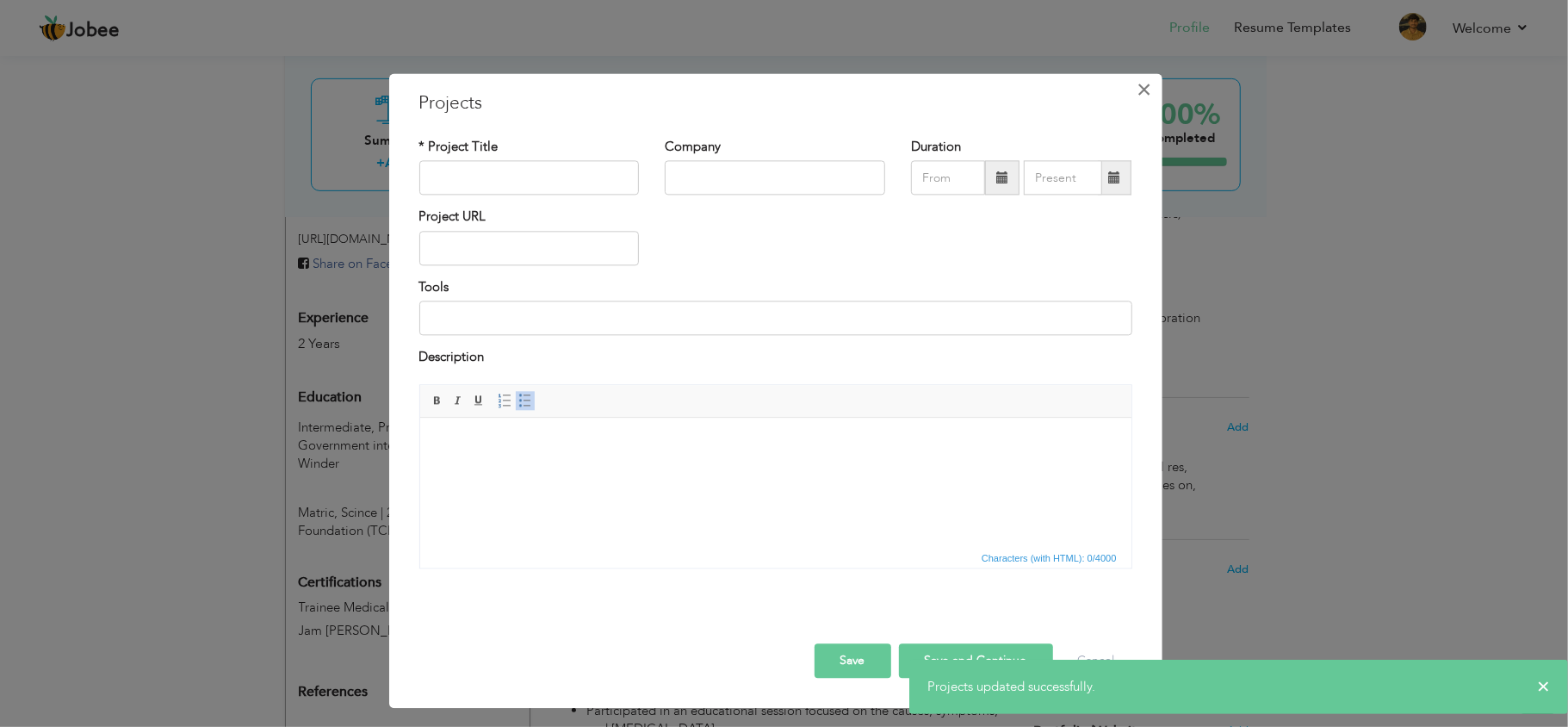 click on "×" at bounding box center (1143, 90) 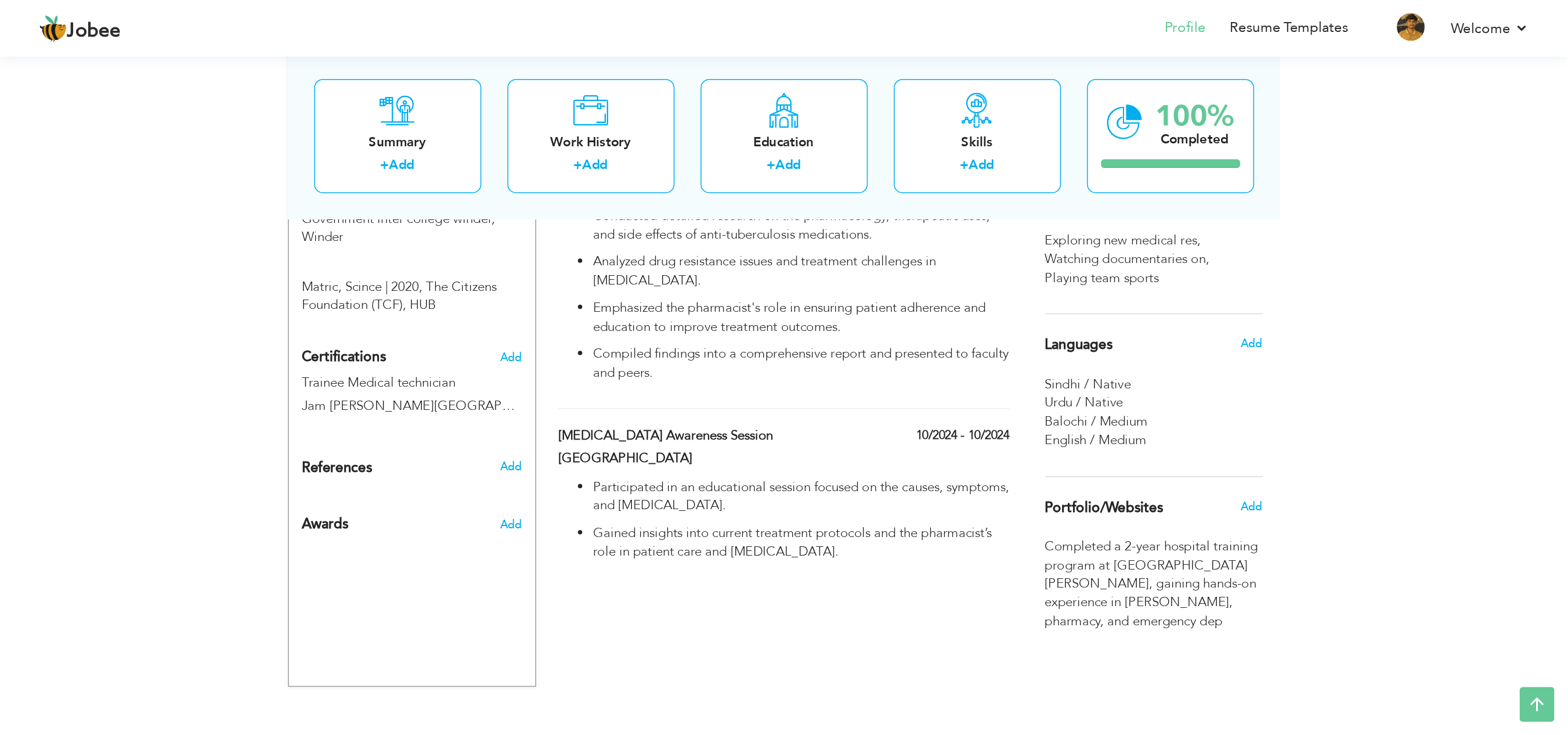 scroll, scrollTop: 0, scrollLeft: 0, axis: both 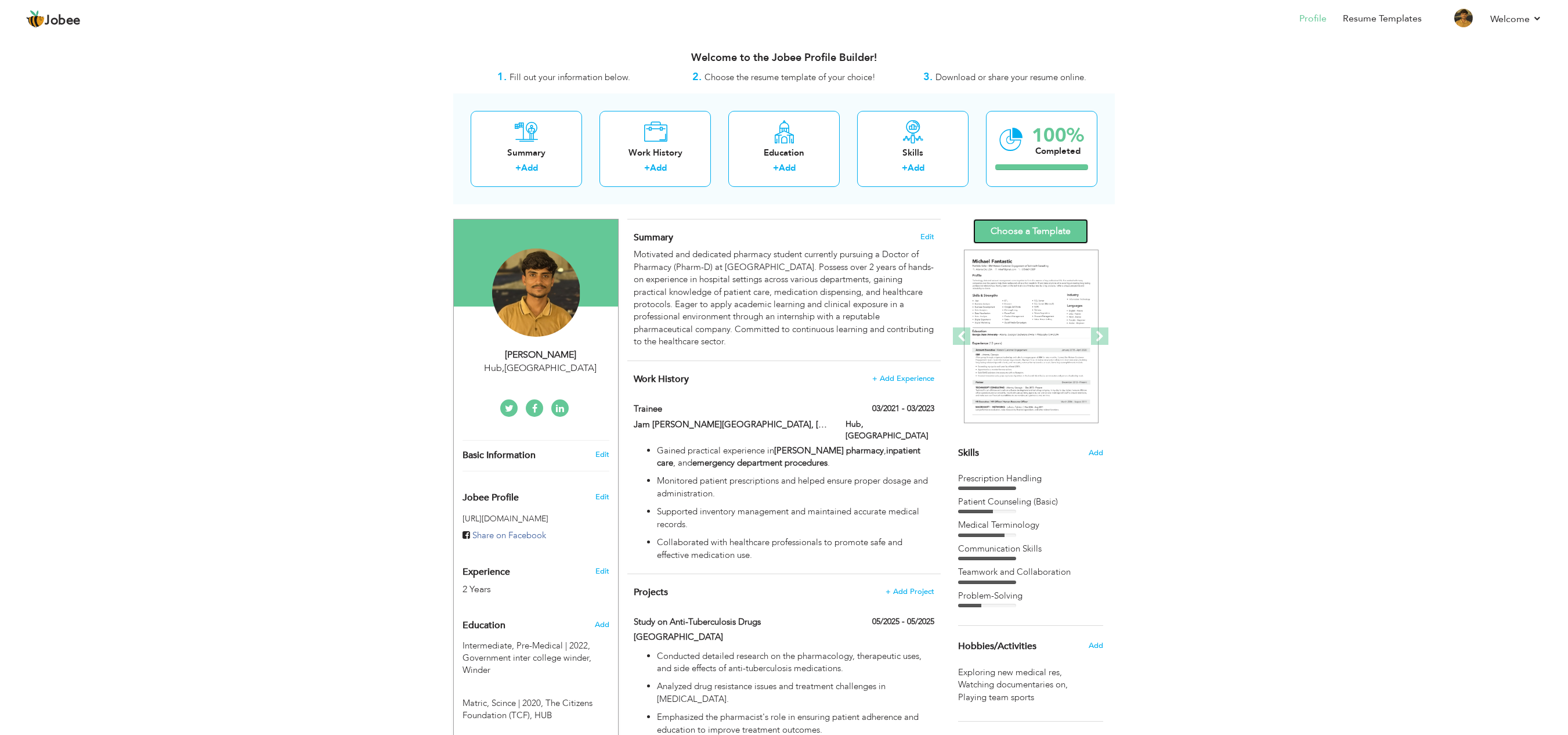 click on "Choose a Template" at bounding box center [1031, 231] 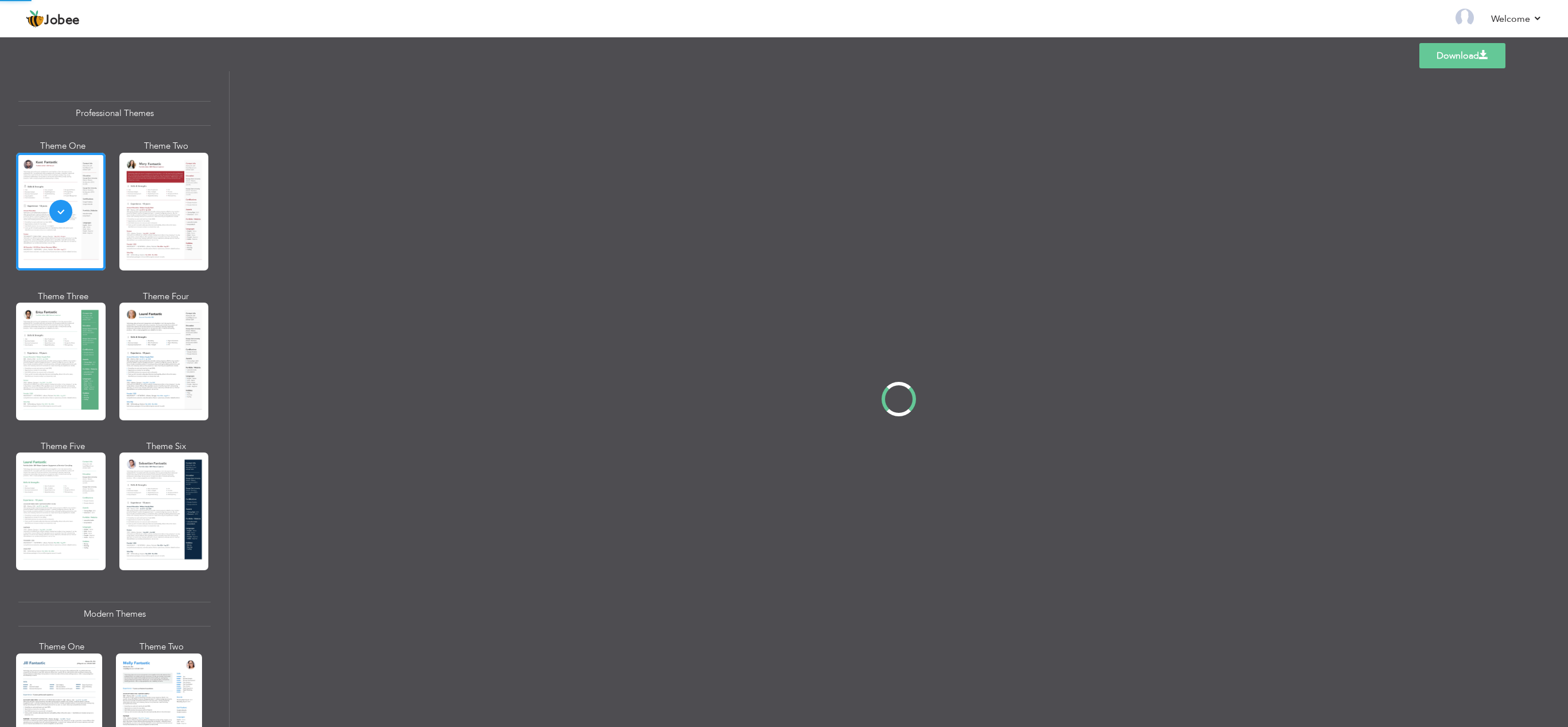 scroll, scrollTop: 0, scrollLeft: 0, axis: both 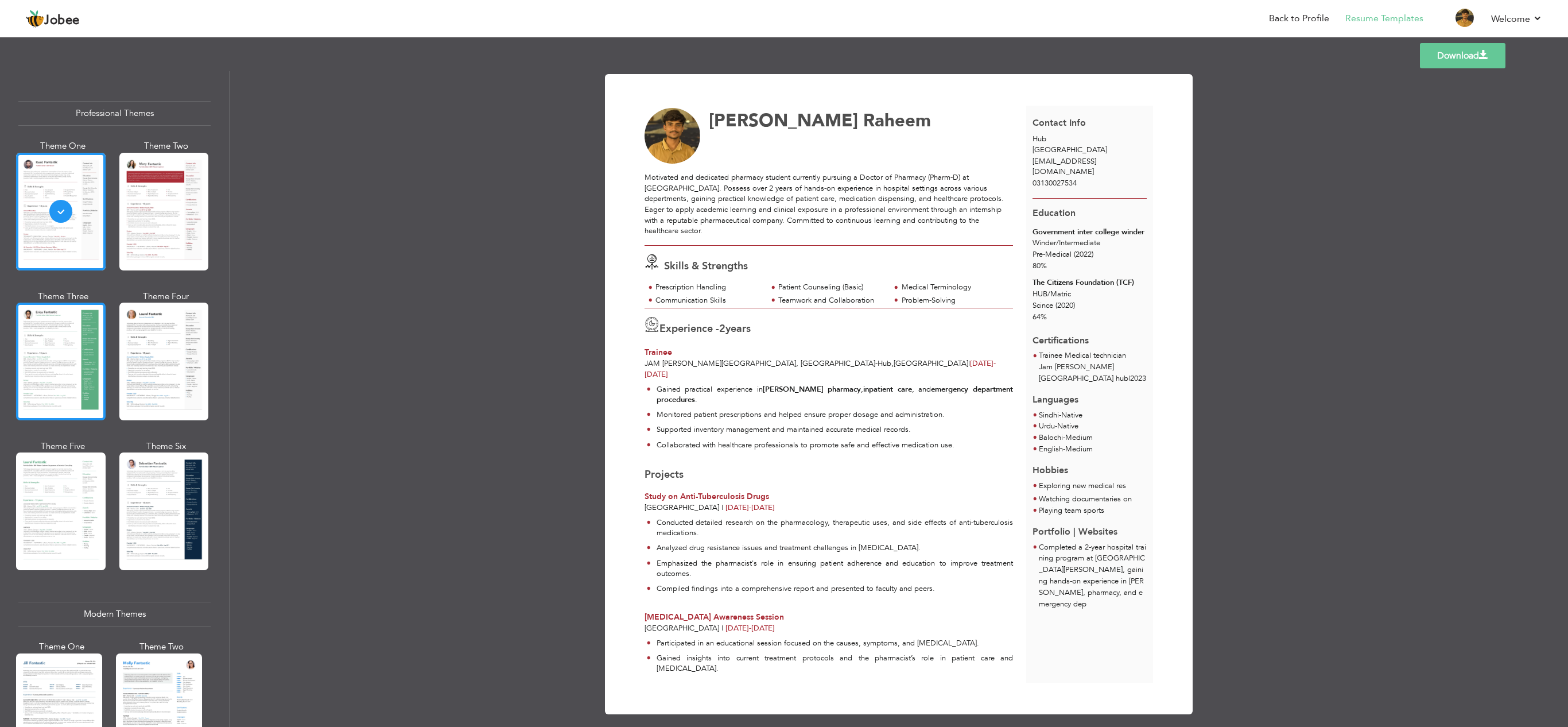 click at bounding box center [61, 361] 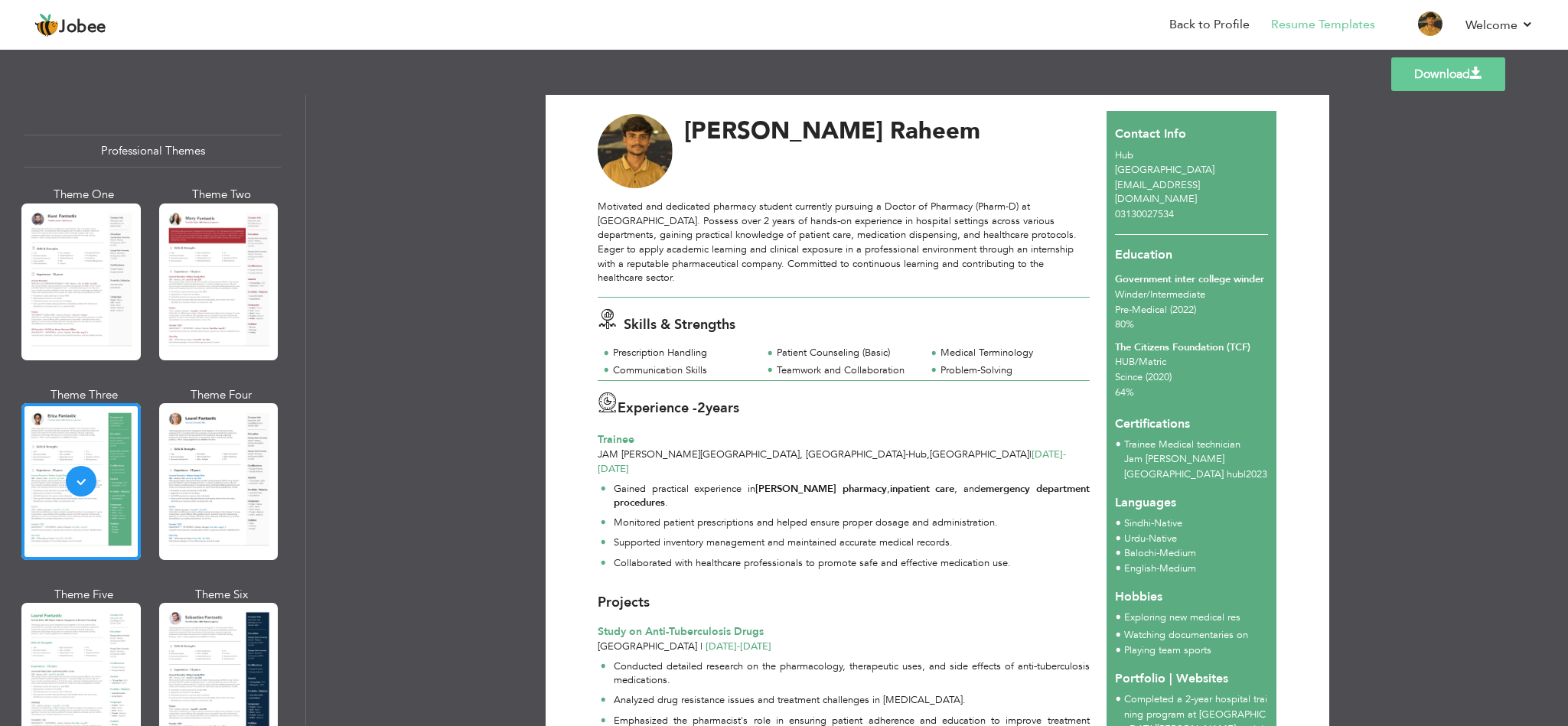 scroll, scrollTop: 0, scrollLeft: 0, axis: both 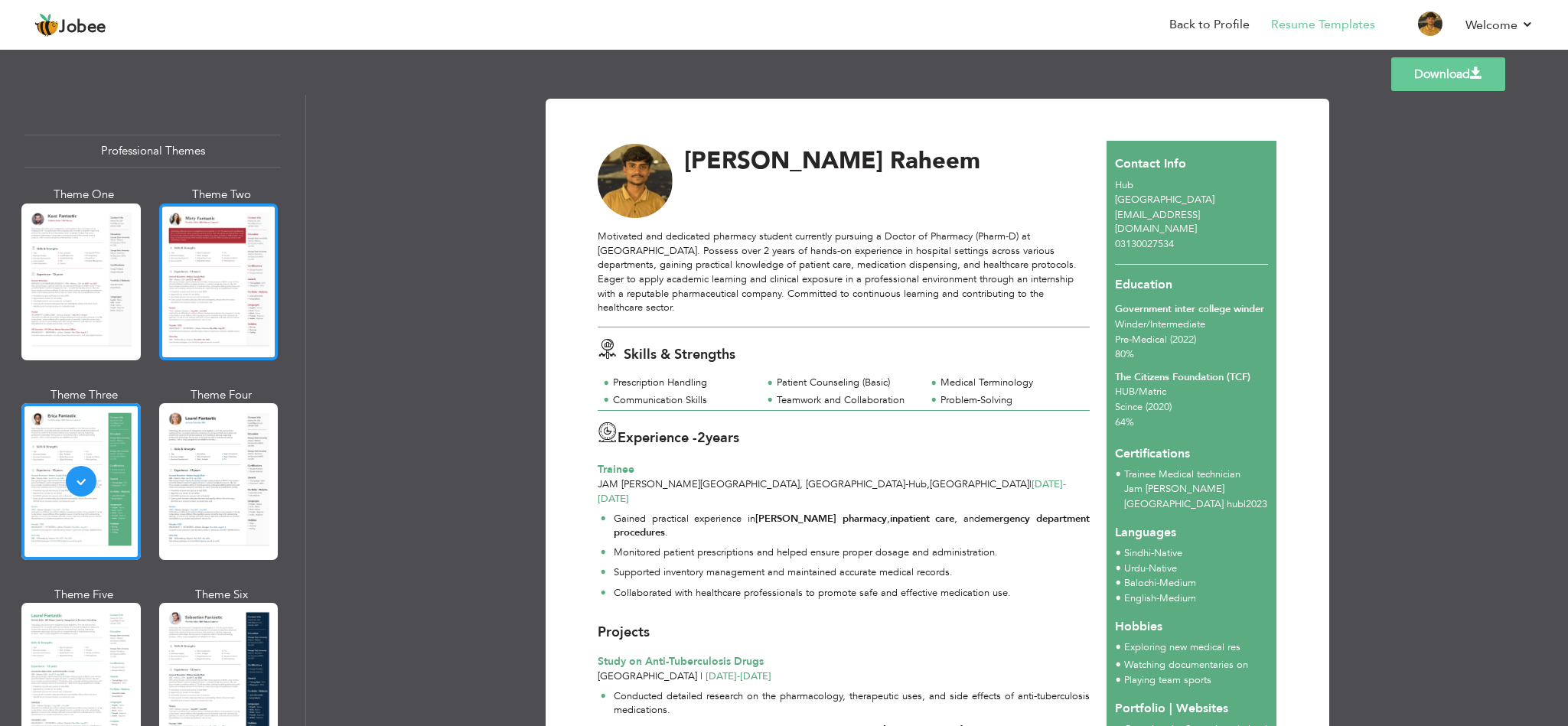 click at bounding box center (219, 282) 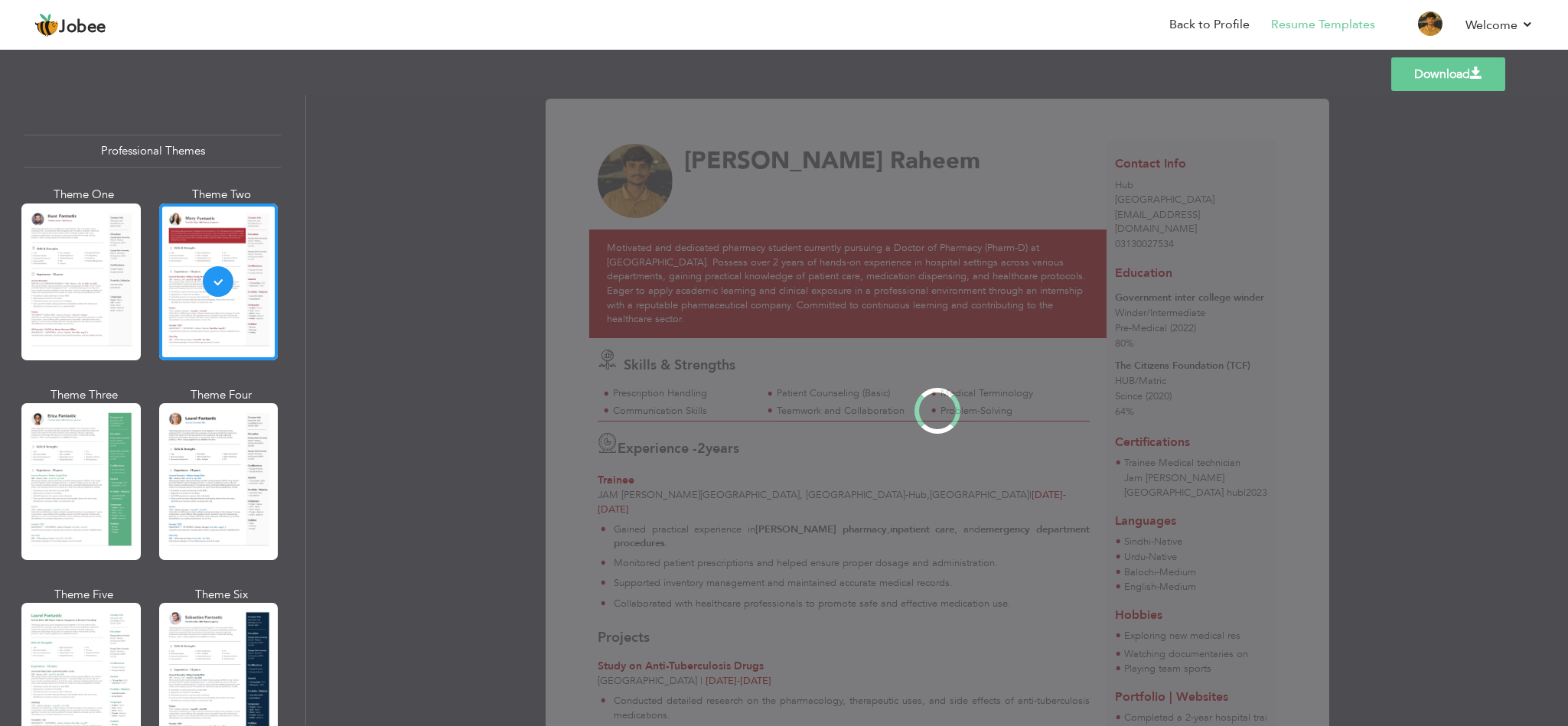 click at bounding box center [219, 481] 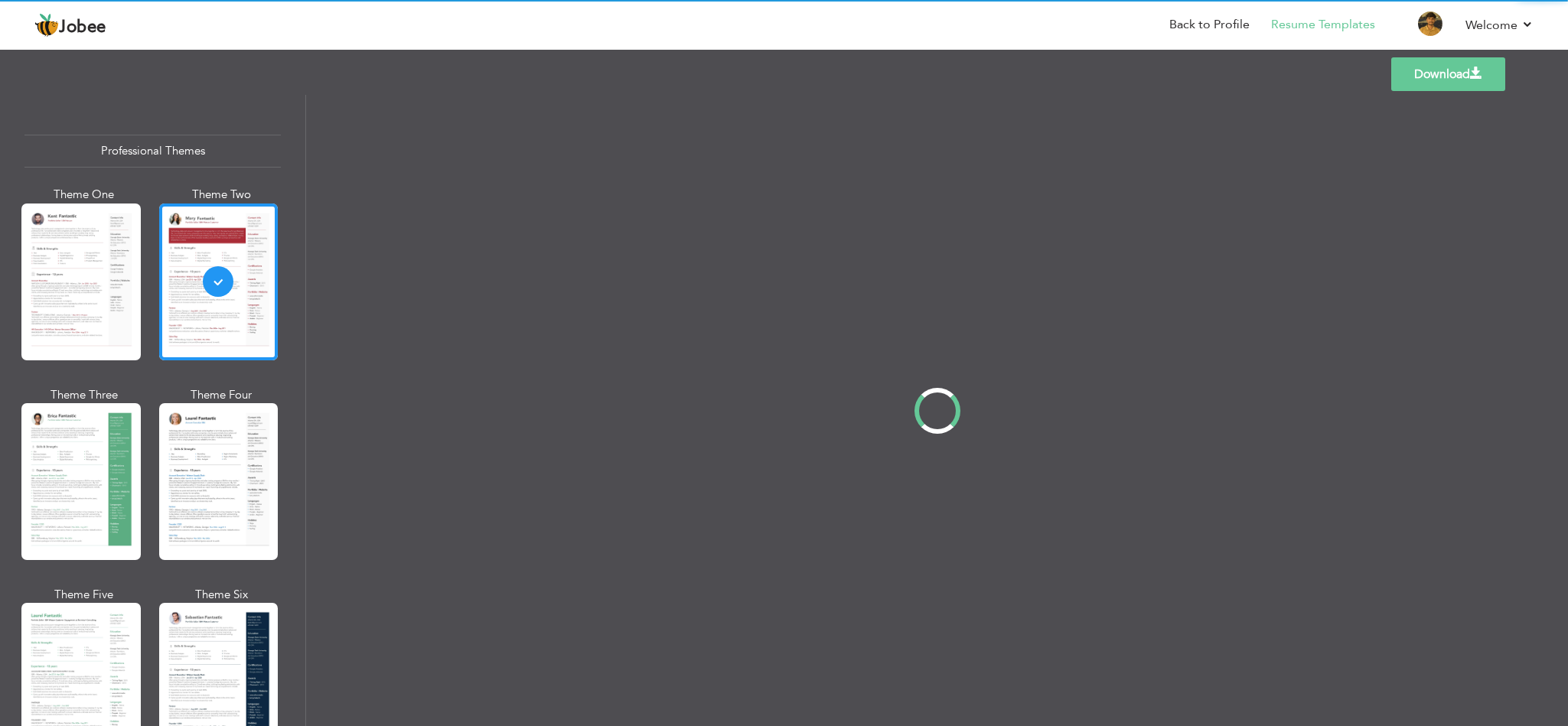 click on "Professional Themes
Theme One
Theme Two
Theme Three
Theme Four" at bounding box center (784, 410) 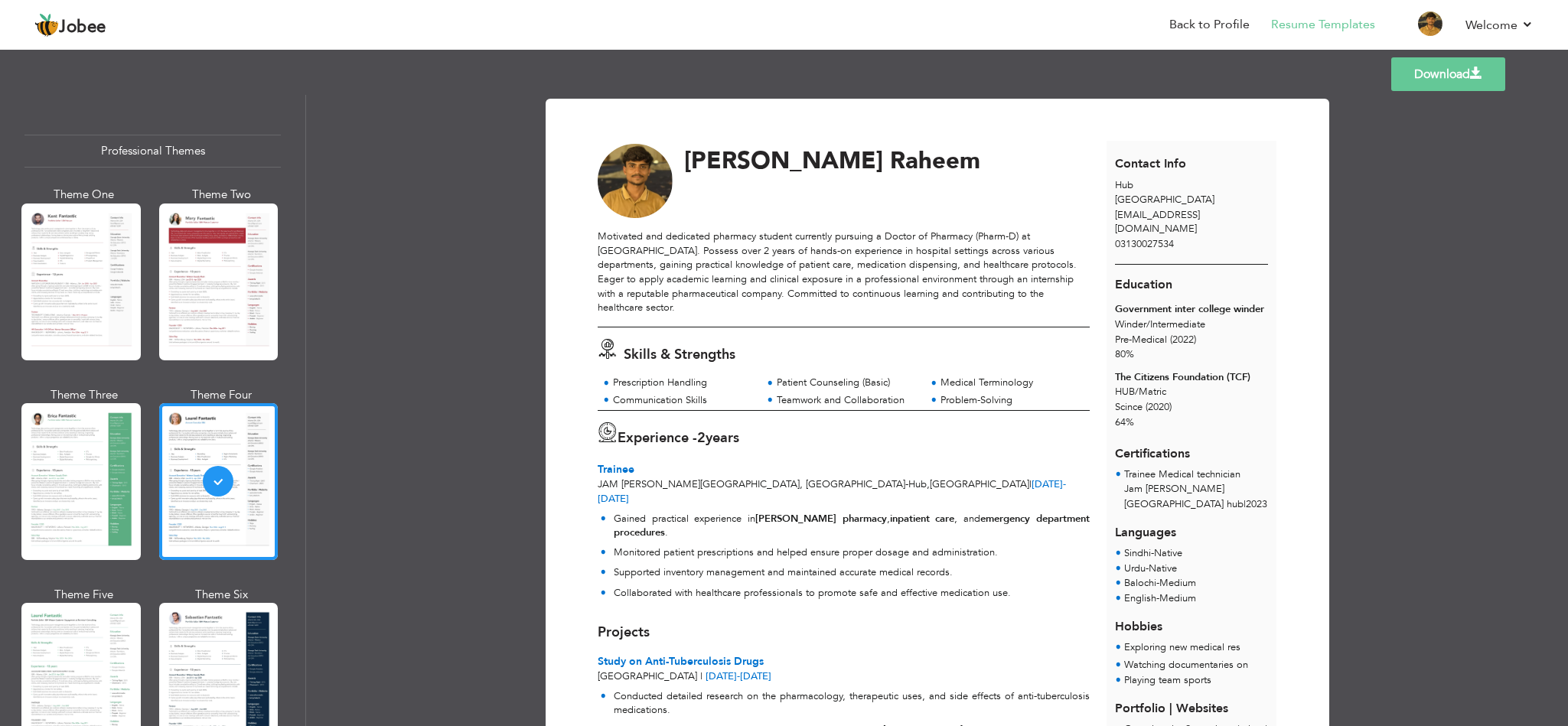 click on "Download" at bounding box center [1448, 74] 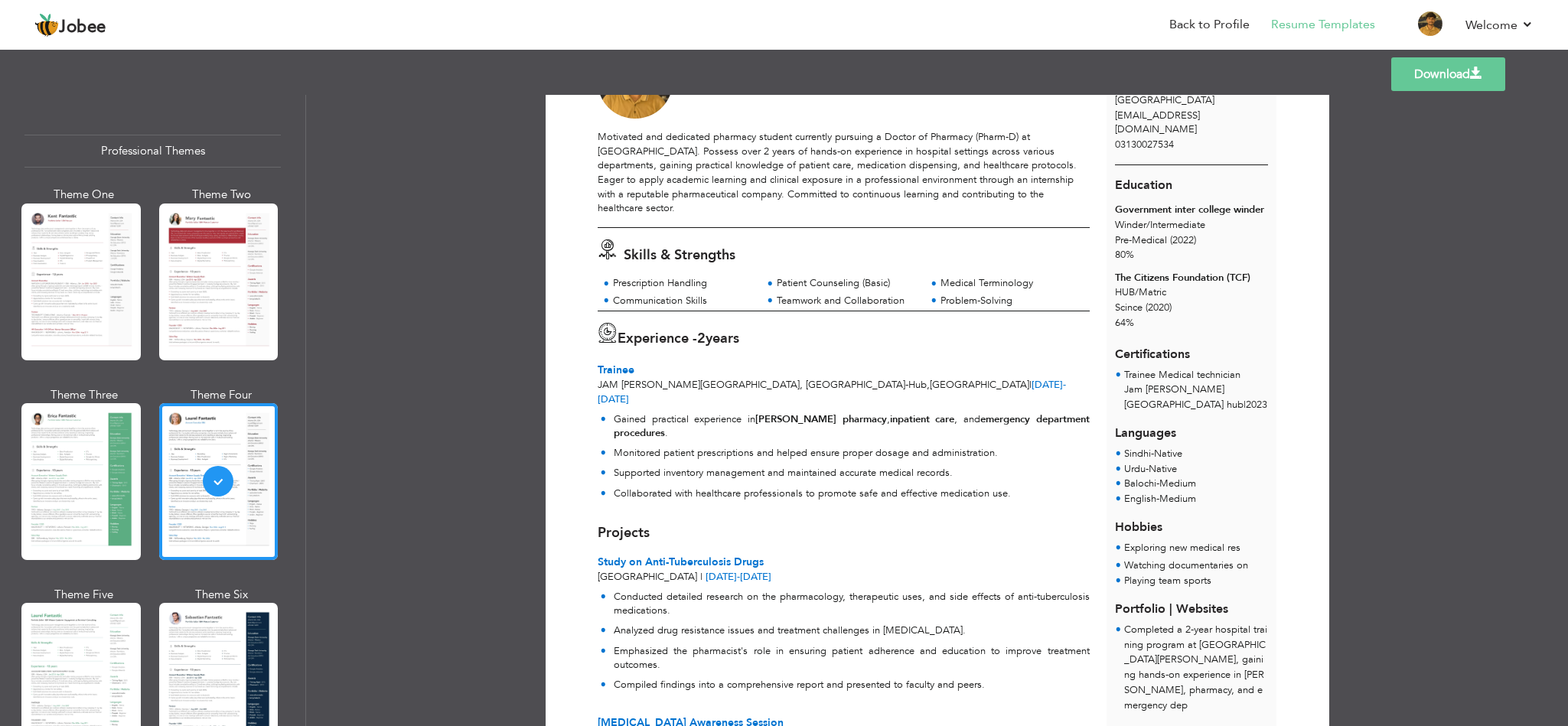 scroll, scrollTop: 0, scrollLeft: 0, axis: both 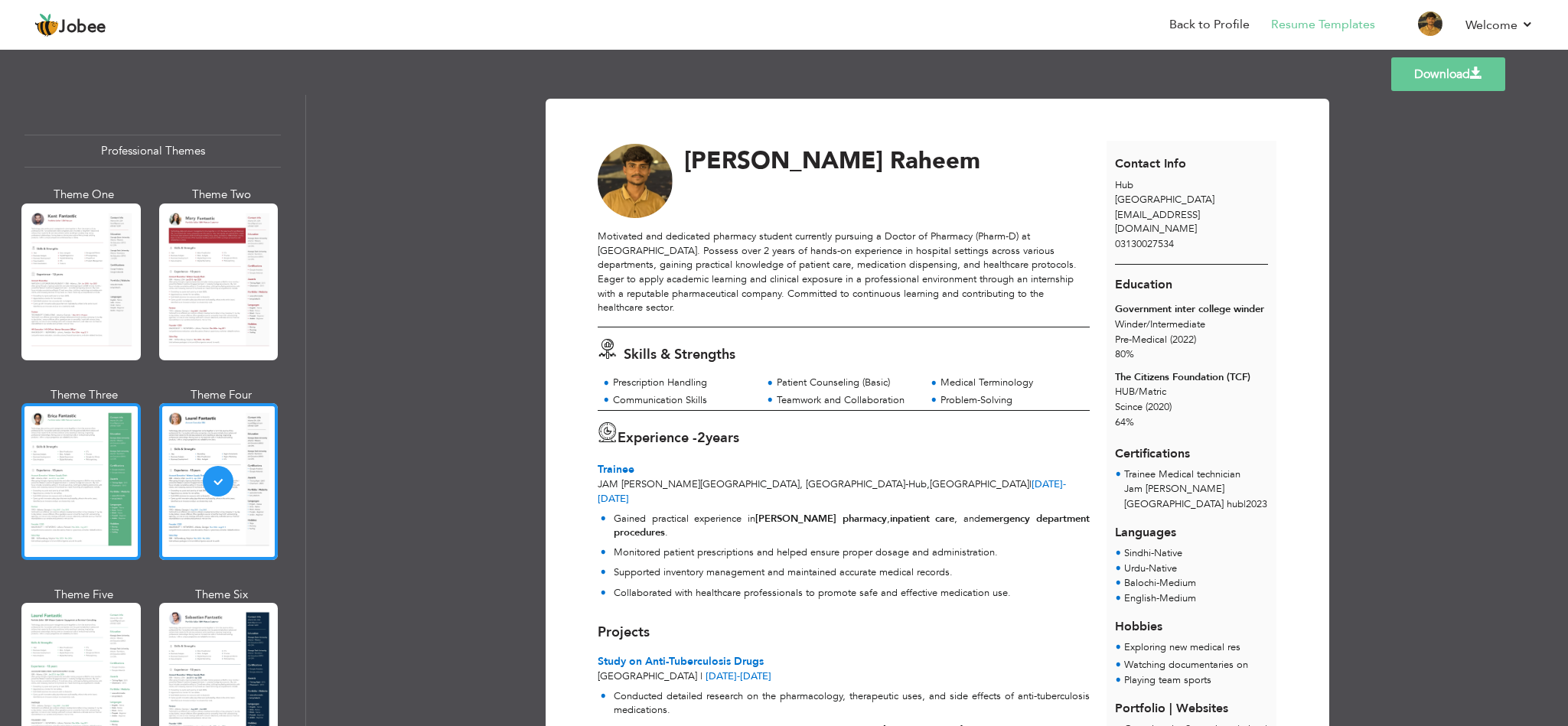 click at bounding box center [81, 481] 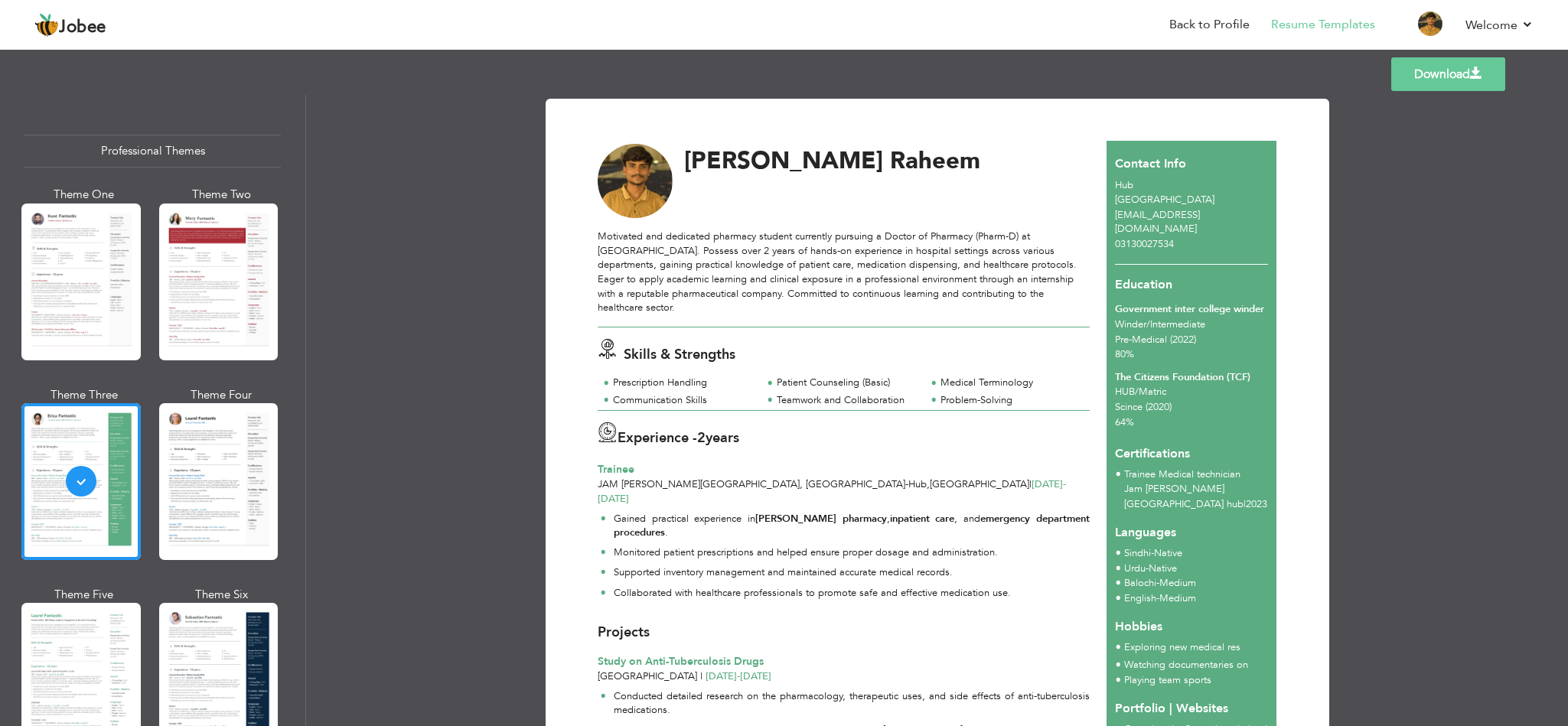 click at bounding box center [1476, 73] 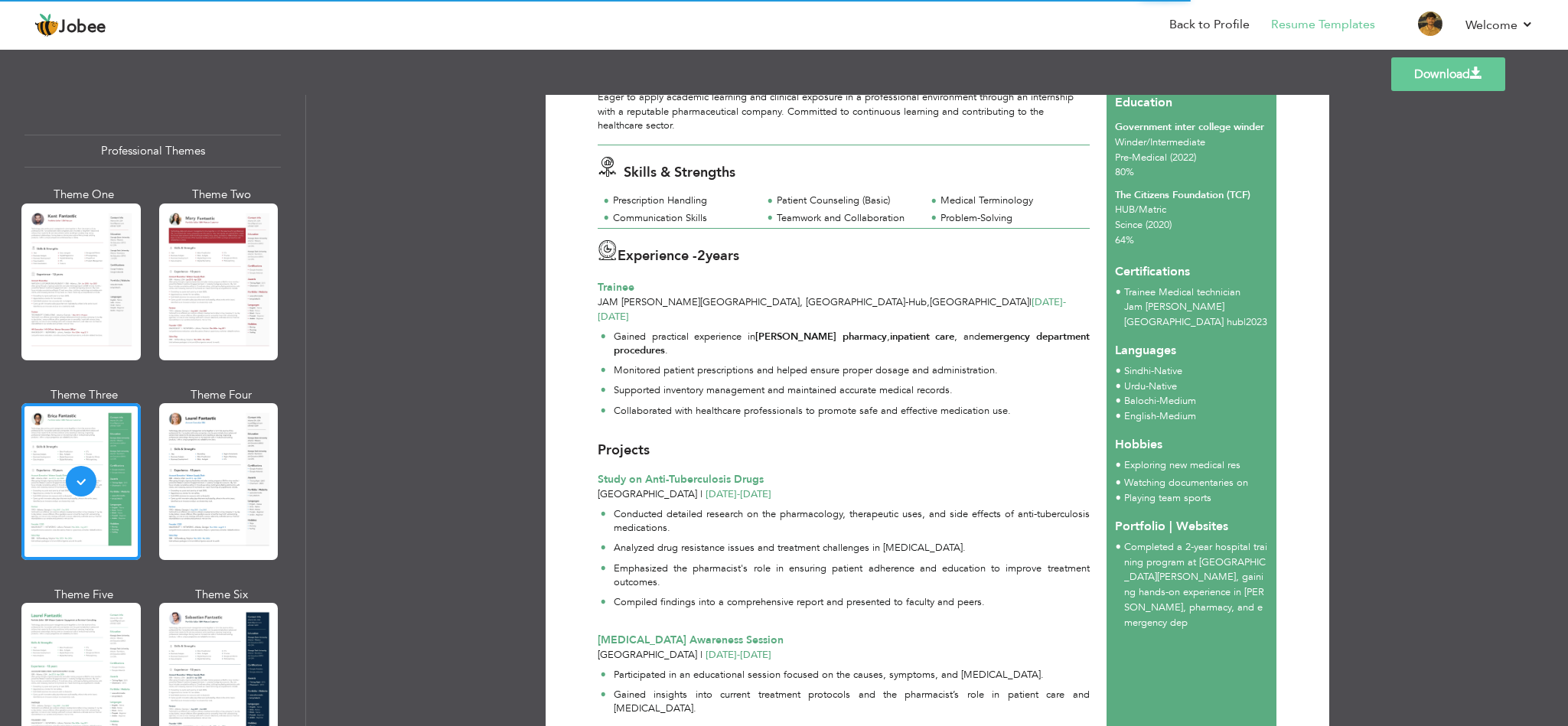 scroll, scrollTop: 214, scrollLeft: 0, axis: vertical 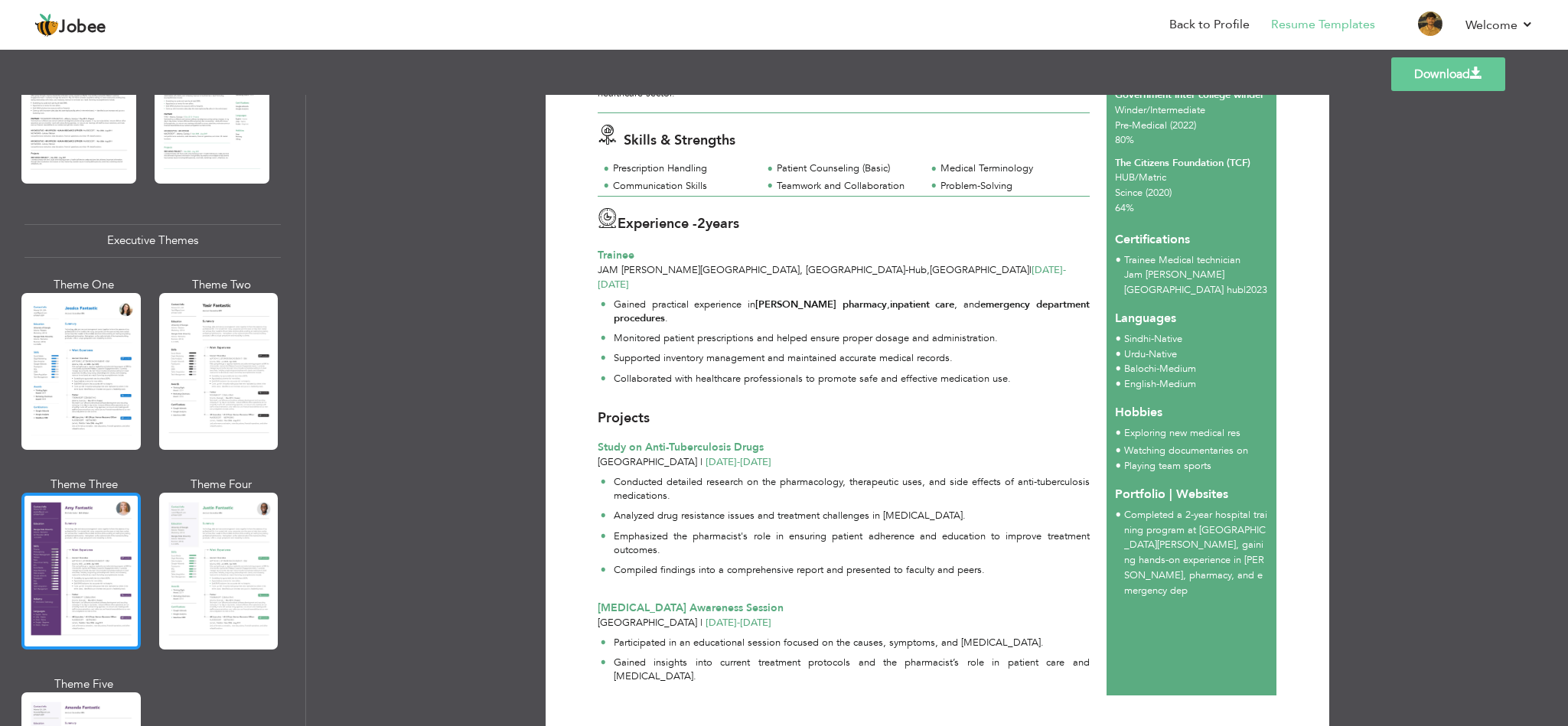 click at bounding box center [81, 571] 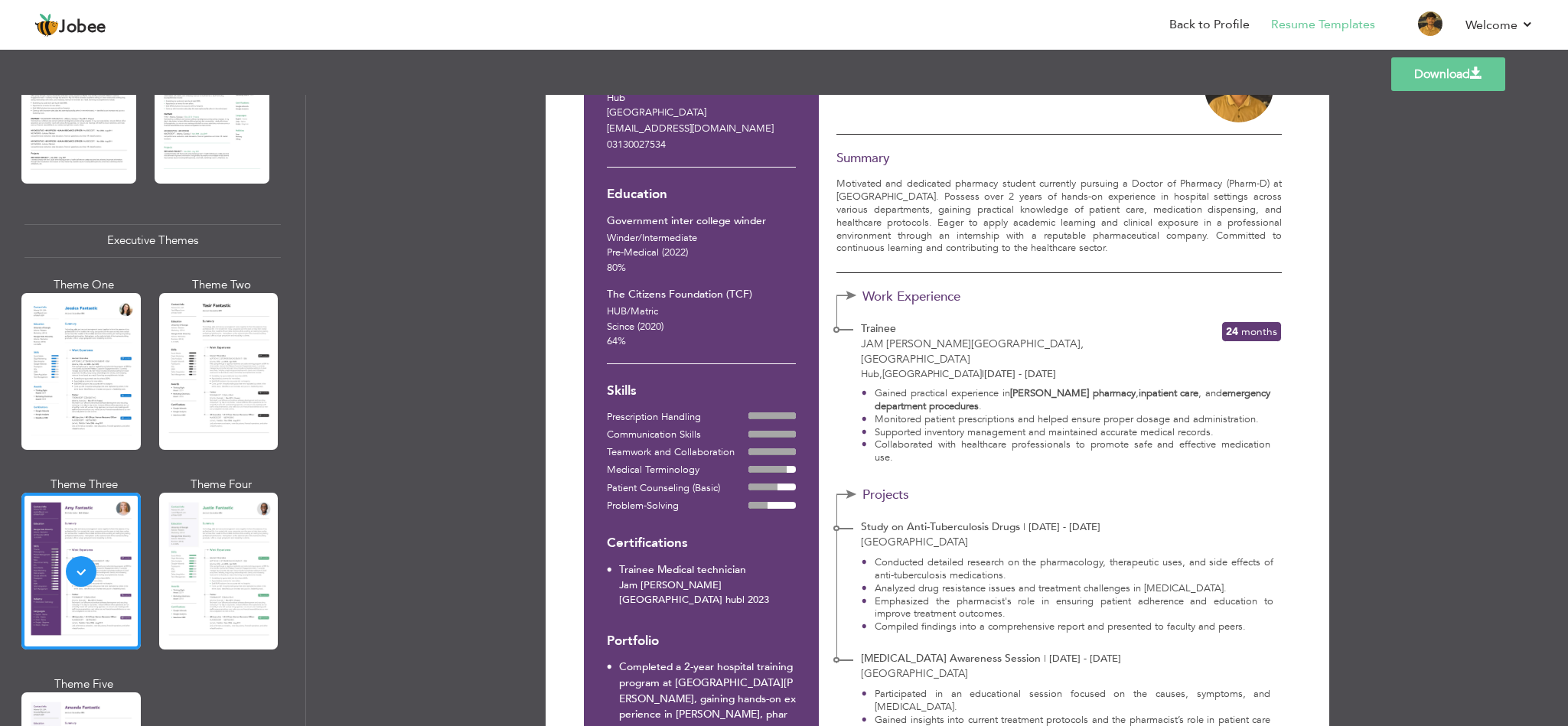 scroll, scrollTop: 0, scrollLeft: 0, axis: both 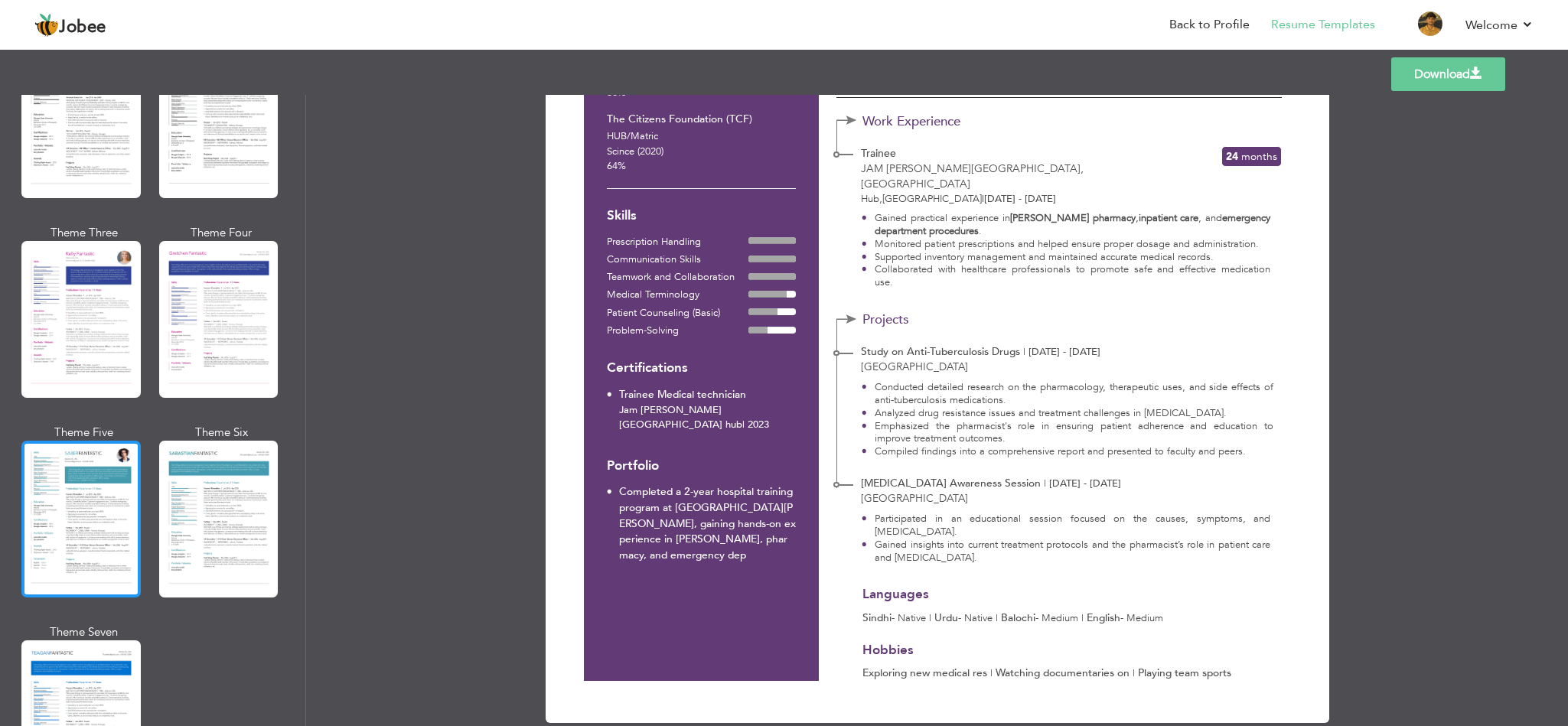 click at bounding box center (81, 519) 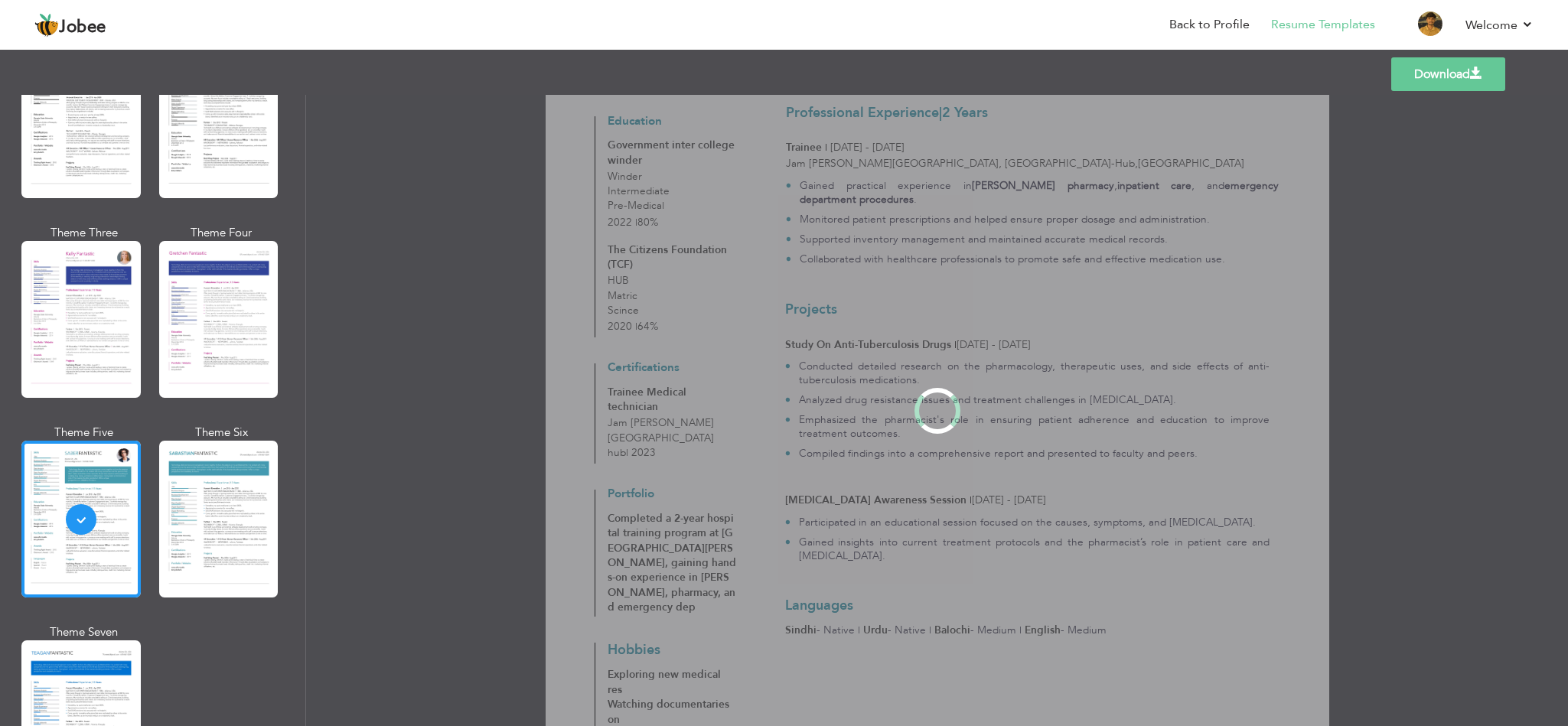 scroll, scrollTop: 0, scrollLeft: 0, axis: both 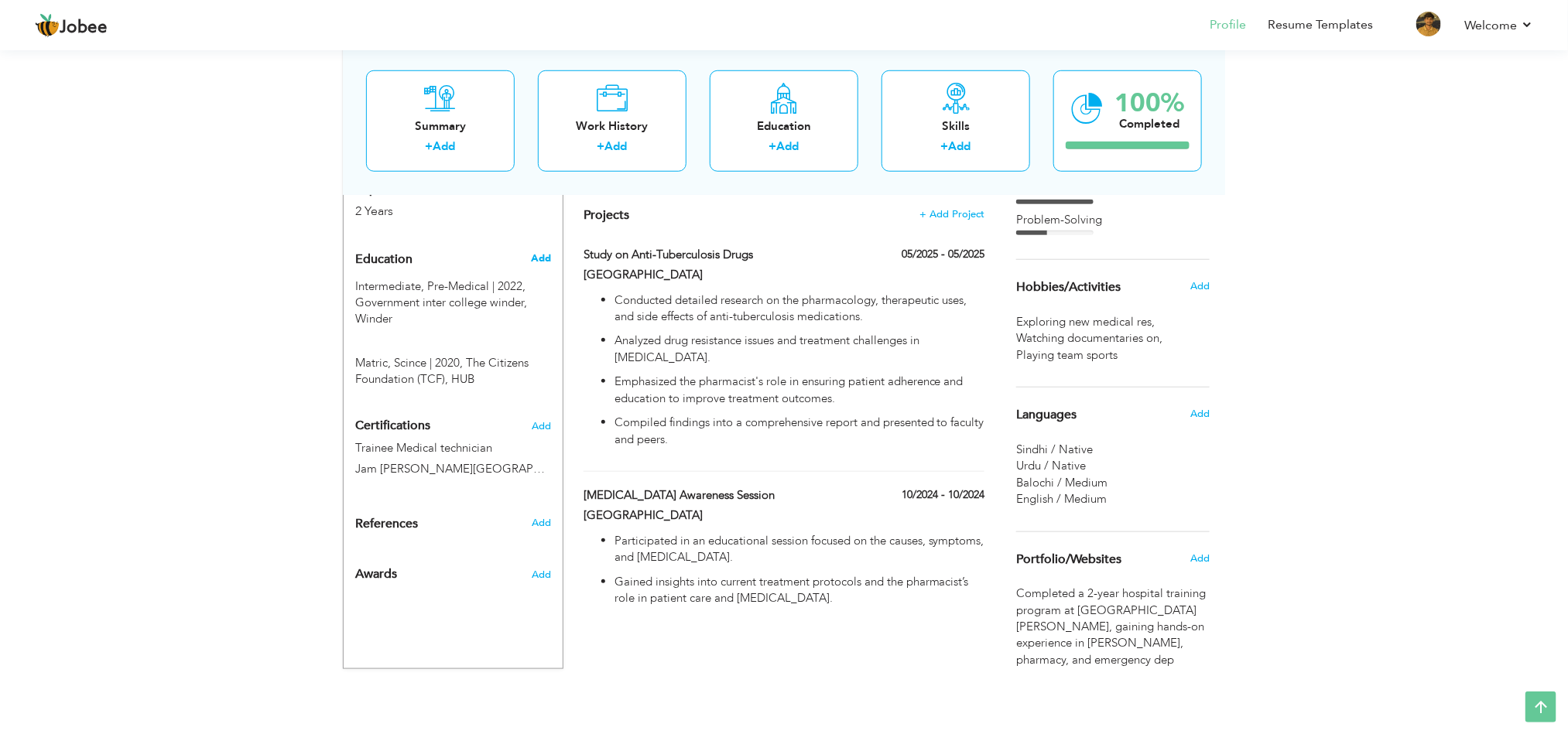 click on "Add" at bounding box center [541, 258] 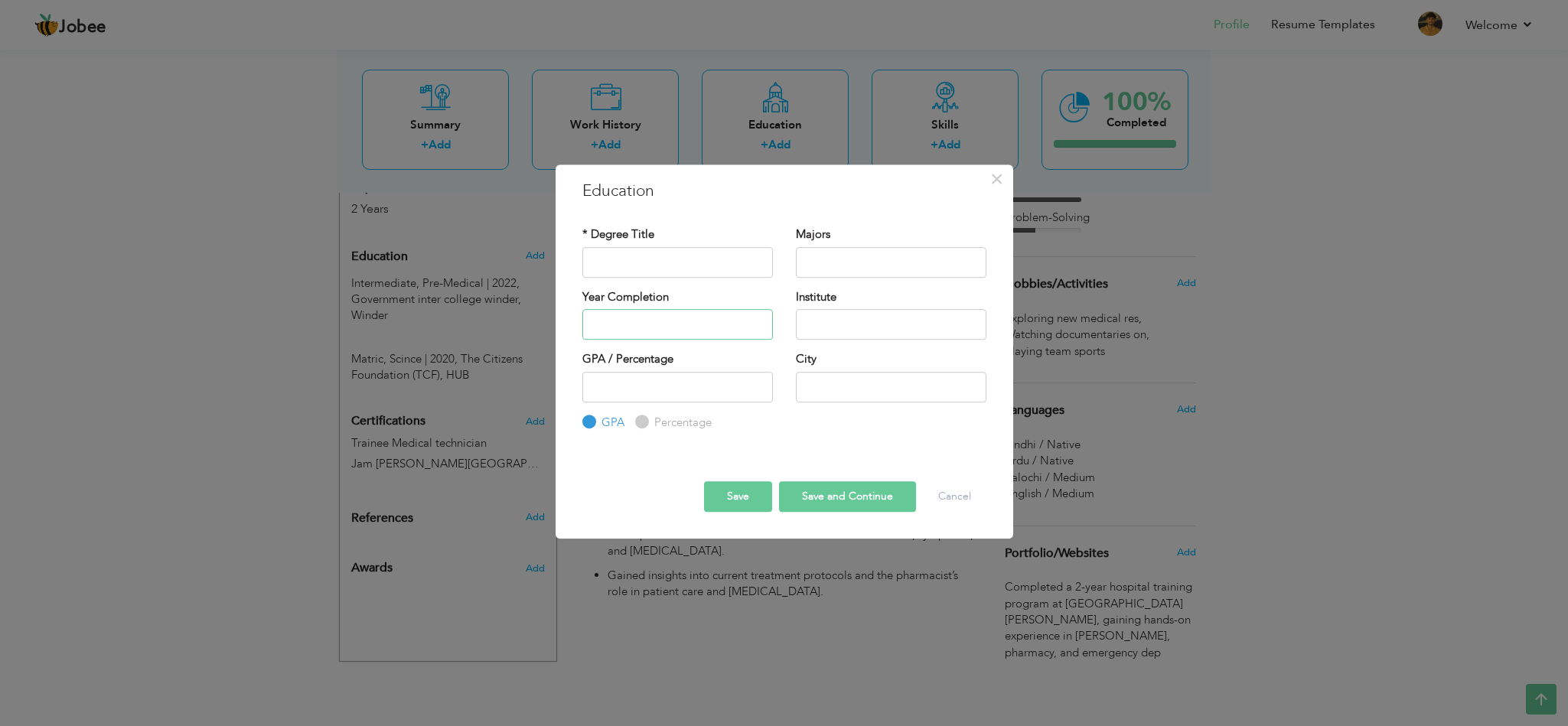 type on "2025" 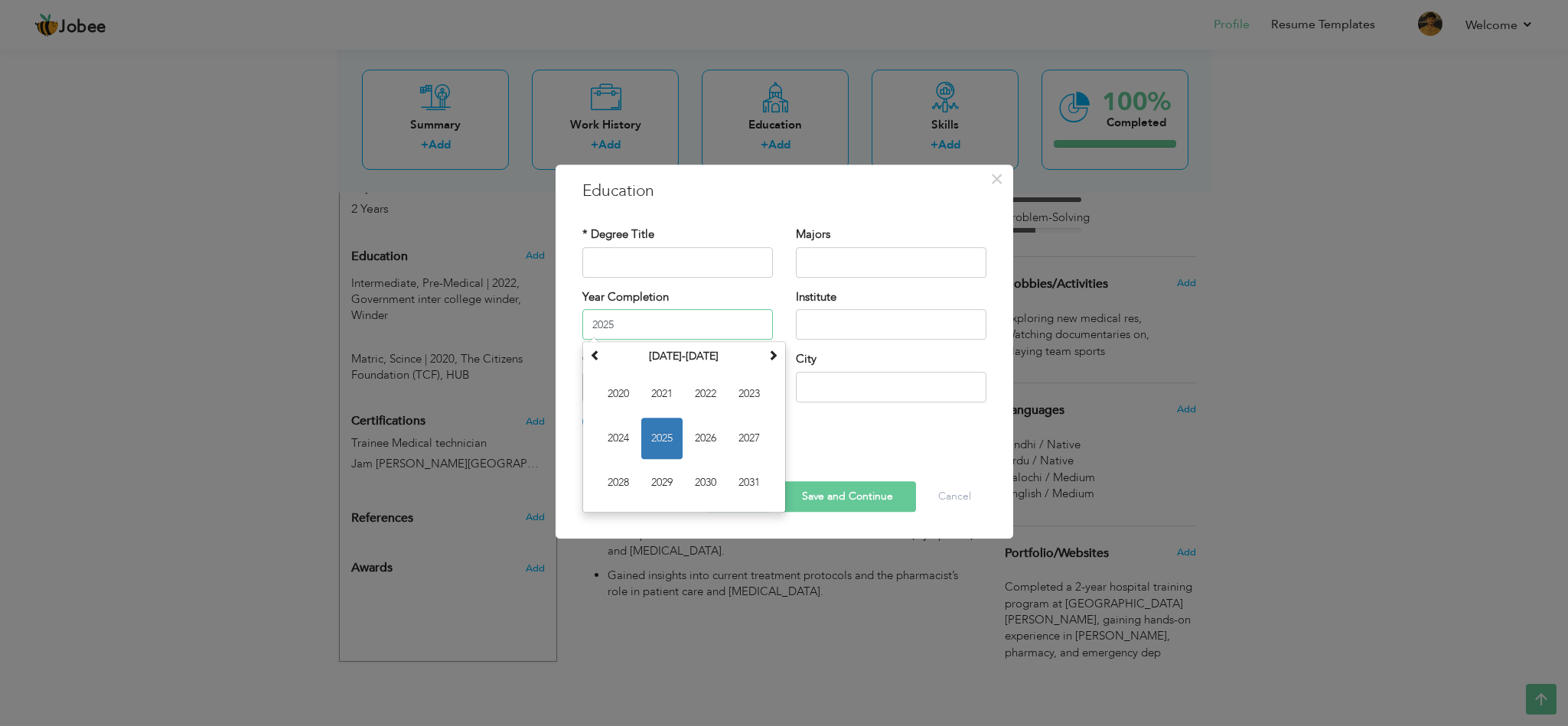 click on "2025" at bounding box center [677, 324] 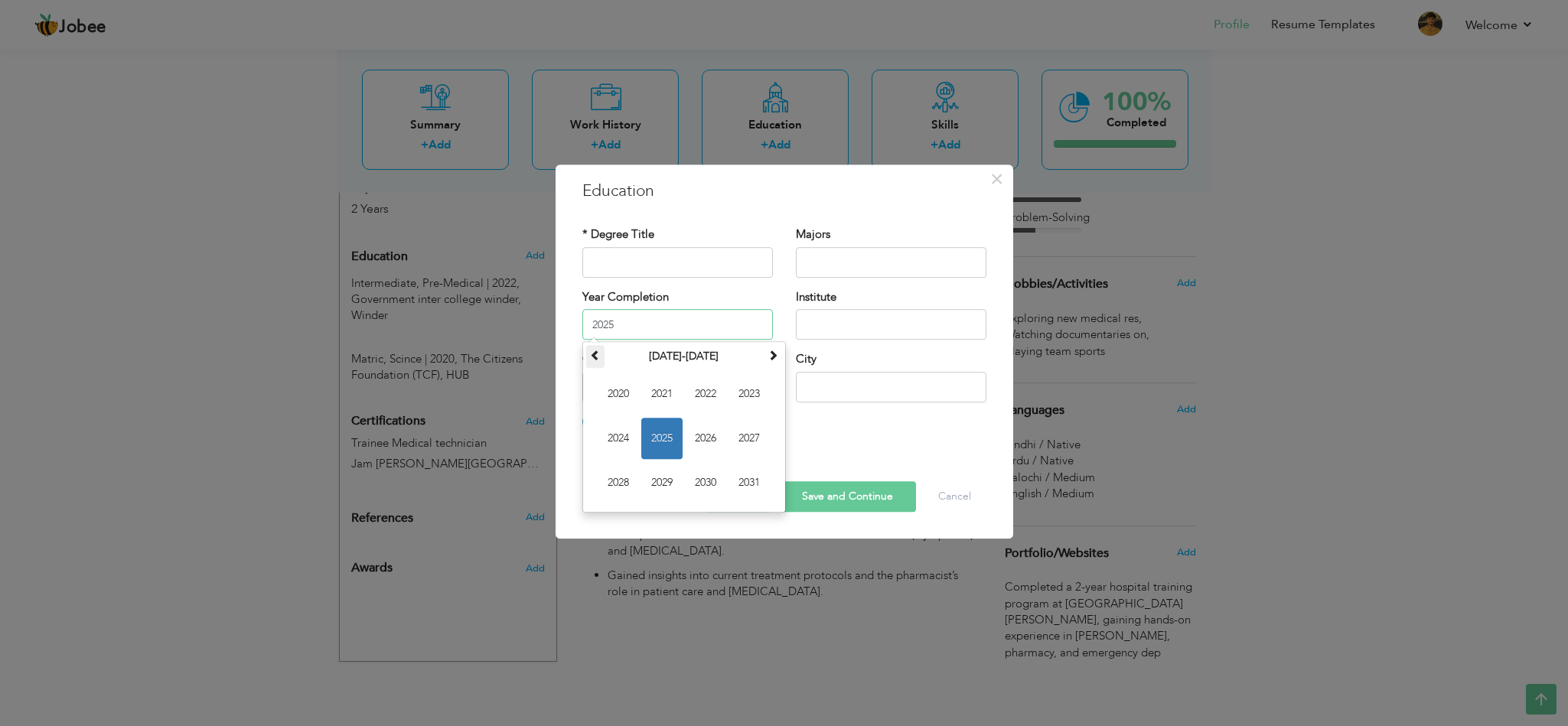 click at bounding box center (595, 355) 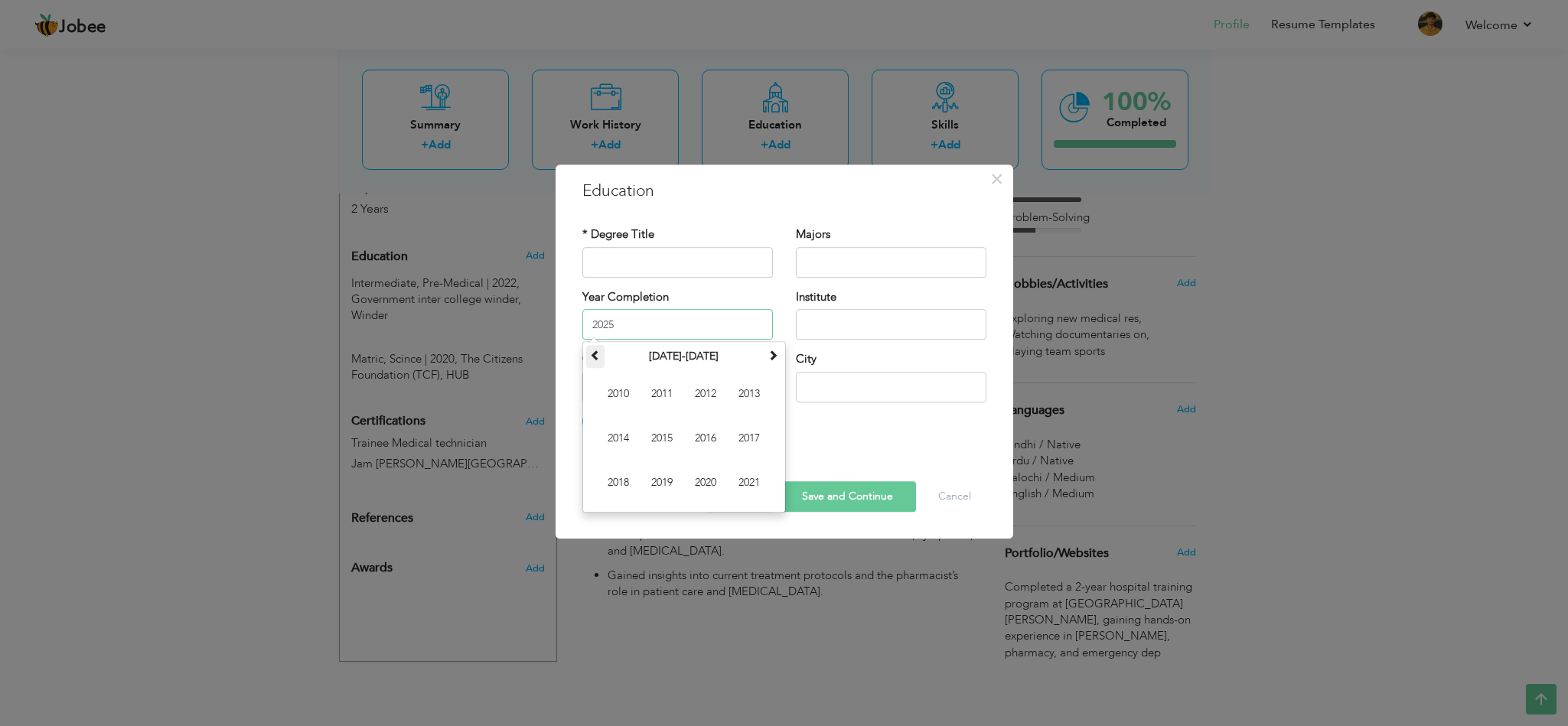 click at bounding box center [595, 355] 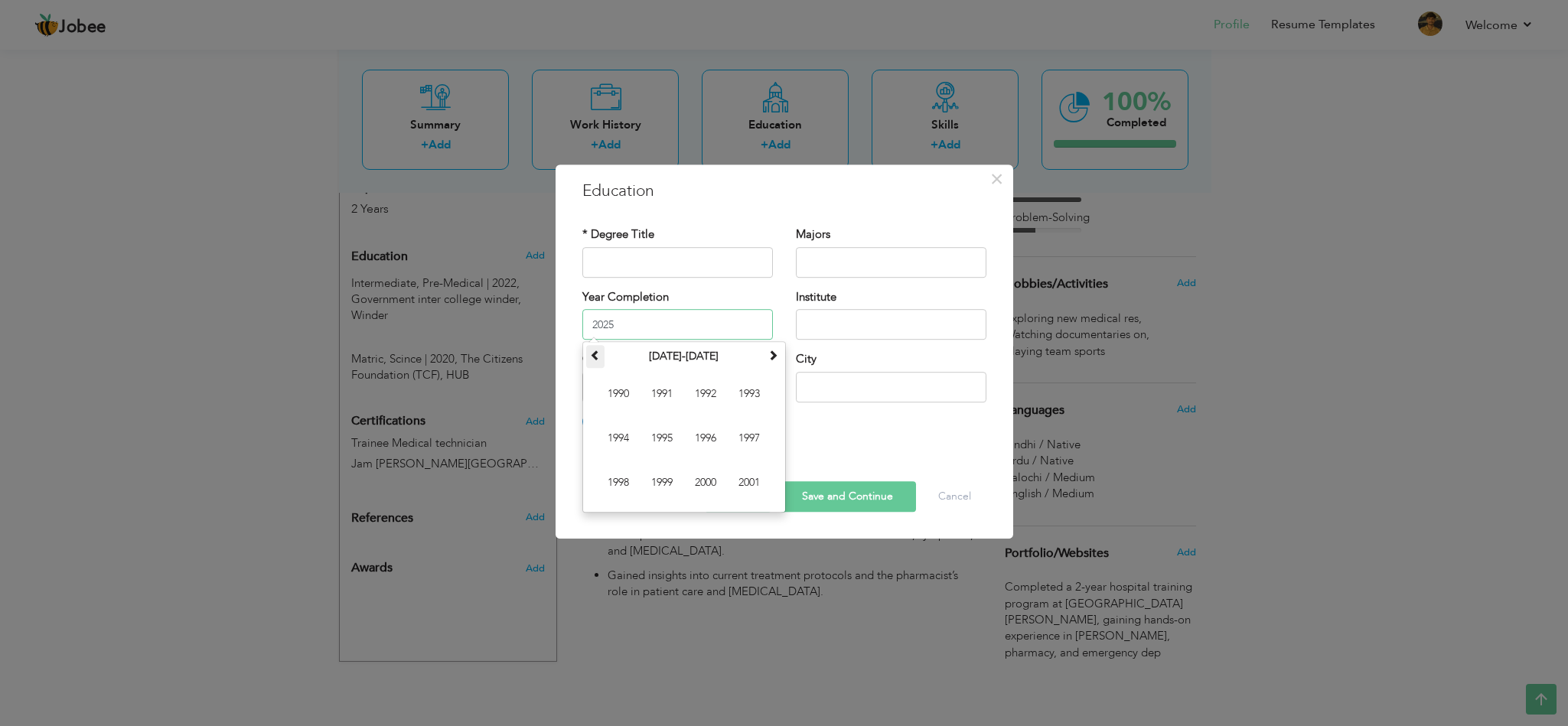click at bounding box center (595, 355) 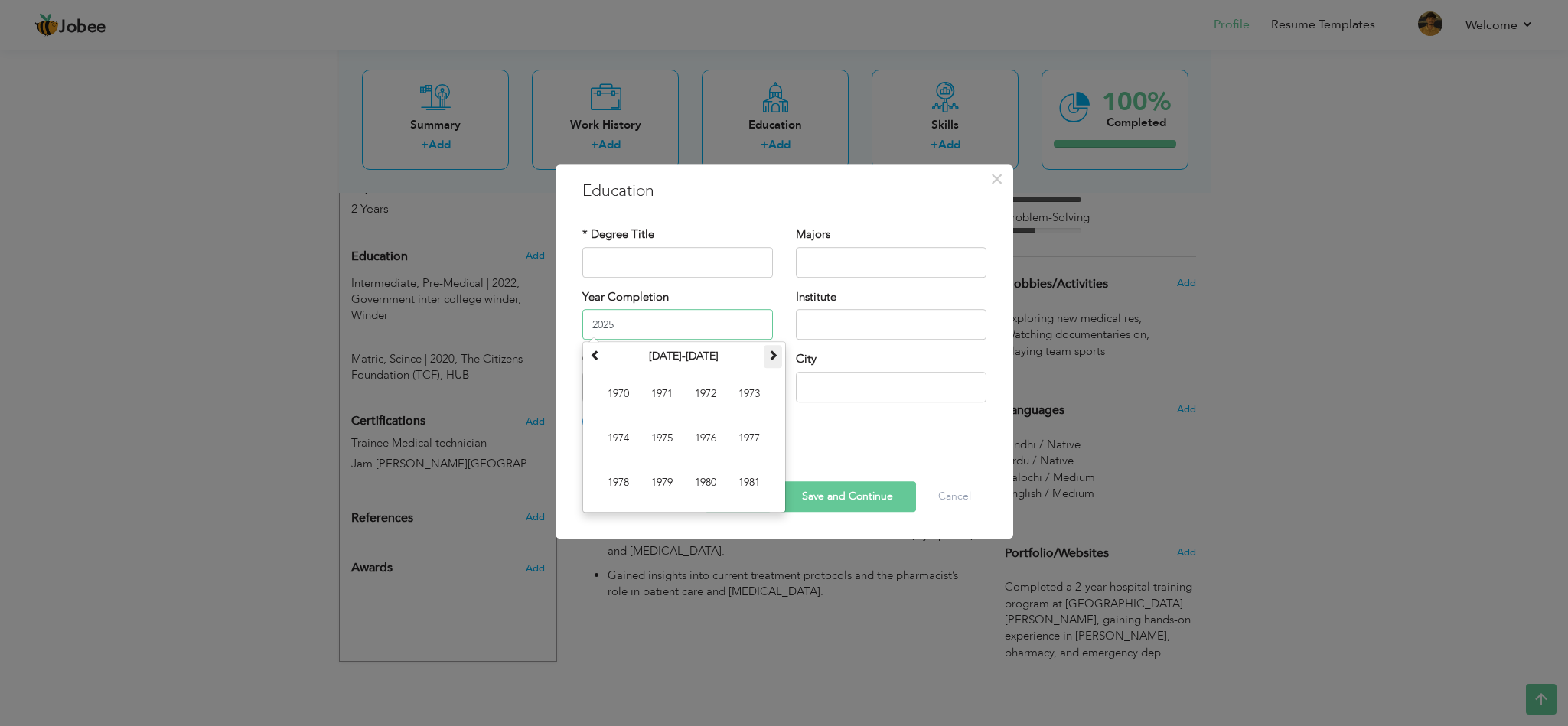 click at bounding box center [773, 355] 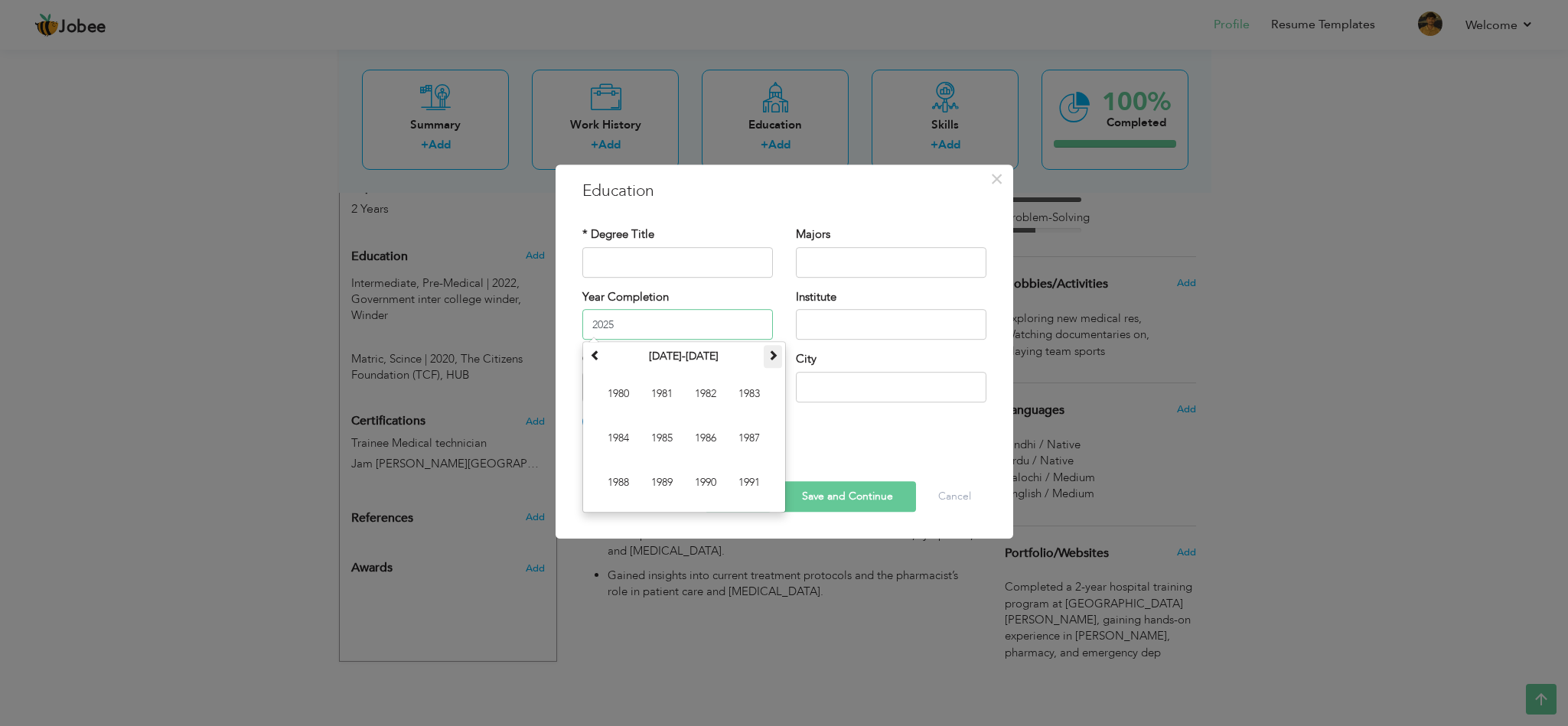 click at bounding box center [773, 355] 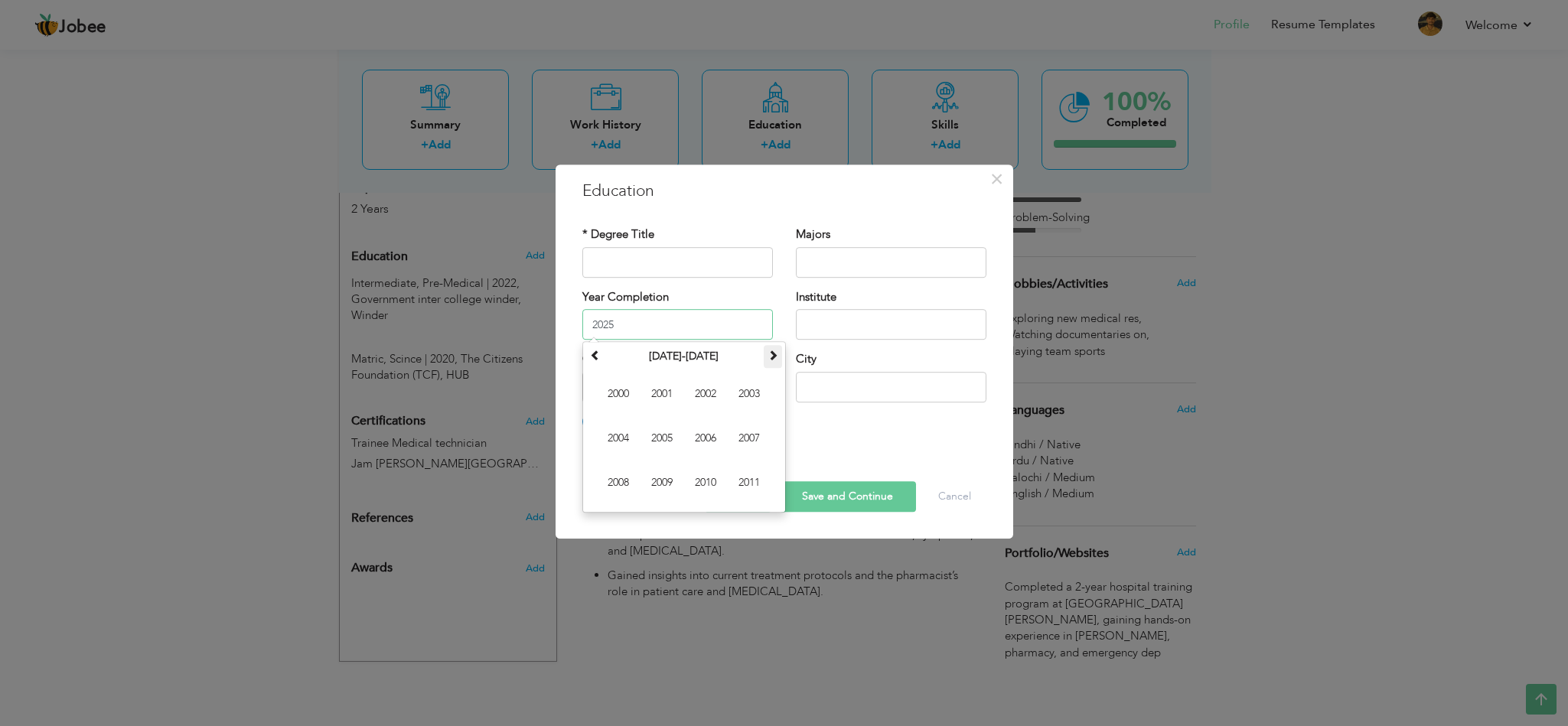 click at bounding box center (773, 355) 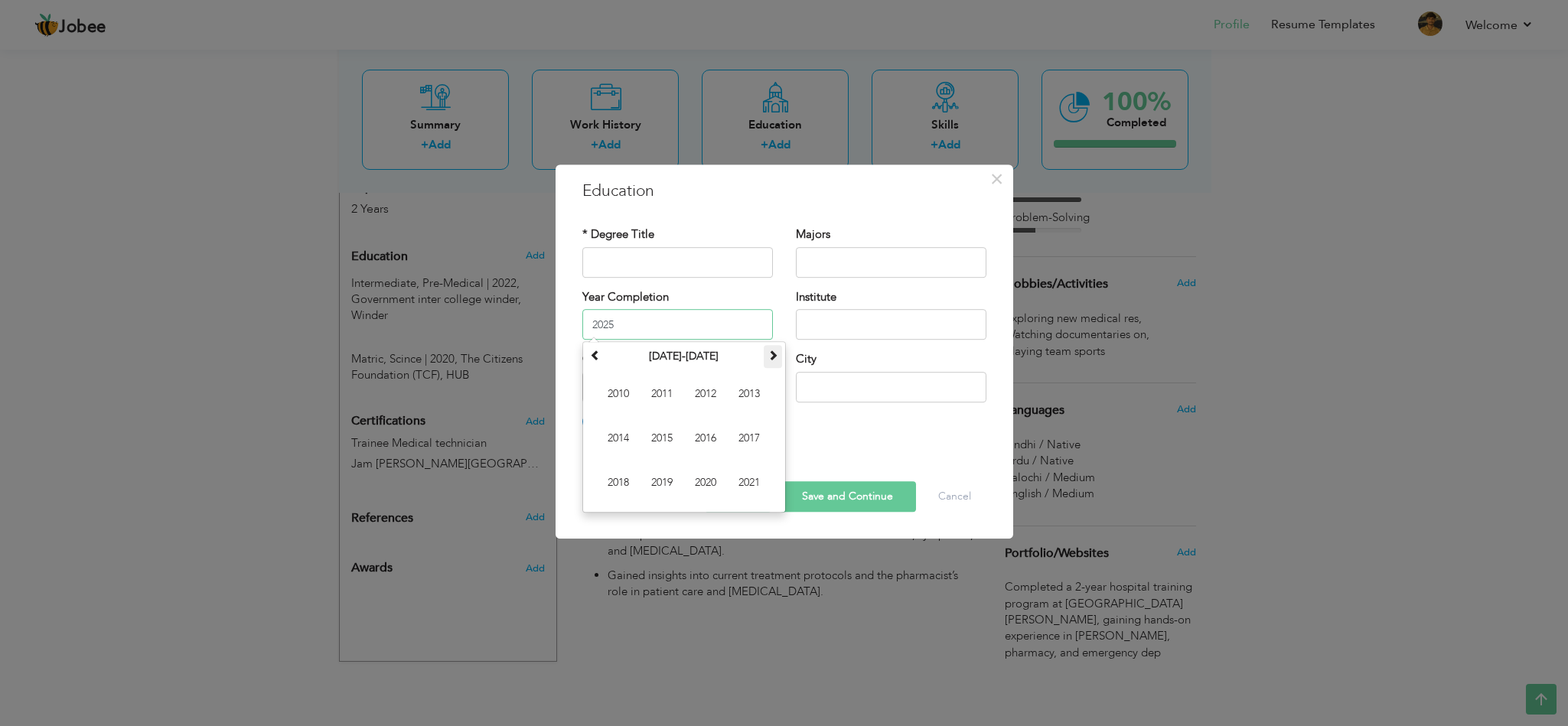 click at bounding box center (773, 355) 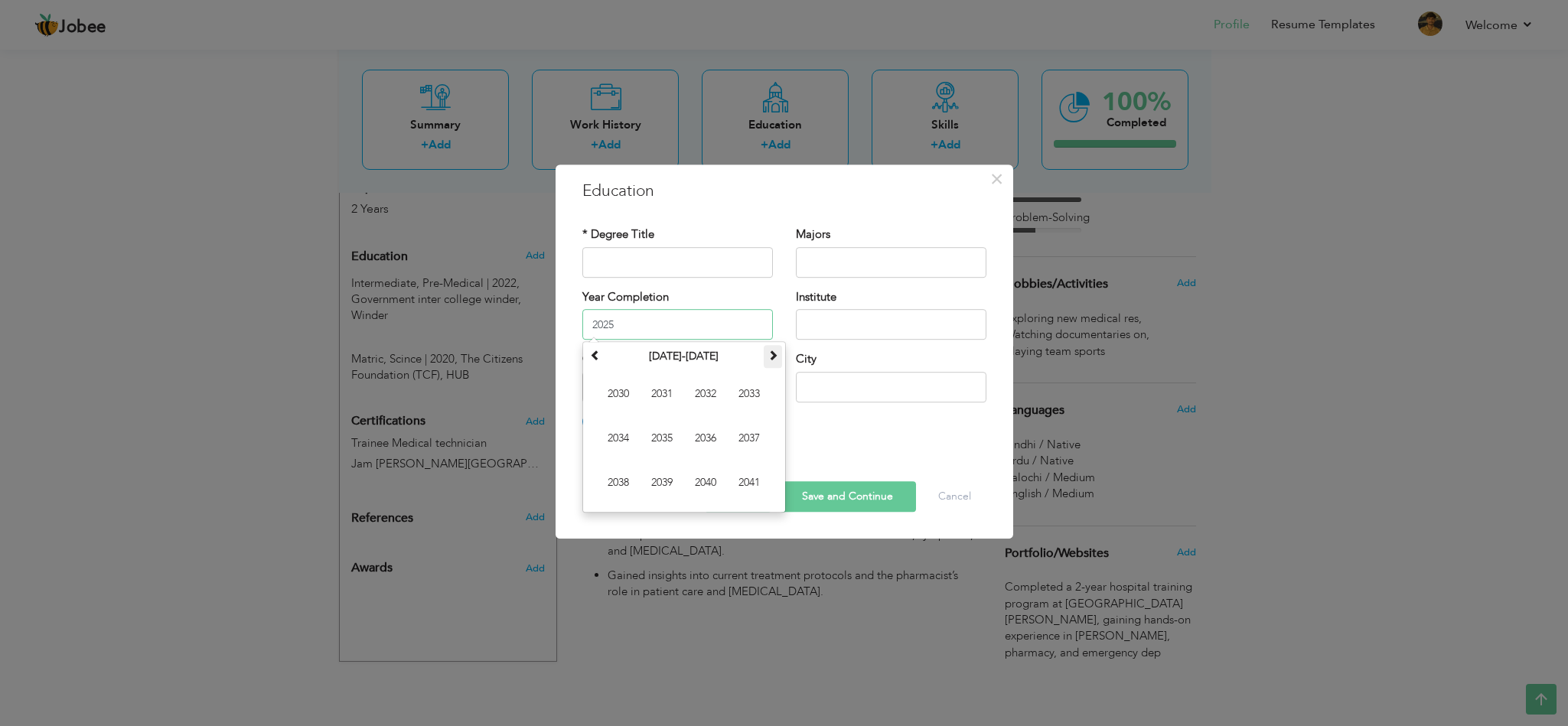 click at bounding box center [773, 355] 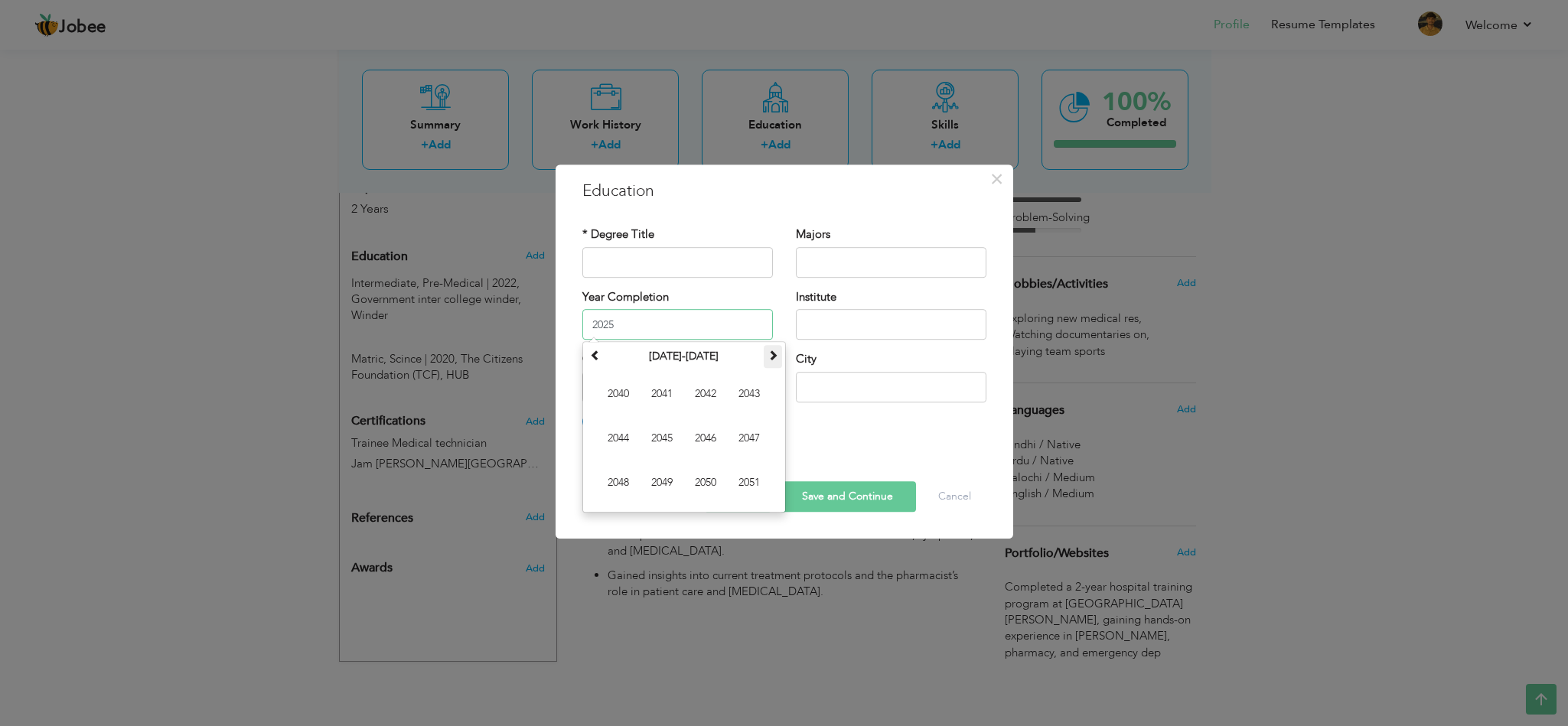 click at bounding box center (773, 355) 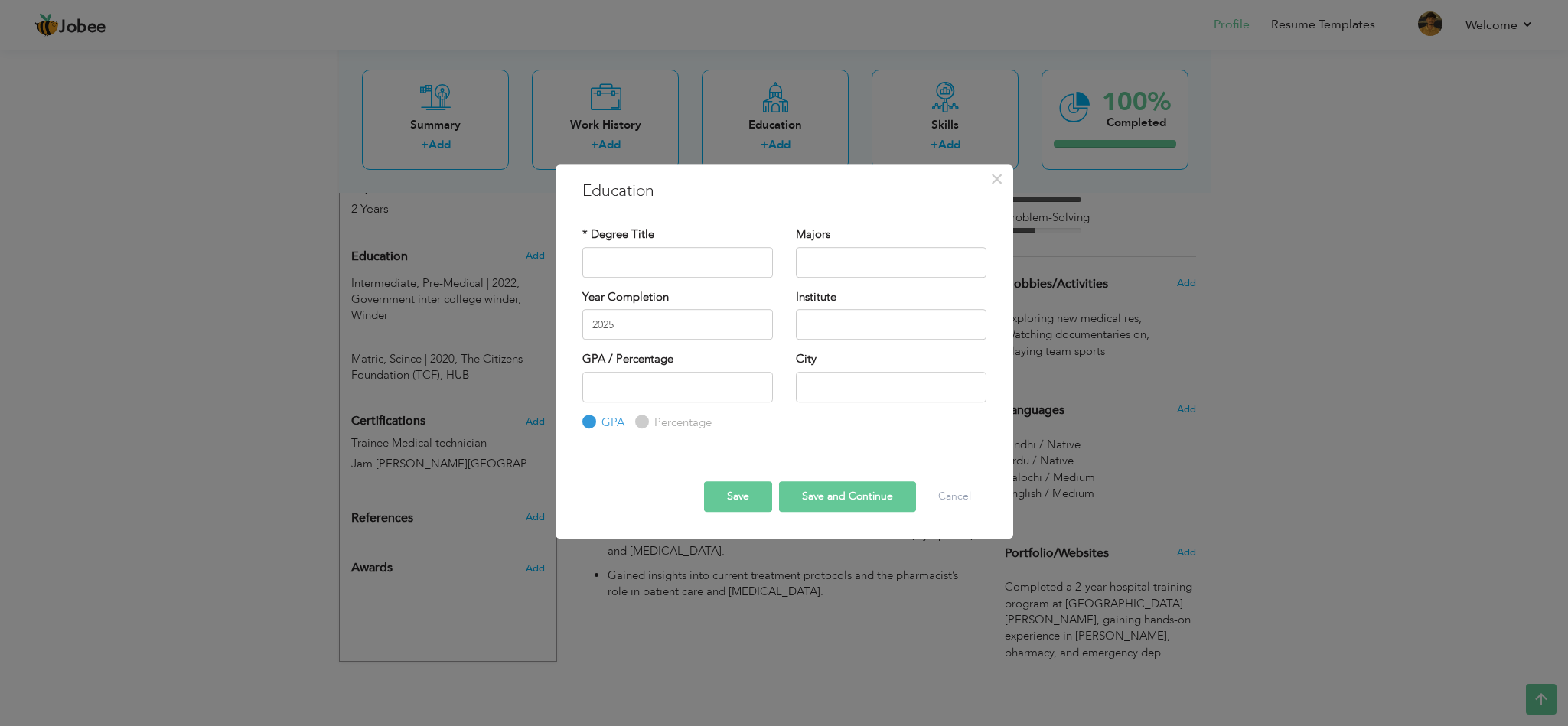 click on "Institute" at bounding box center (891, 320) 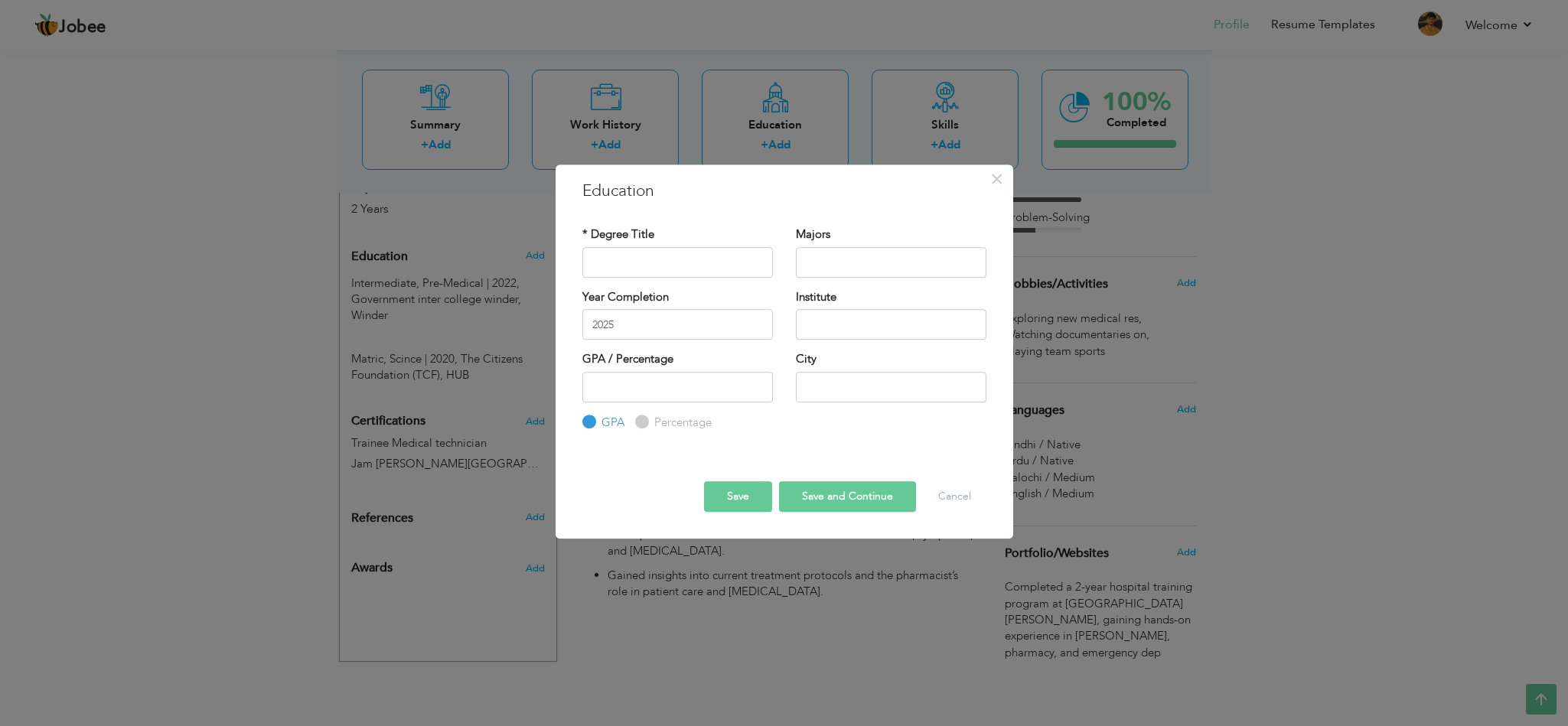 click on "Percentage" at bounding box center (640, 422) 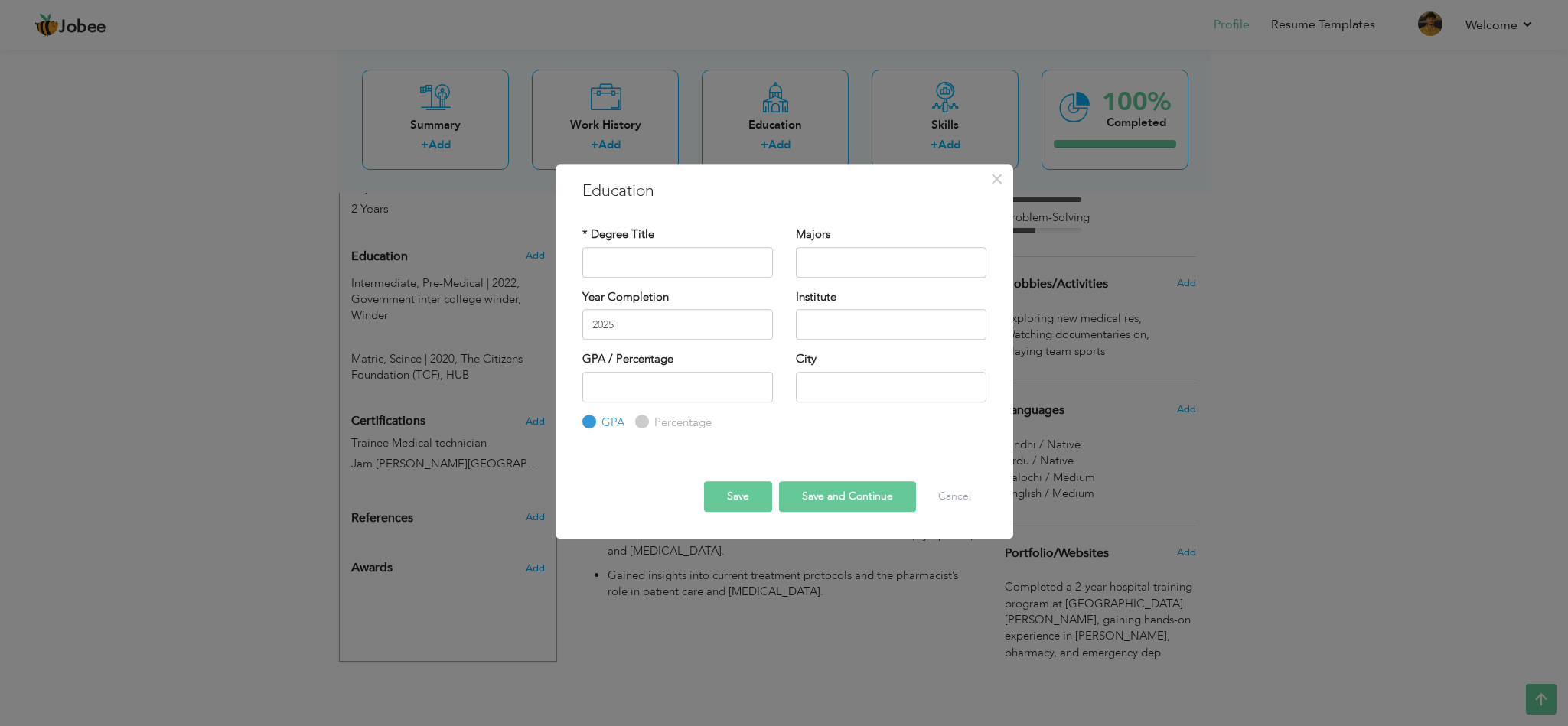 radio on "true" 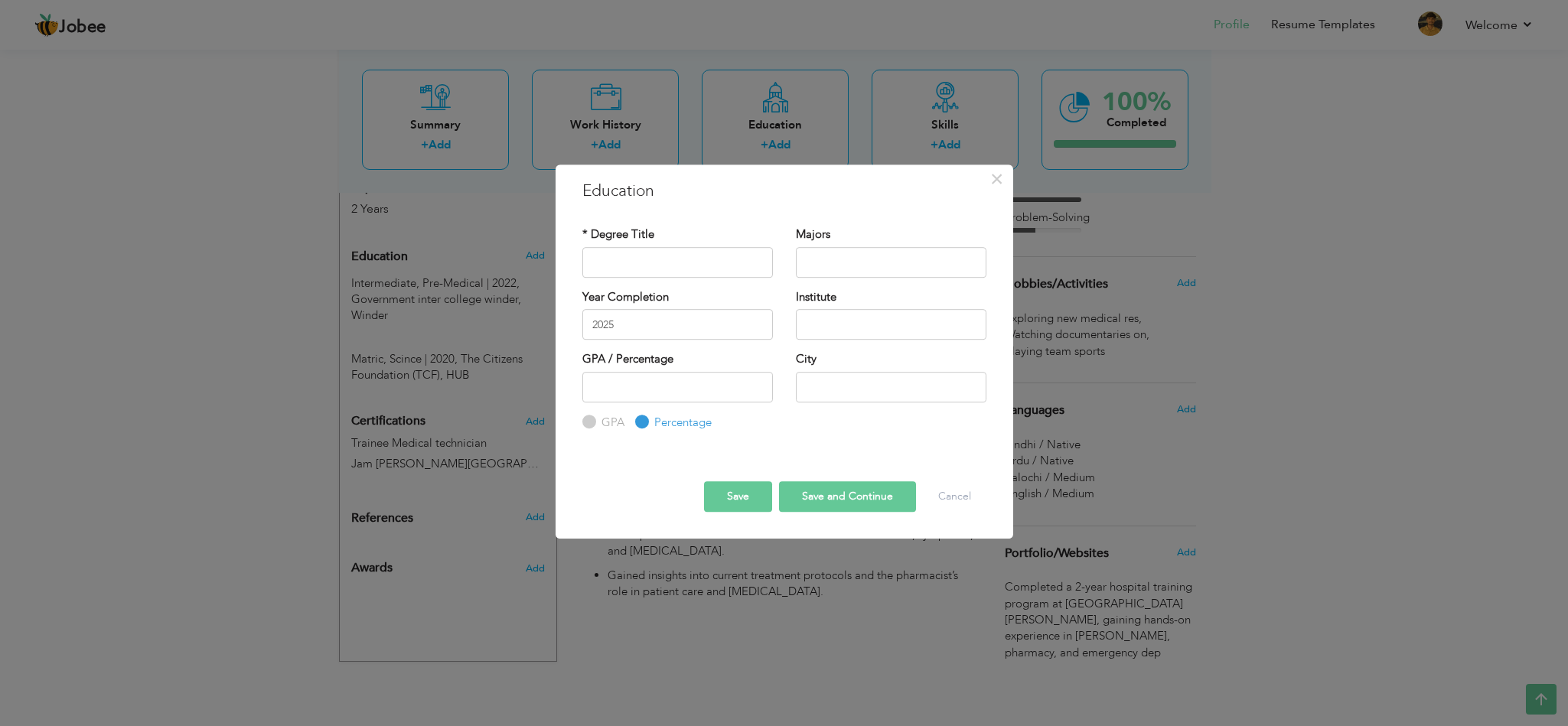 click on "GPA" at bounding box center (603, 422) 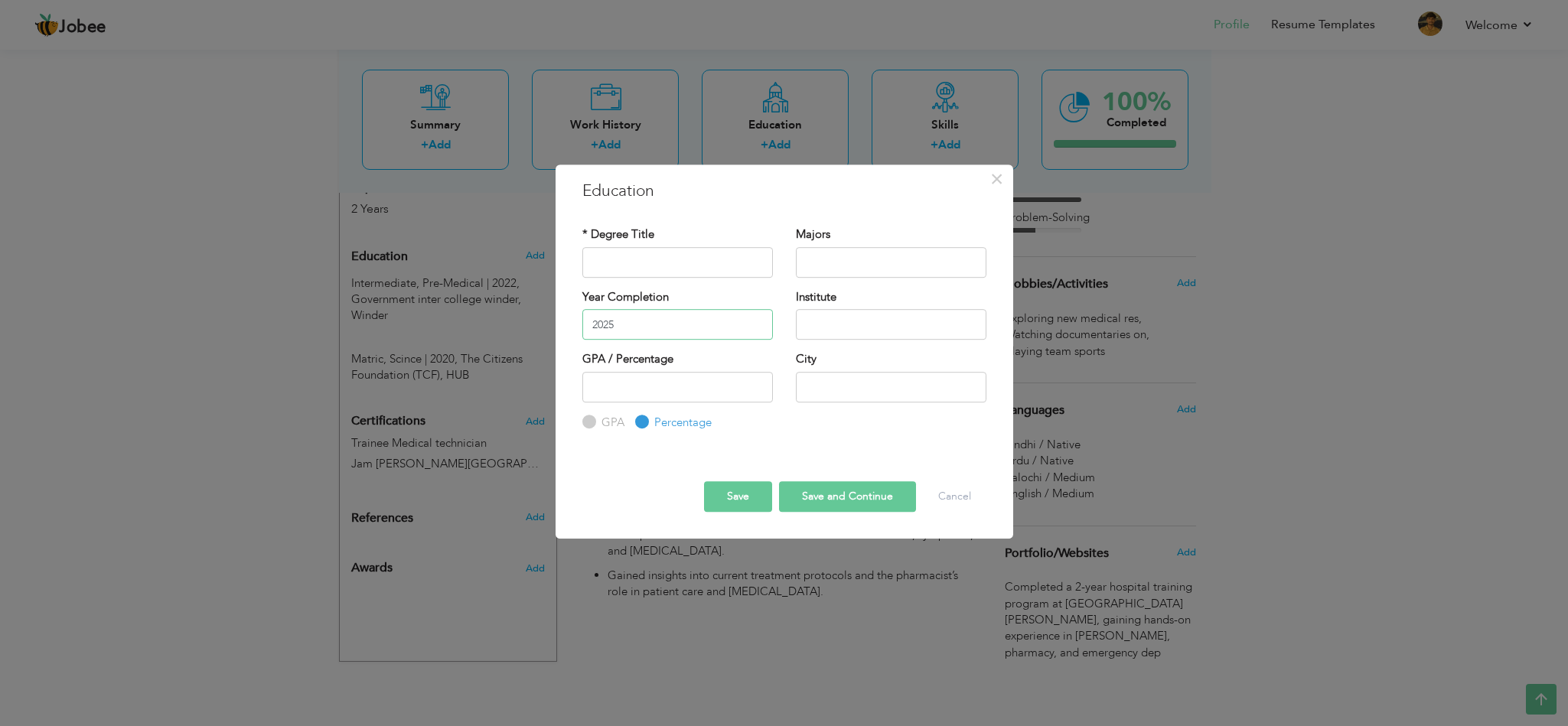click on "2025" at bounding box center [677, 324] 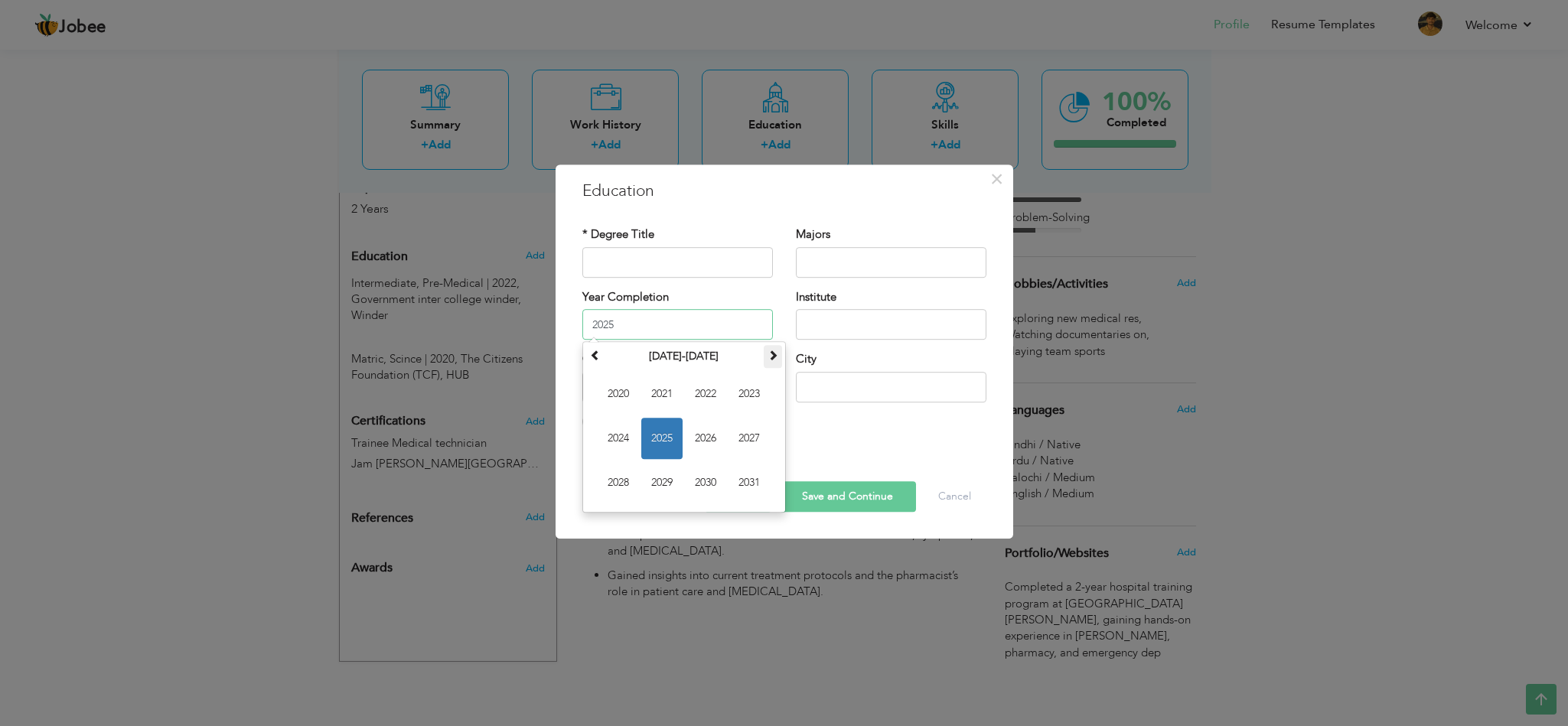 click at bounding box center [773, 356] 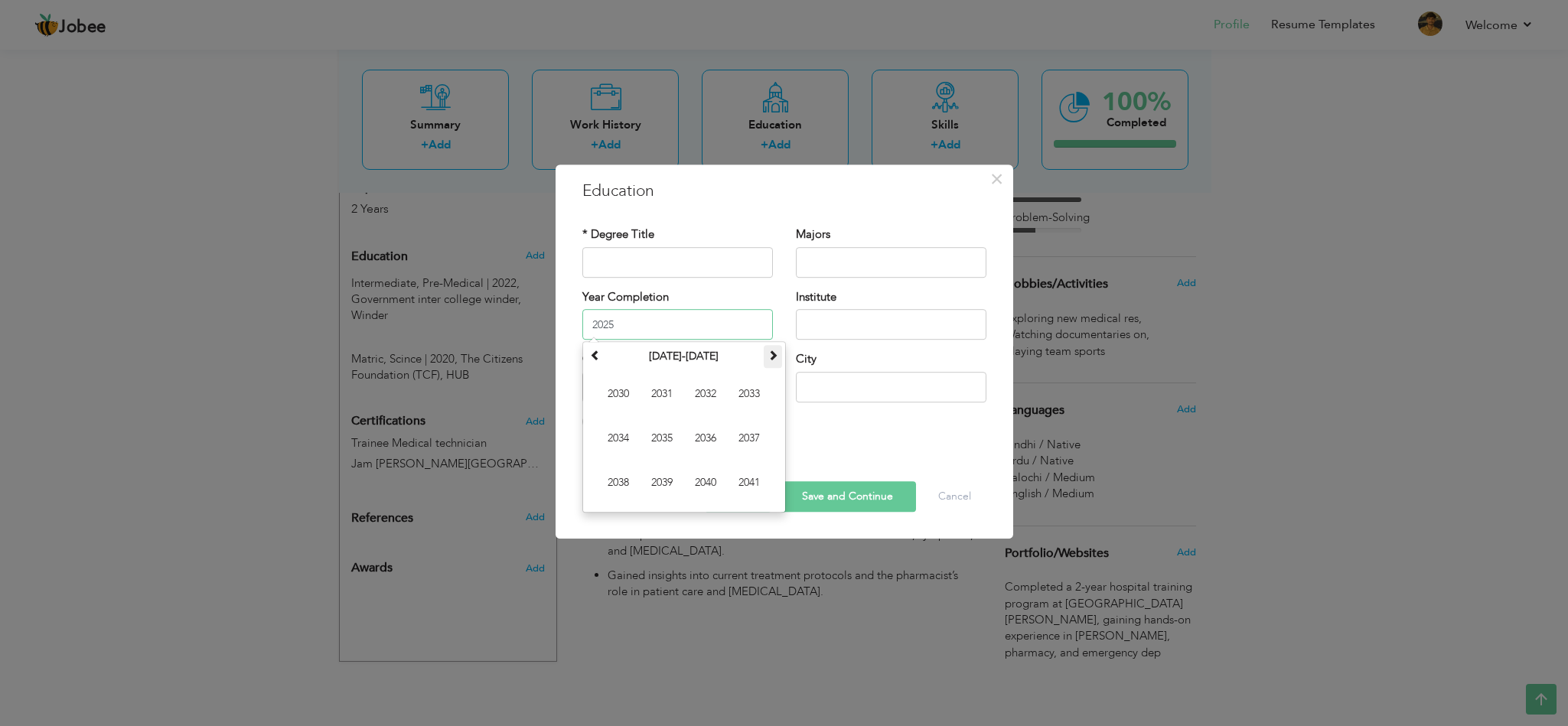 click at bounding box center (773, 356) 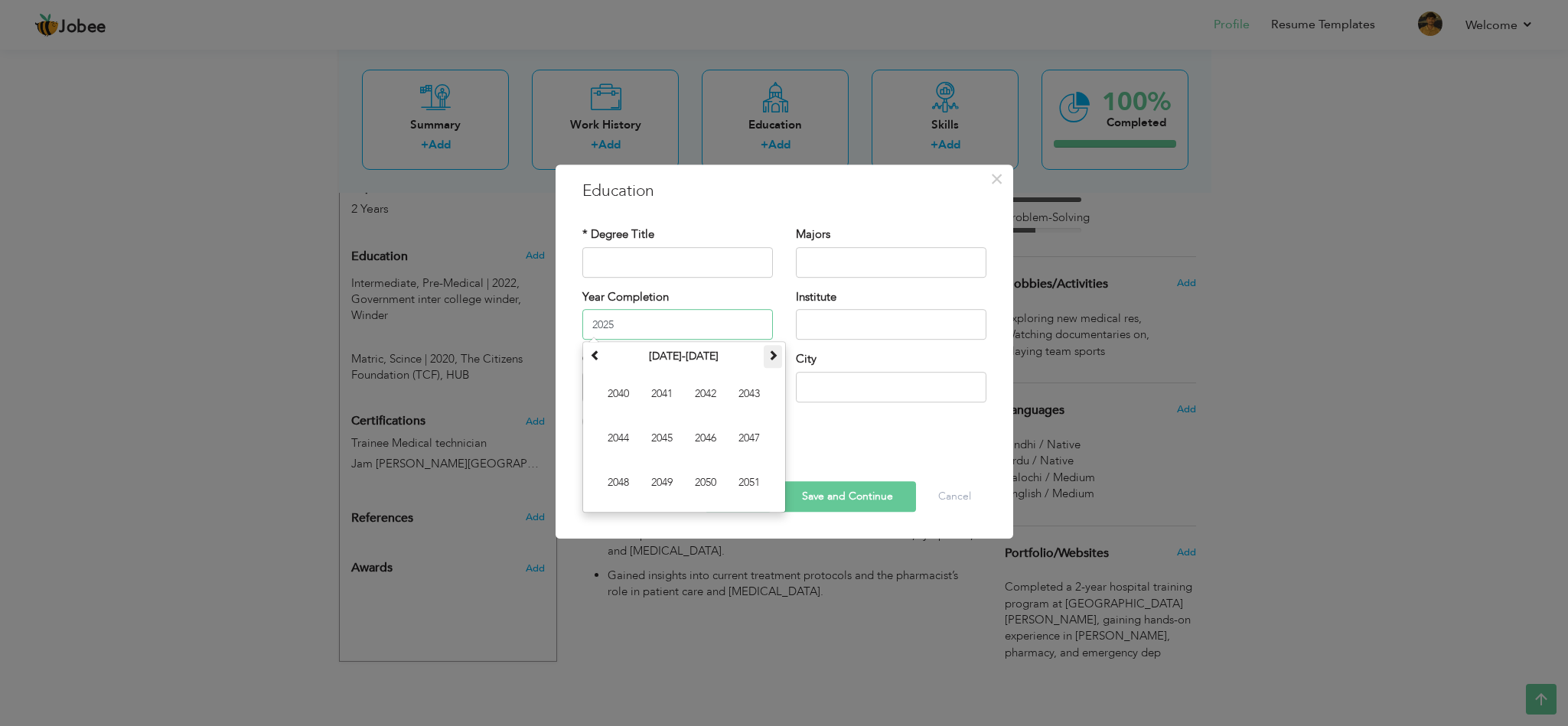 click at bounding box center (773, 356) 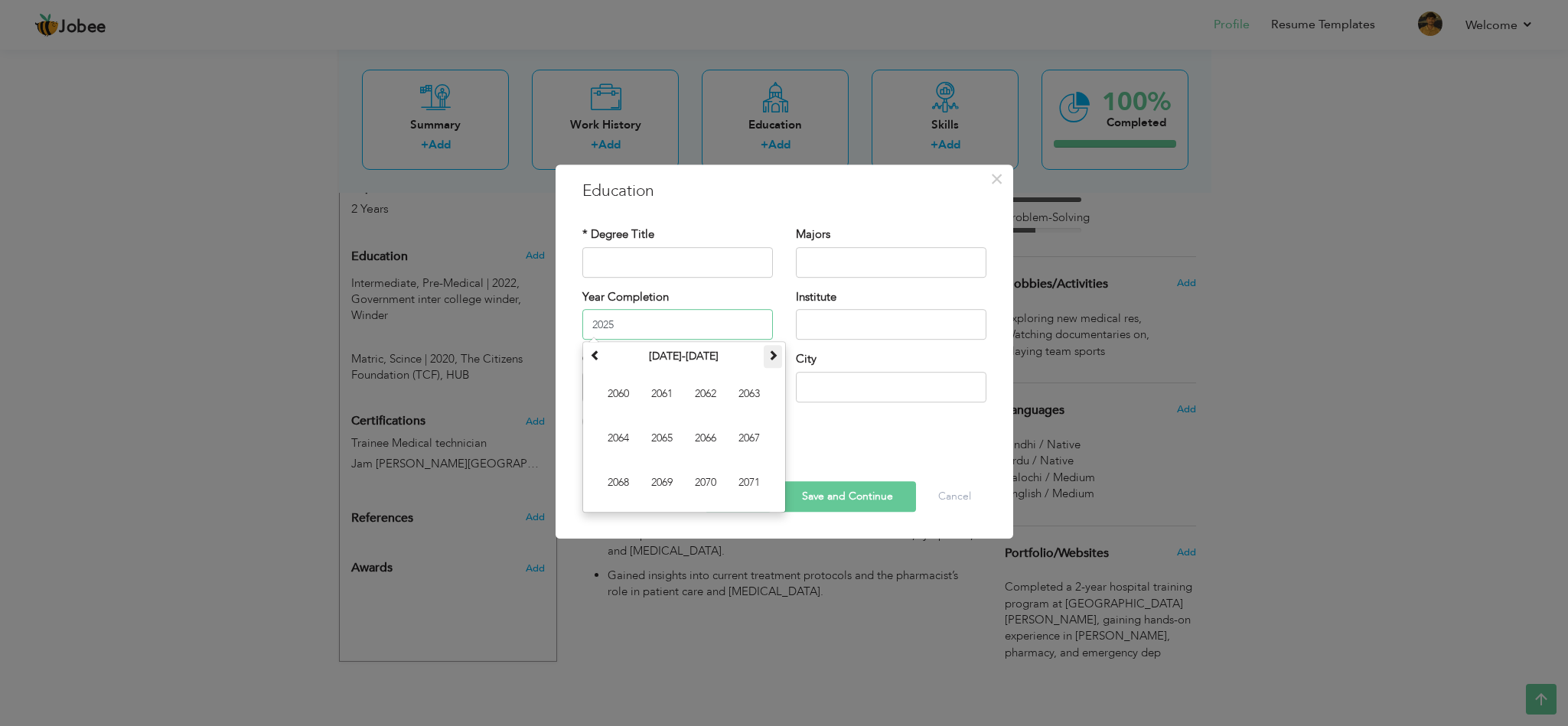 click at bounding box center [773, 356] 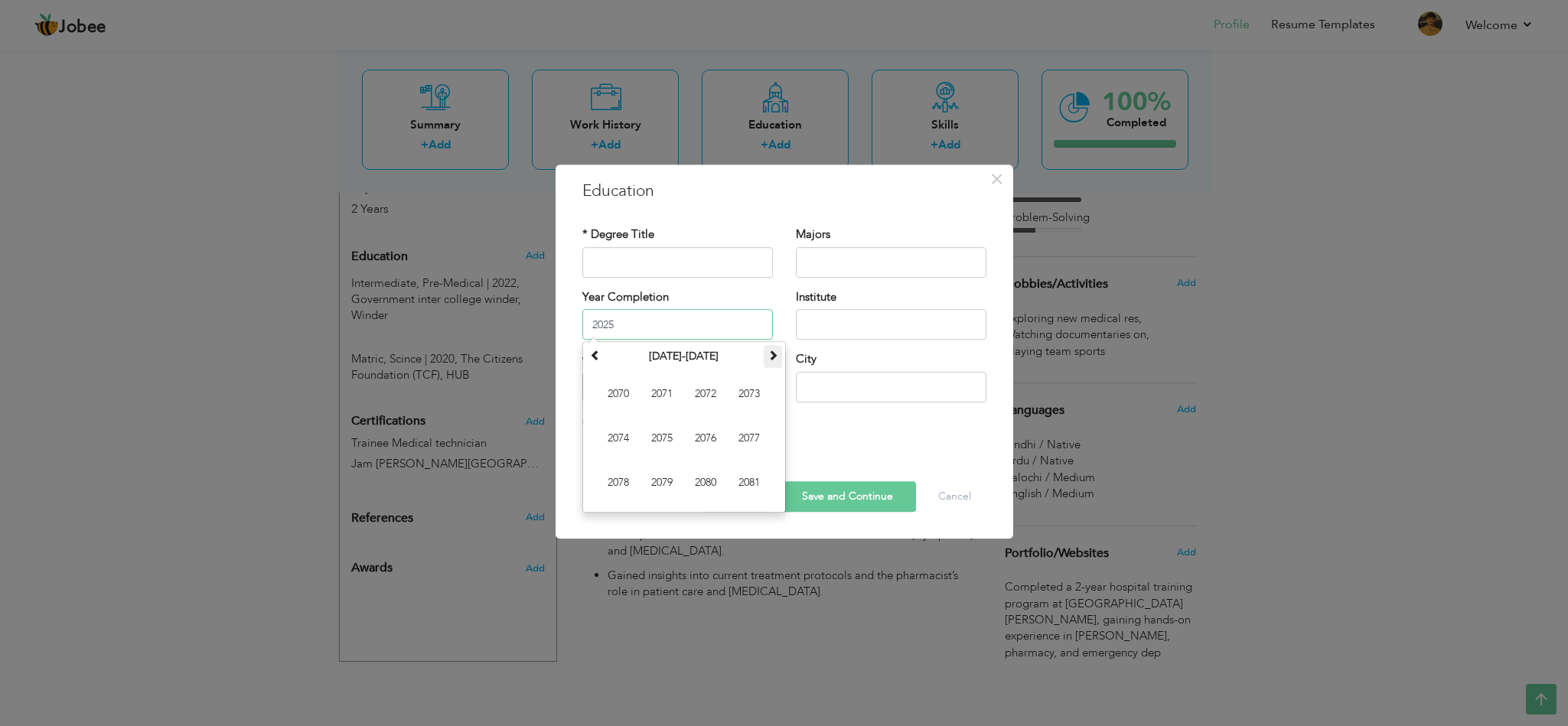 click at bounding box center [773, 356] 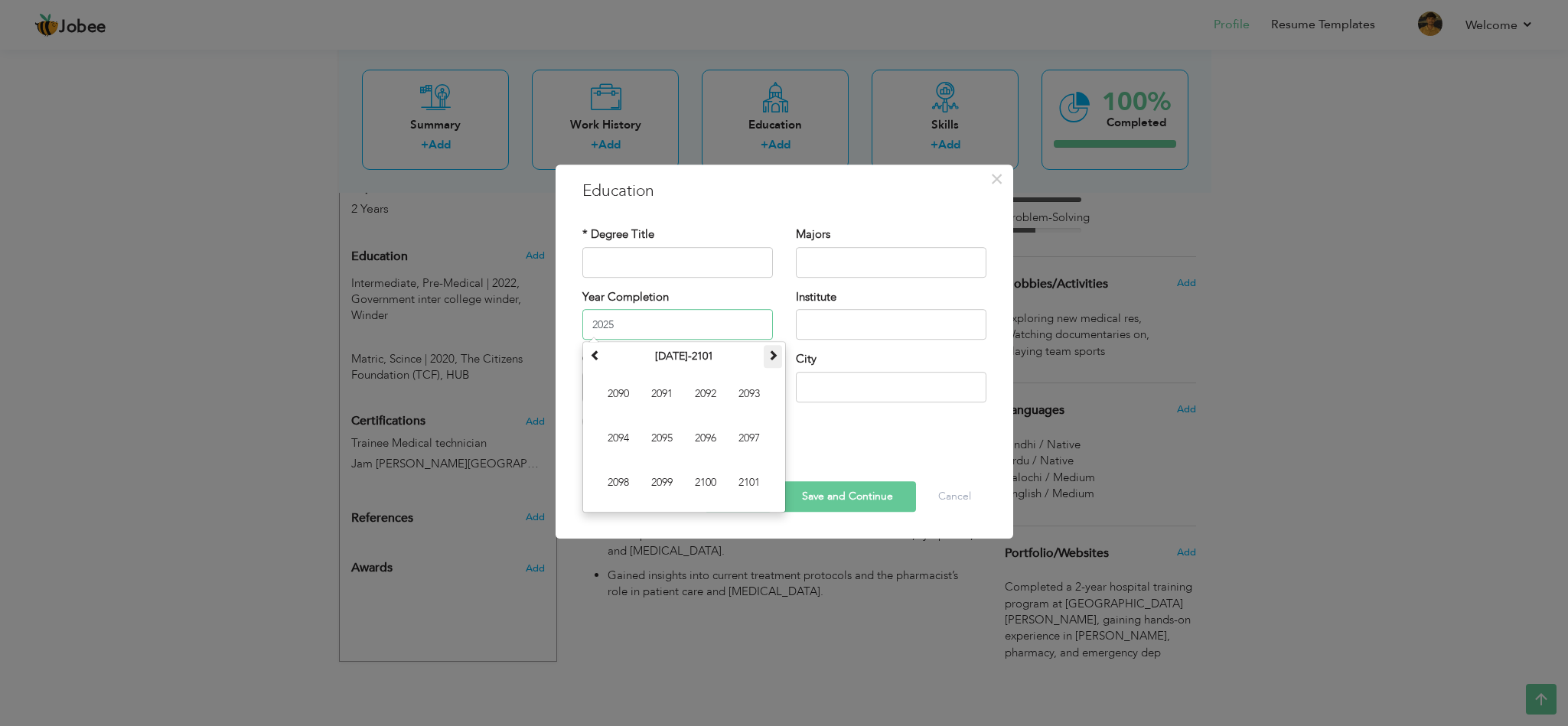 click at bounding box center [773, 356] 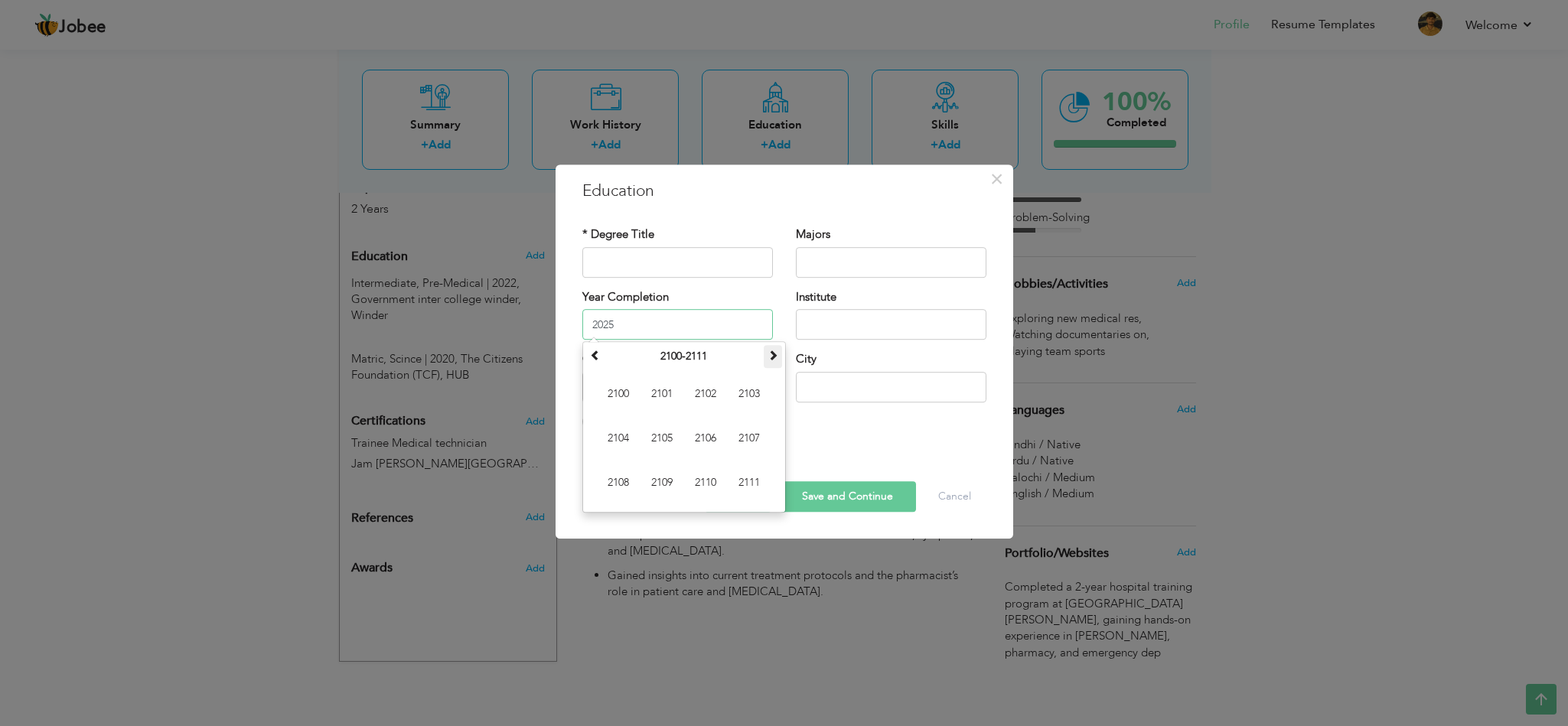 click at bounding box center (773, 356) 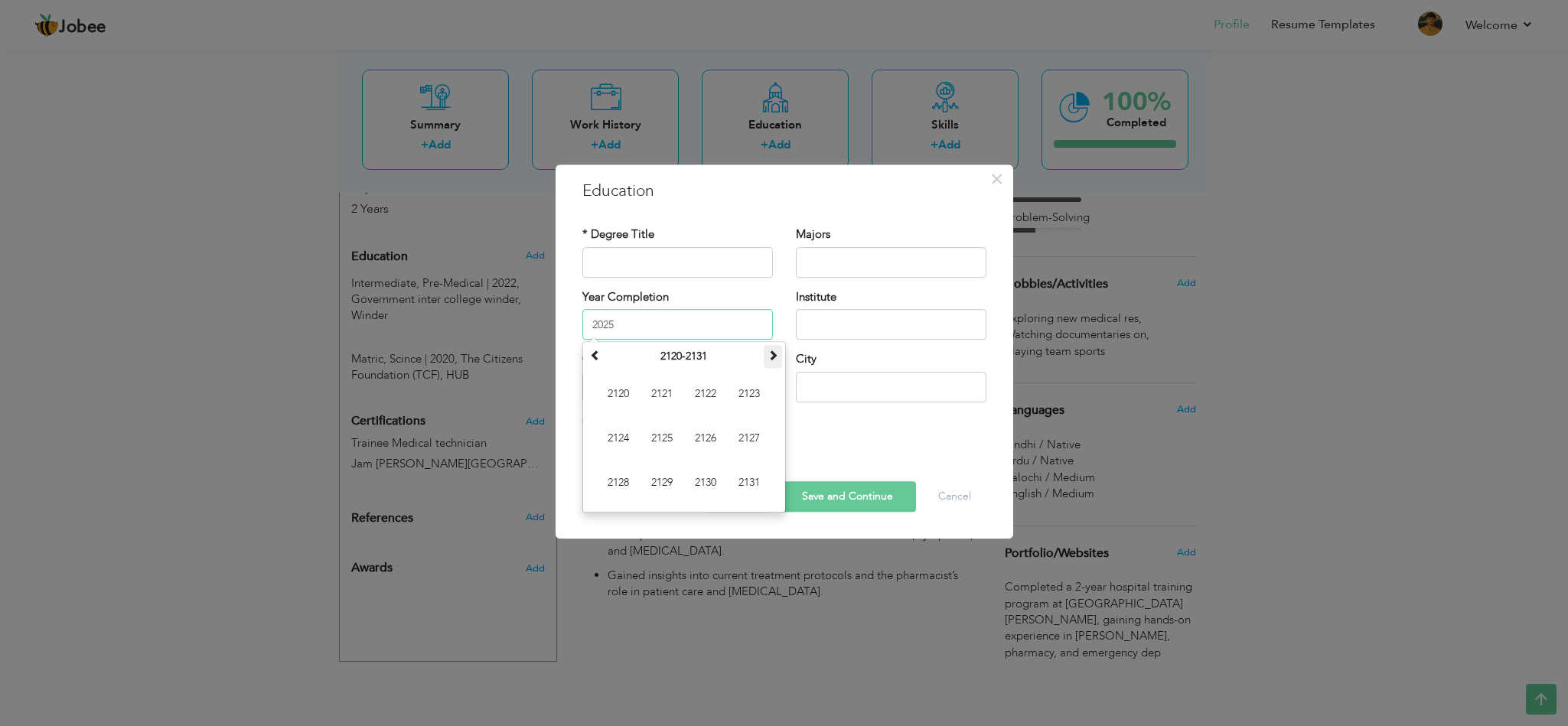 click at bounding box center (773, 356) 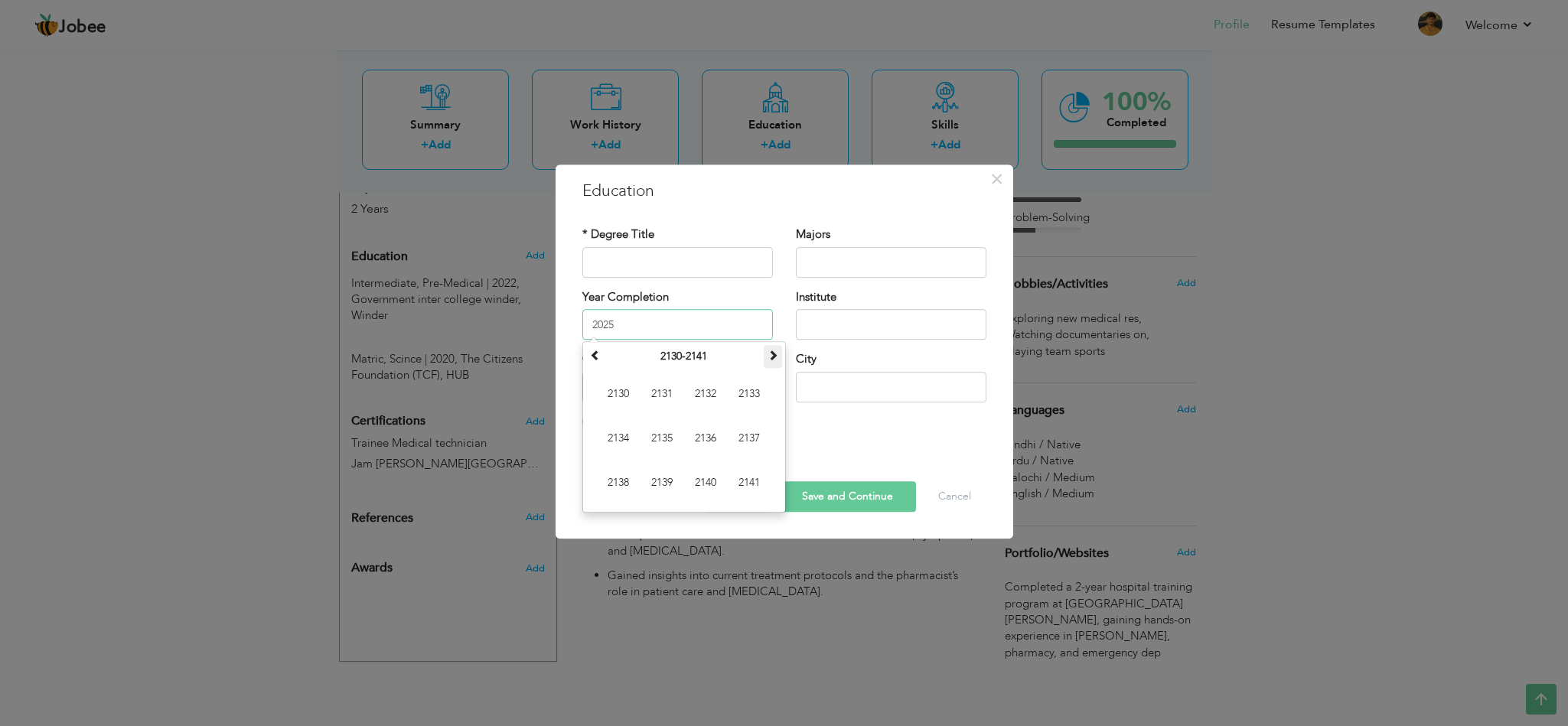 click at bounding box center (773, 356) 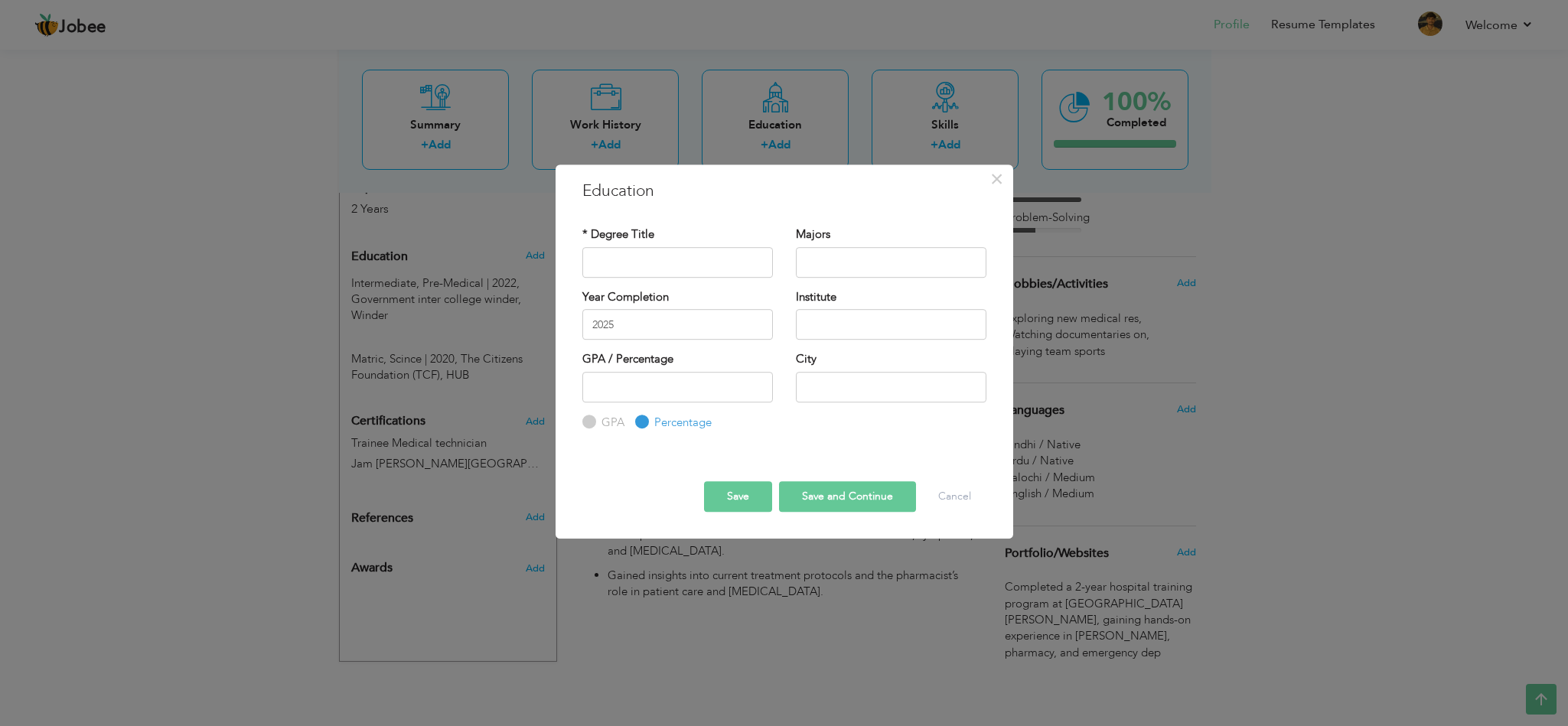 click on "City" at bounding box center (891, 382) 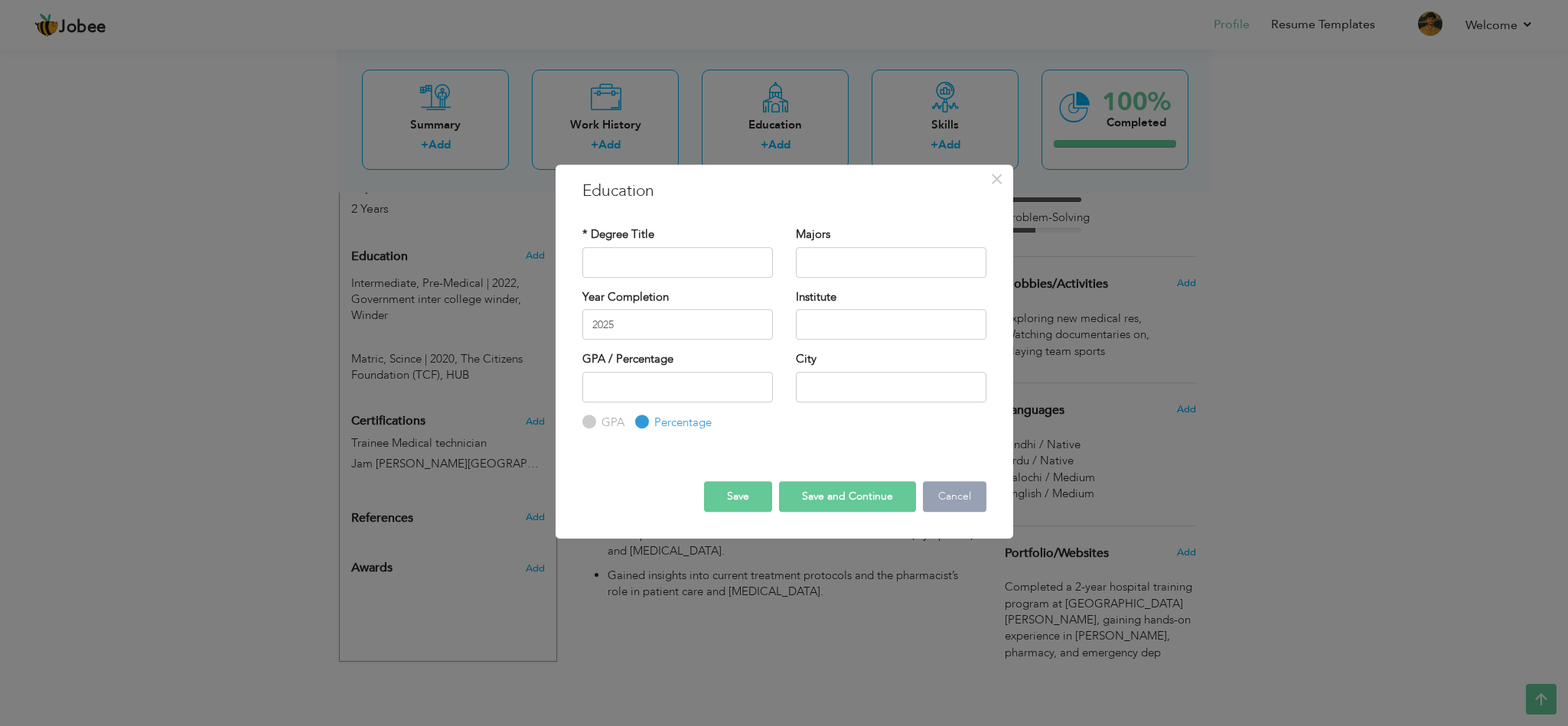 click on "Cancel" at bounding box center [954, 496] 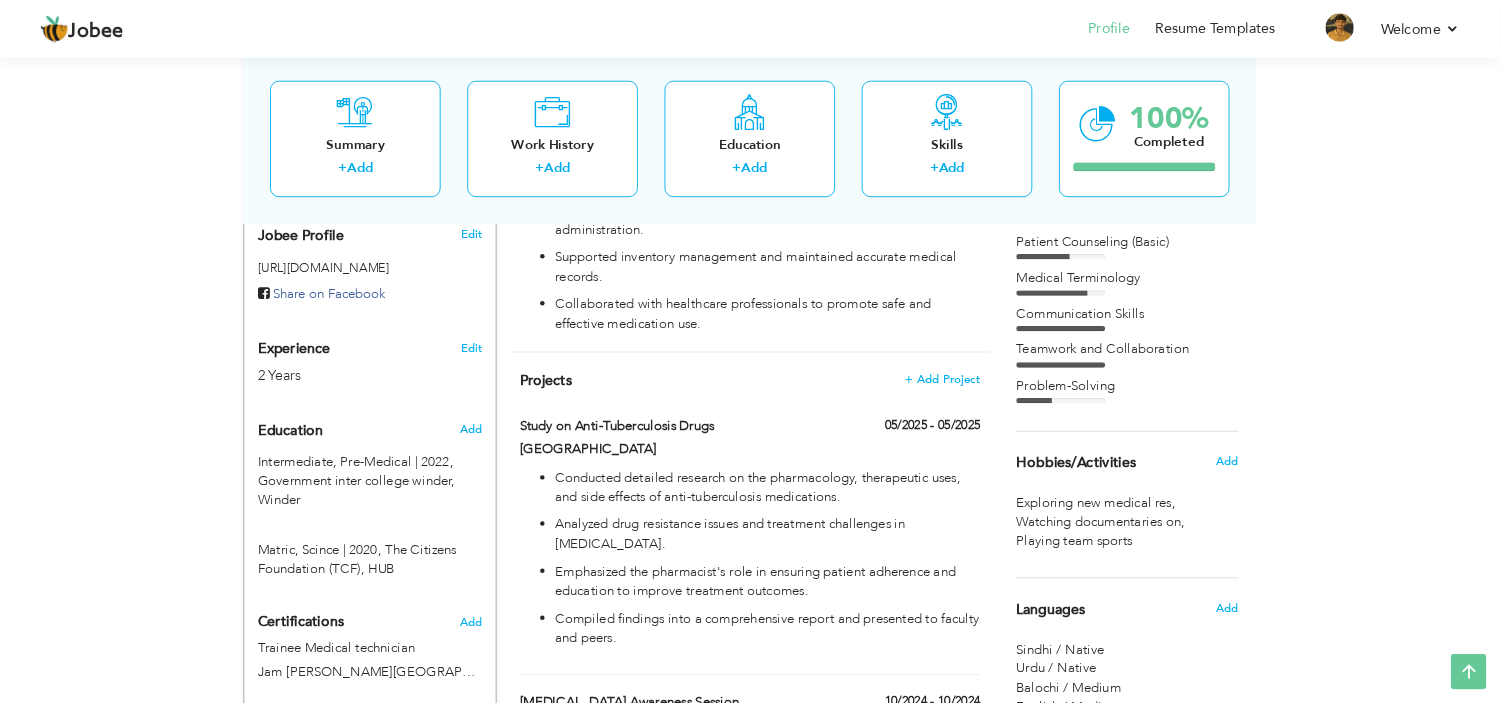 scroll, scrollTop: 592, scrollLeft: 0, axis: vertical 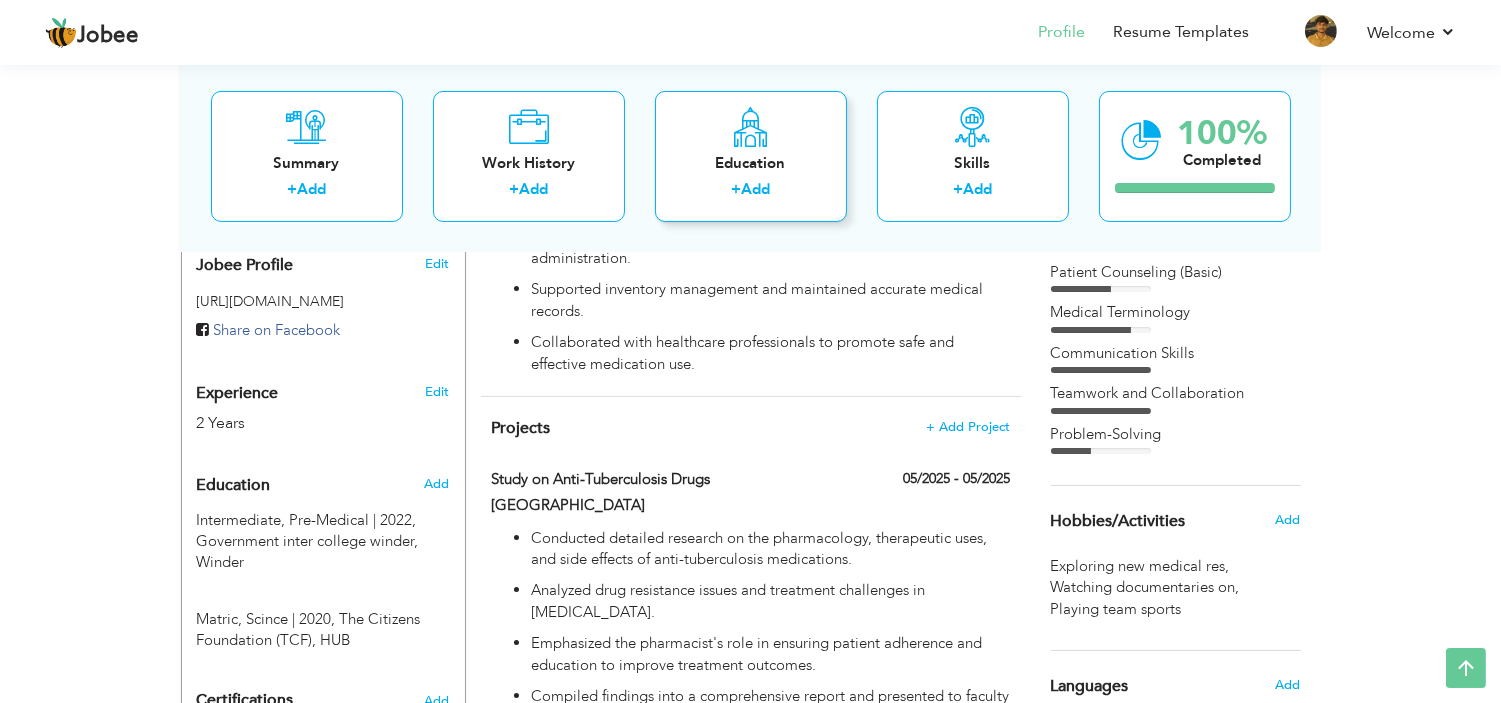 click on "Education" at bounding box center (751, 162) 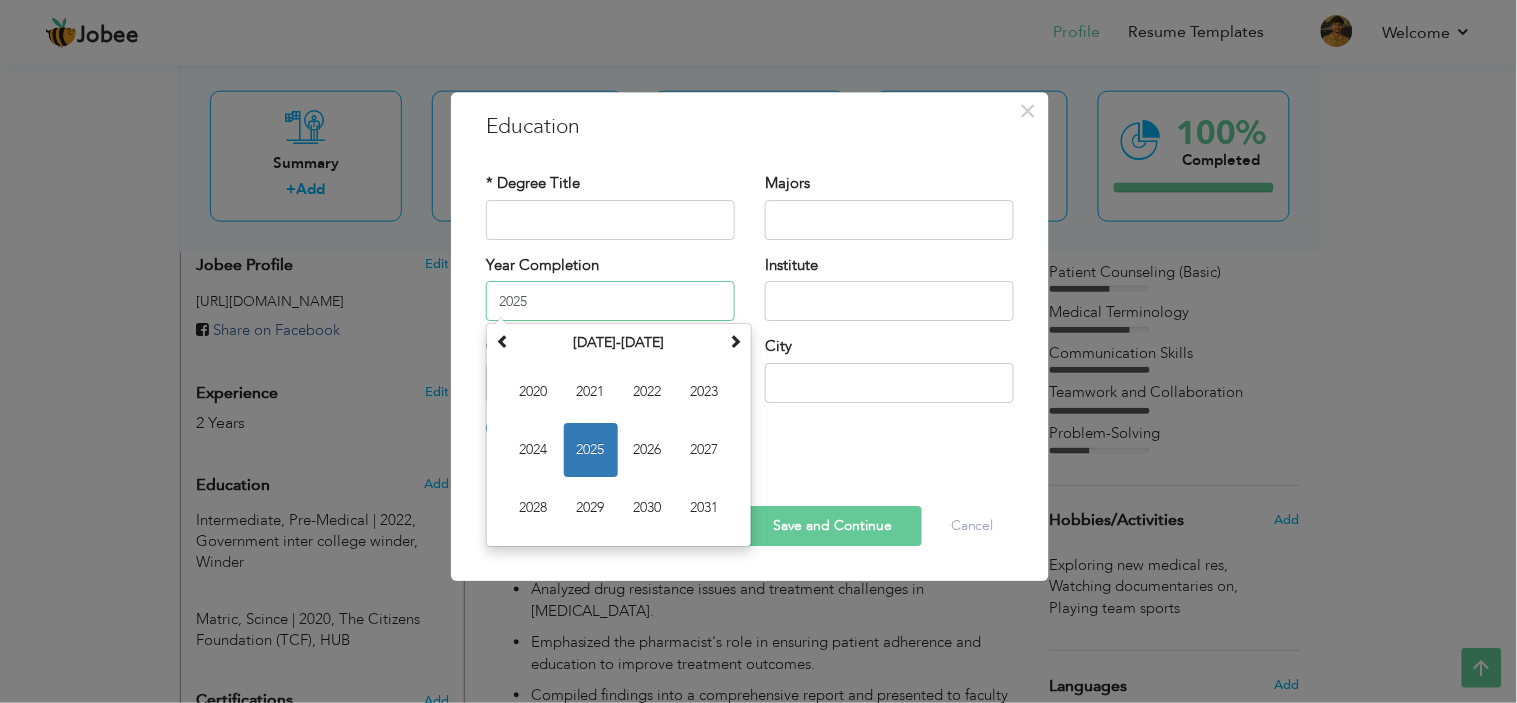 click on "2025" at bounding box center (610, 301) 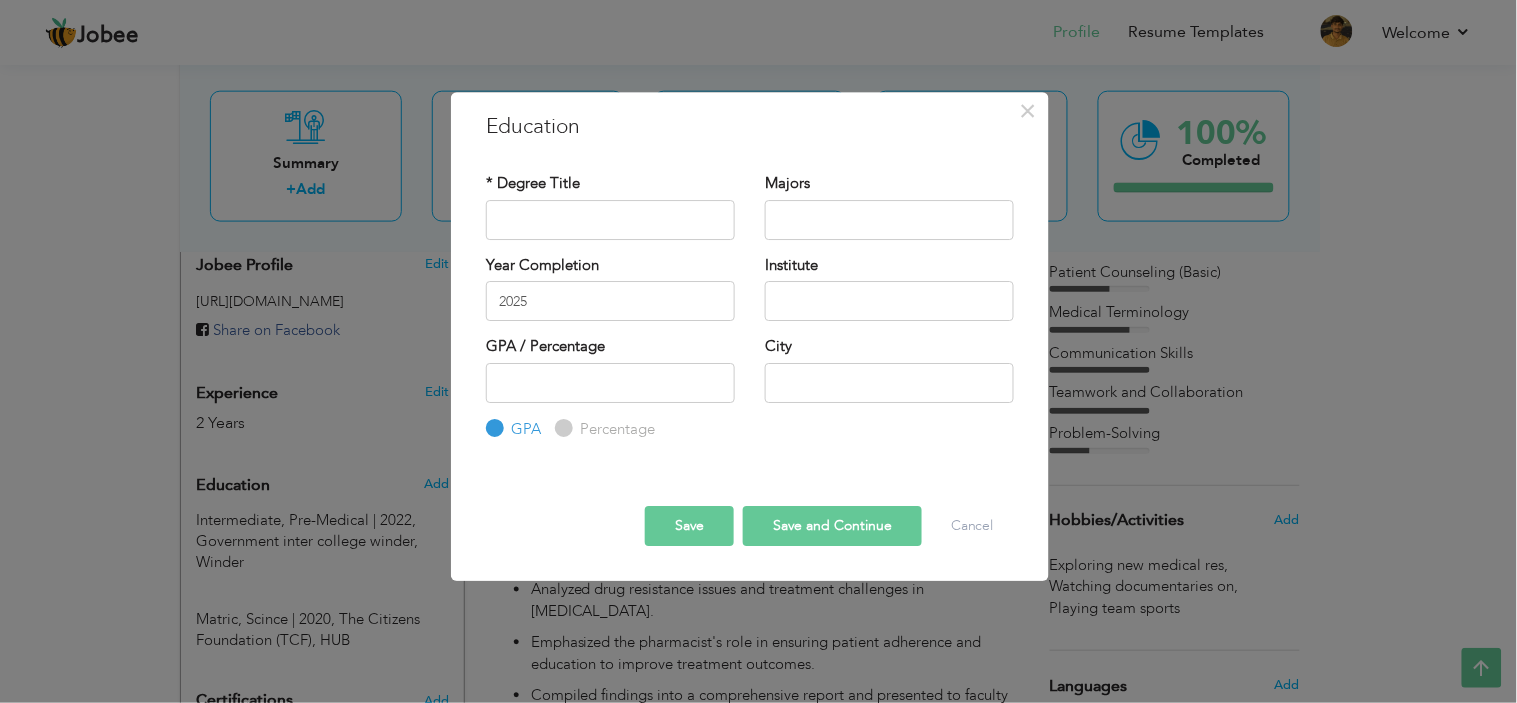 click on "* Degree Title
Majors
Year Completion 2025 GPA" at bounding box center [750, 307] 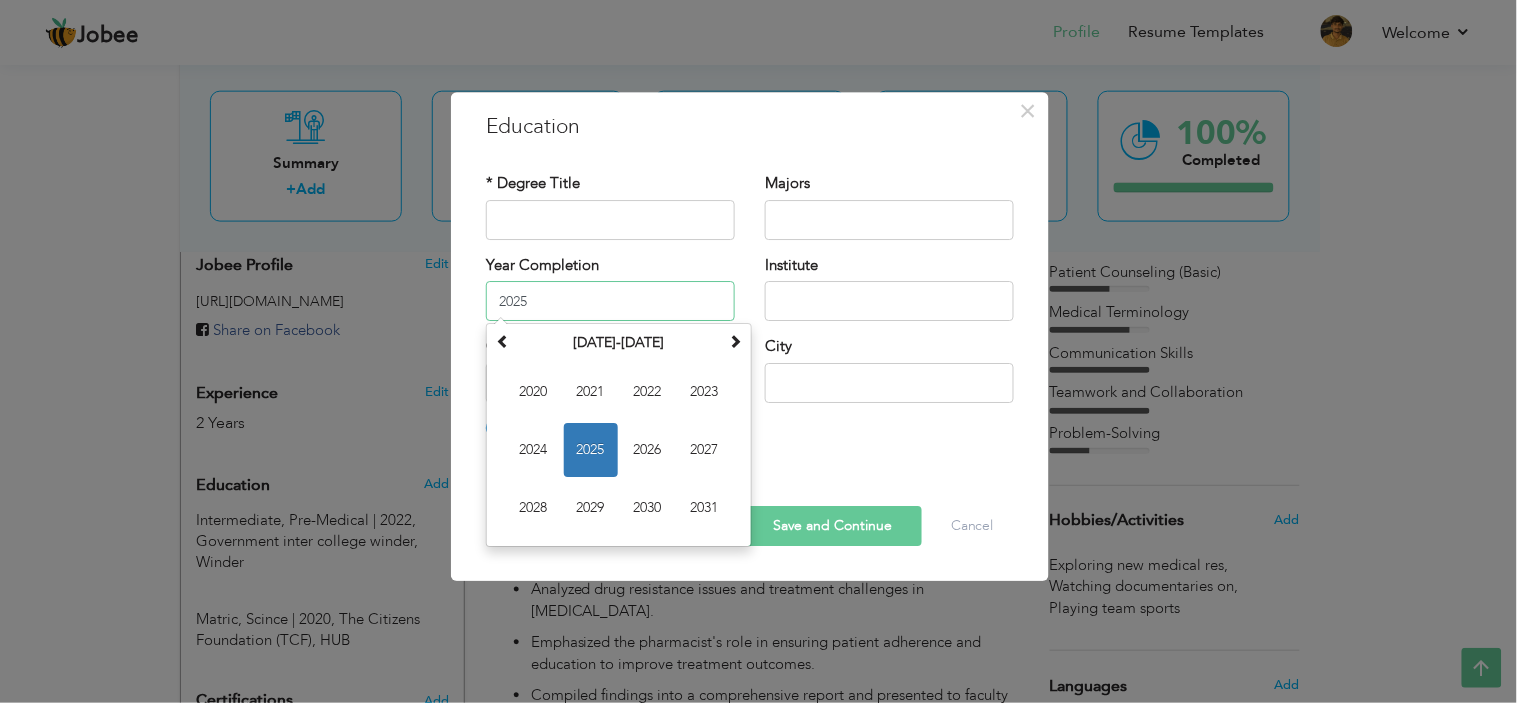 click on "2025" at bounding box center [610, 301] 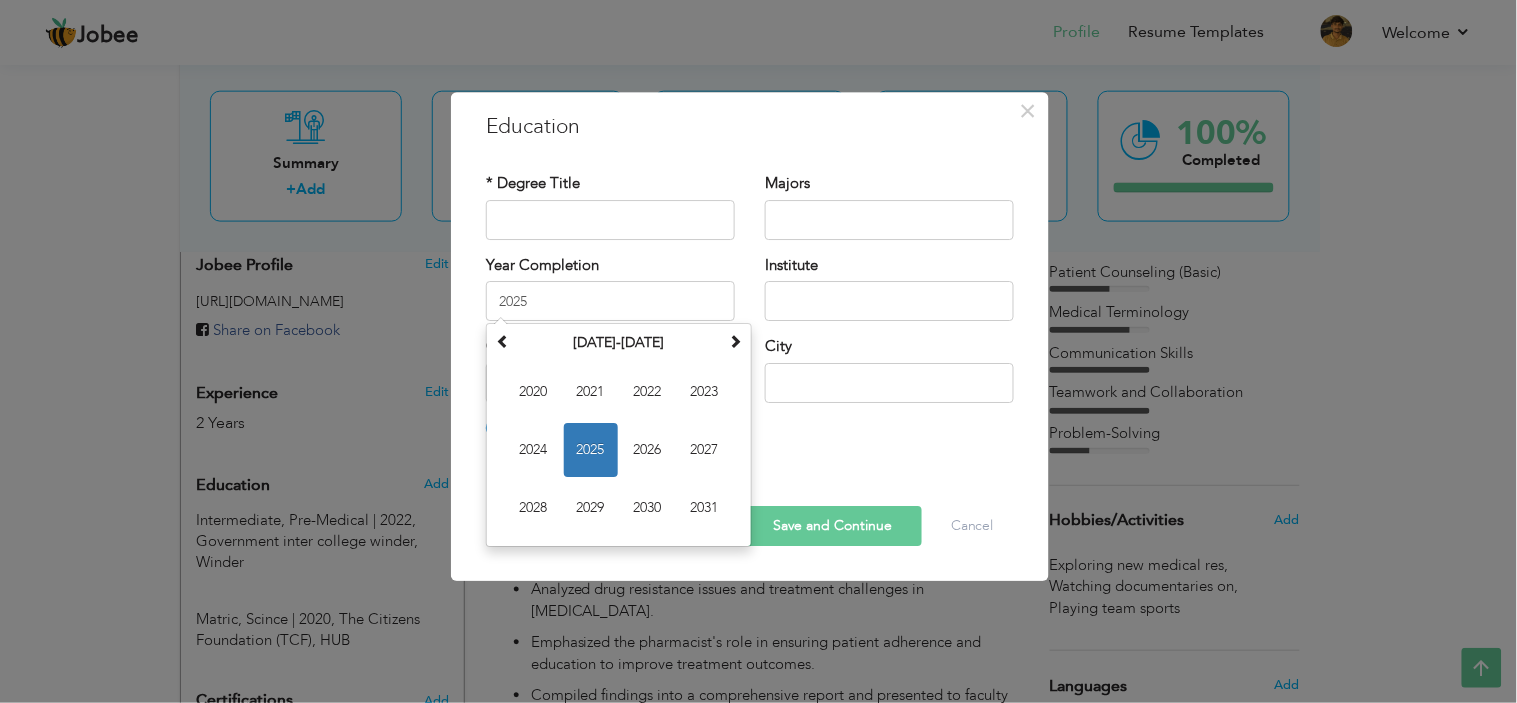 click on "GPA / Percentage
GPA
Percentage
City" at bounding box center (750, 388) 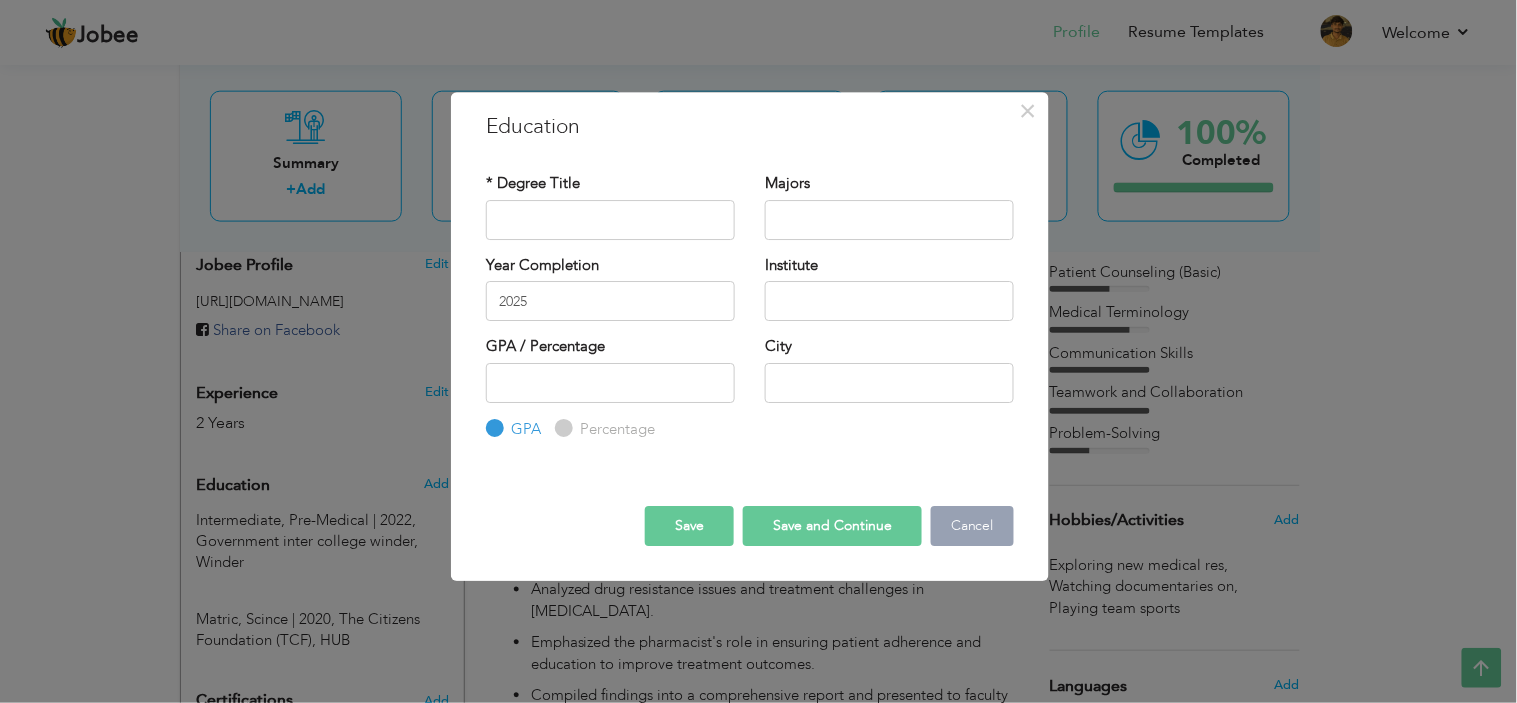 click on "Cancel" at bounding box center (972, 526) 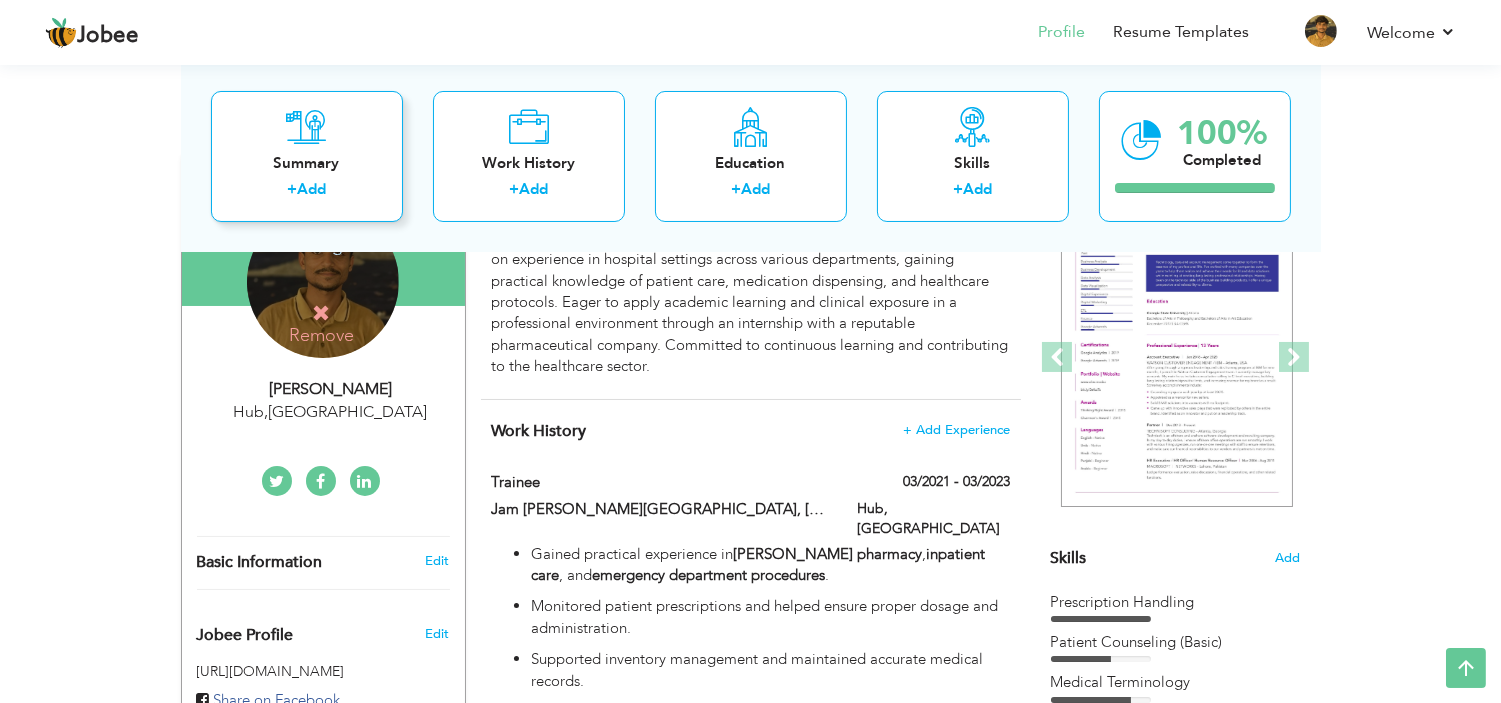 scroll, scrollTop: 333, scrollLeft: 0, axis: vertical 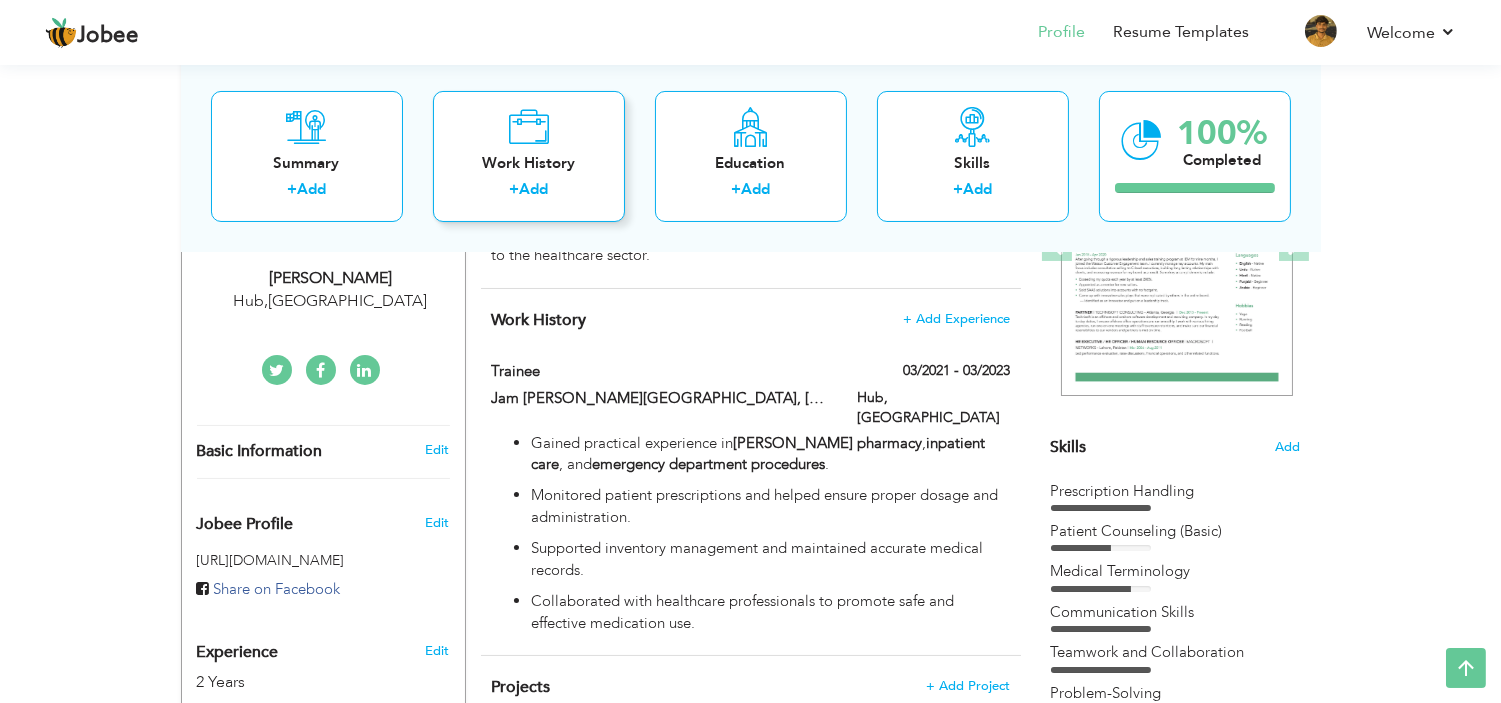 click on "+  Add" at bounding box center (529, 192) 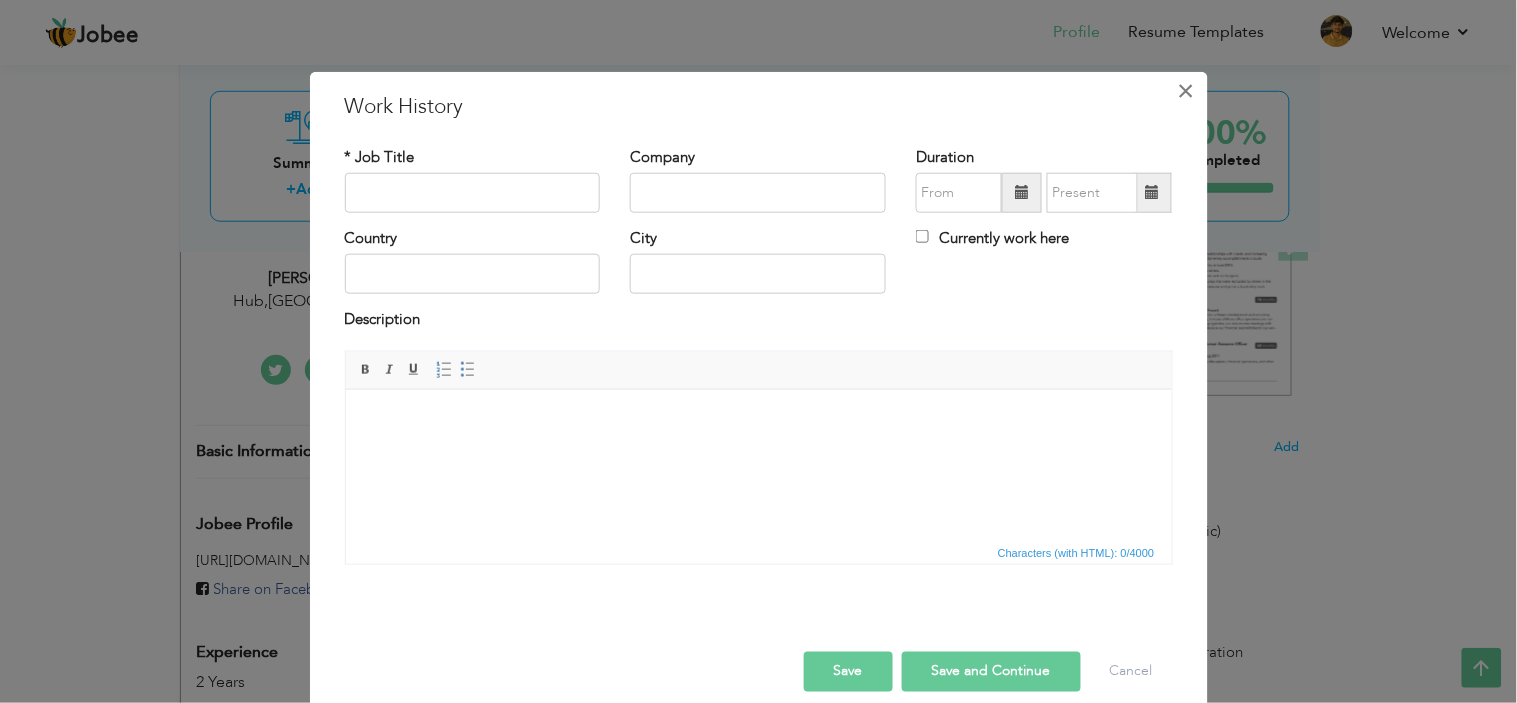 click on "×" at bounding box center [1186, 90] 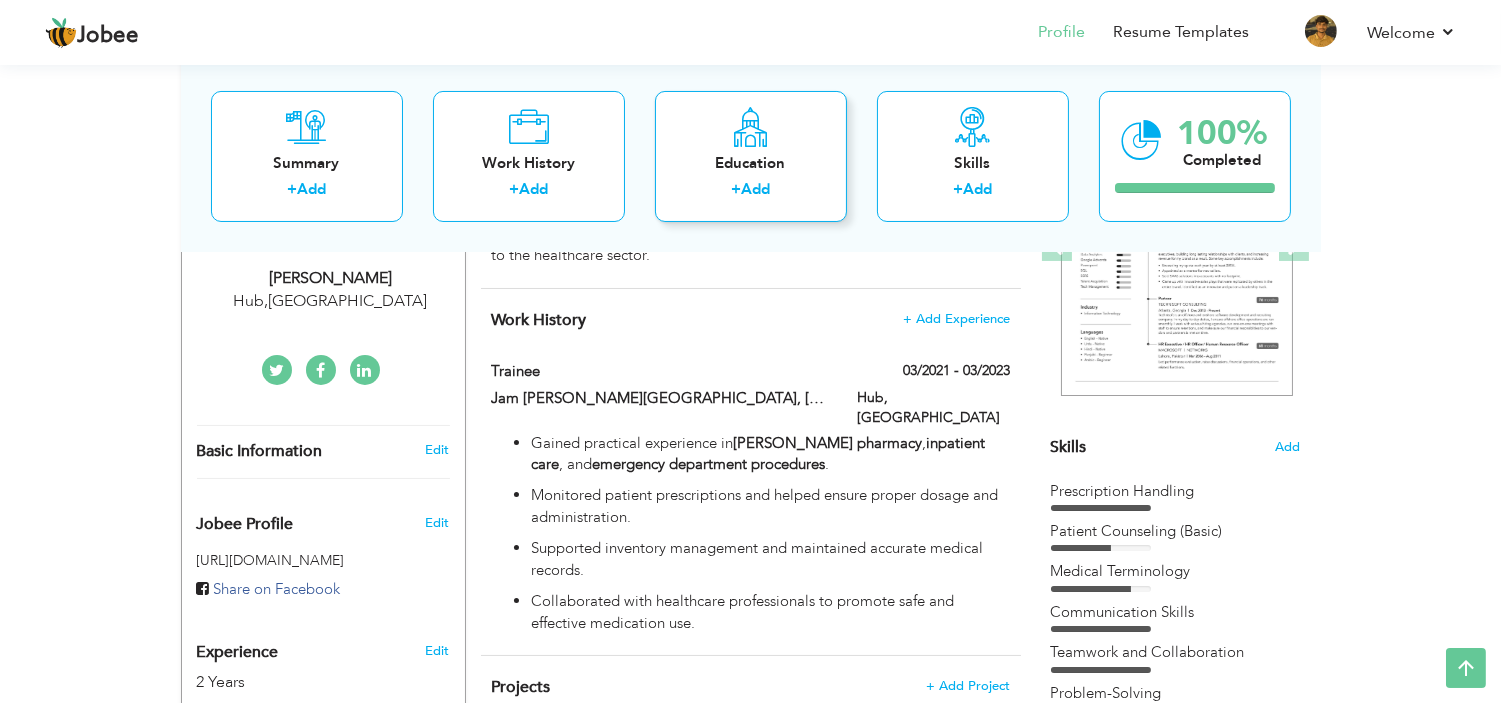 click on "Education
+  Add" at bounding box center (751, 155) 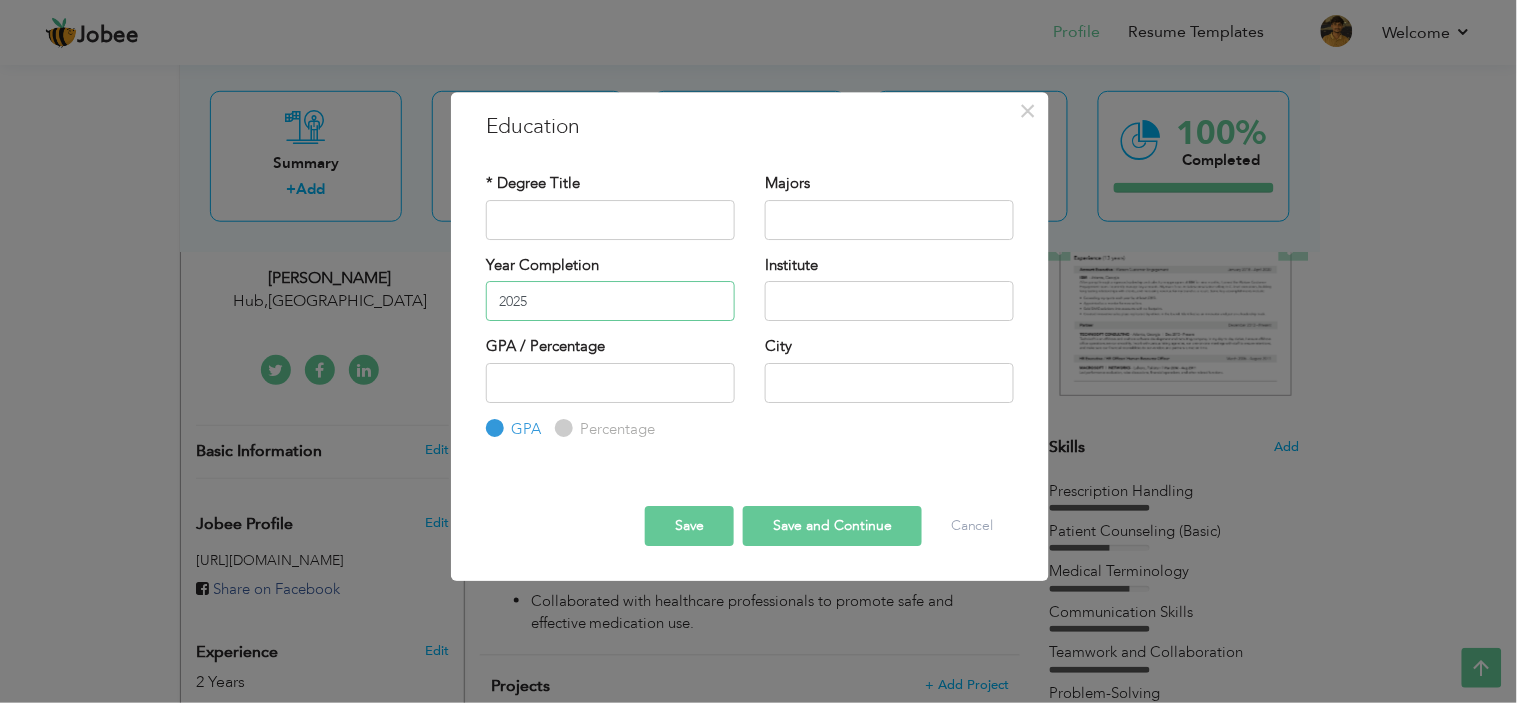click on "2025" at bounding box center (610, 301) 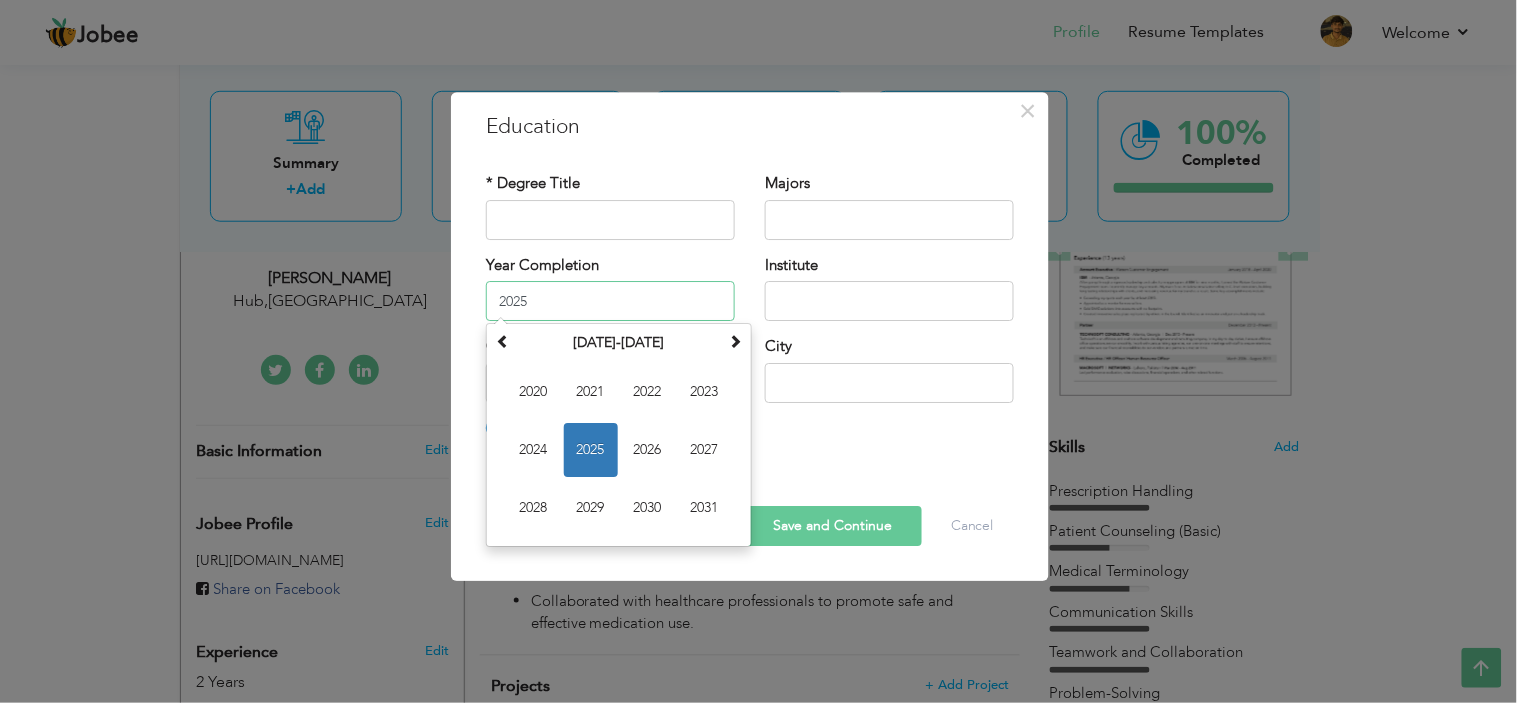 click on "2025" at bounding box center (610, 301) 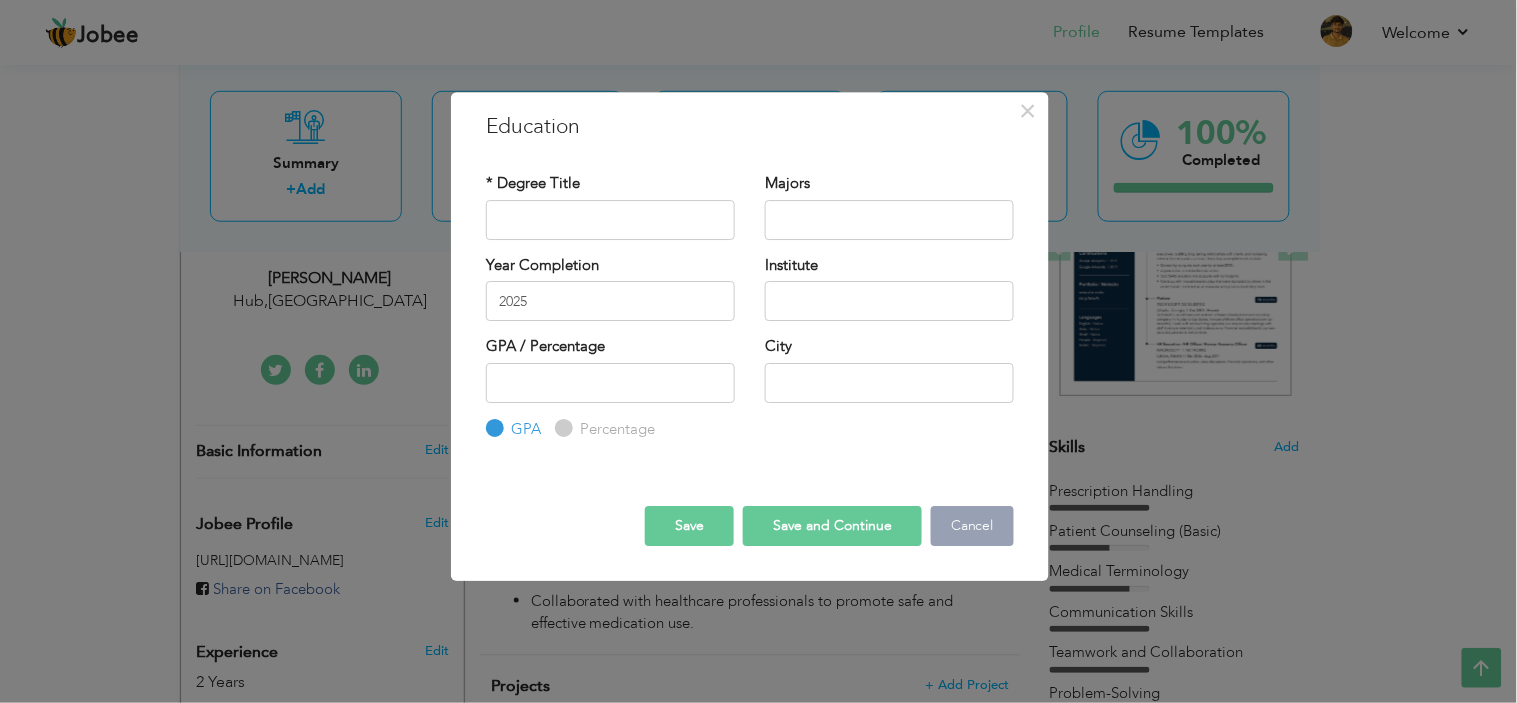 click on "Cancel" at bounding box center (972, 526) 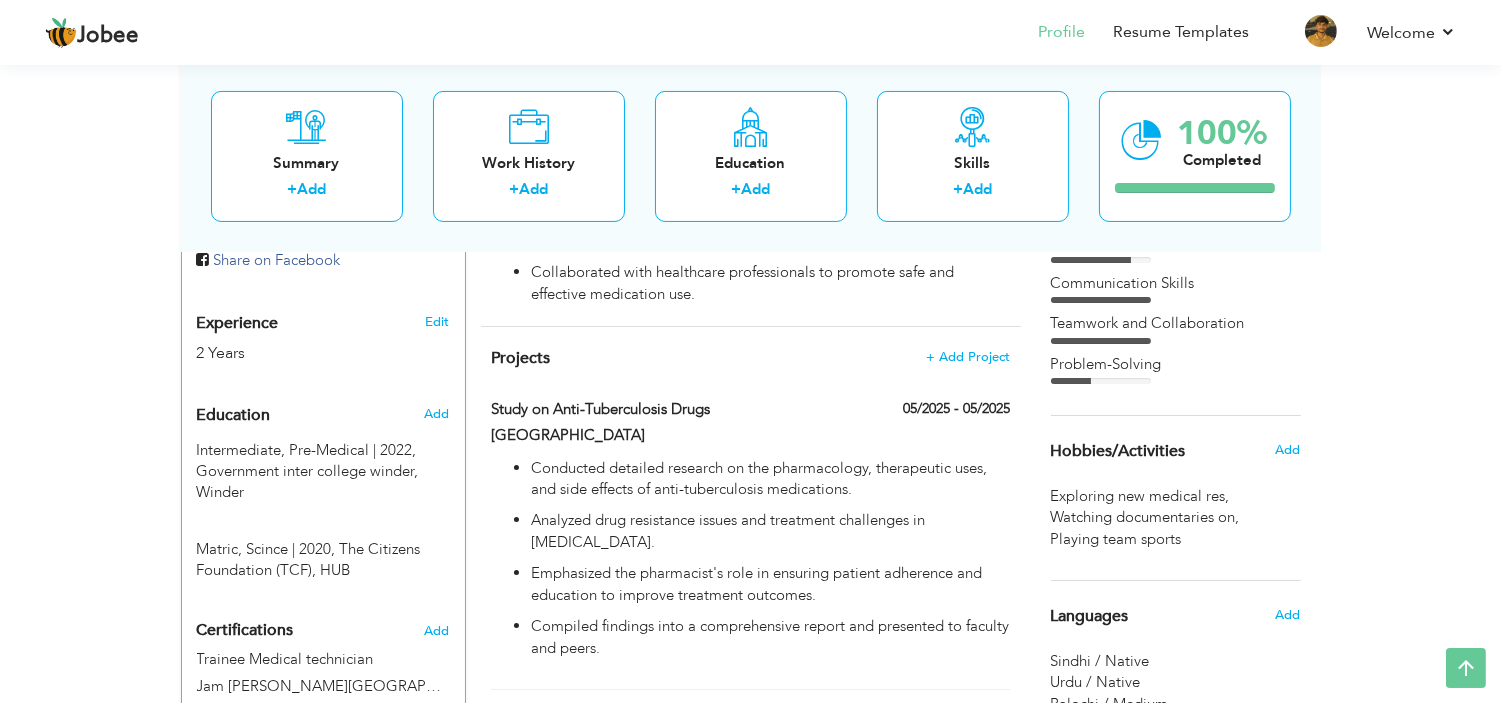 scroll, scrollTop: 666, scrollLeft: 0, axis: vertical 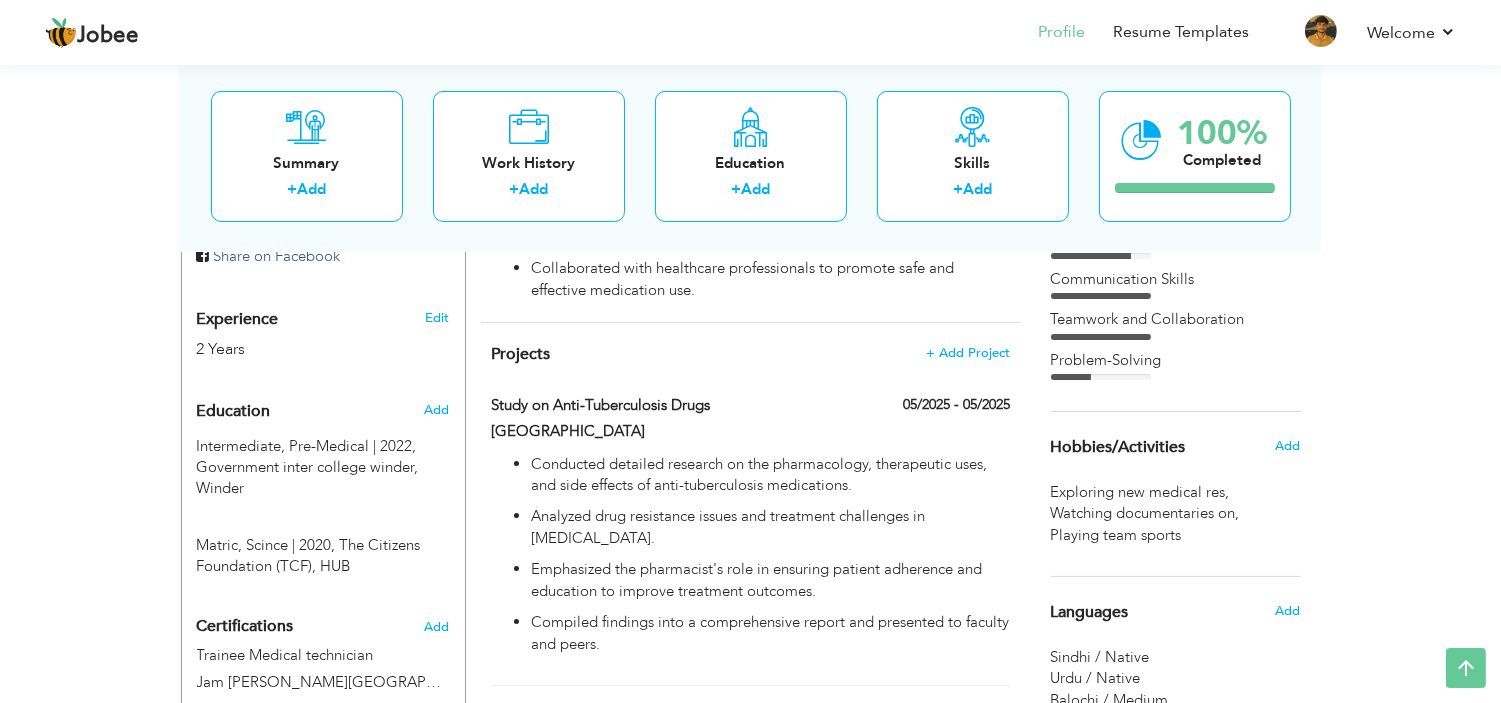 click on "Add" at bounding box center [440, 410] 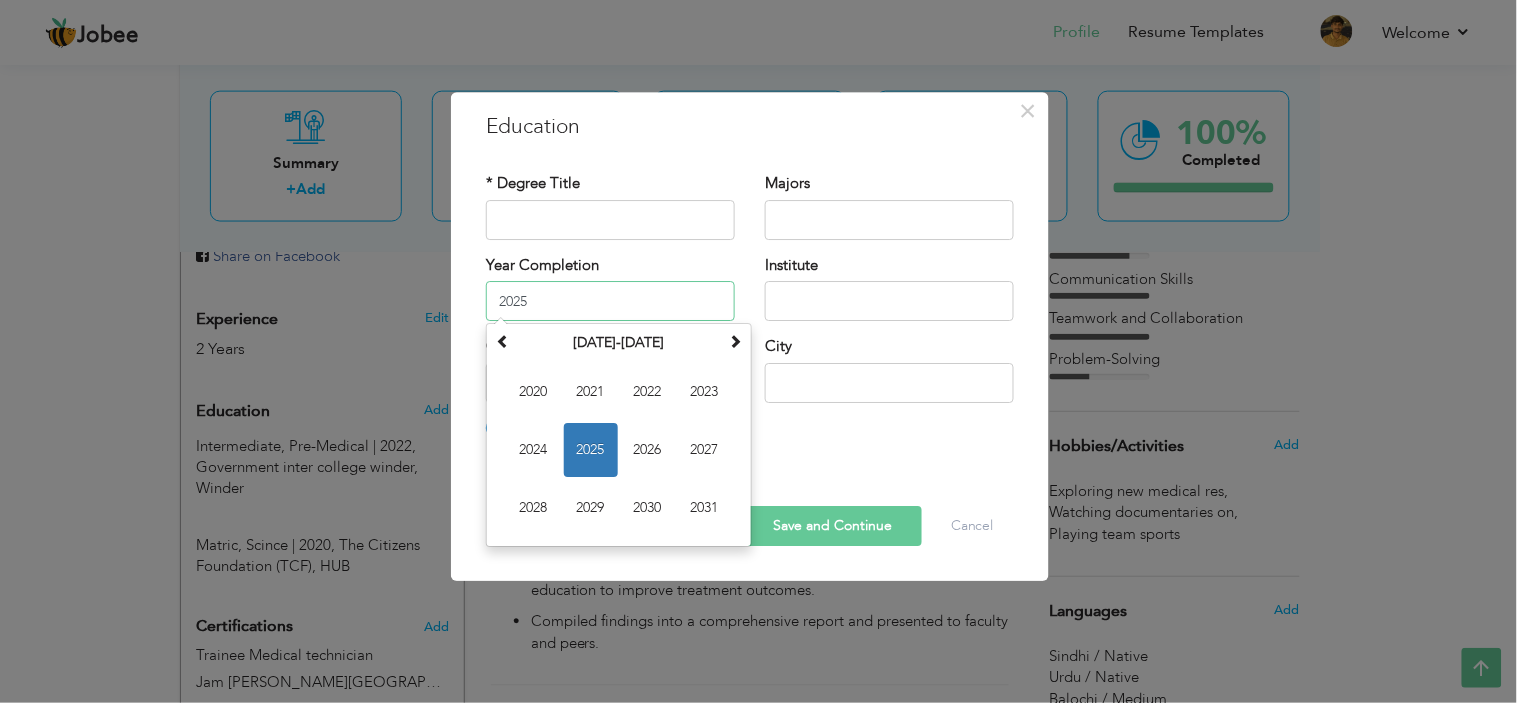 click on "2025" at bounding box center (610, 301) 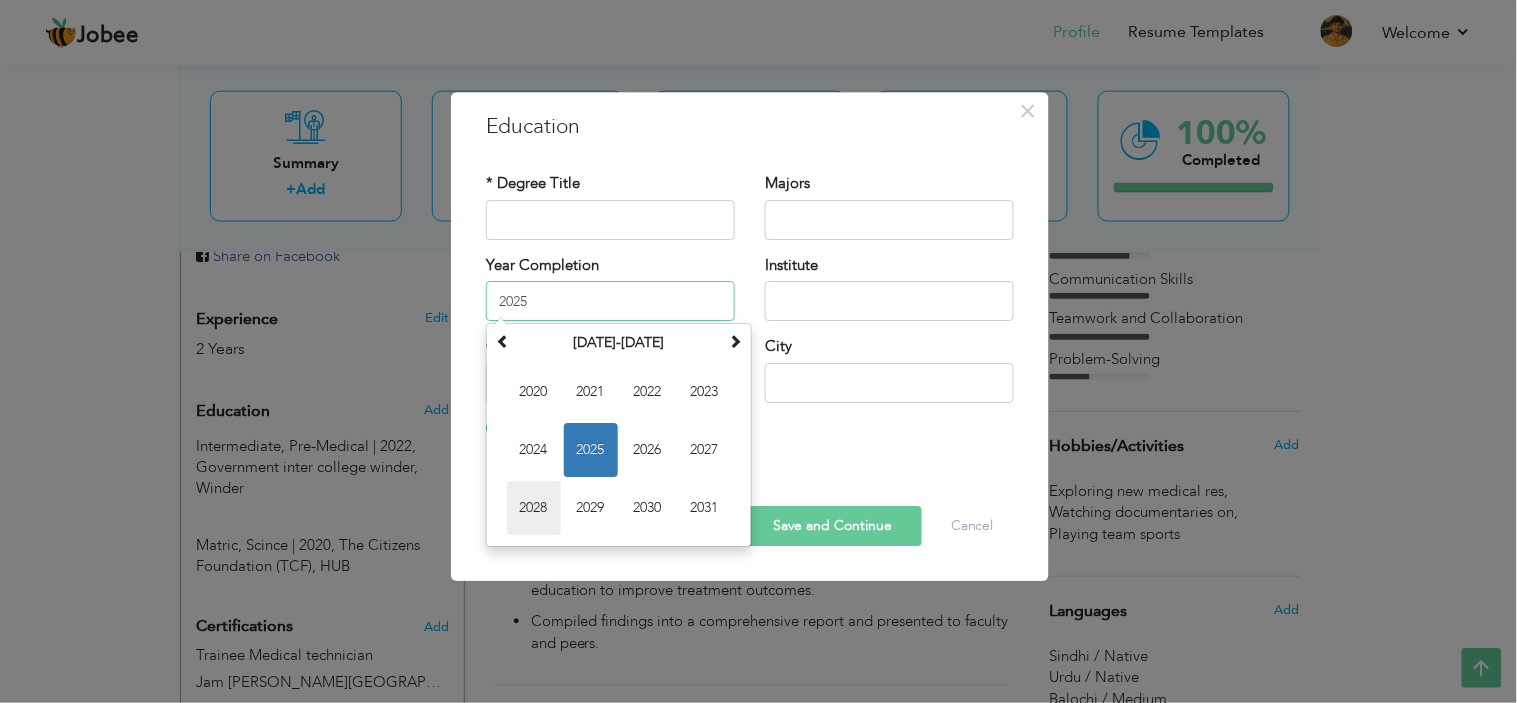 click on "2028" at bounding box center [534, 508] 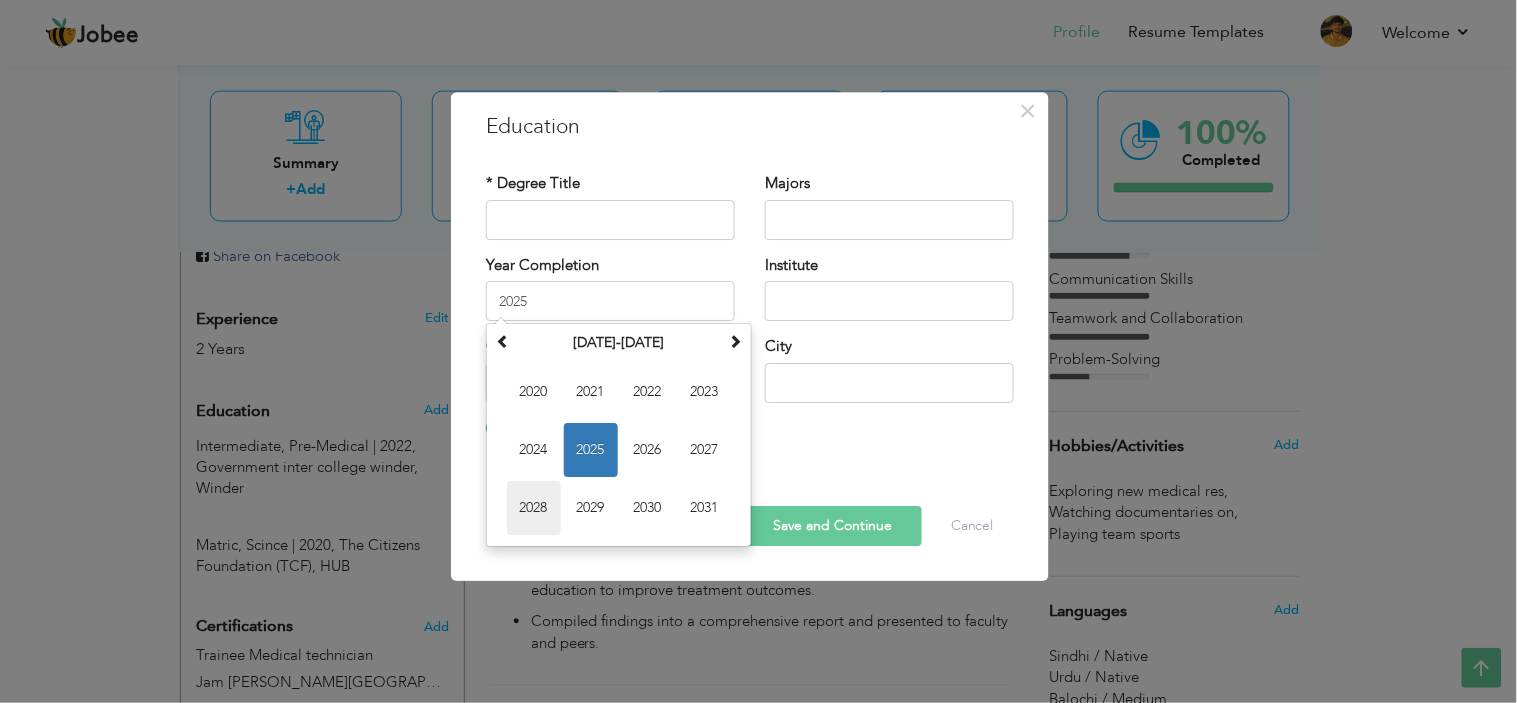 type on "2028" 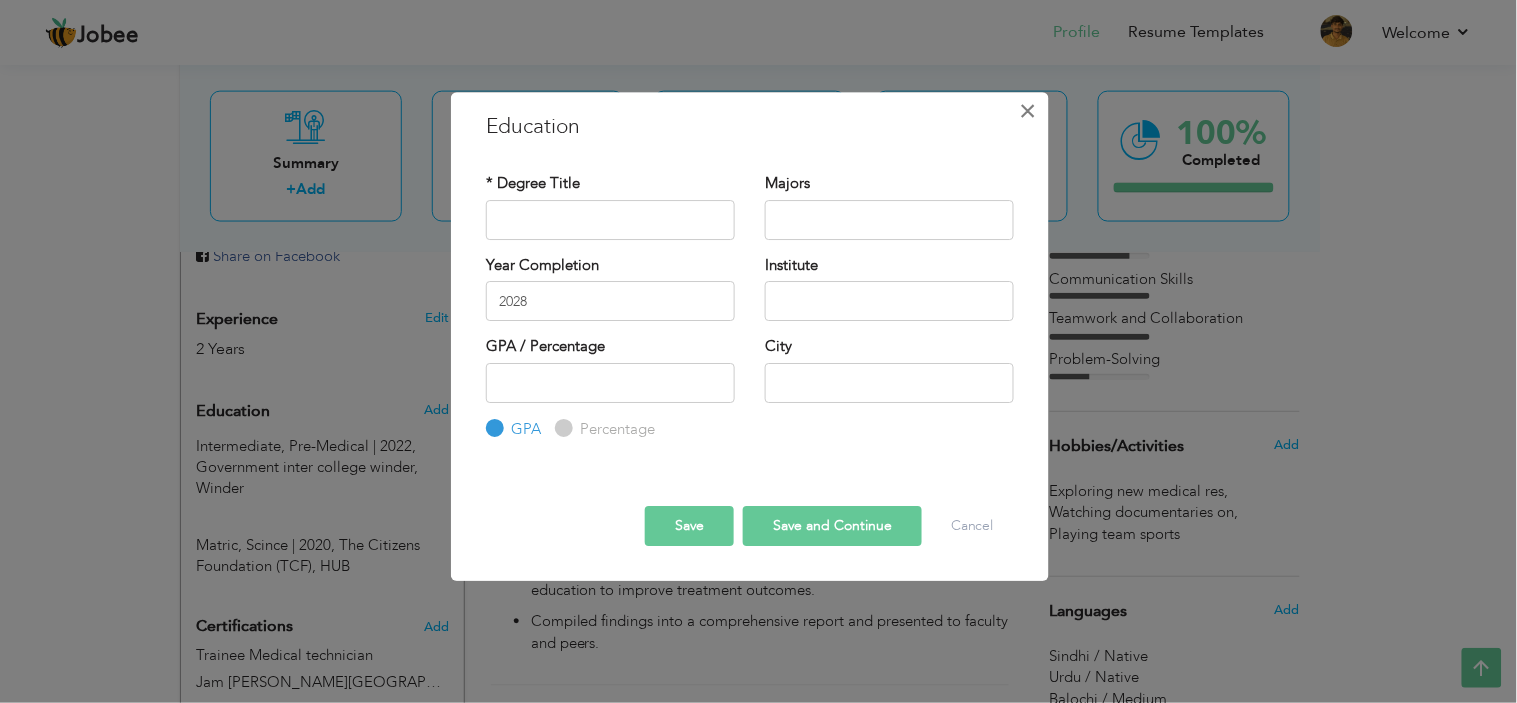 click on "×" at bounding box center (1028, 111) 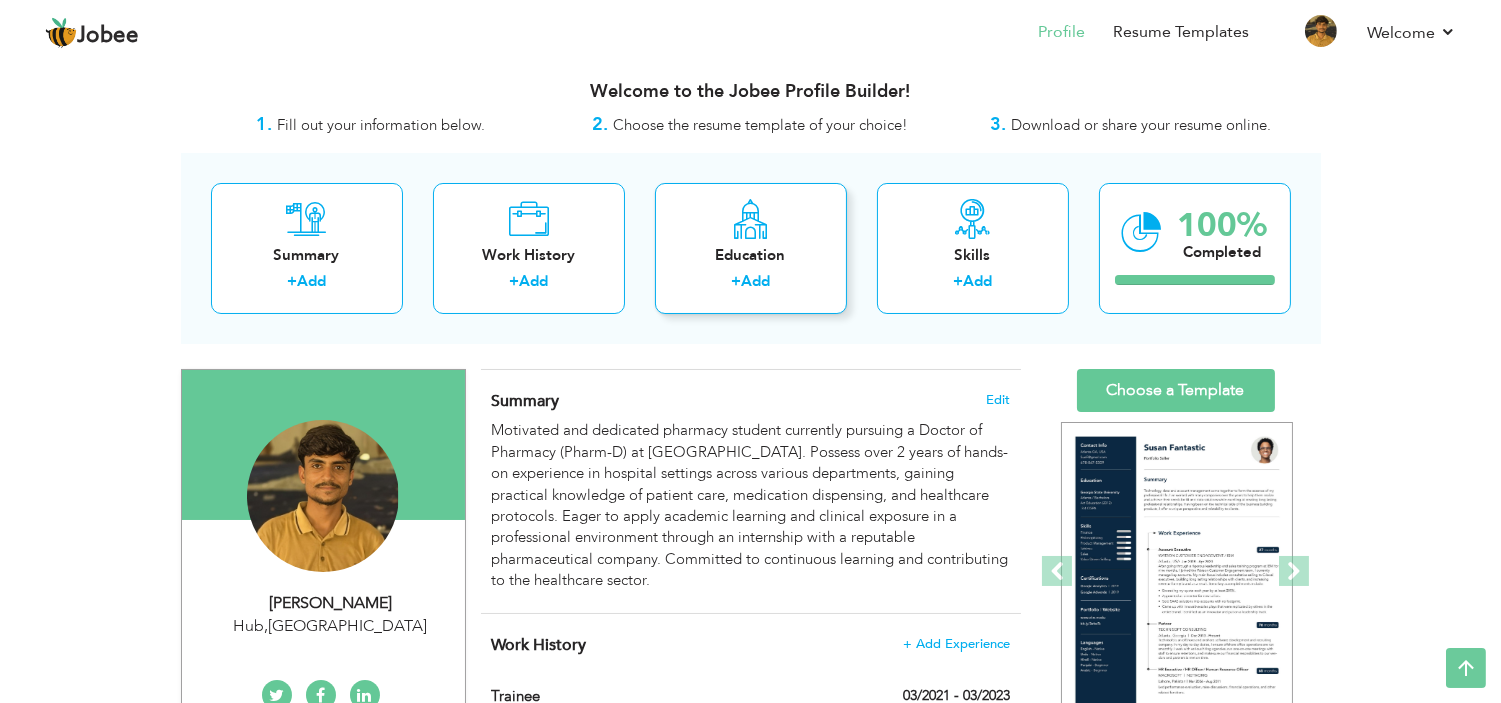 scroll, scrollTop: 0, scrollLeft: 0, axis: both 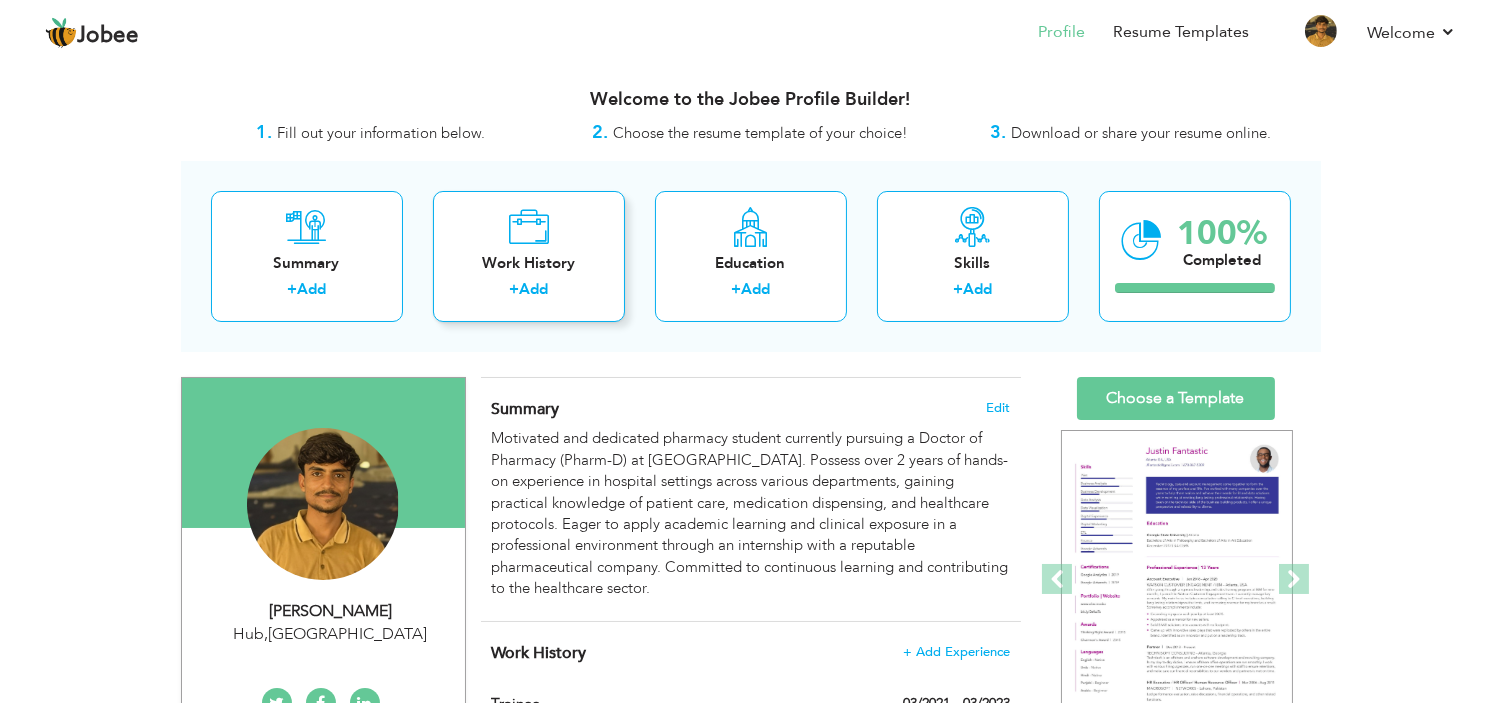 click on "Work History" at bounding box center [529, 263] 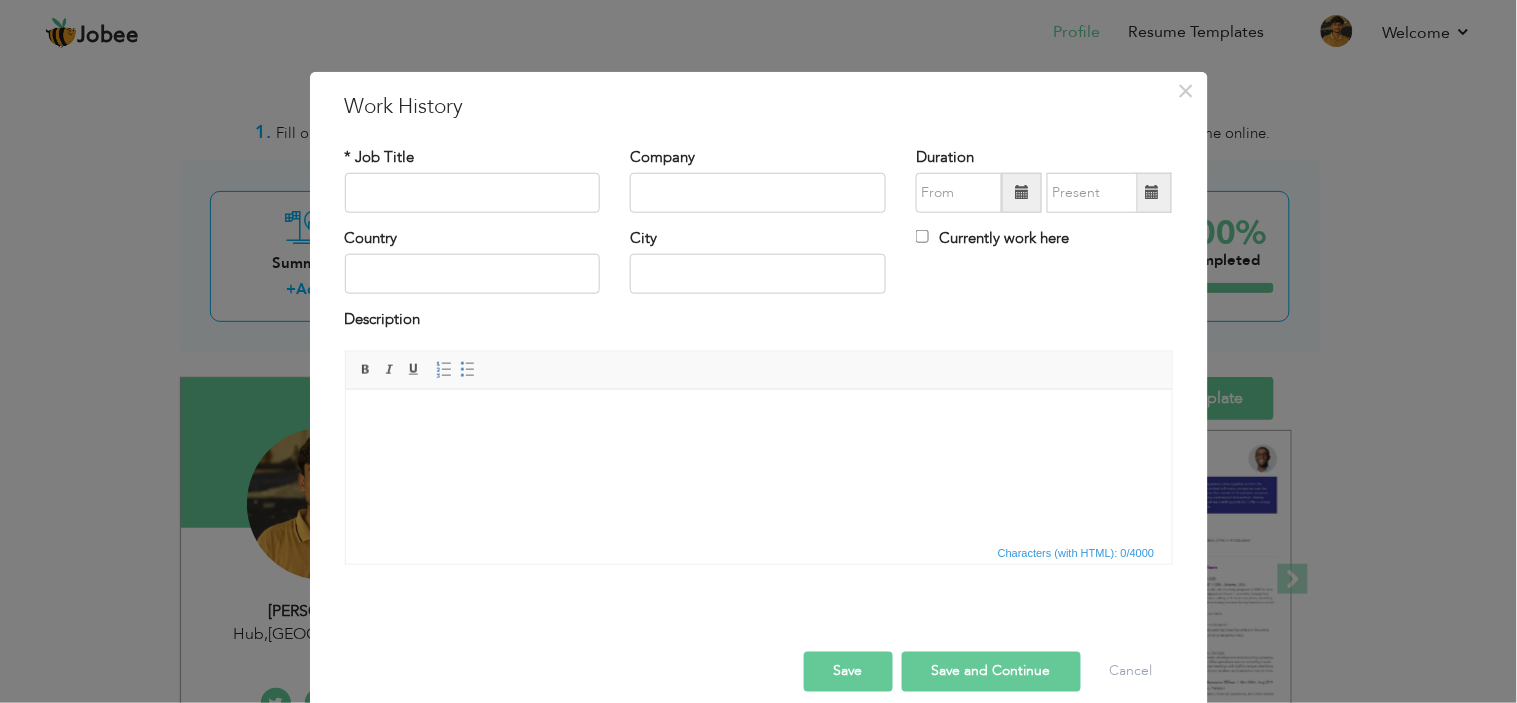 drag, startPoint x: 1066, startPoint y: 243, endPoint x: 980, endPoint y: 242, distance: 86.00581 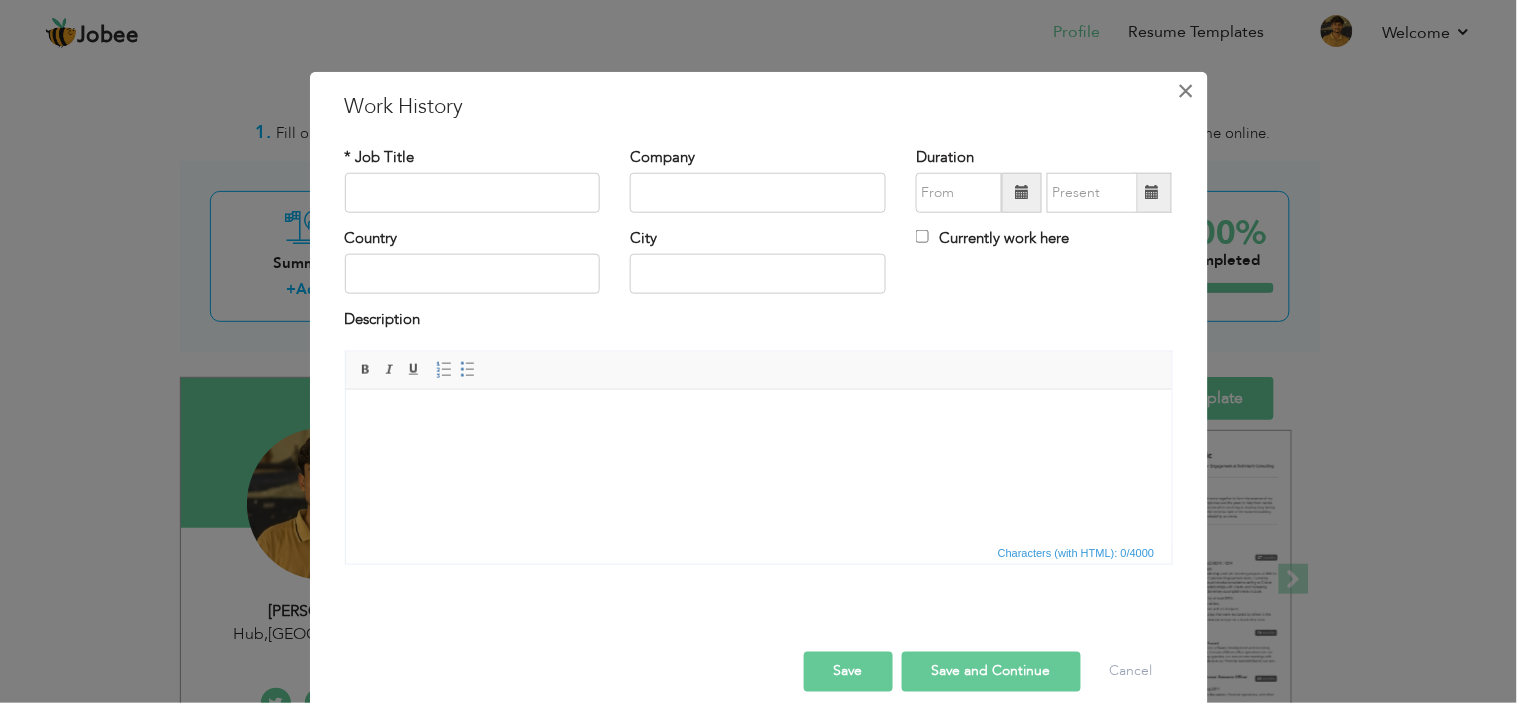 click on "×" at bounding box center [1186, 90] 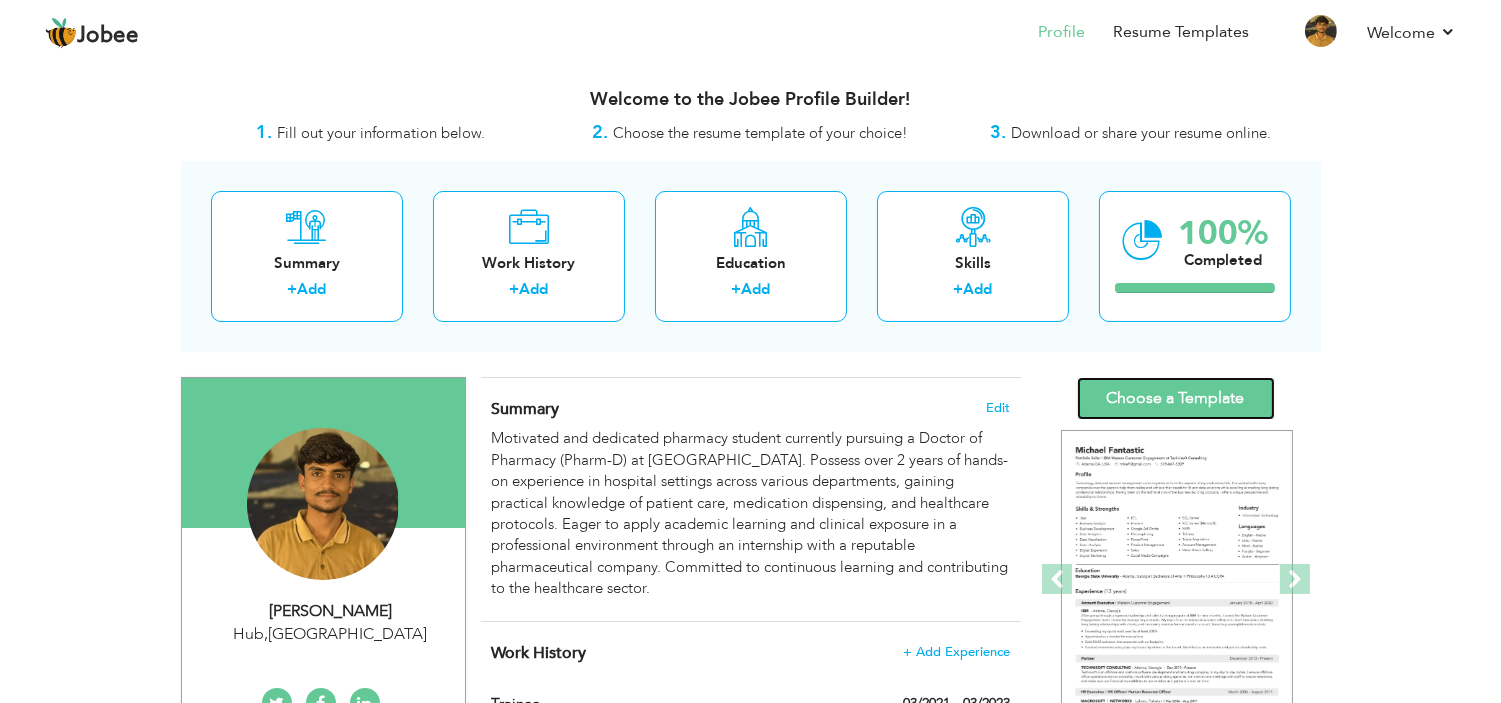 click on "Choose a Template" at bounding box center [1176, 398] 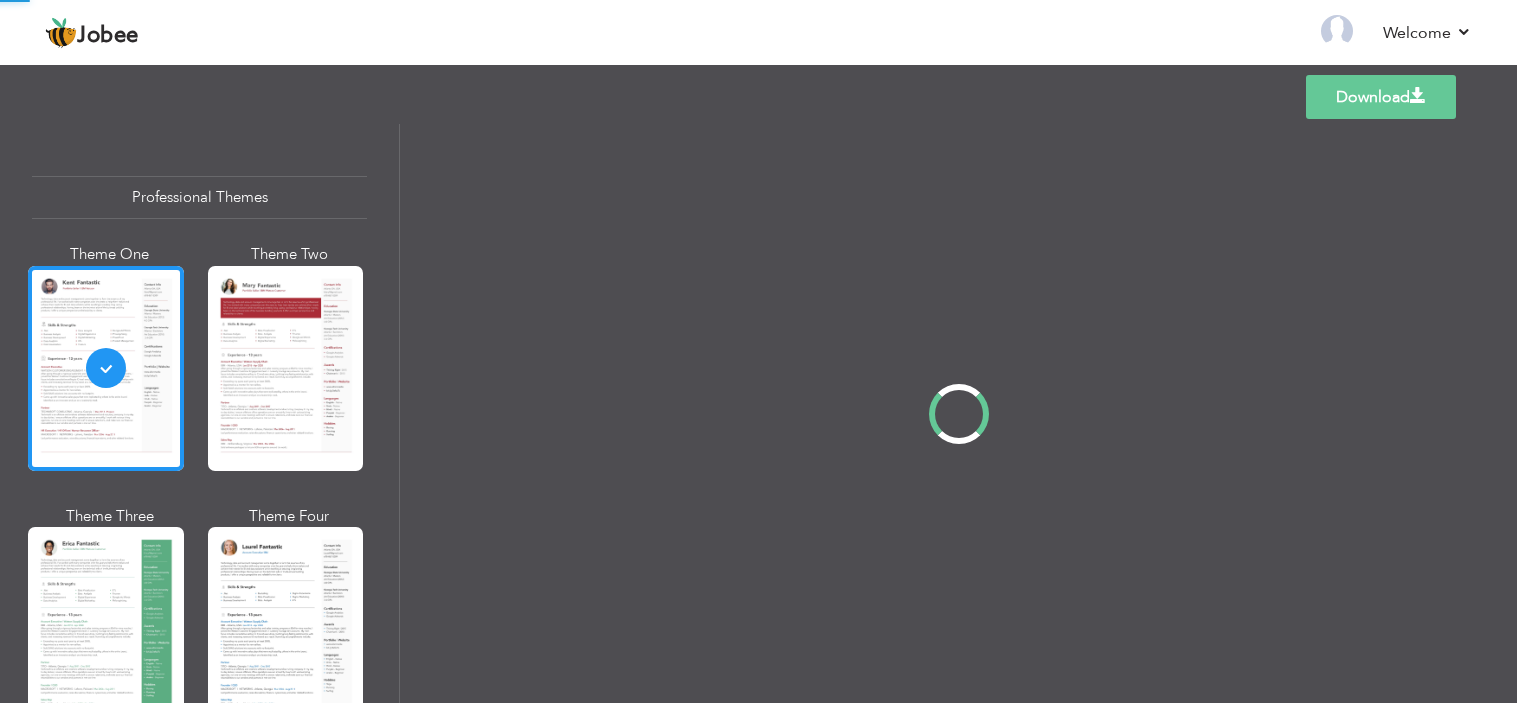 scroll, scrollTop: 0, scrollLeft: 0, axis: both 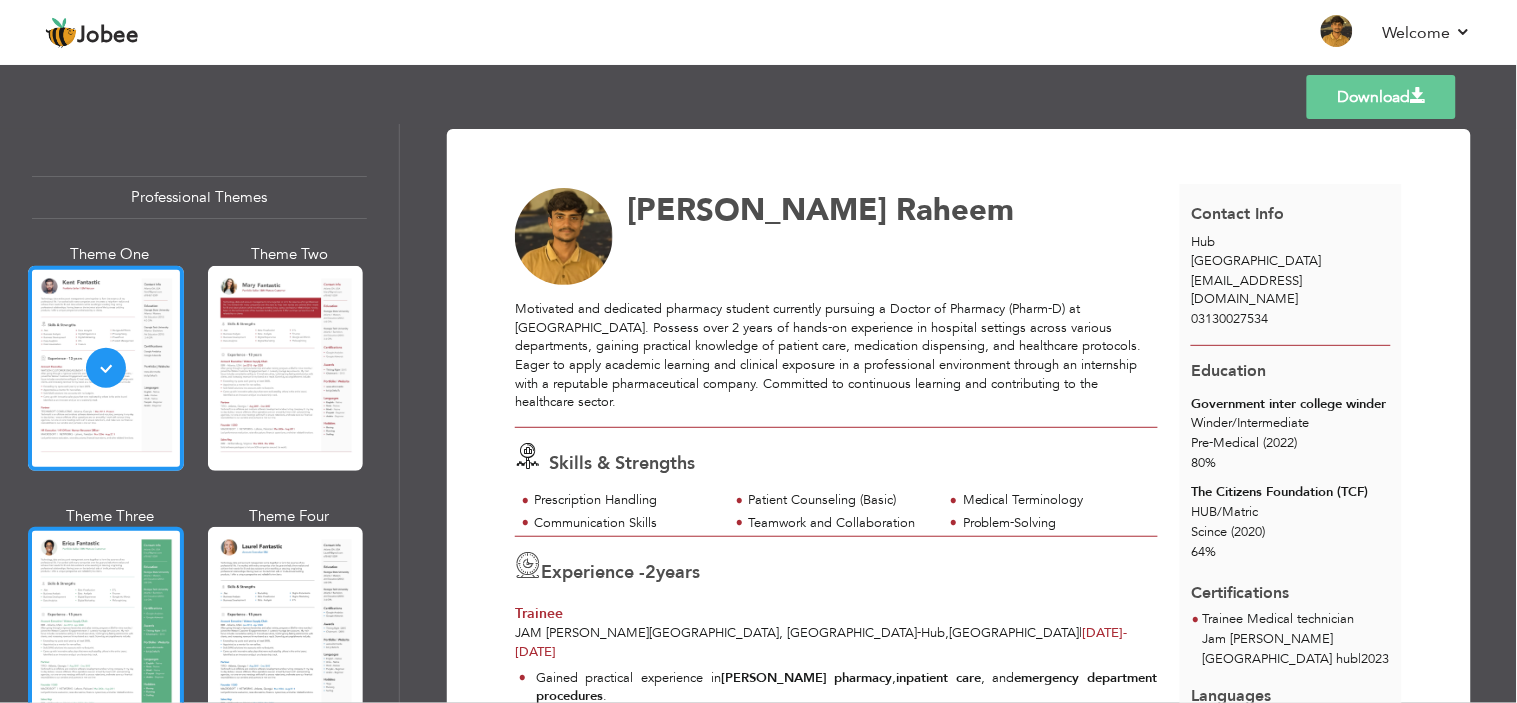 click at bounding box center [106, 629] 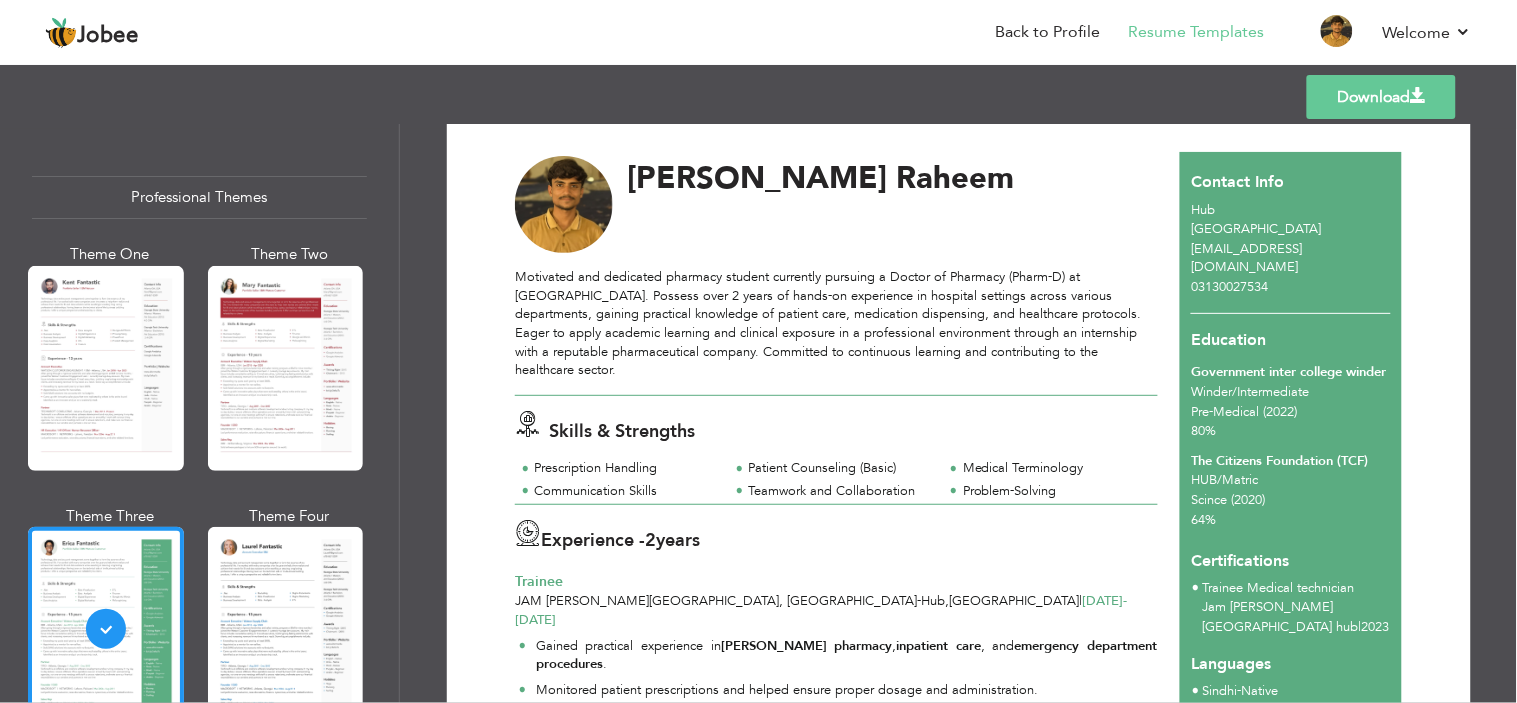 scroll, scrollTop: 0, scrollLeft: 0, axis: both 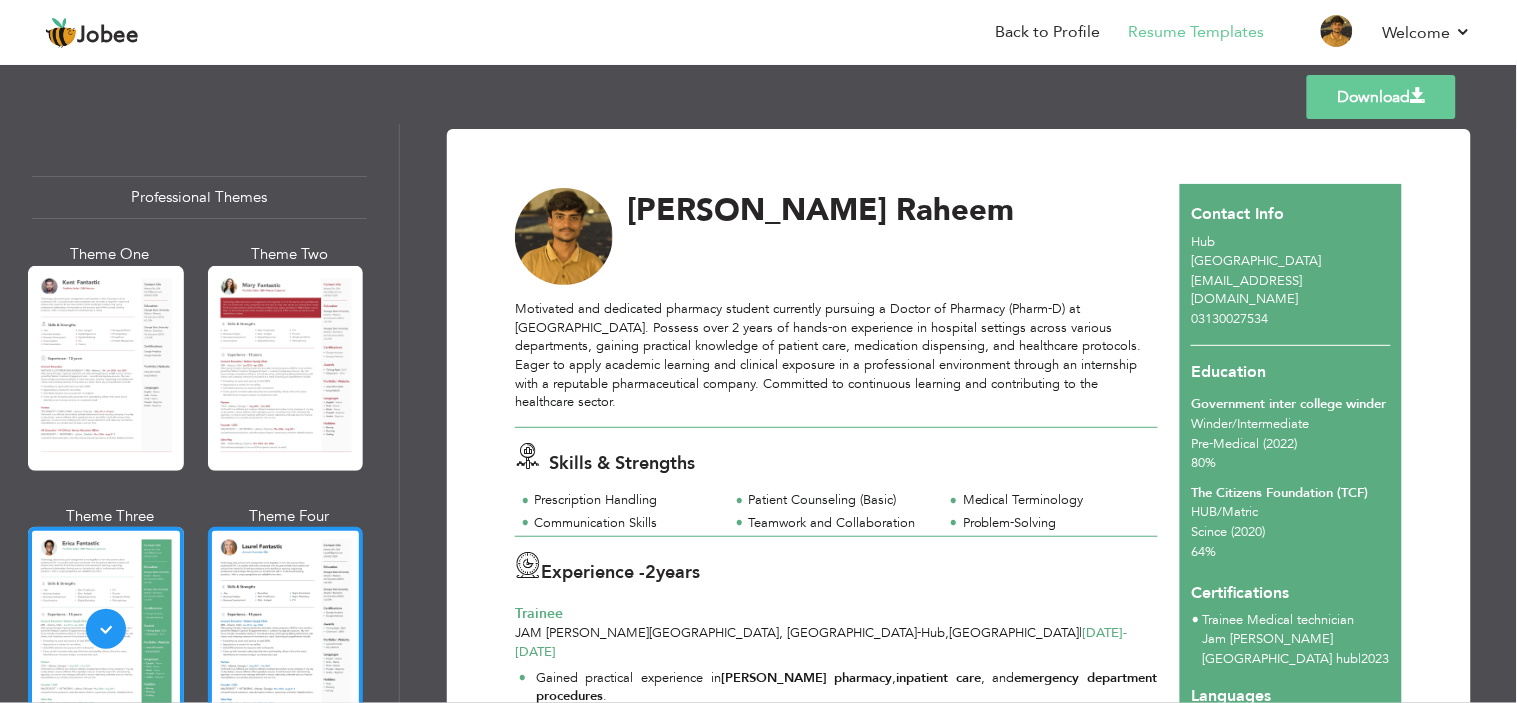 click at bounding box center (286, 629) 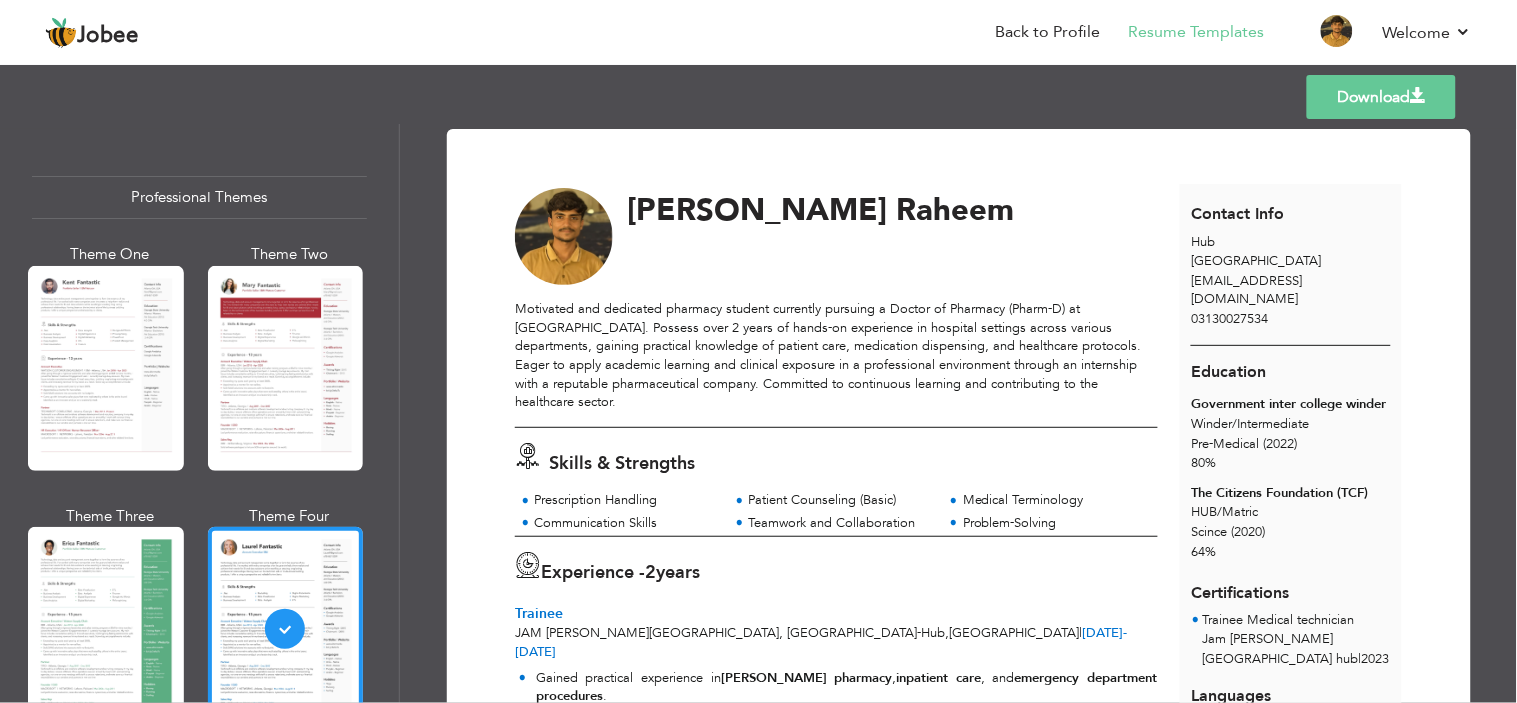 scroll, scrollTop: 524, scrollLeft: 0, axis: vertical 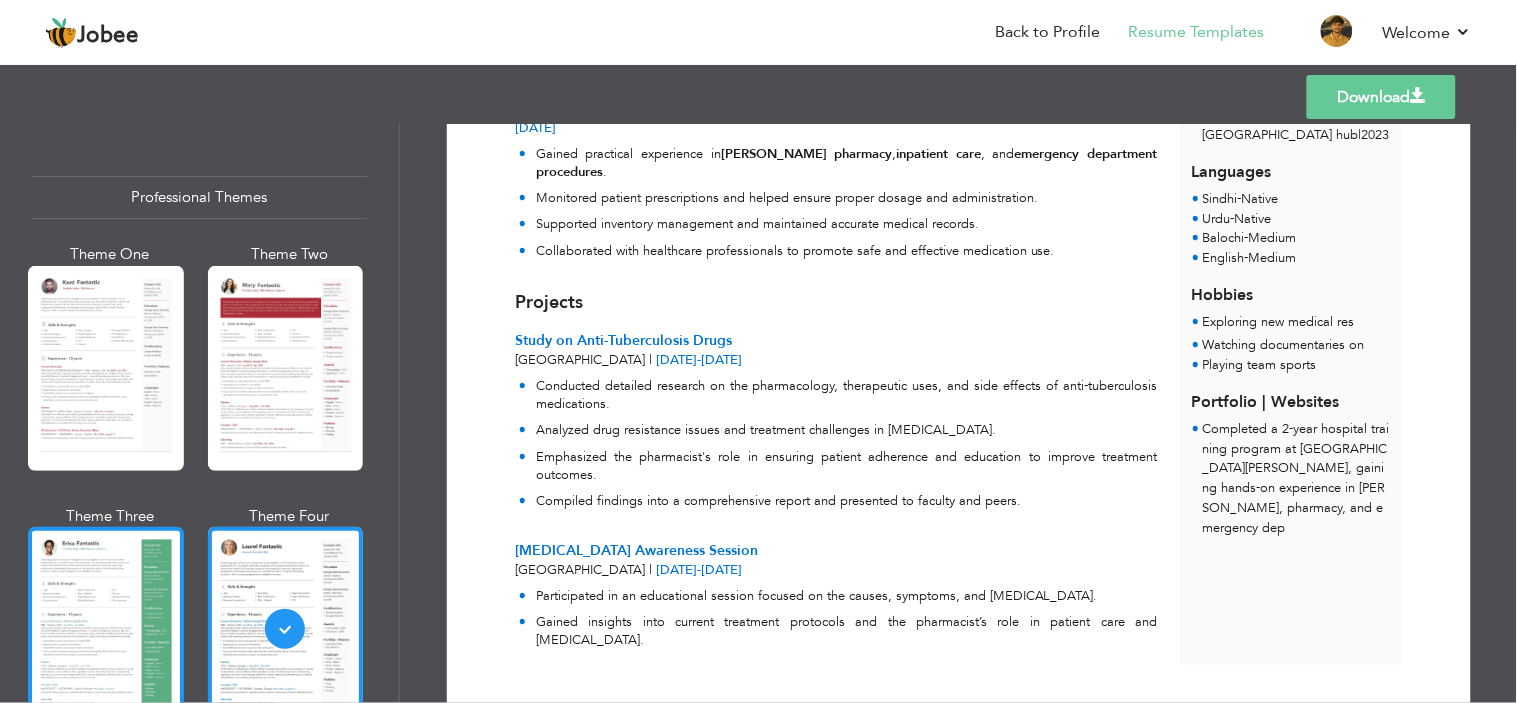 click at bounding box center [106, 629] 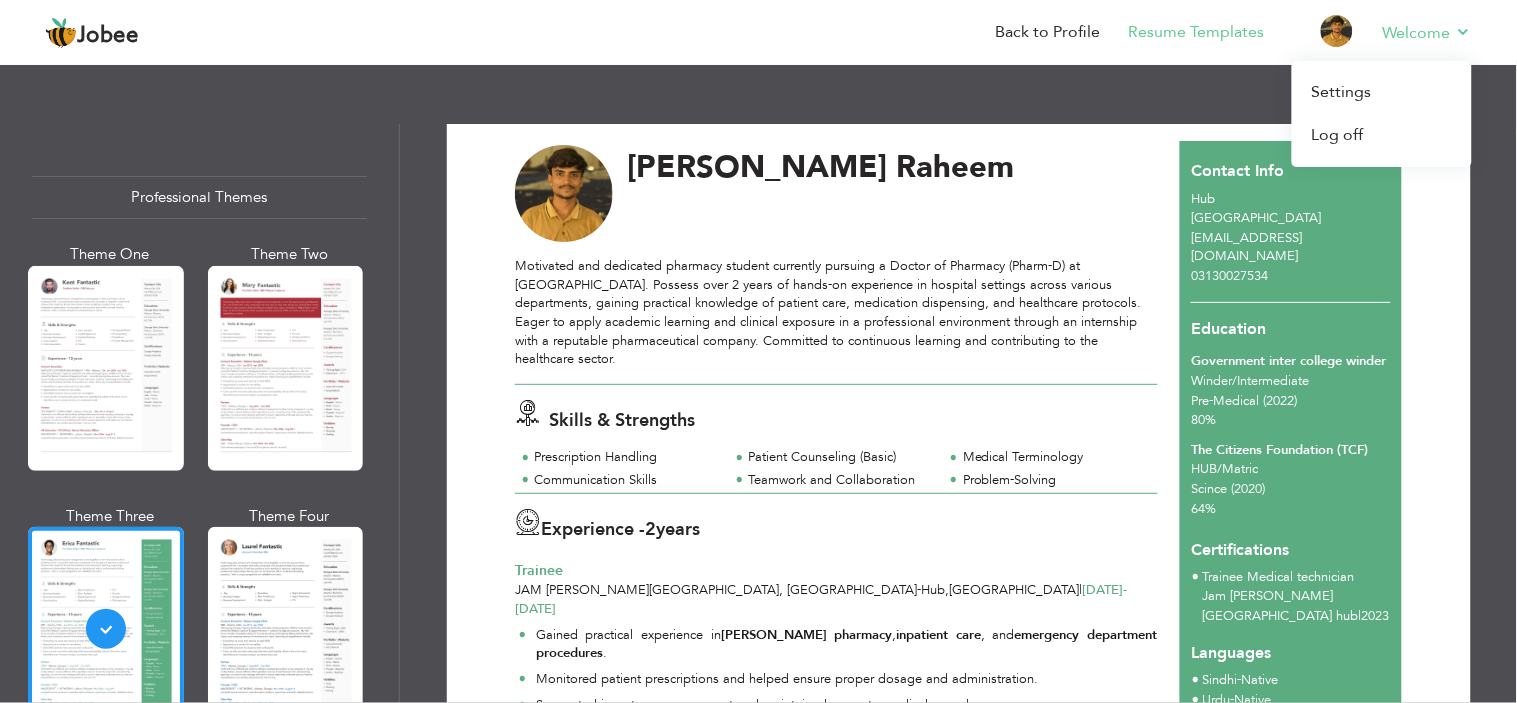 scroll, scrollTop: 0, scrollLeft: 0, axis: both 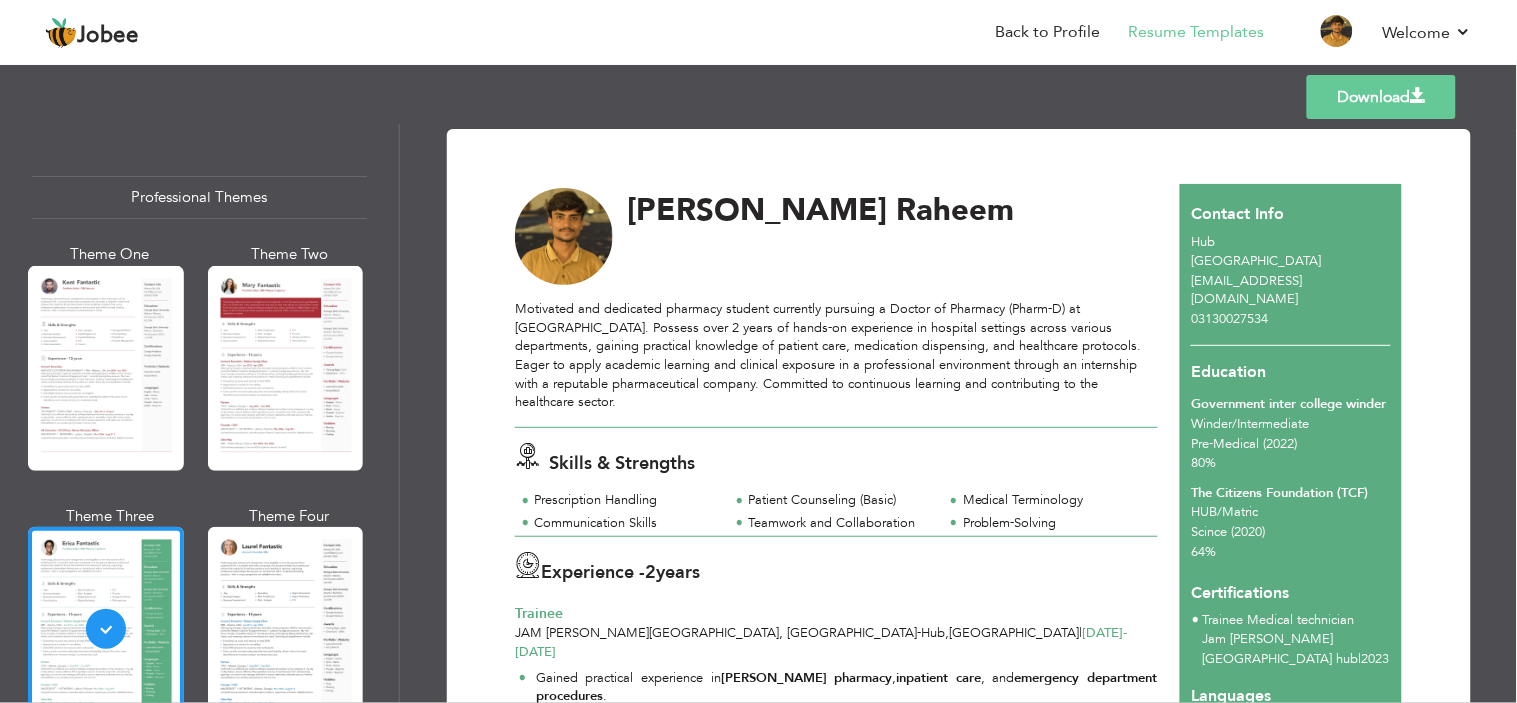 click on "Education
Government inter college winder
Winder
/
Intermediate
Pre-Medical
(2022)
80%
The Citizens Foundation (TCF)
HUB
/
Matric
Scince
(2020)
64%" at bounding box center (1291, 457) 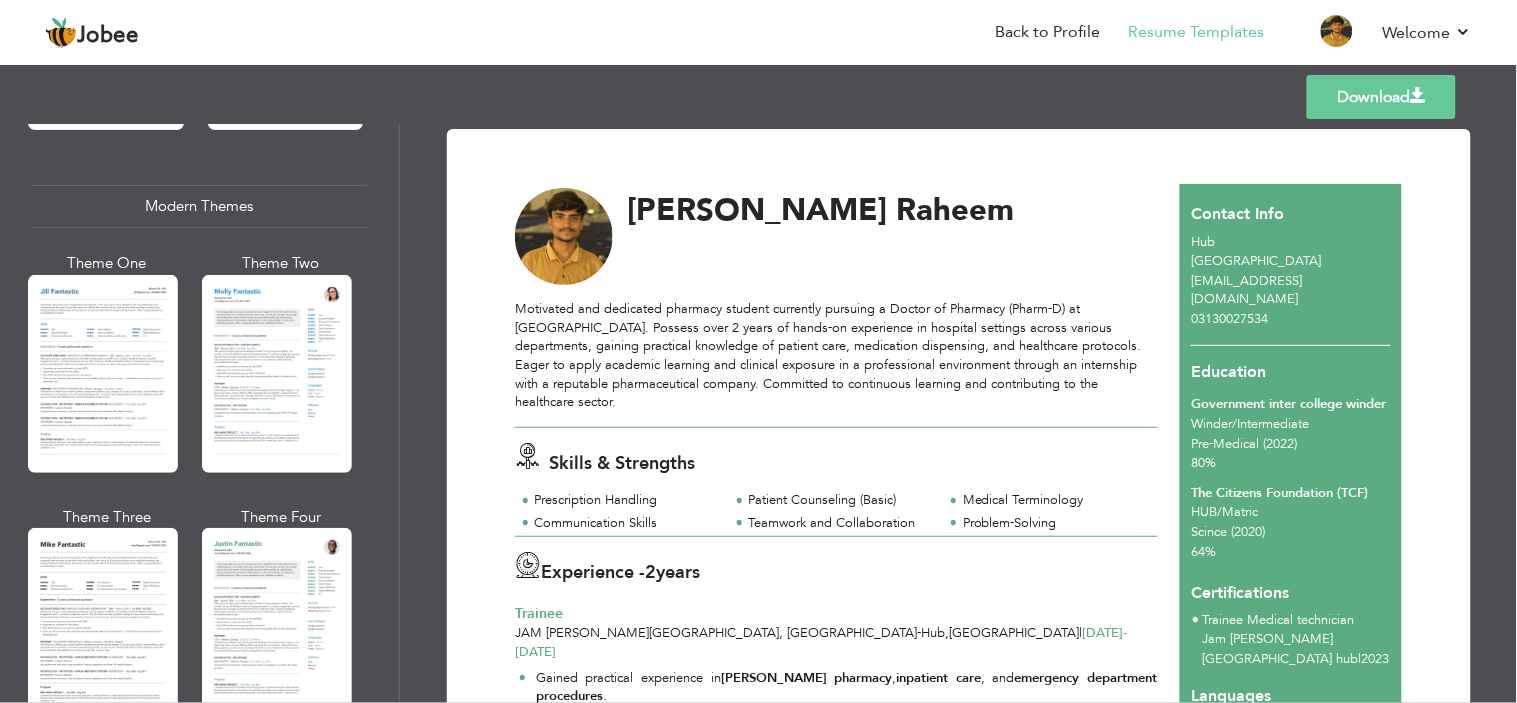 scroll, scrollTop: 888, scrollLeft: 0, axis: vertical 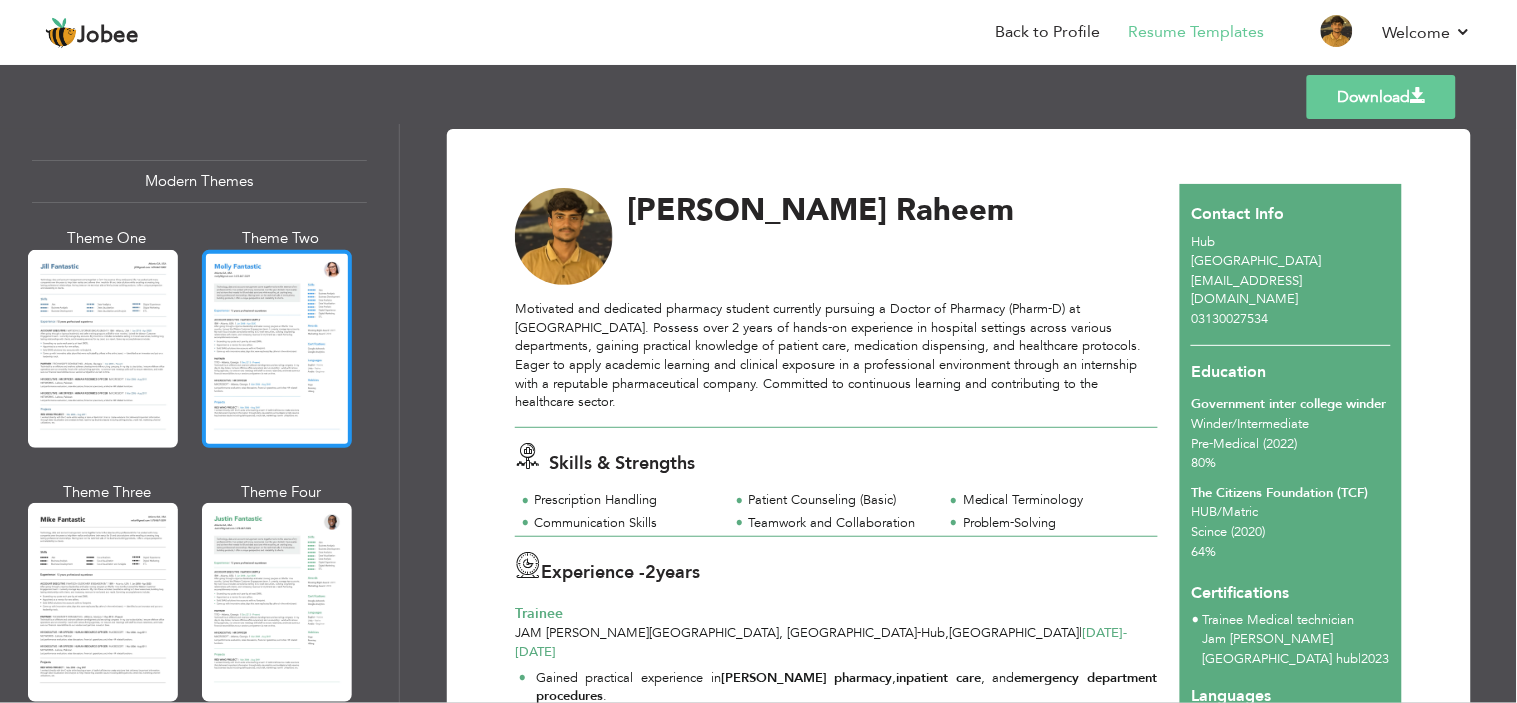 click at bounding box center (277, 349) 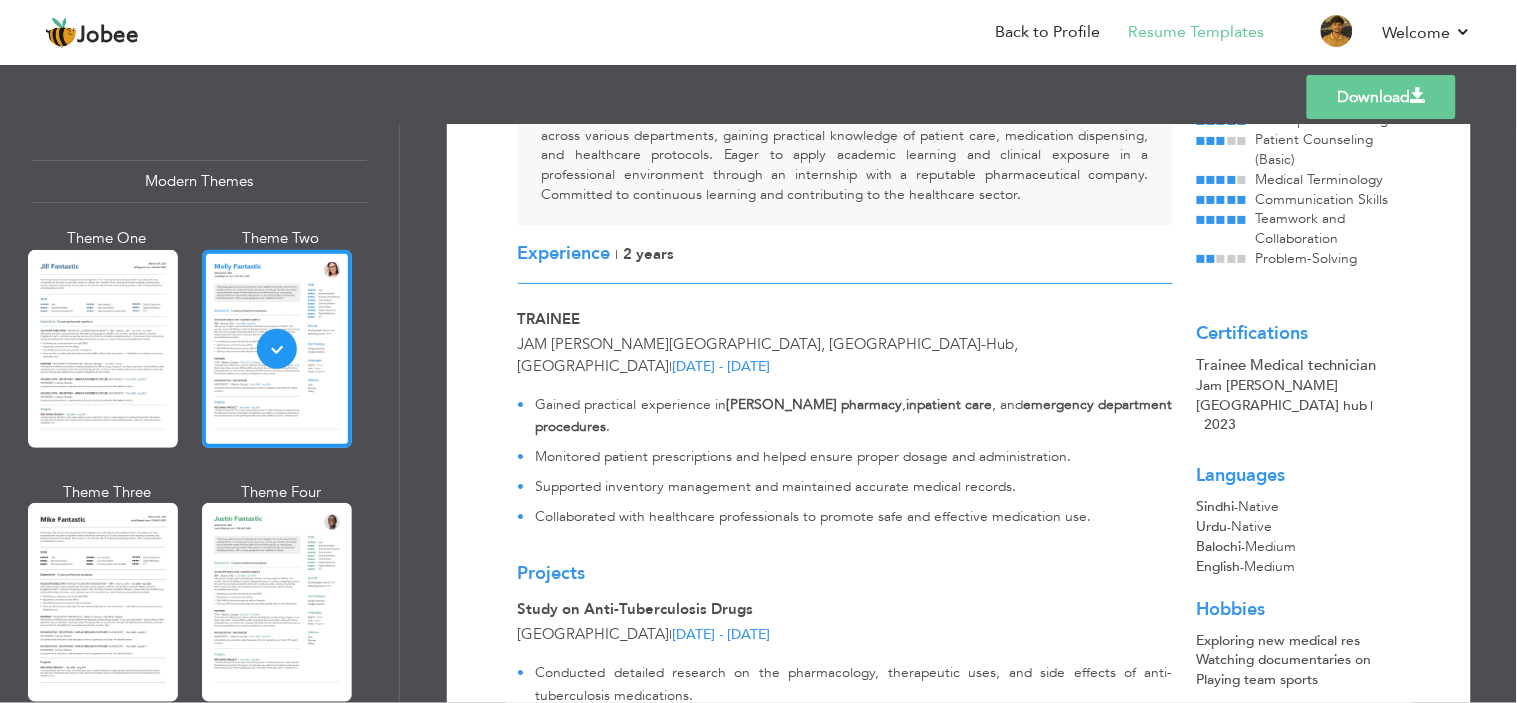 scroll, scrollTop: 555, scrollLeft: 0, axis: vertical 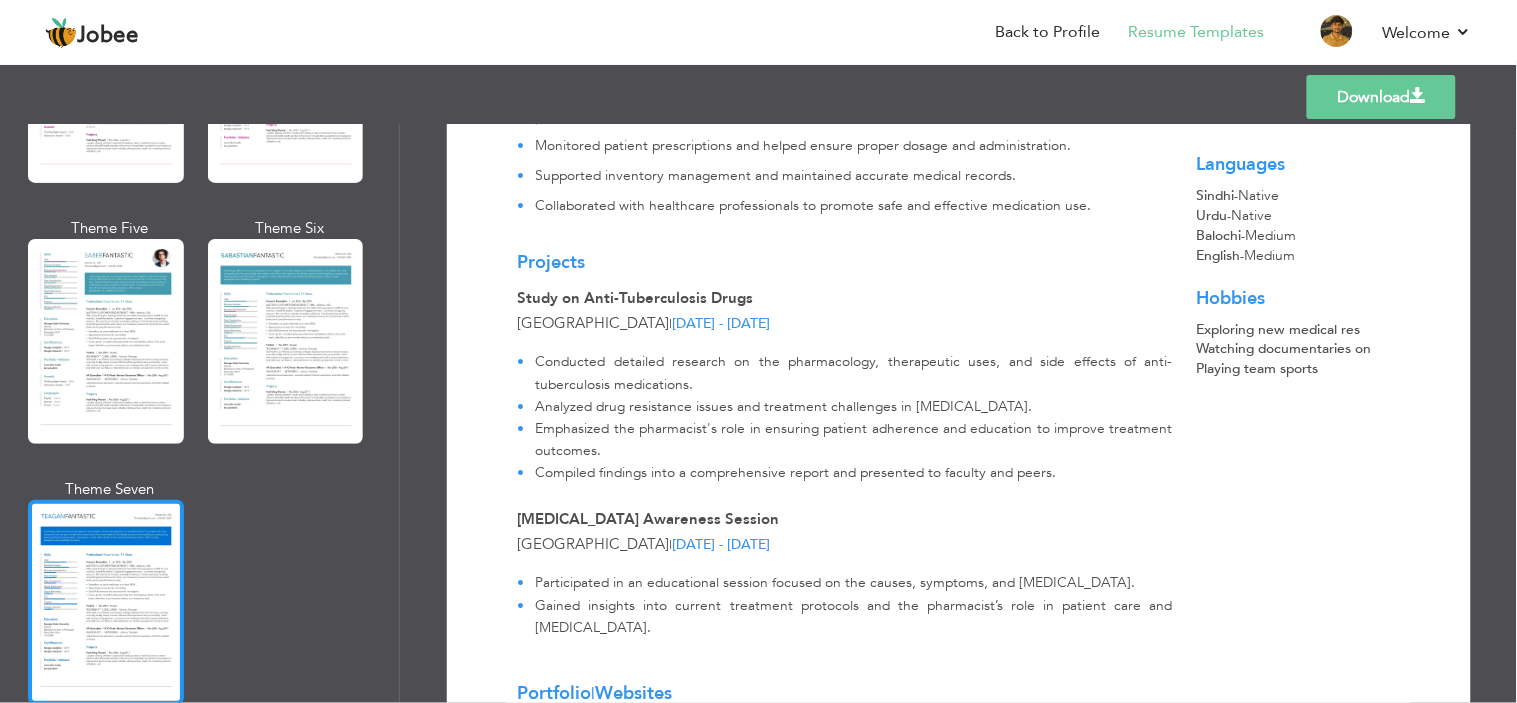 click at bounding box center (106, 602) 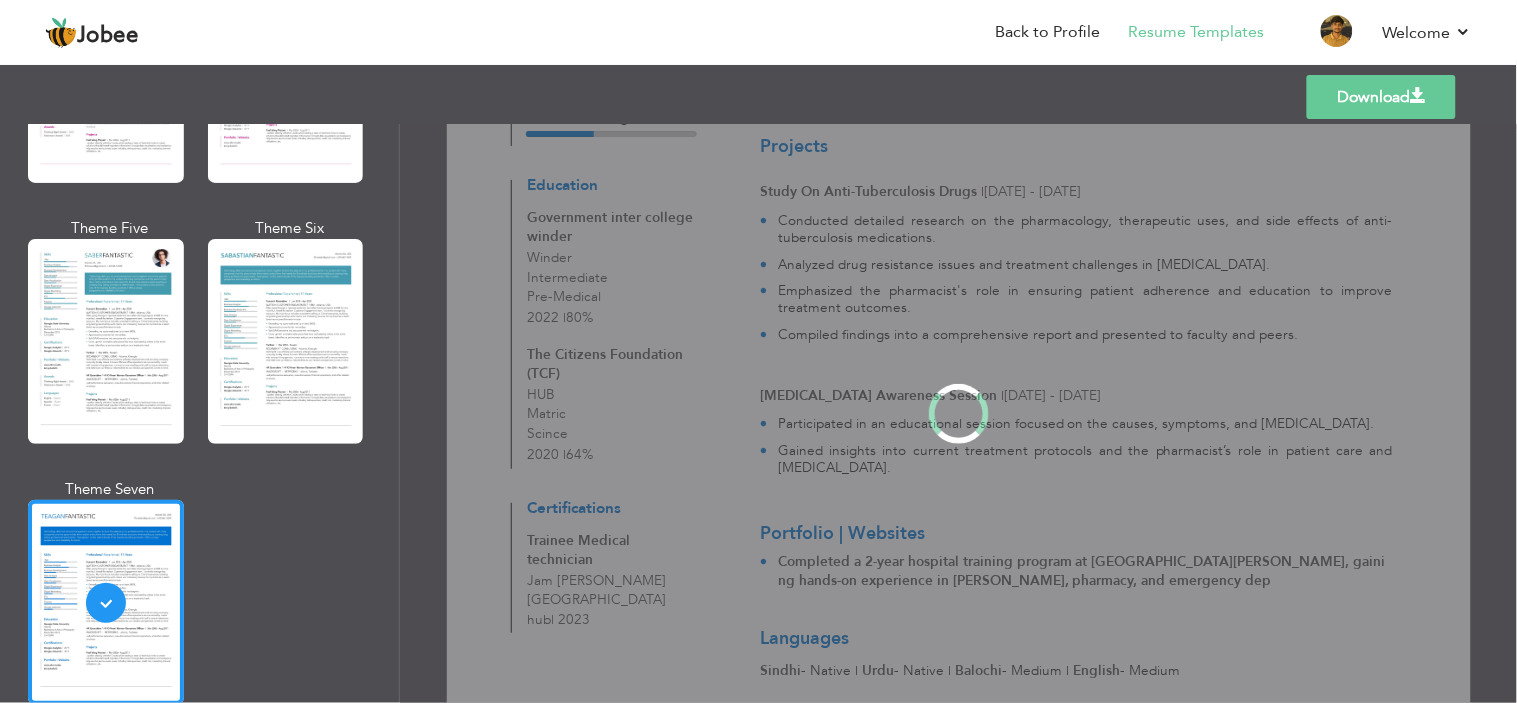 scroll, scrollTop: 0, scrollLeft: 0, axis: both 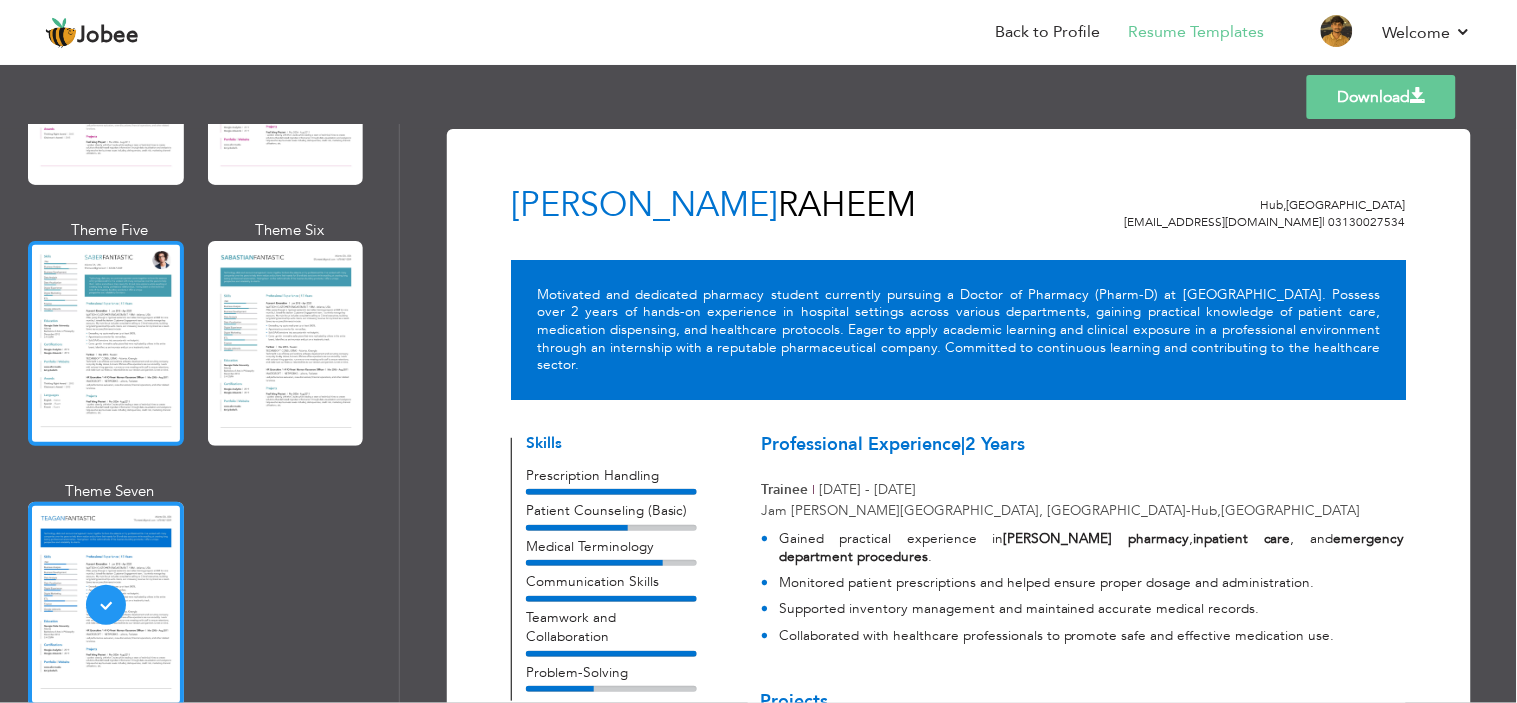 click at bounding box center (106, 343) 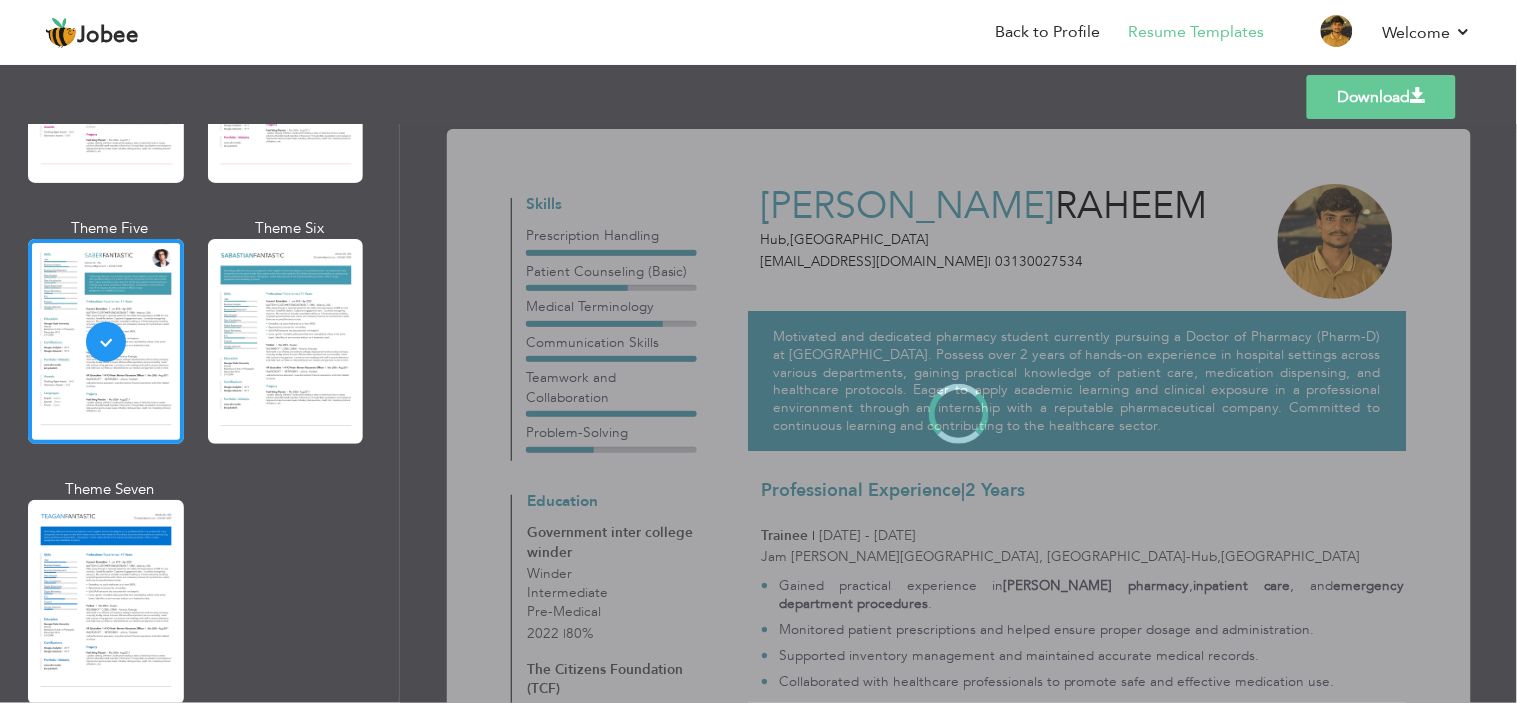 scroll, scrollTop: 2886, scrollLeft: 0, axis: vertical 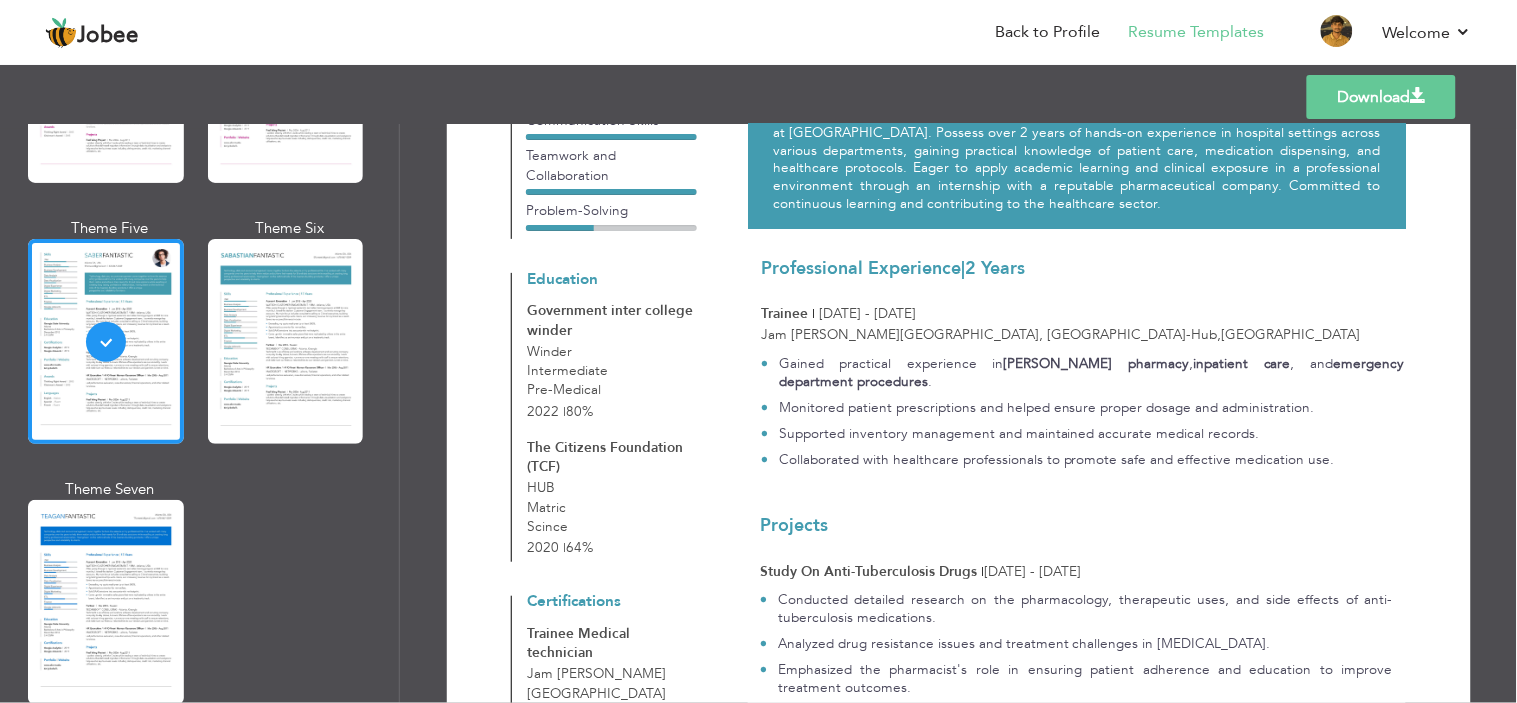 click at bounding box center [1418, 96] 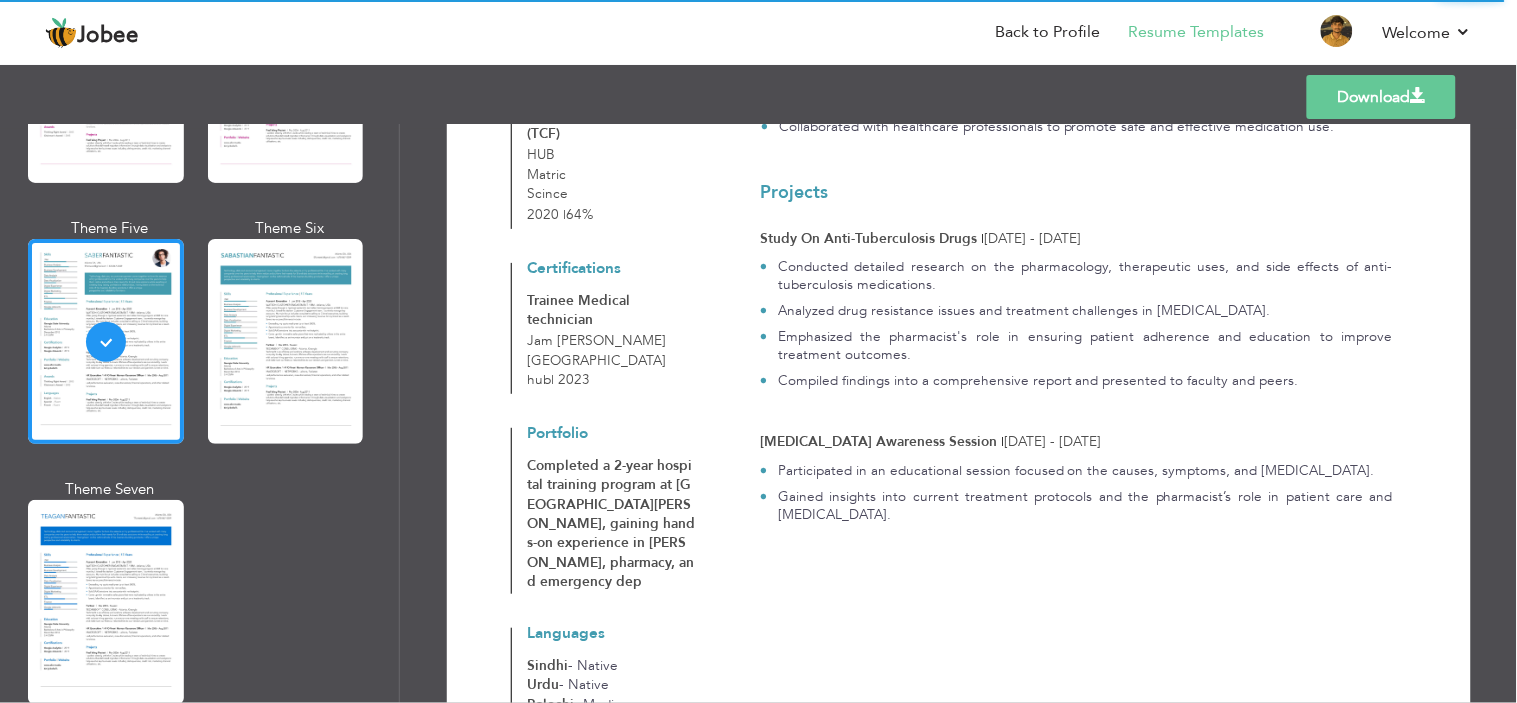 scroll, scrollTop: 0, scrollLeft: 0, axis: both 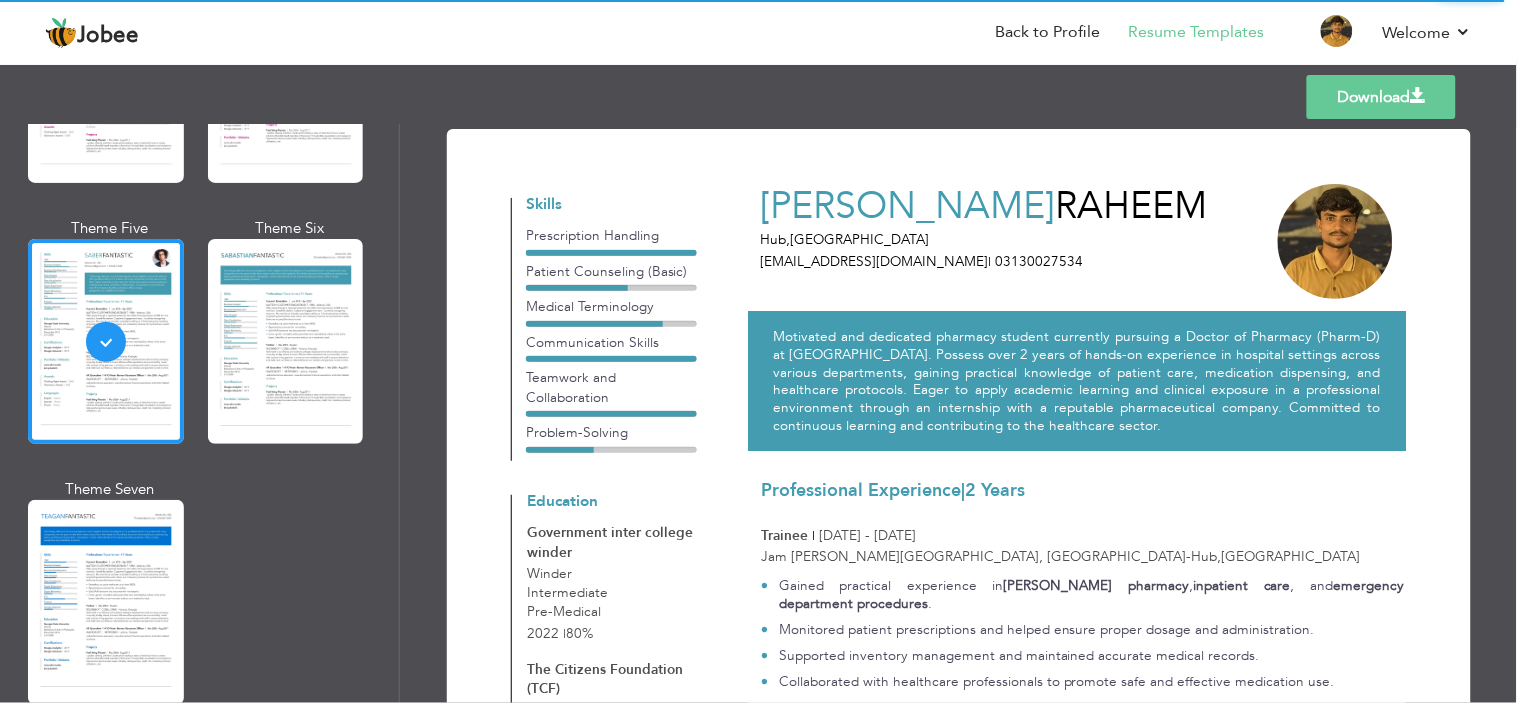 drag, startPoint x: 1028, startPoint y: 430, endPoint x: 772, endPoint y: 337, distance: 272.36923 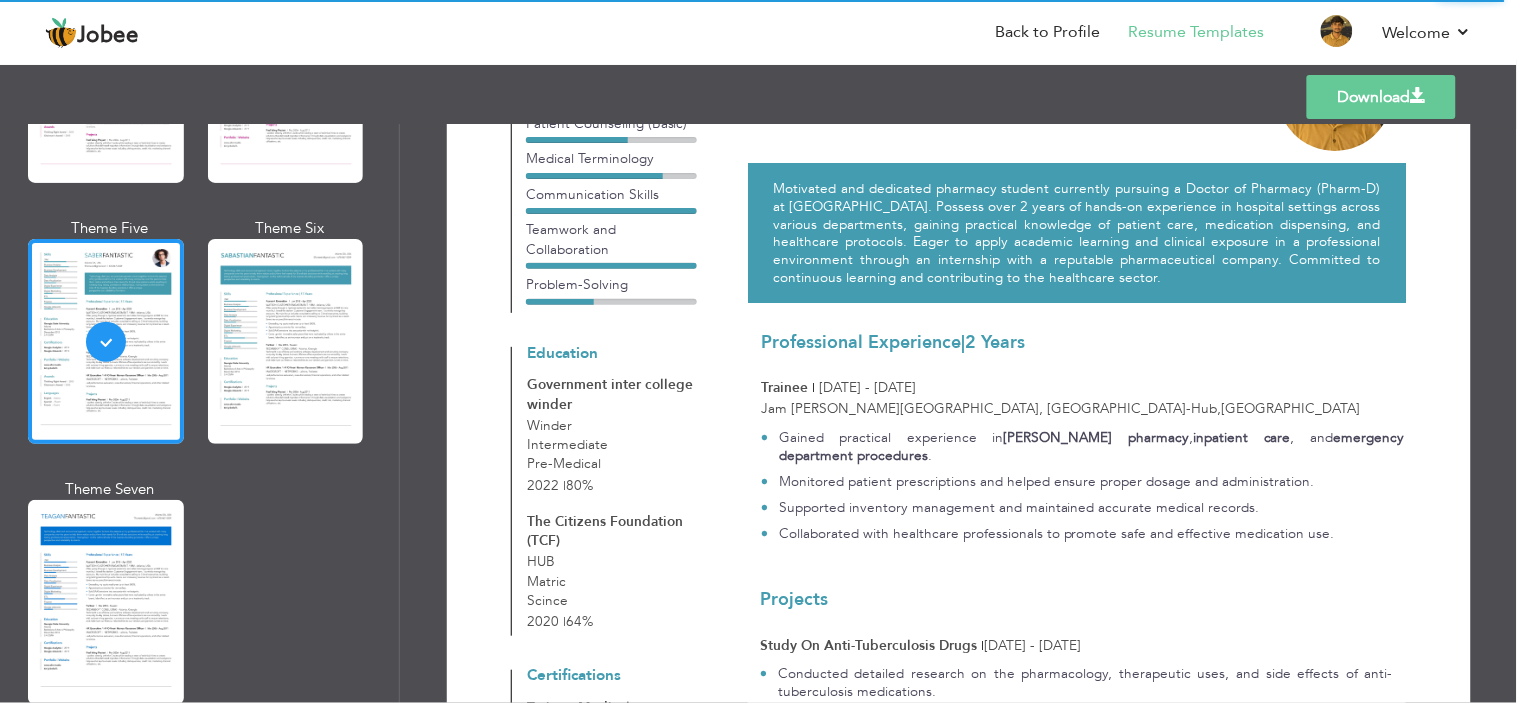 scroll, scrollTop: 0, scrollLeft: 0, axis: both 